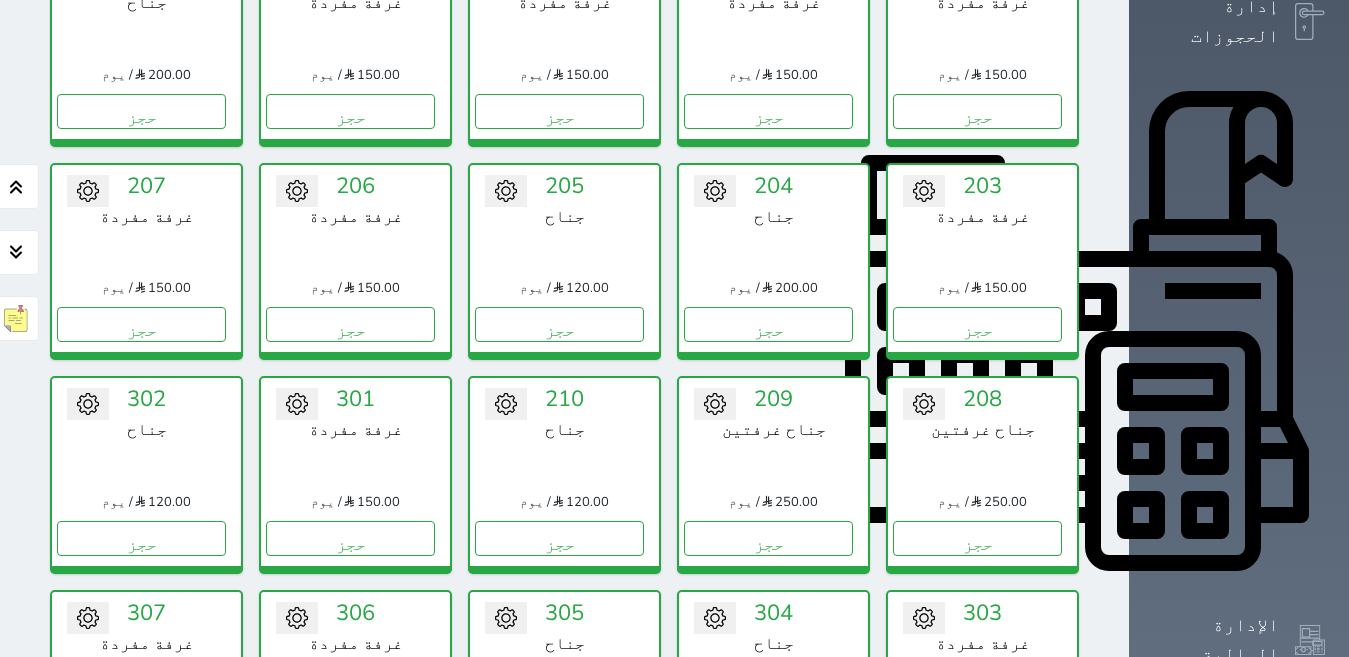 scroll, scrollTop: 878, scrollLeft: 0, axis: vertical 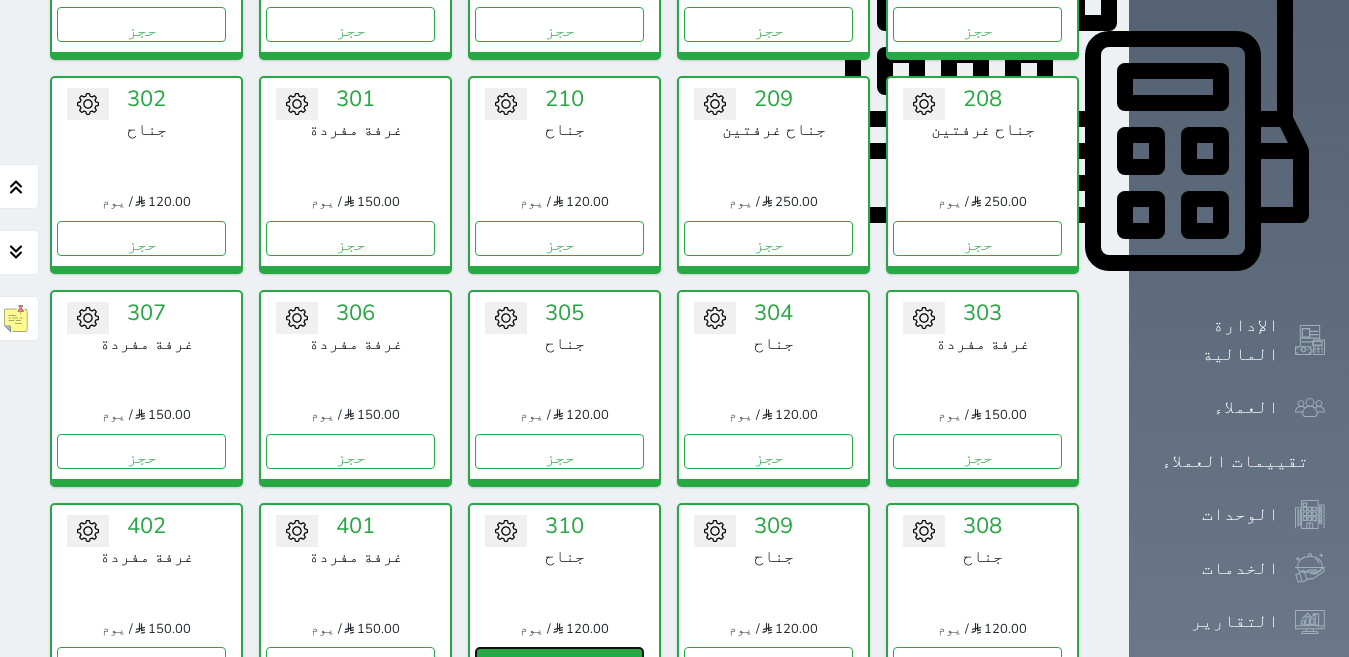 click on "حجز" at bounding box center (559, 664) 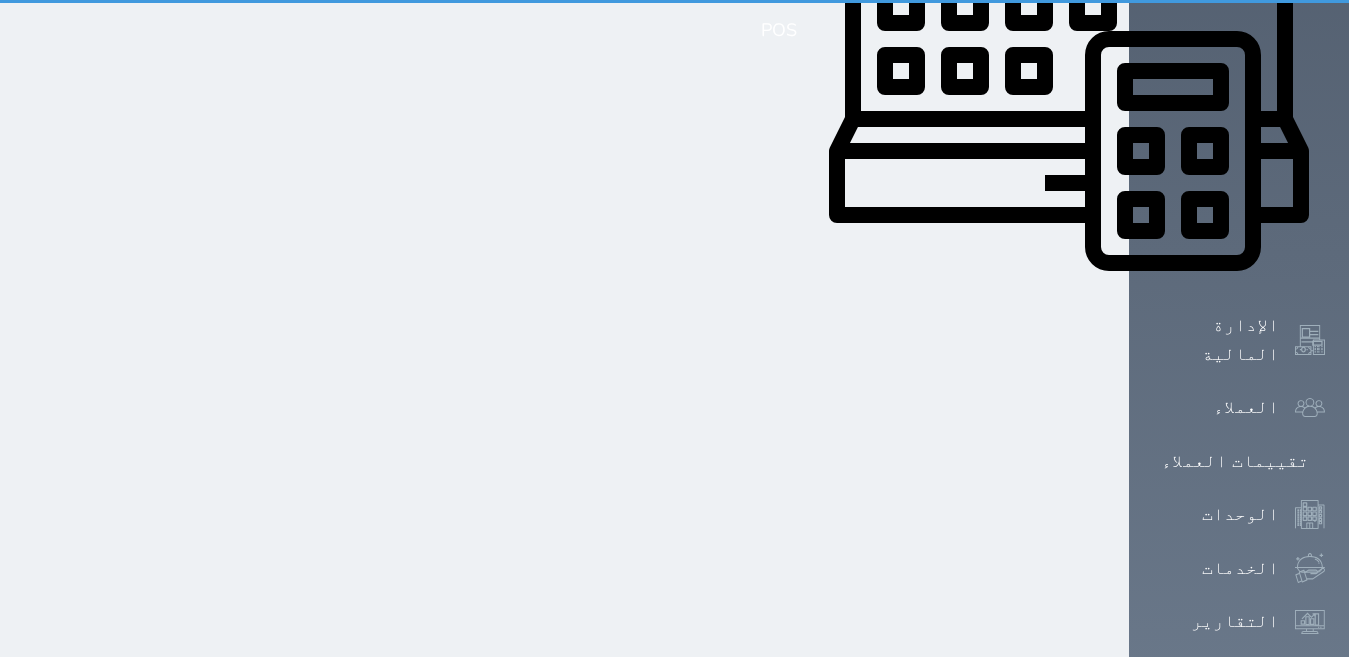 scroll, scrollTop: 334, scrollLeft: 0, axis: vertical 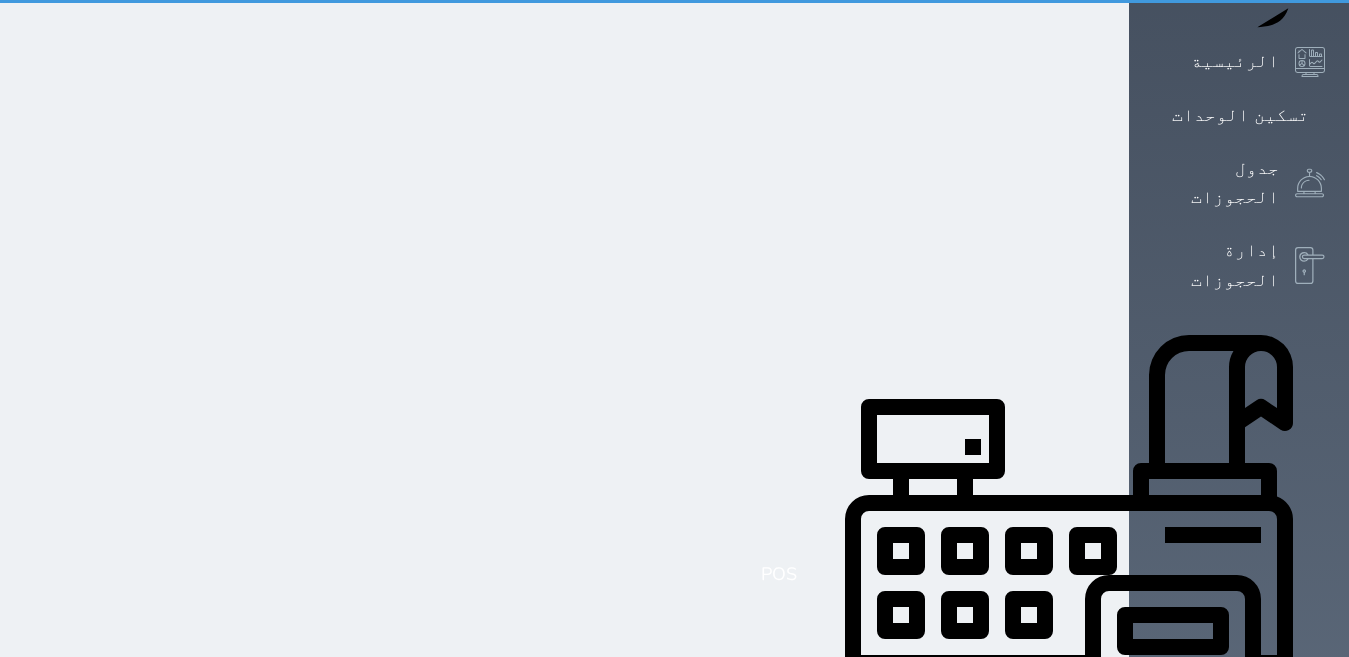 select on "1" 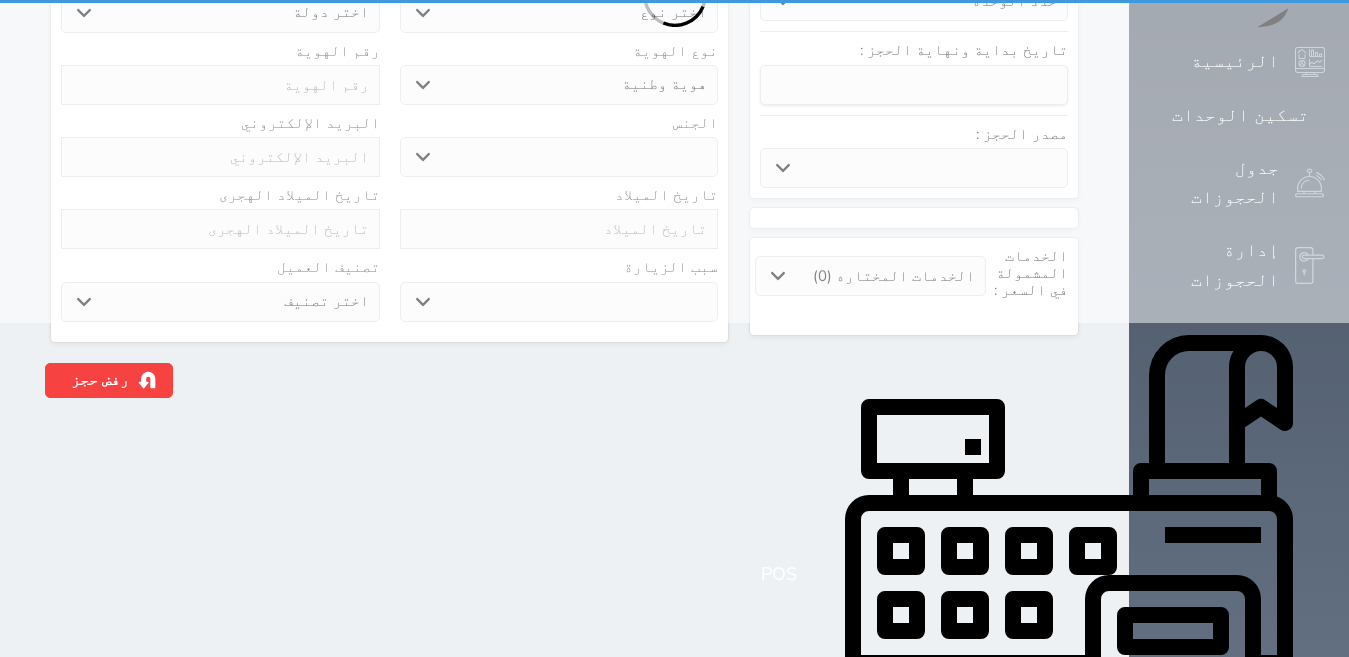 scroll, scrollTop: 0, scrollLeft: 0, axis: both 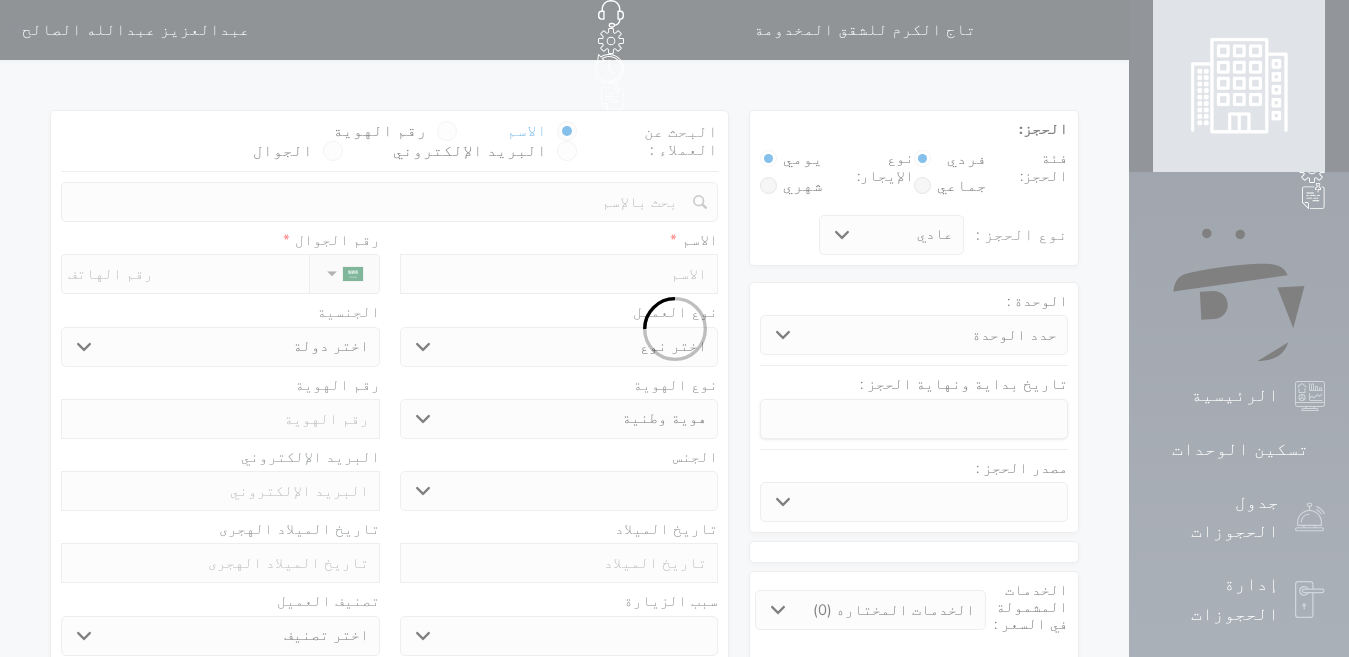 select 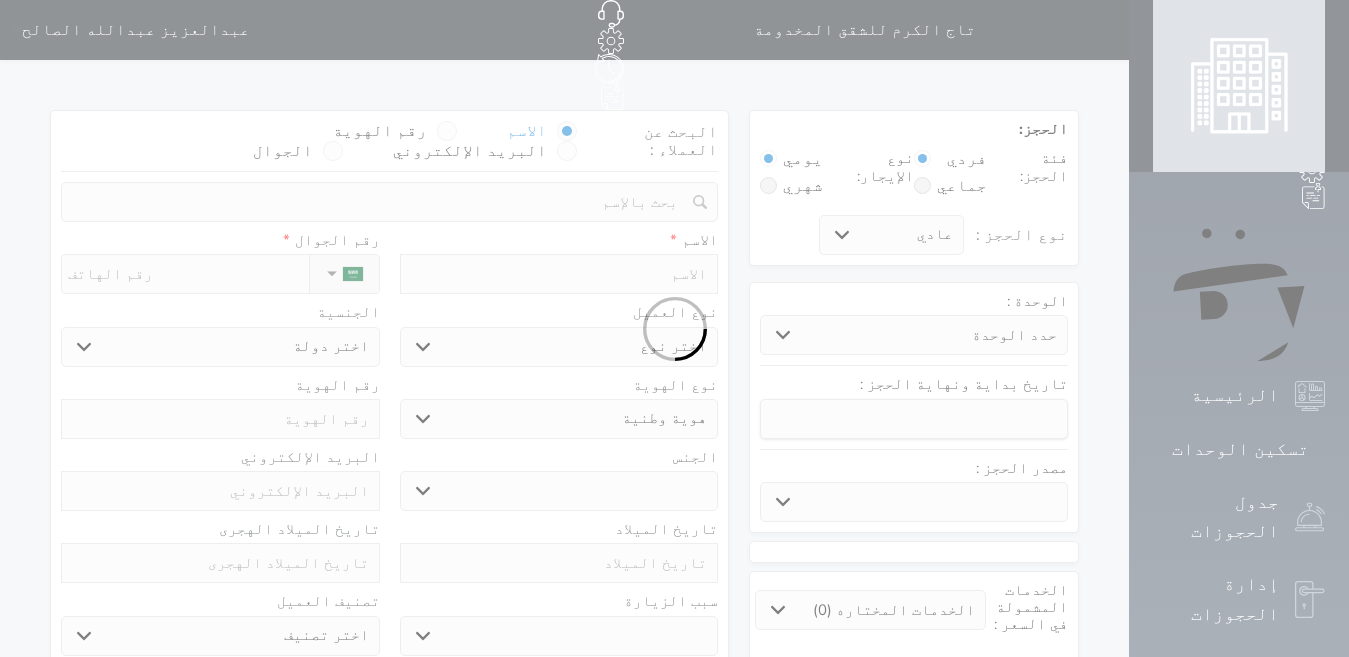 select 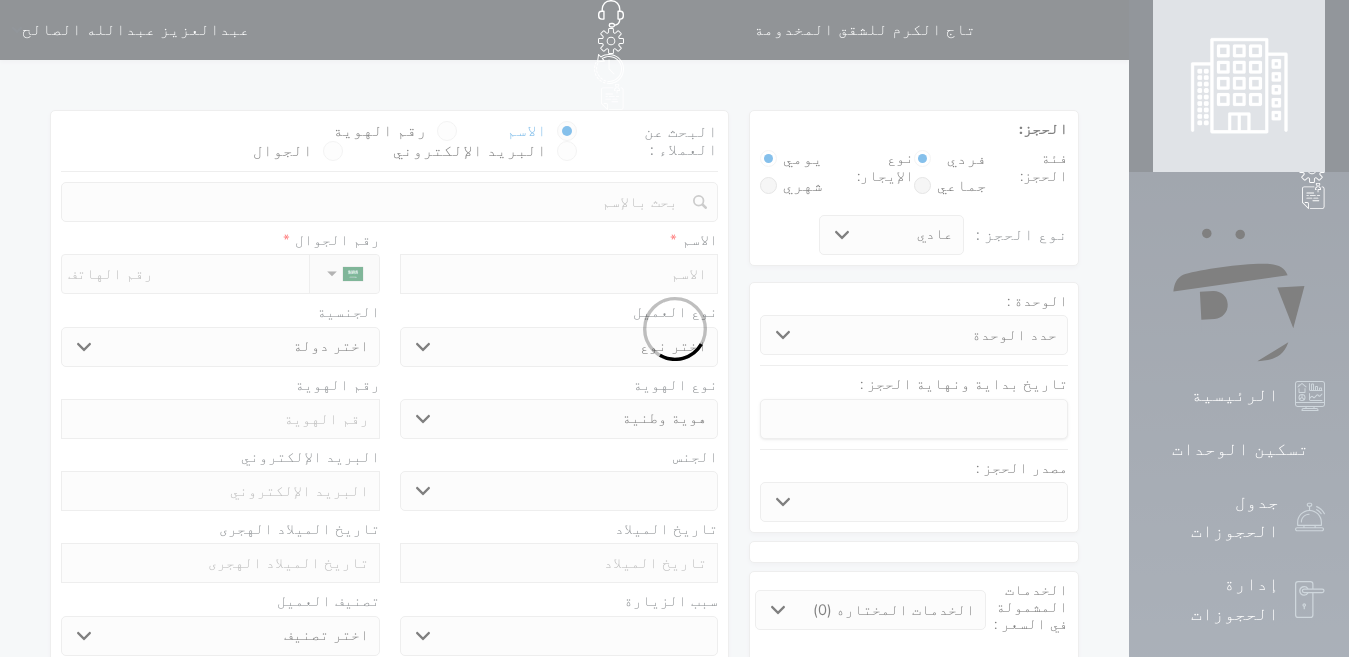 select 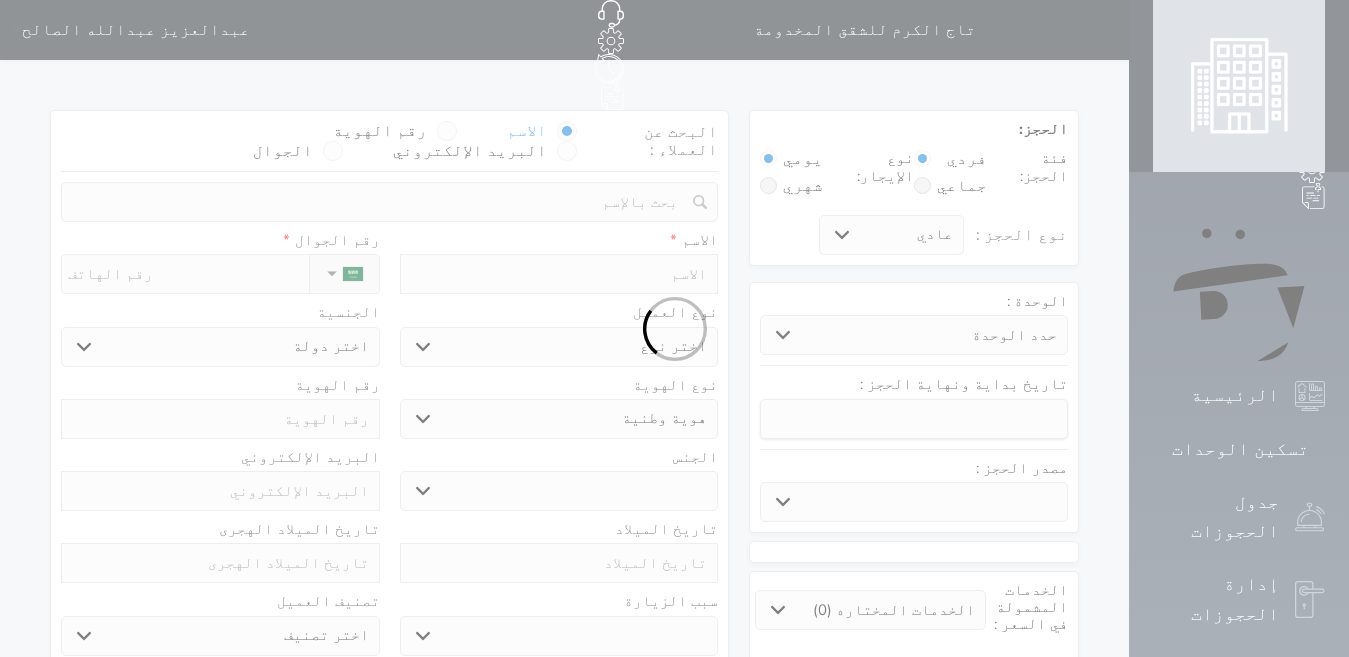 select 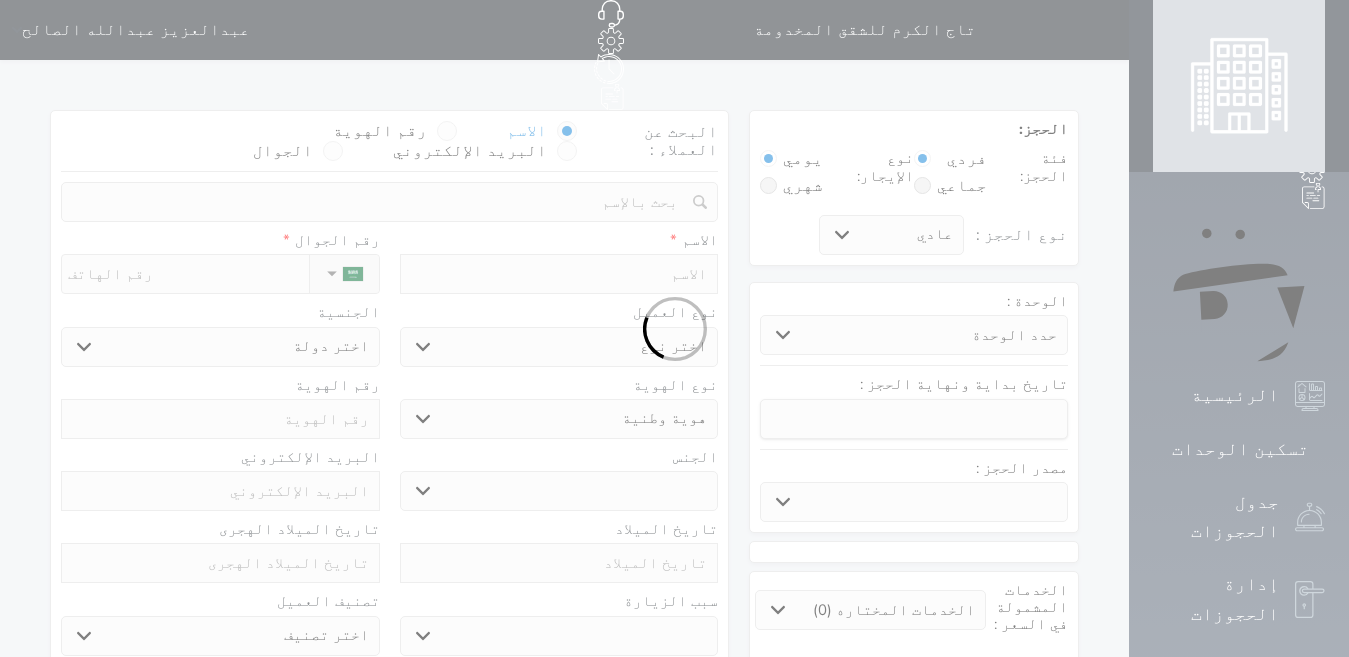 select 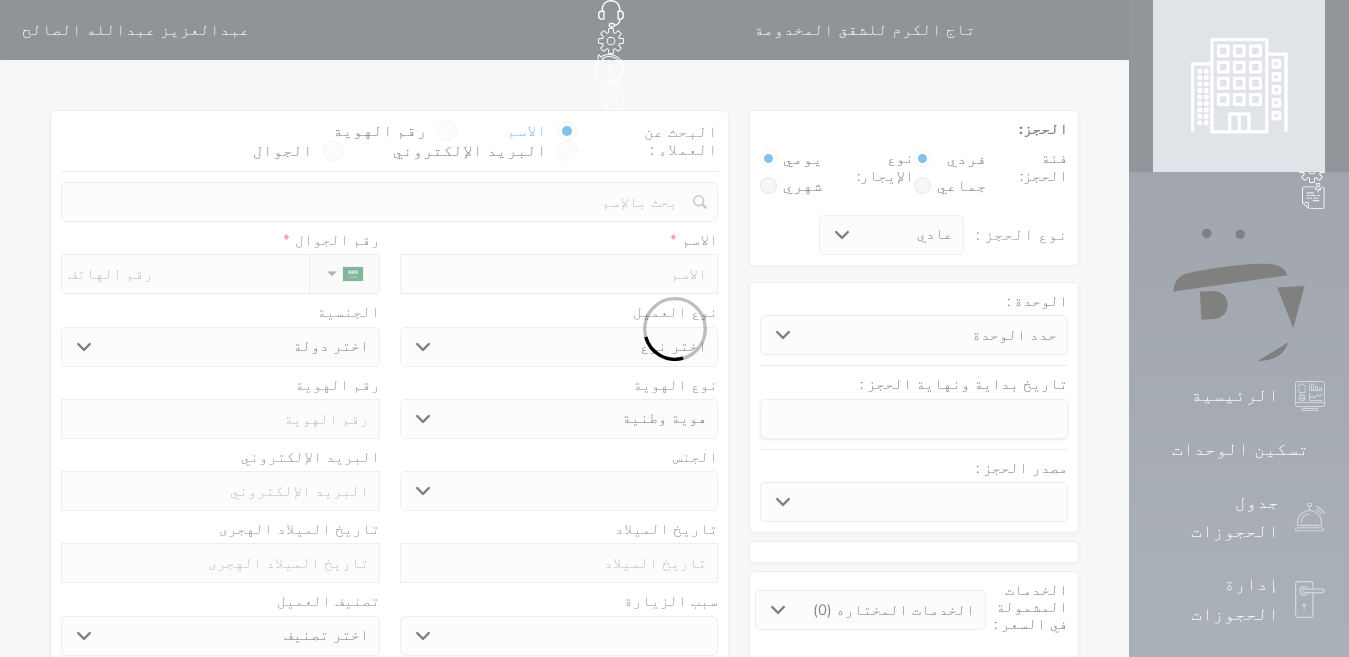 select 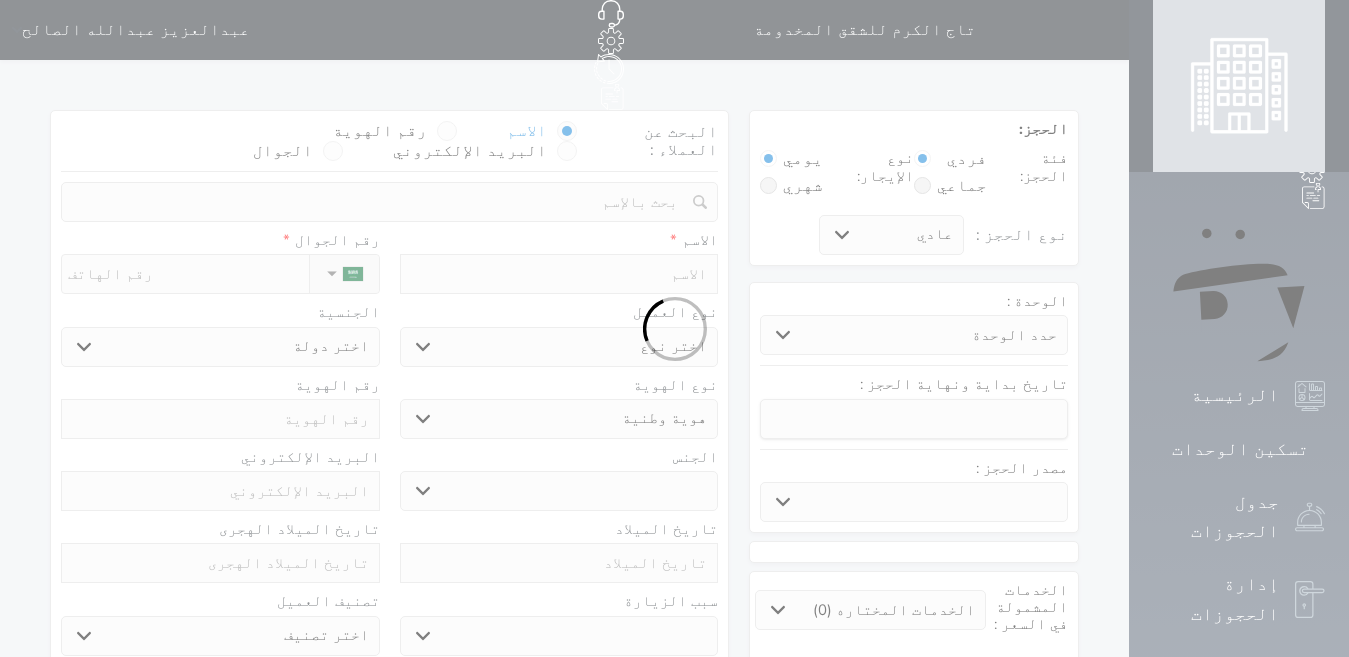 select 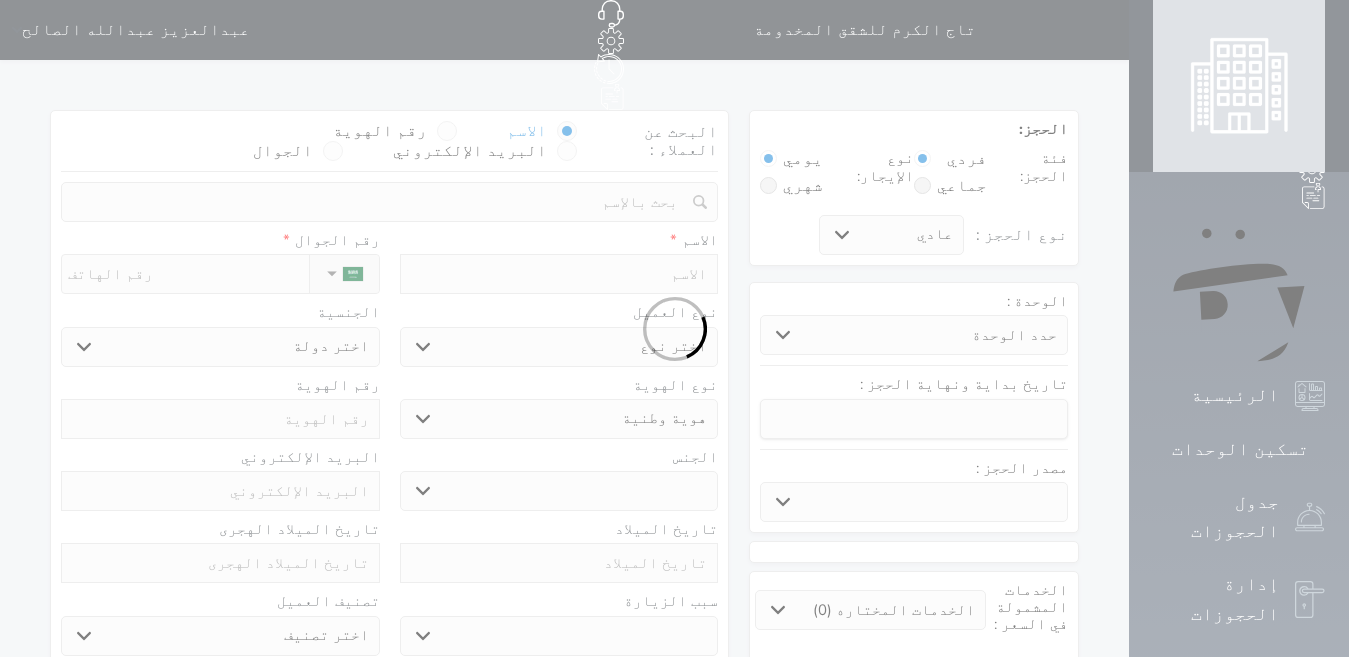 select 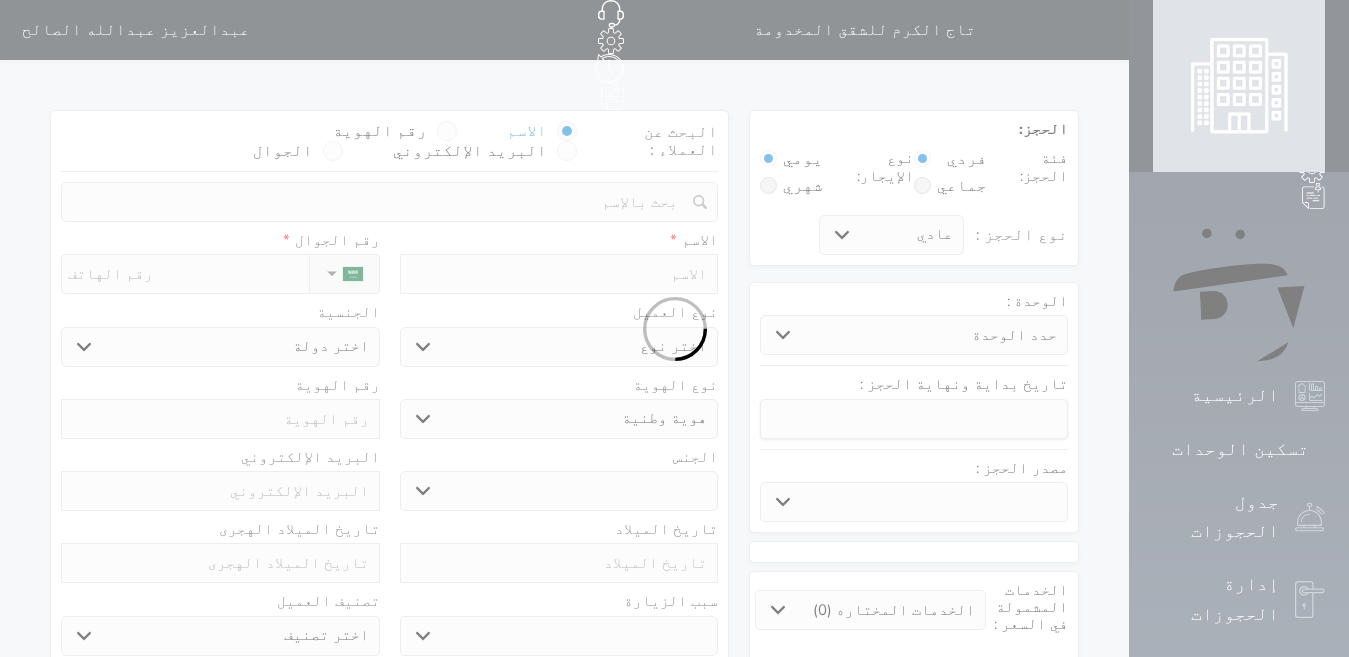 select on "113" 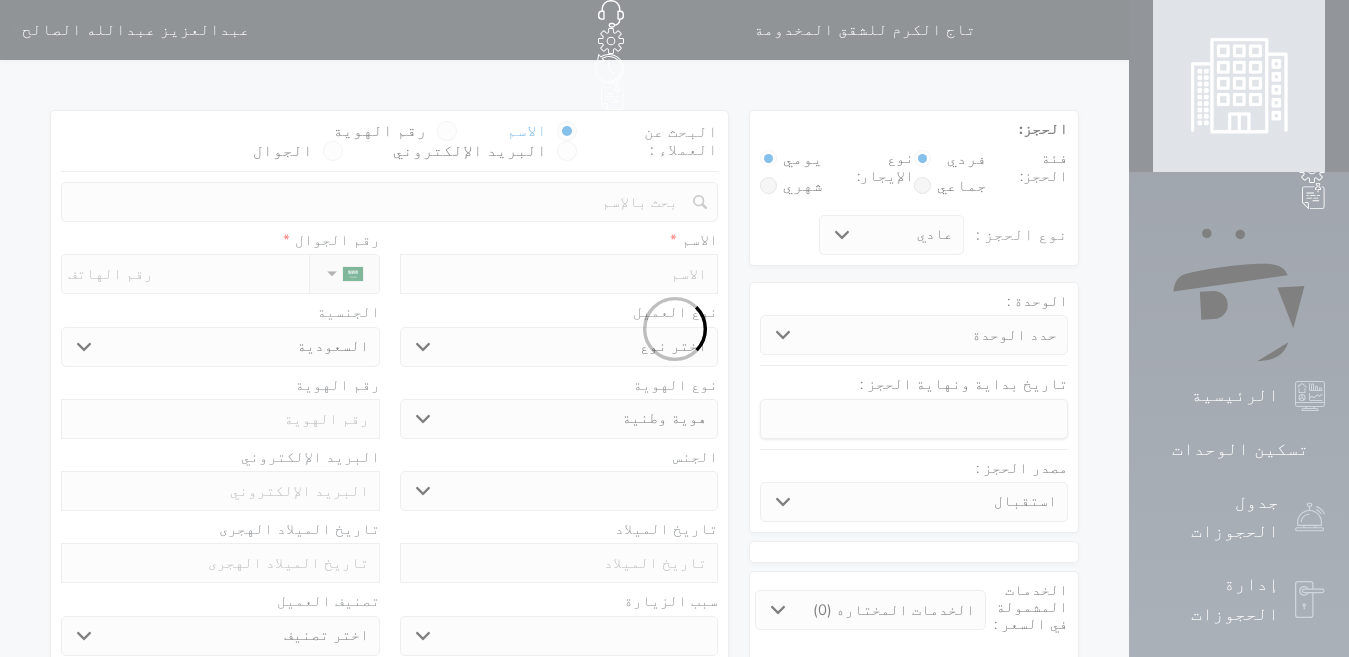 select 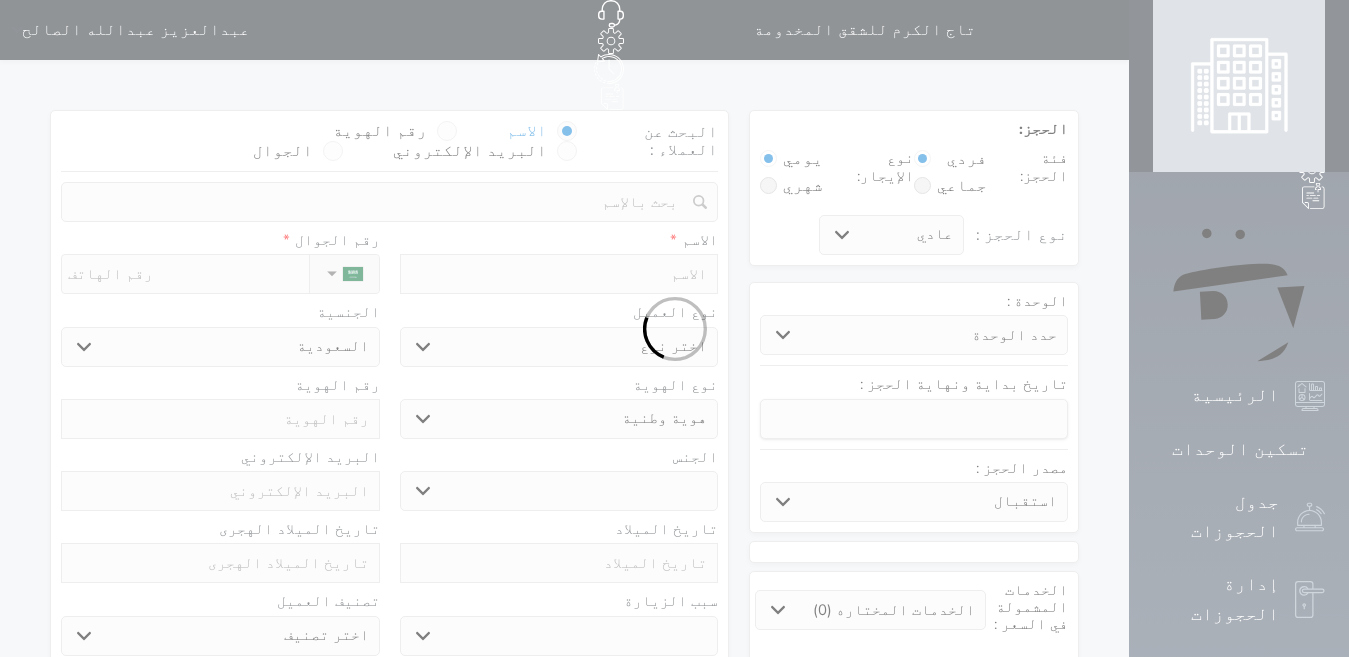 select 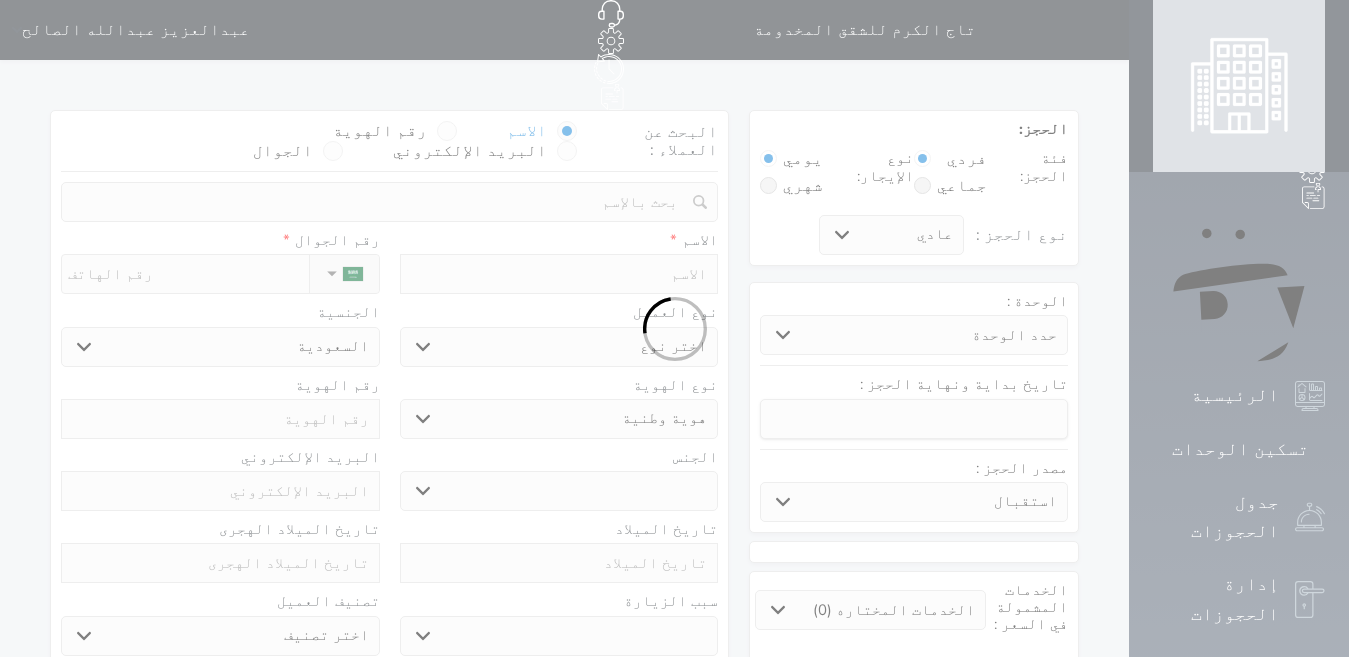 select 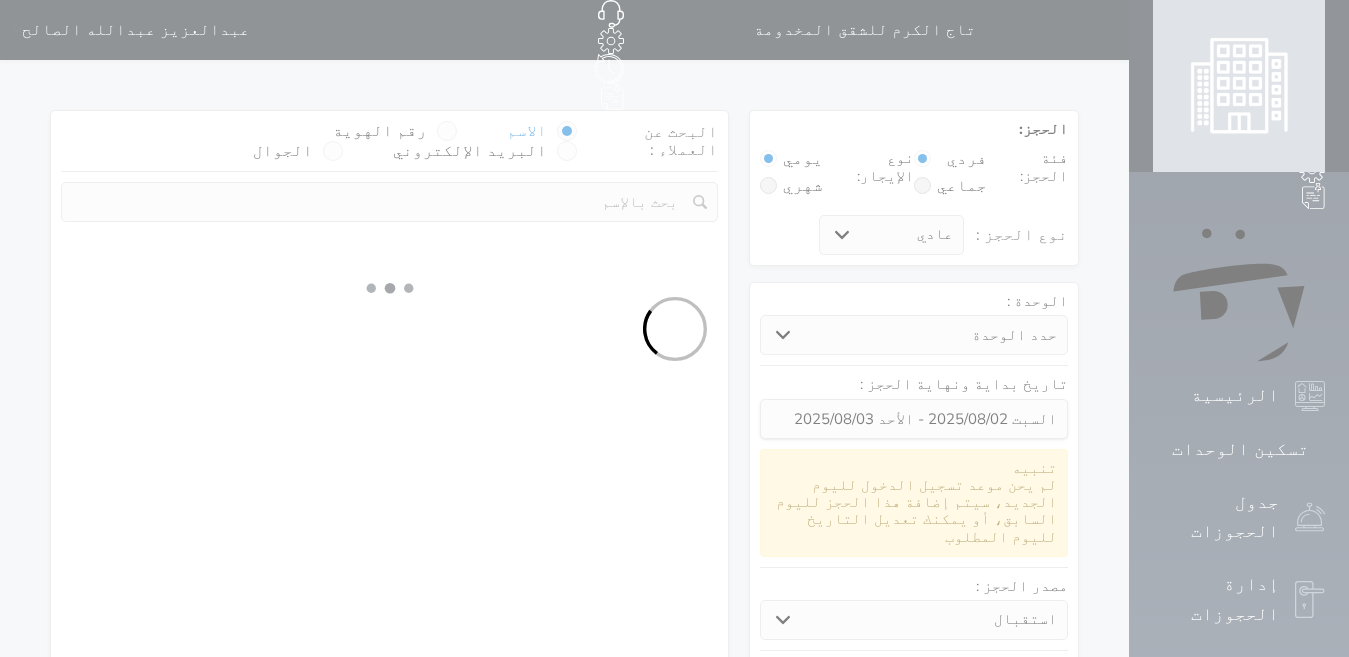 select 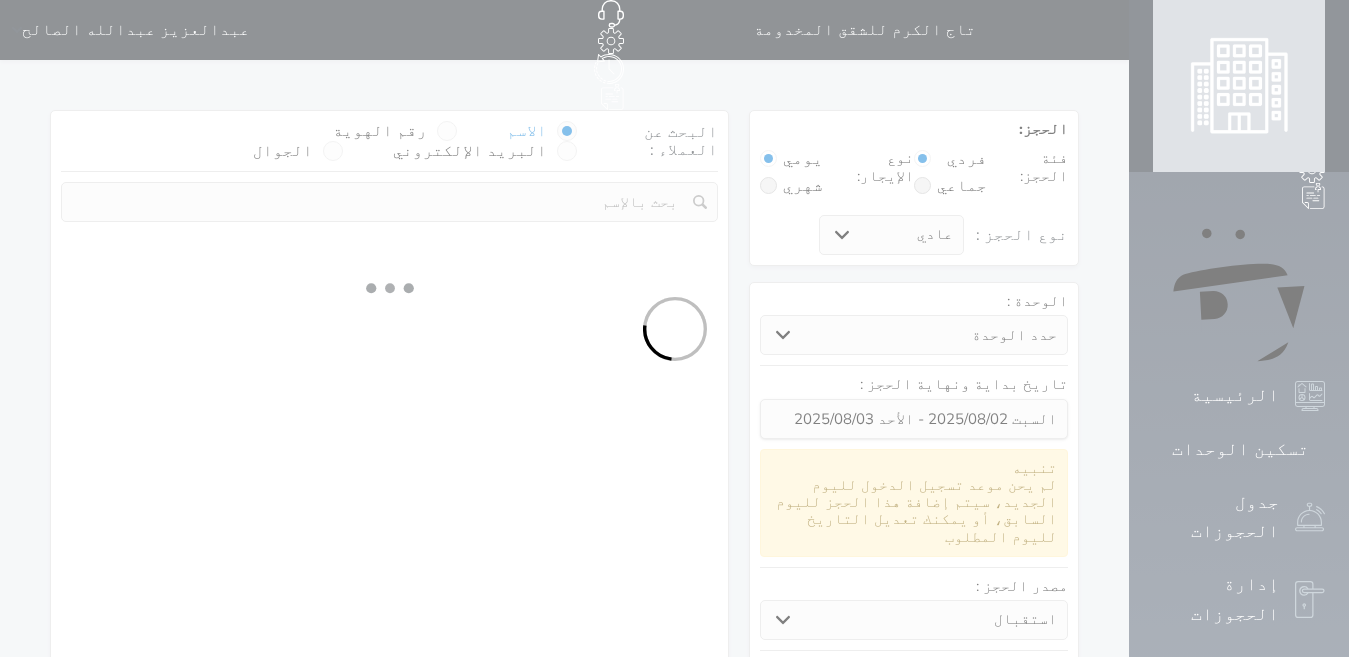 select on "113" 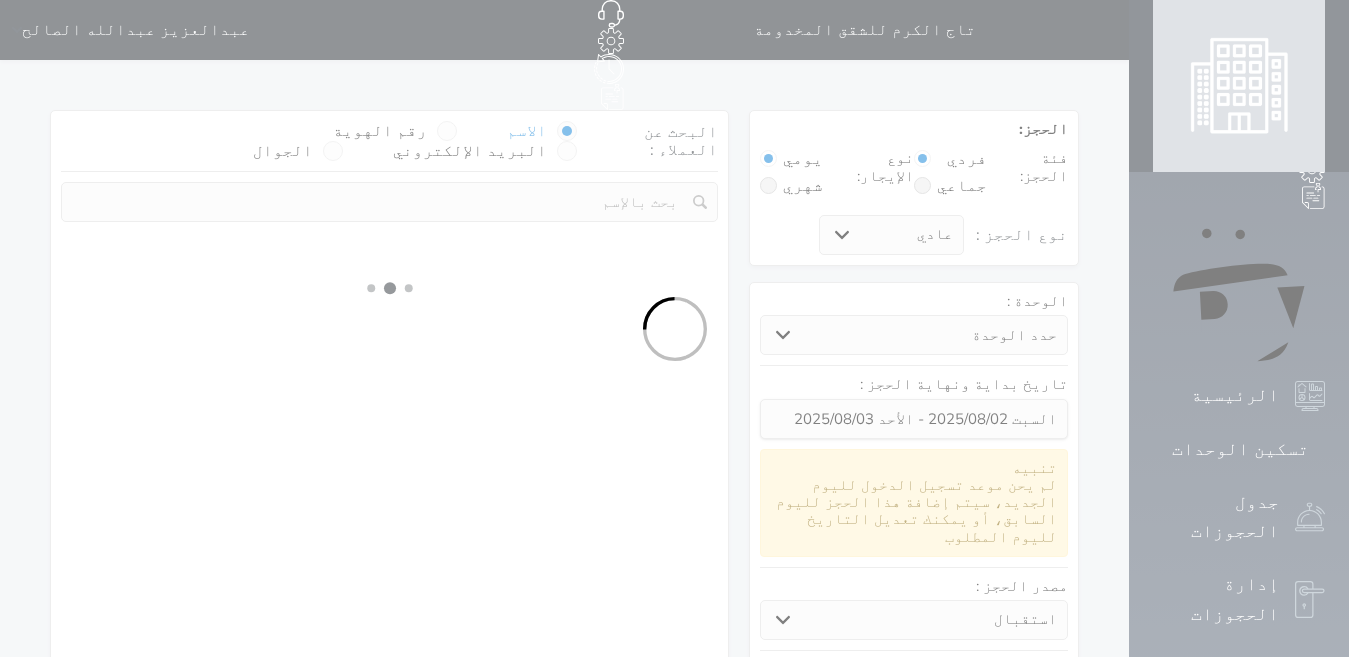 select on "1" 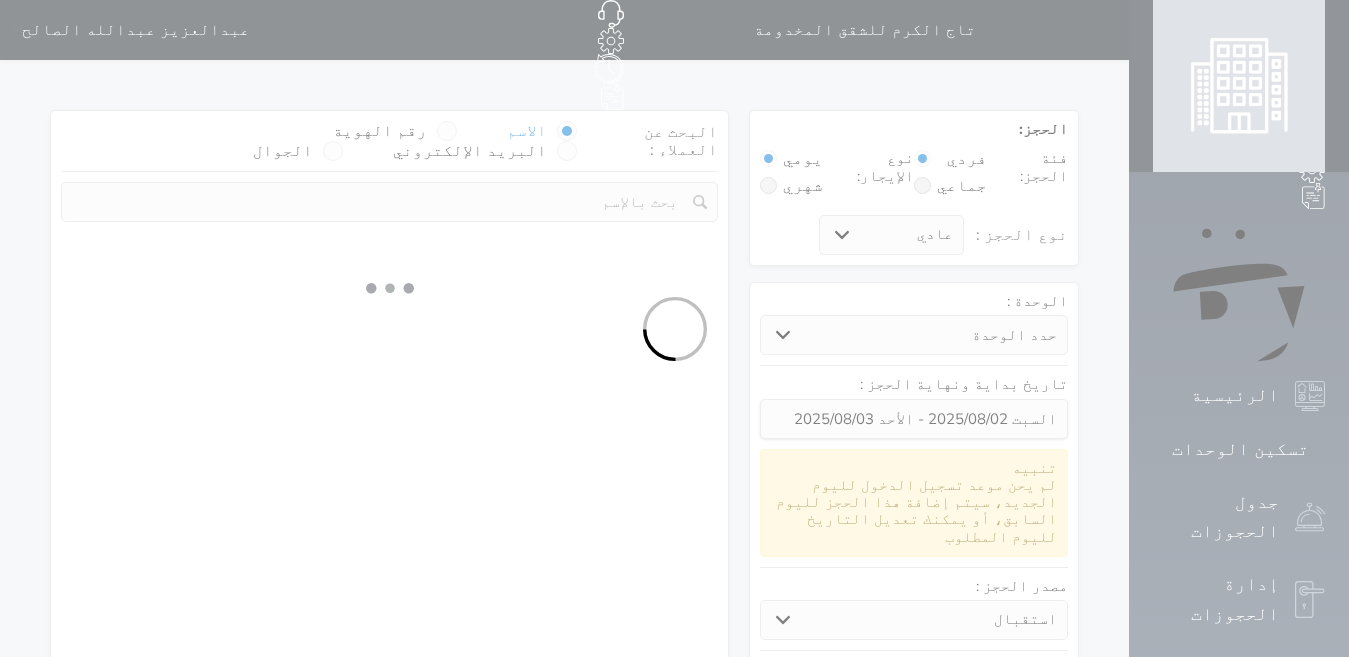 select 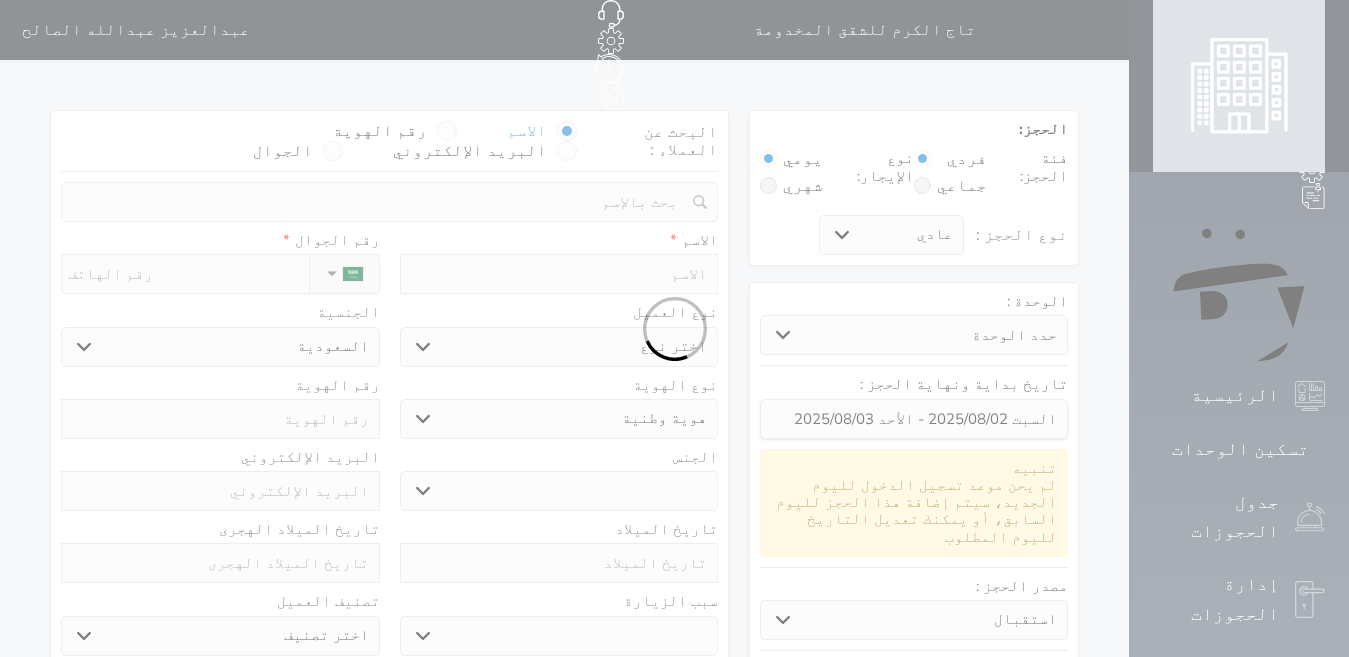 select 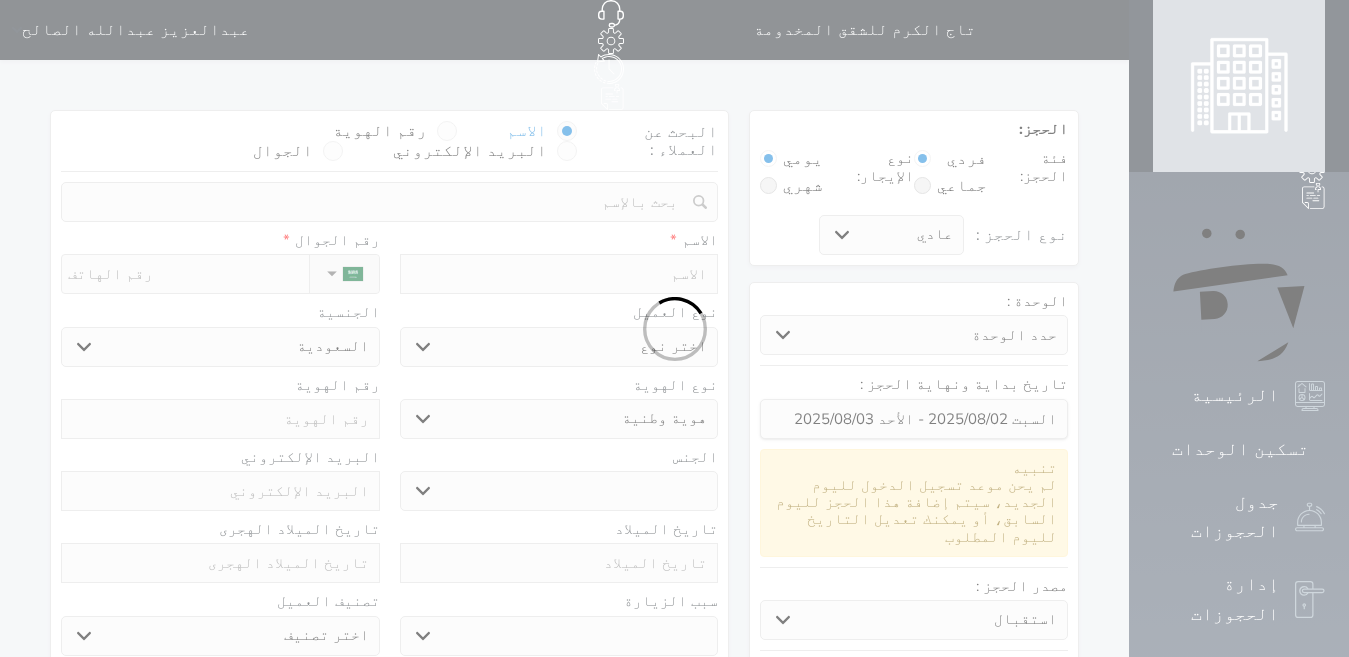 select 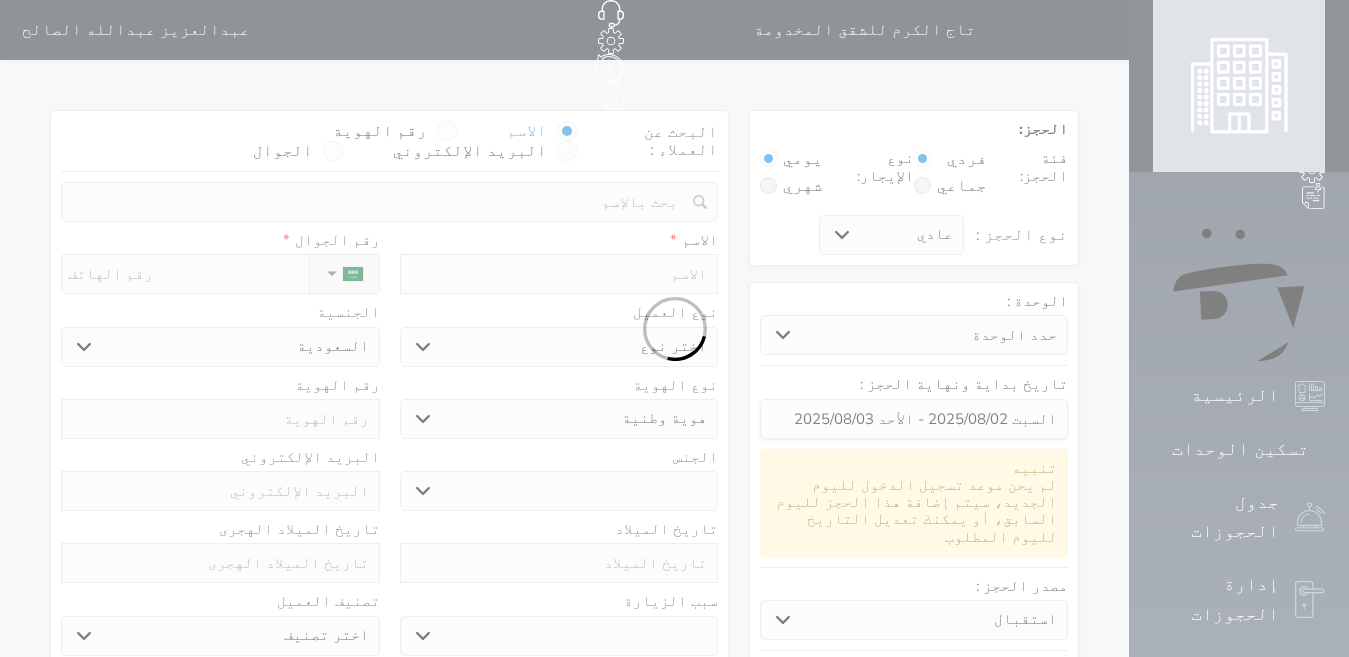 select 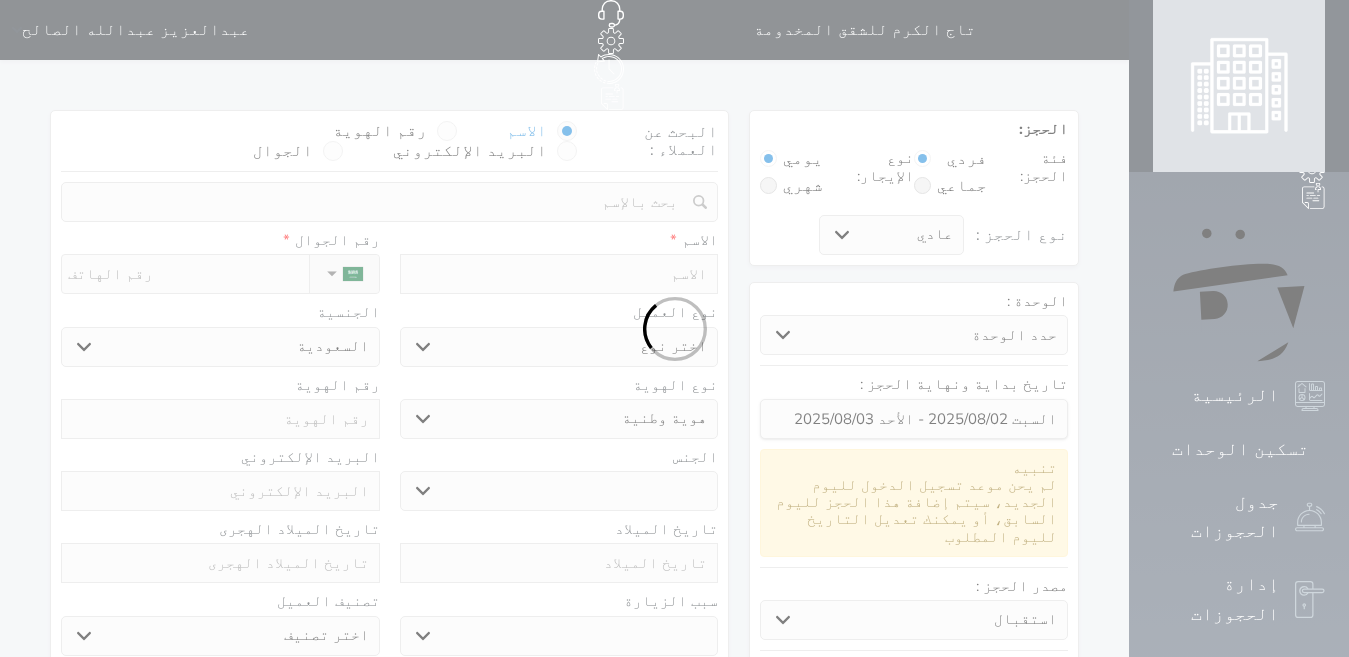 select 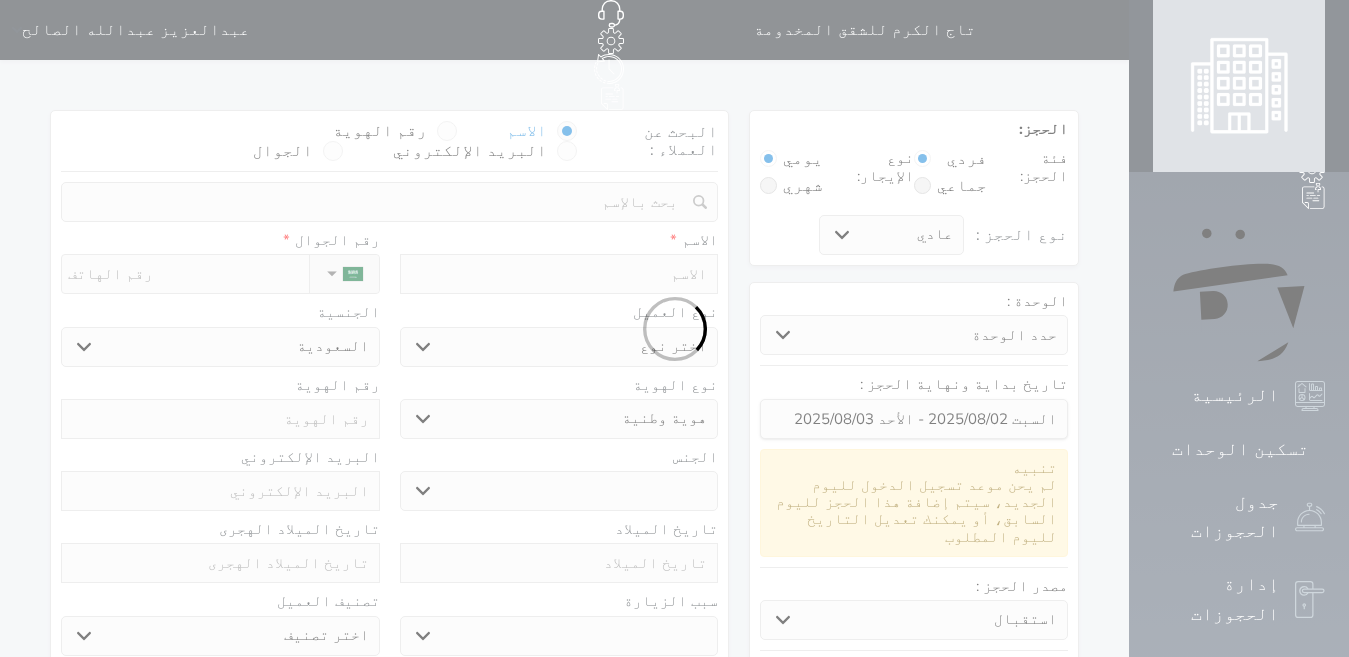 select on "1" 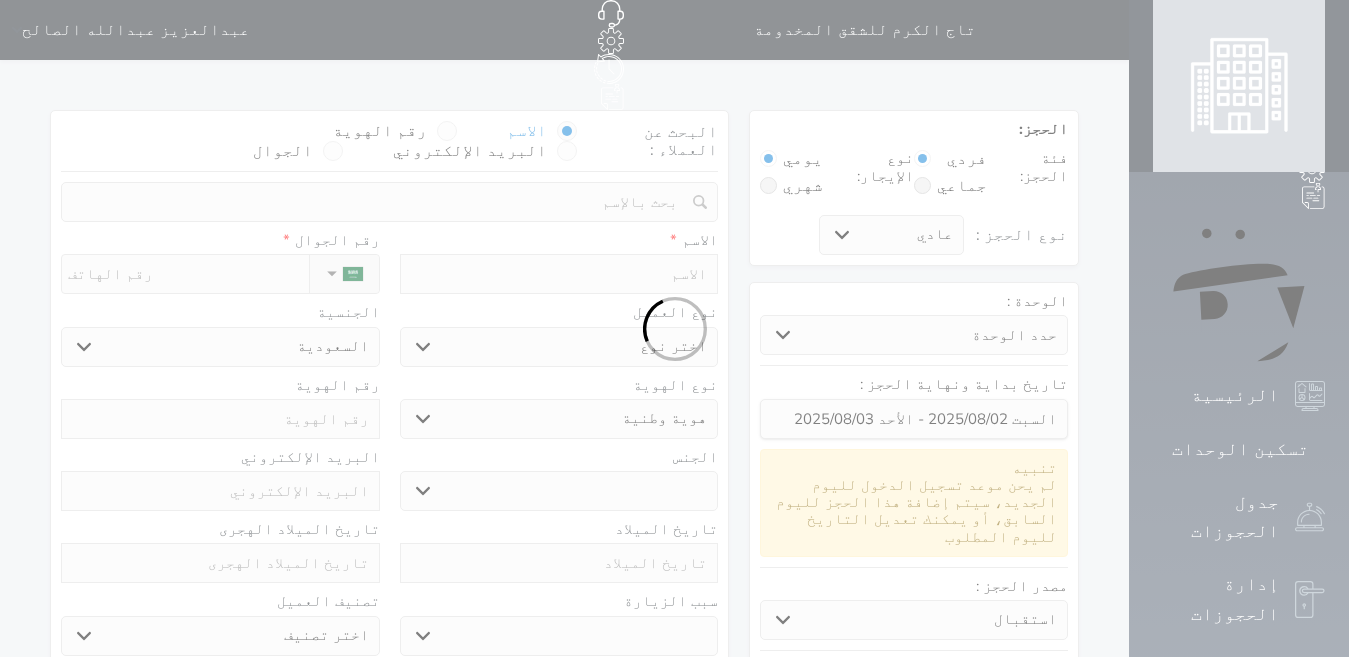 select on "7" 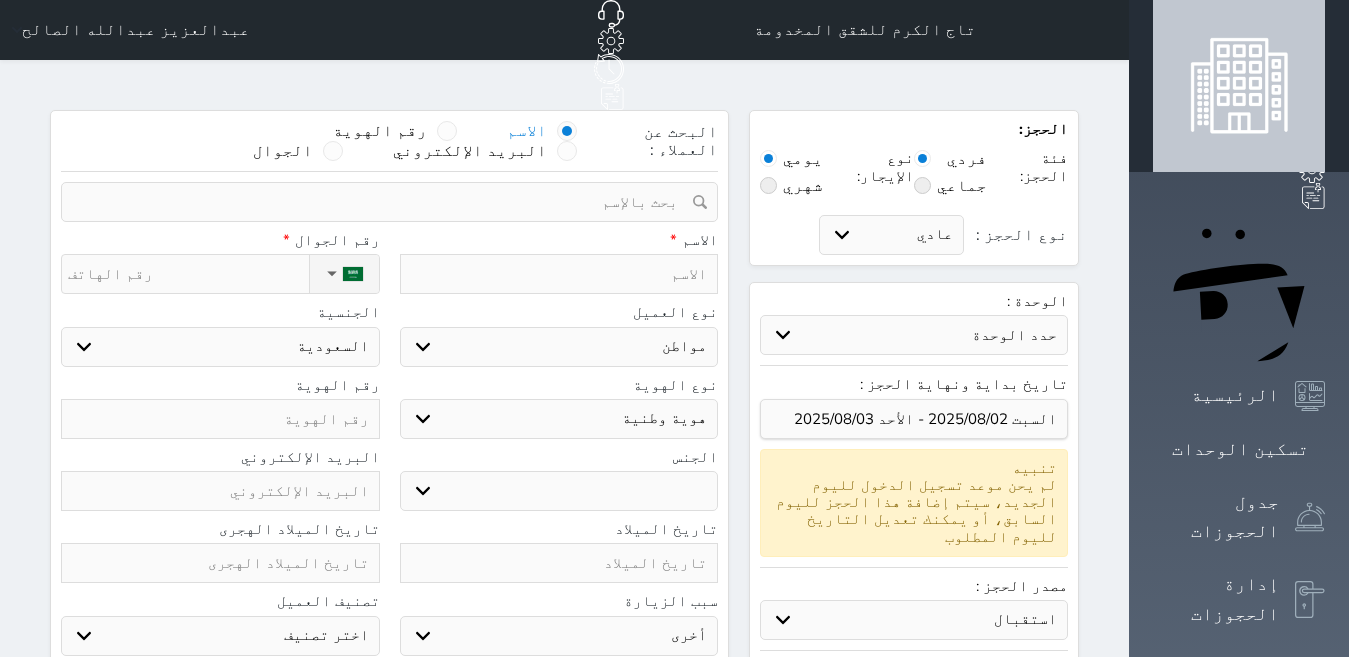 click at bounding box center [559, 274] 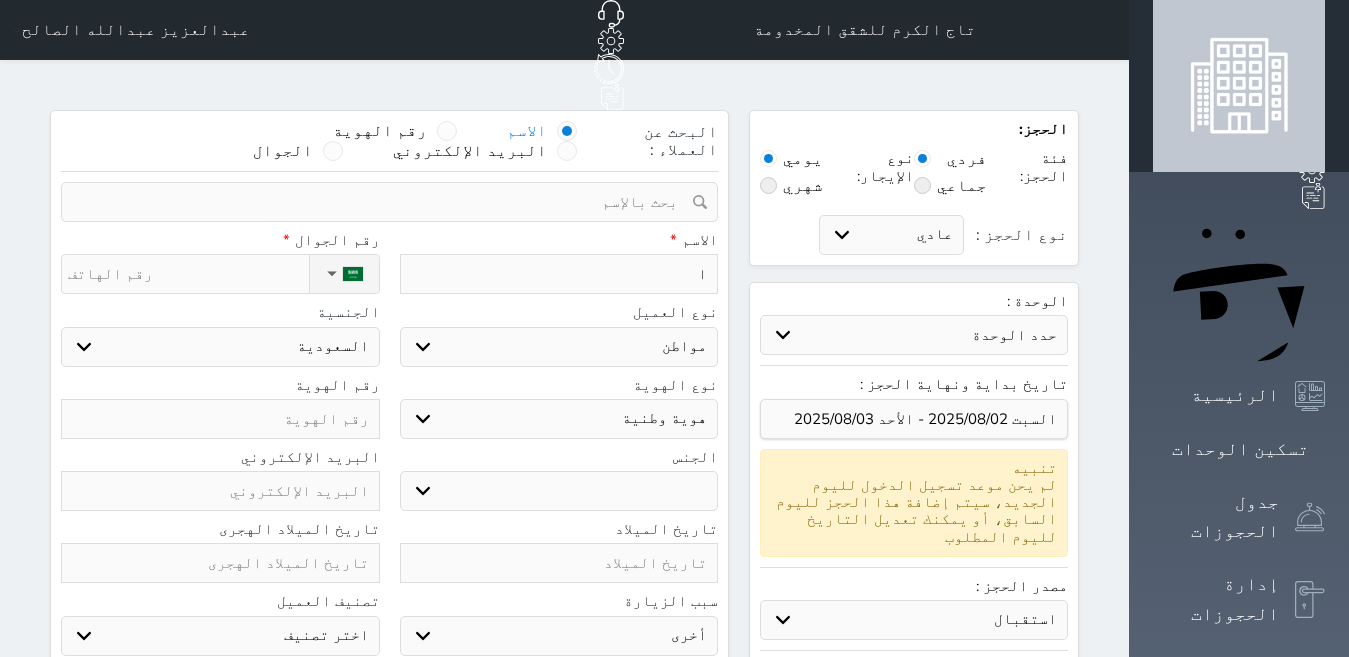 type on "اب" 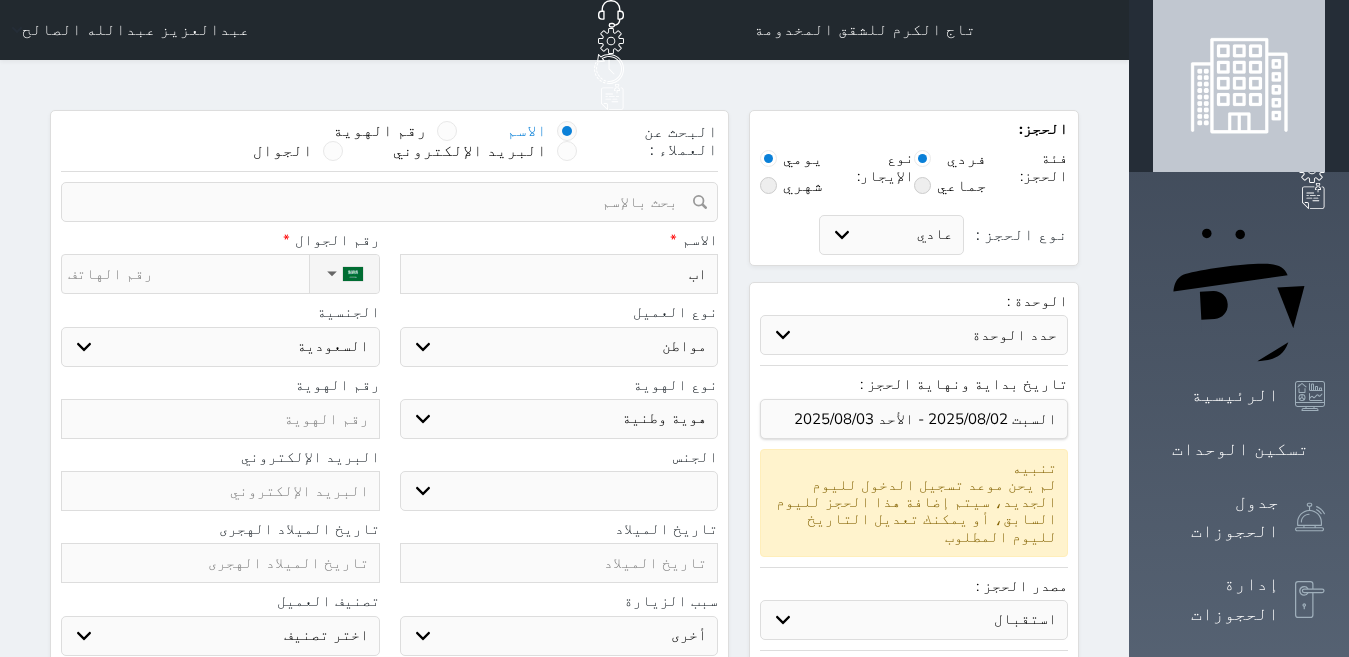 type on "ابر" 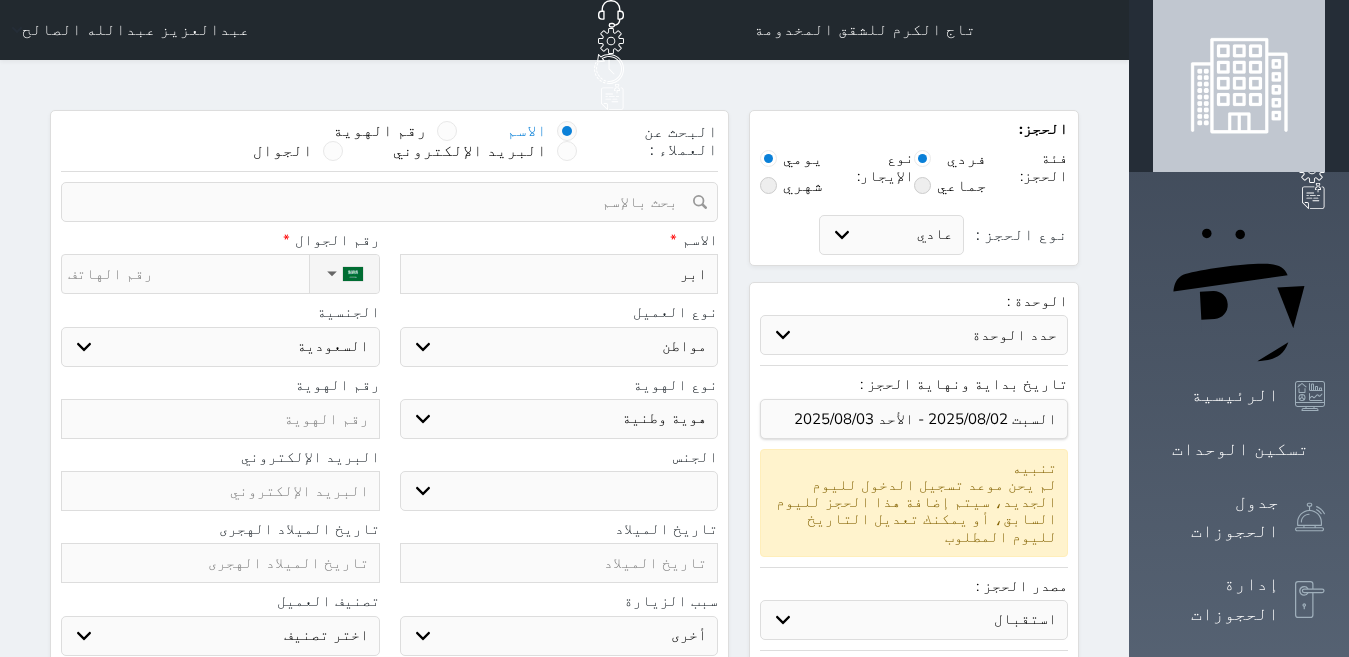type on "ابرا" 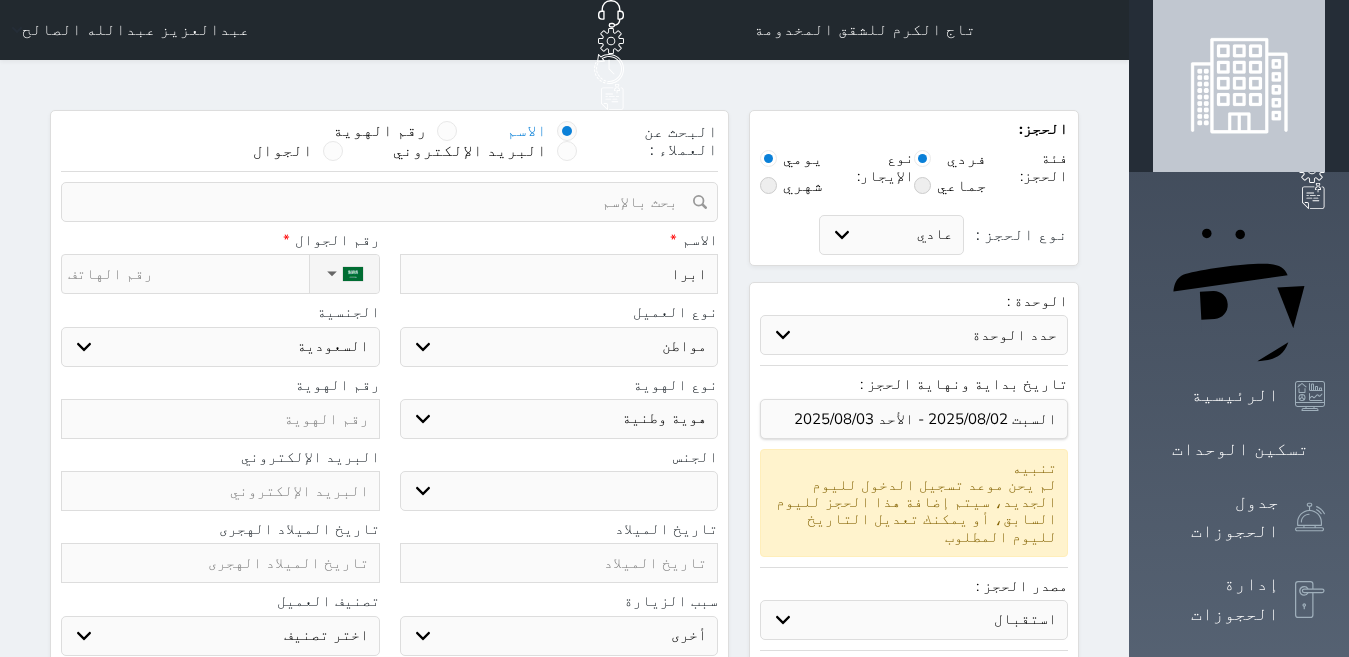 type on "[FIRST]" 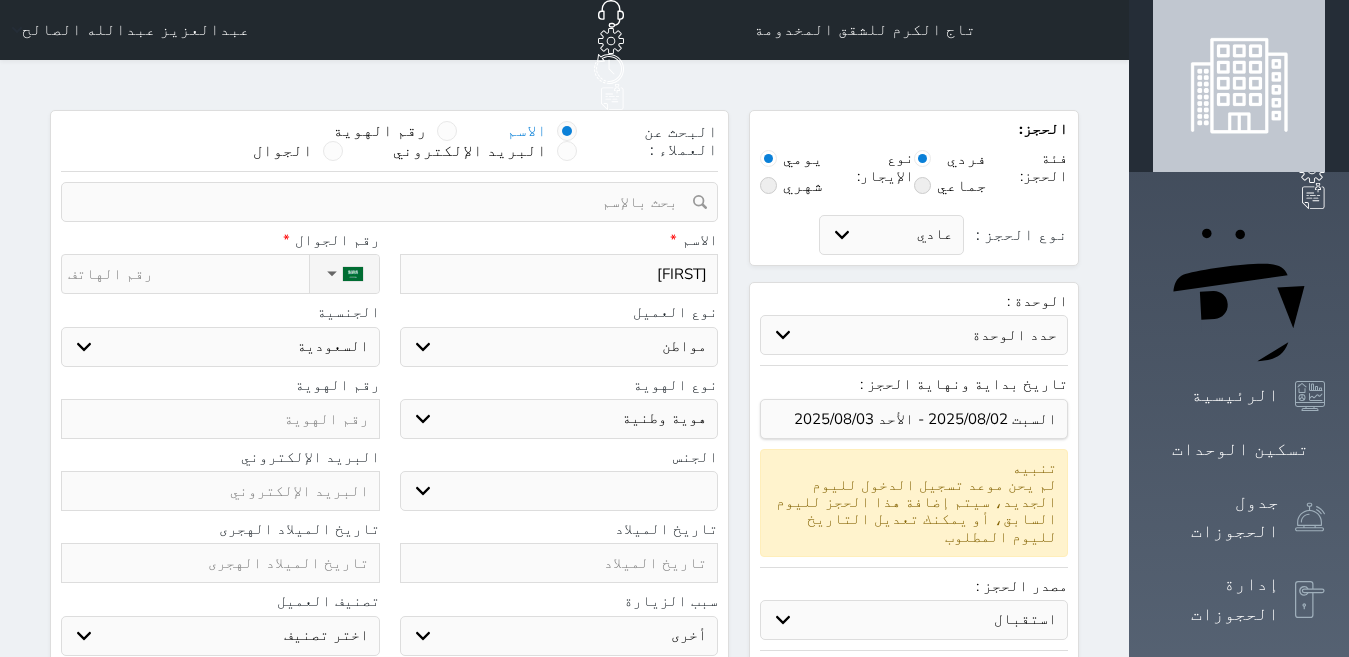 type on "[FIRST]" 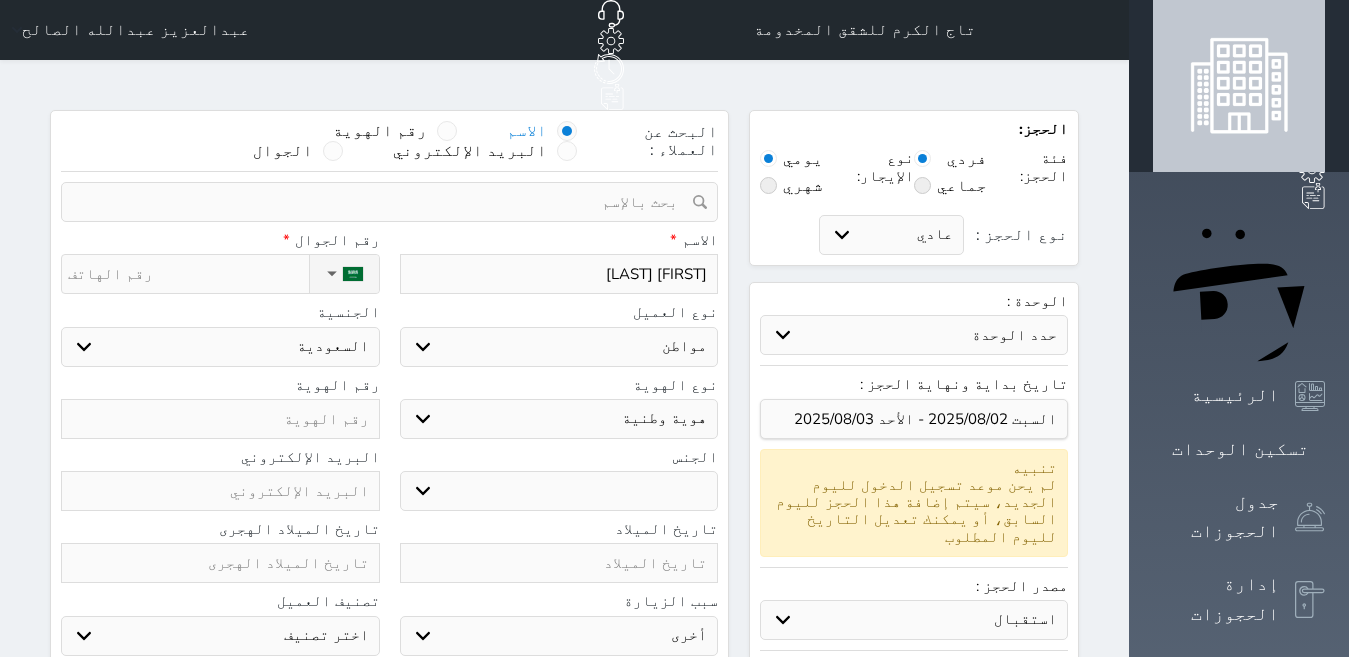 type on "[FIRST] [LAST]" 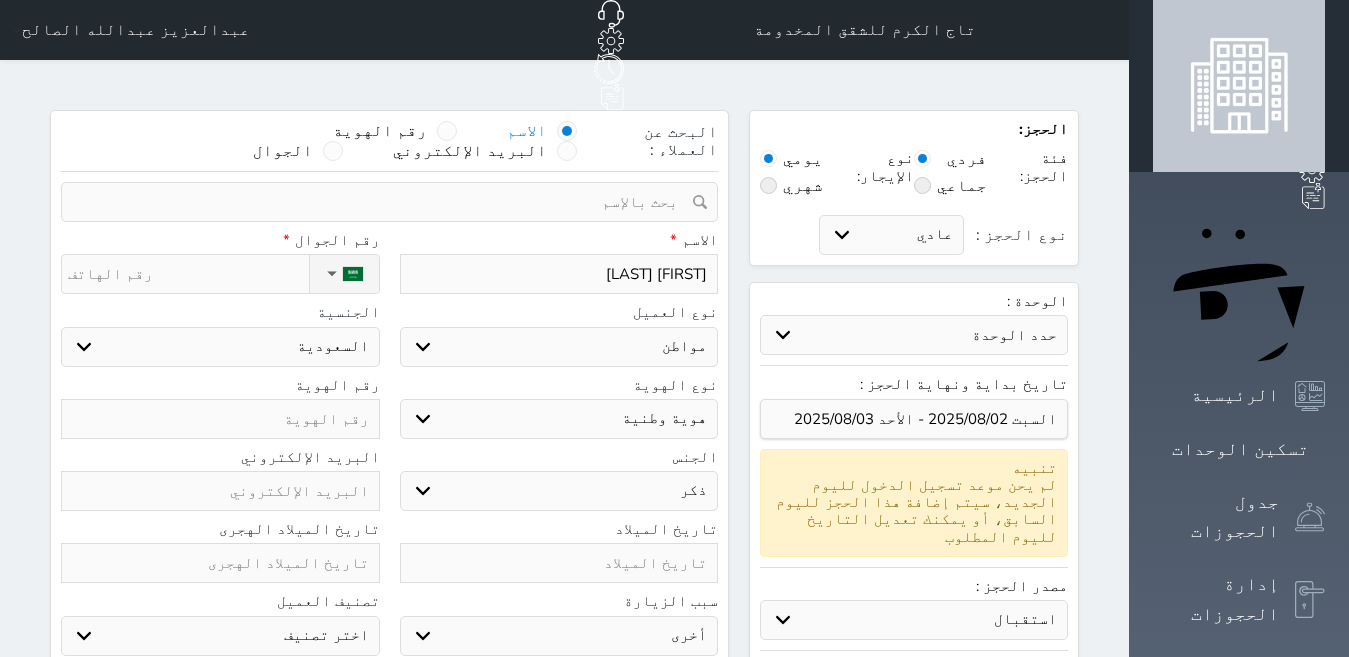 click on "ذكر   انثى" at bounding box center (559, 491) 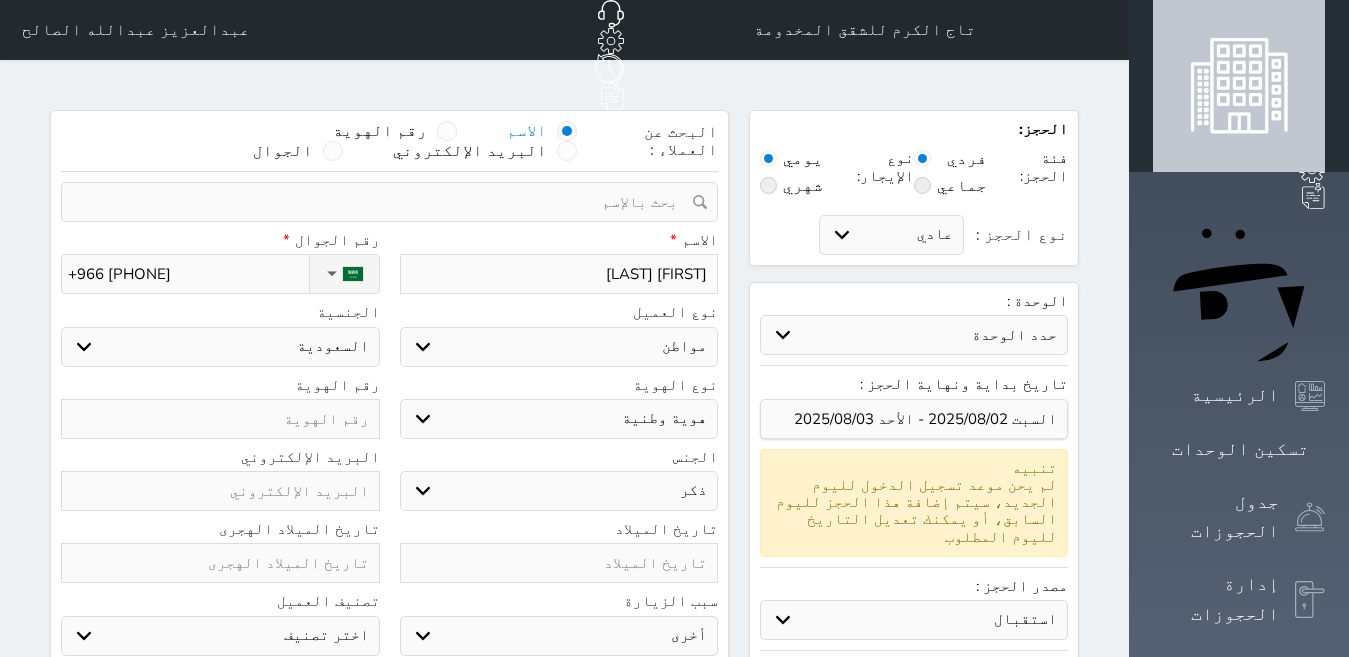 type on "+966 [PHONE]" 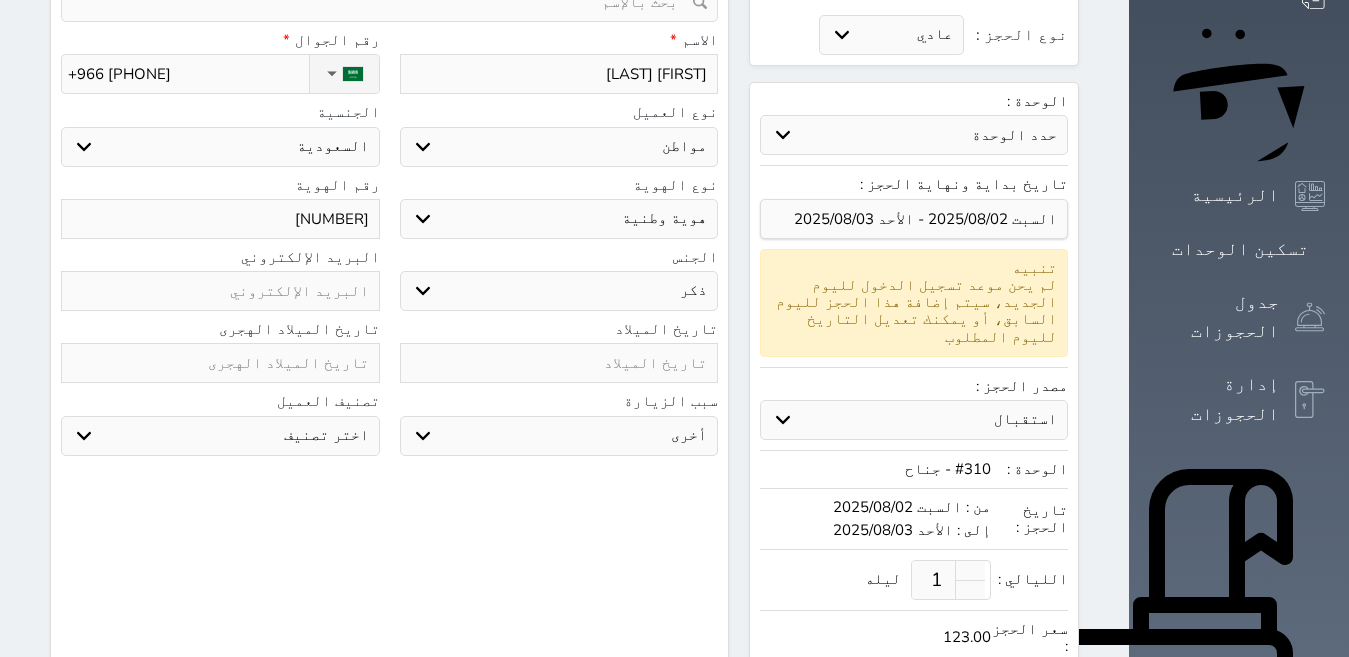 scroll, scrollTop: 600, scrollLeft: 0, axis: vertical 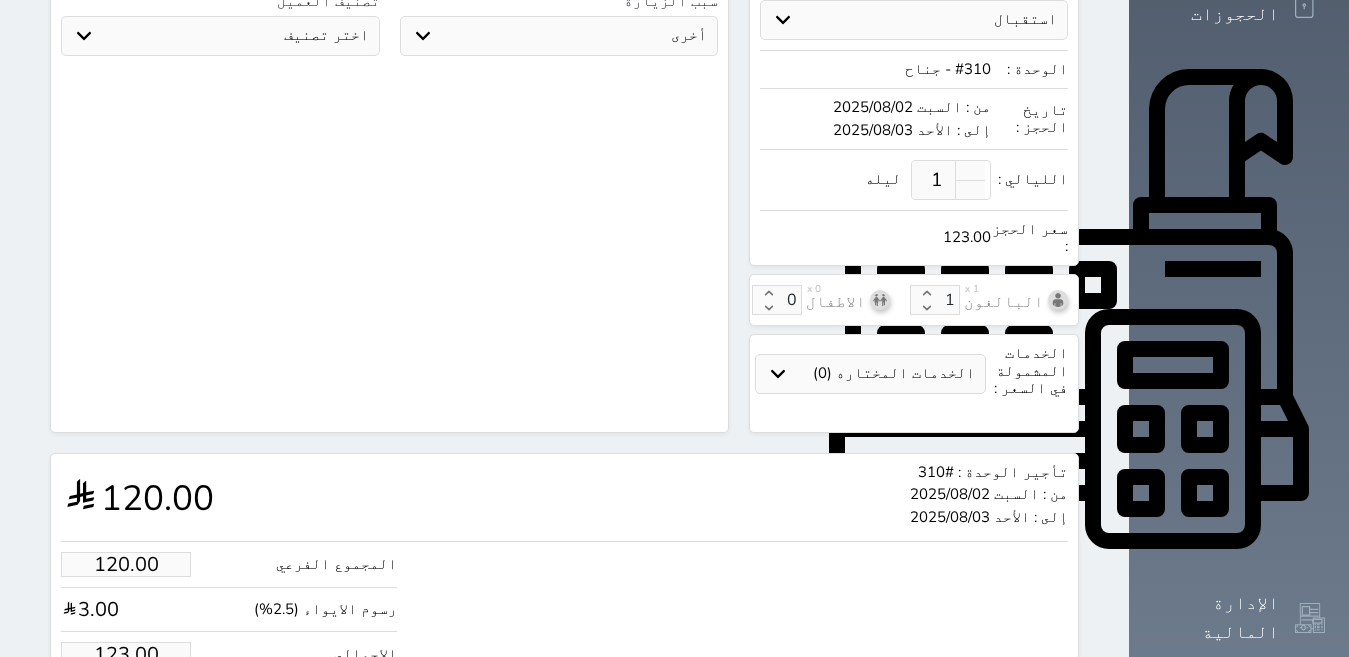 type on "[NUMBER]" 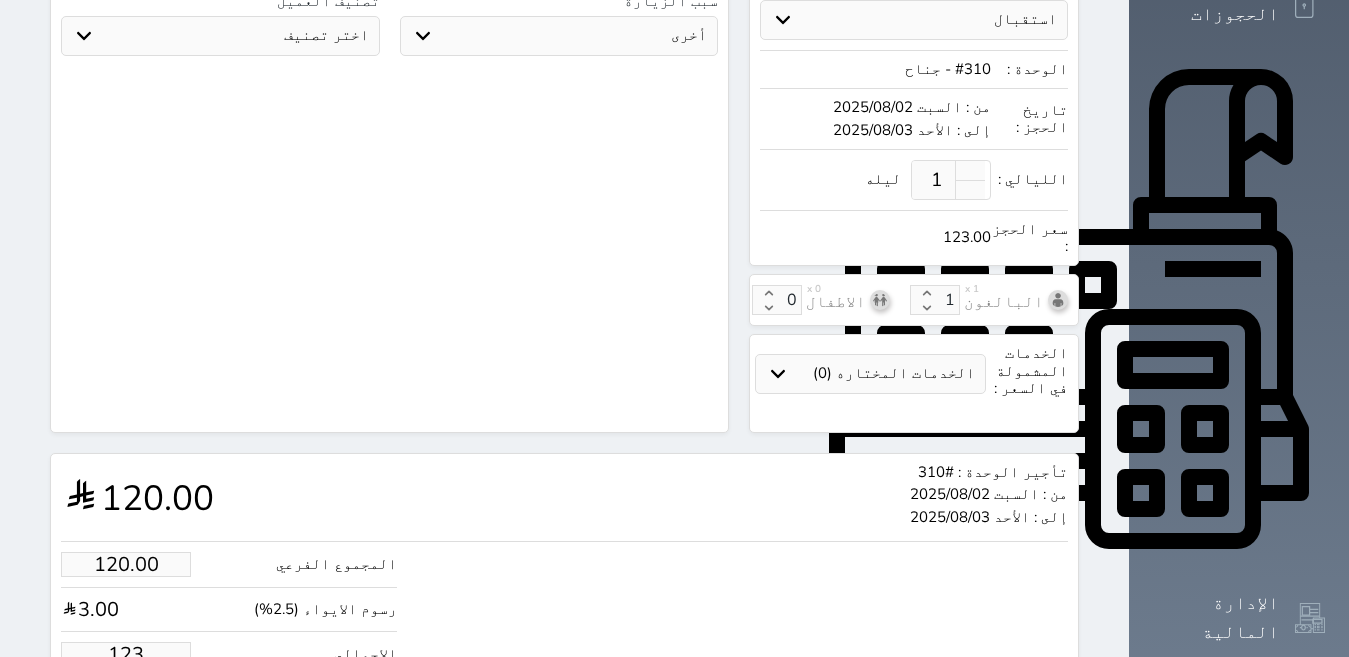 type on "11.71" 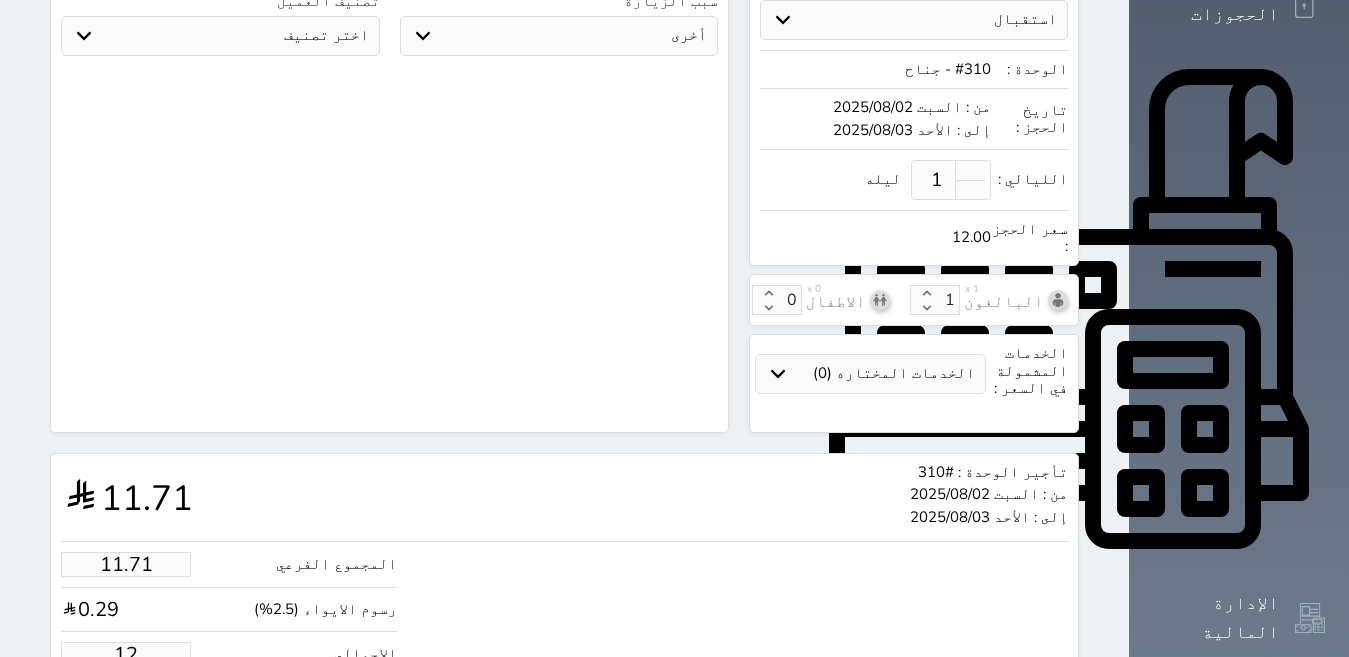 type on "1.00" 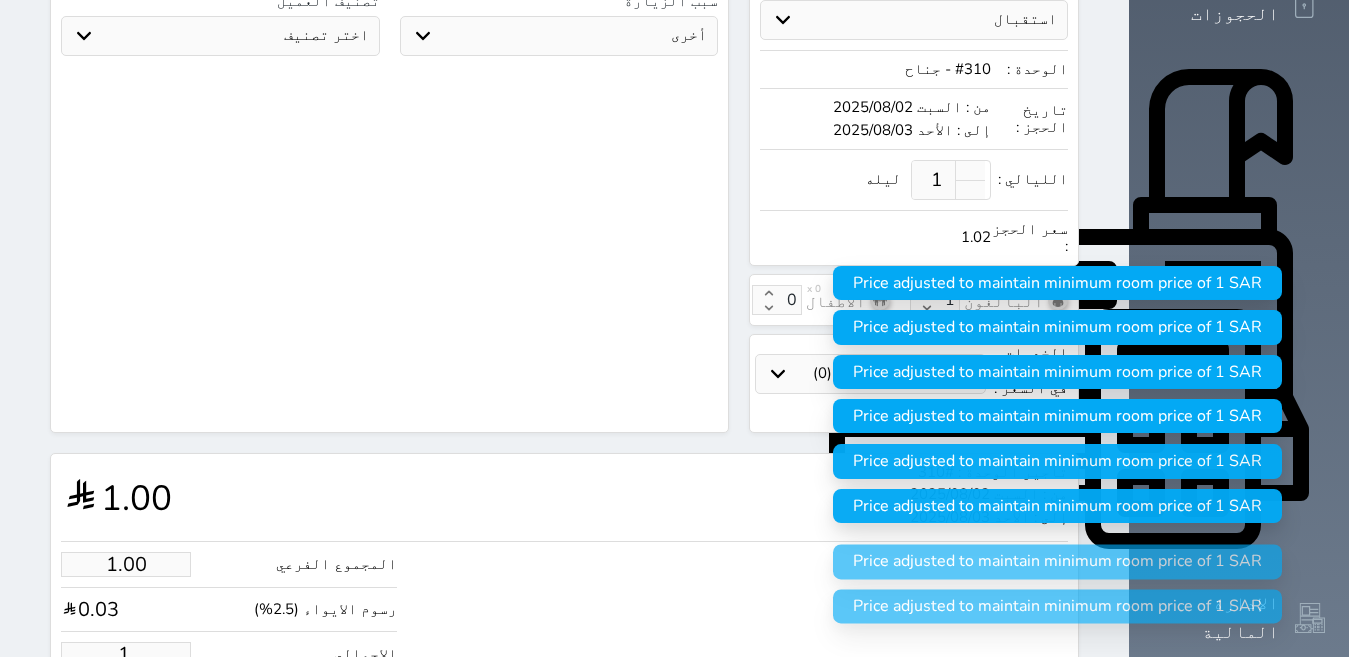 type on "1" 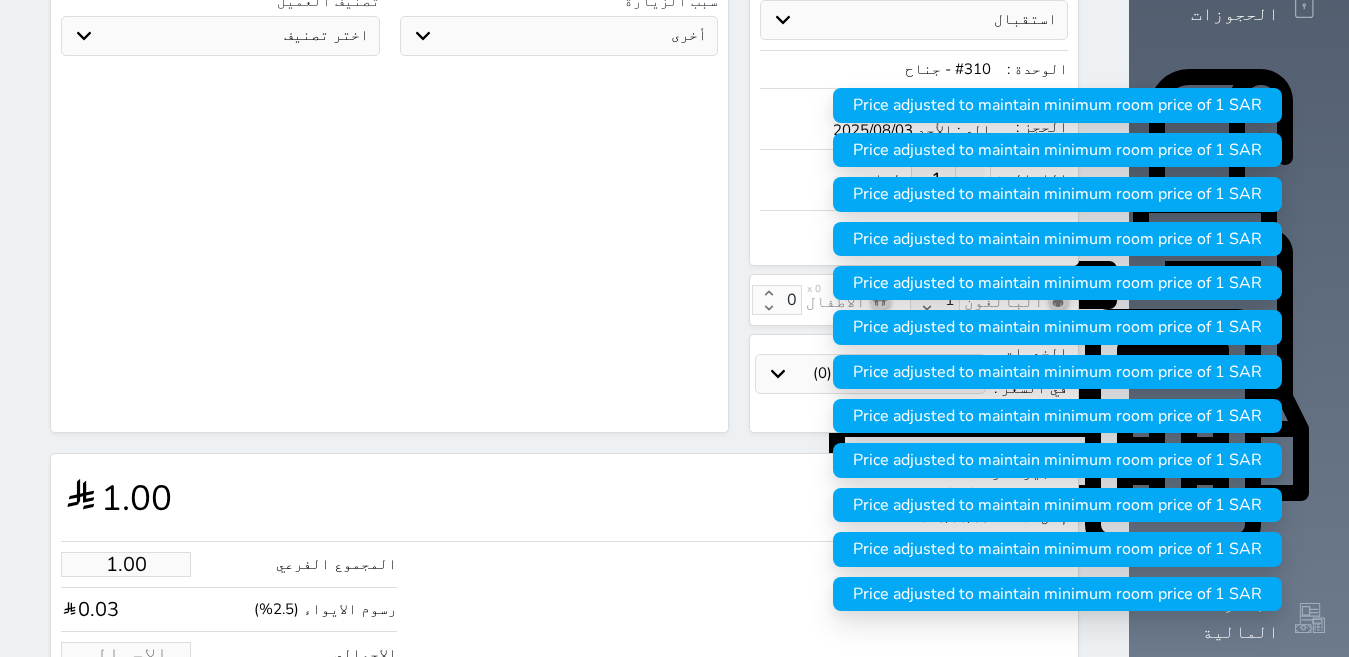 type on "1" 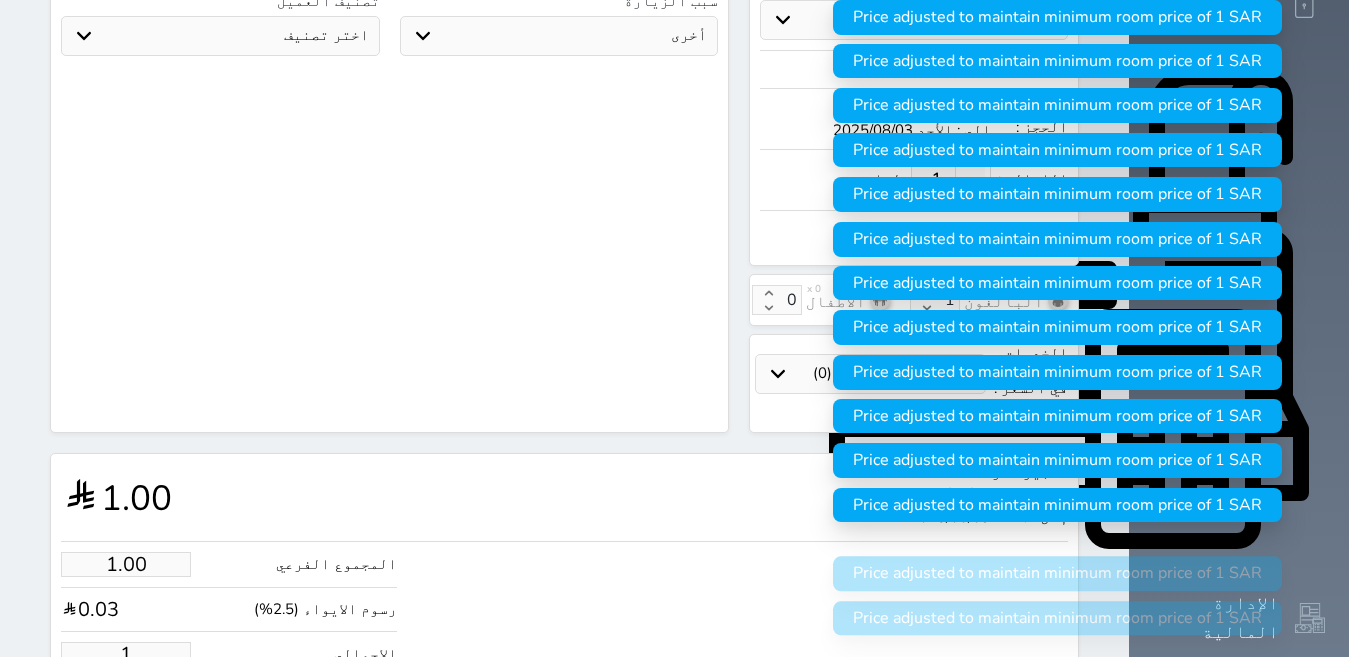 type on "14.63" 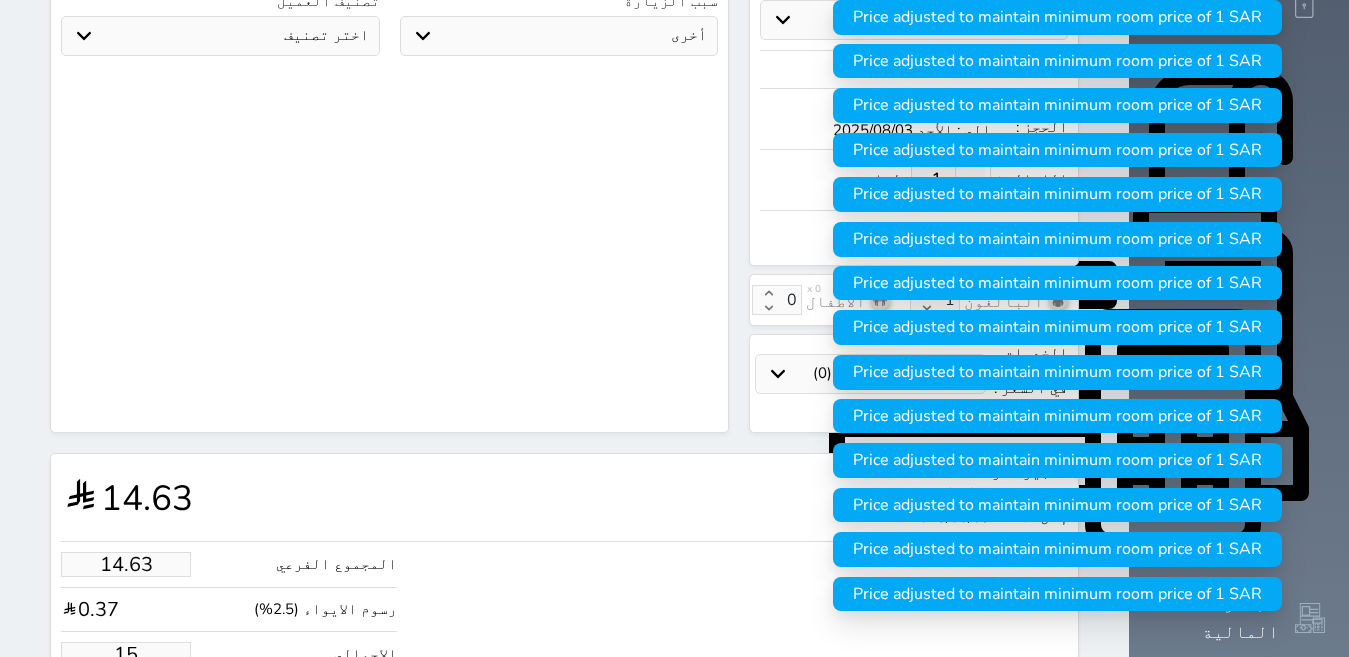 type on "146.34" 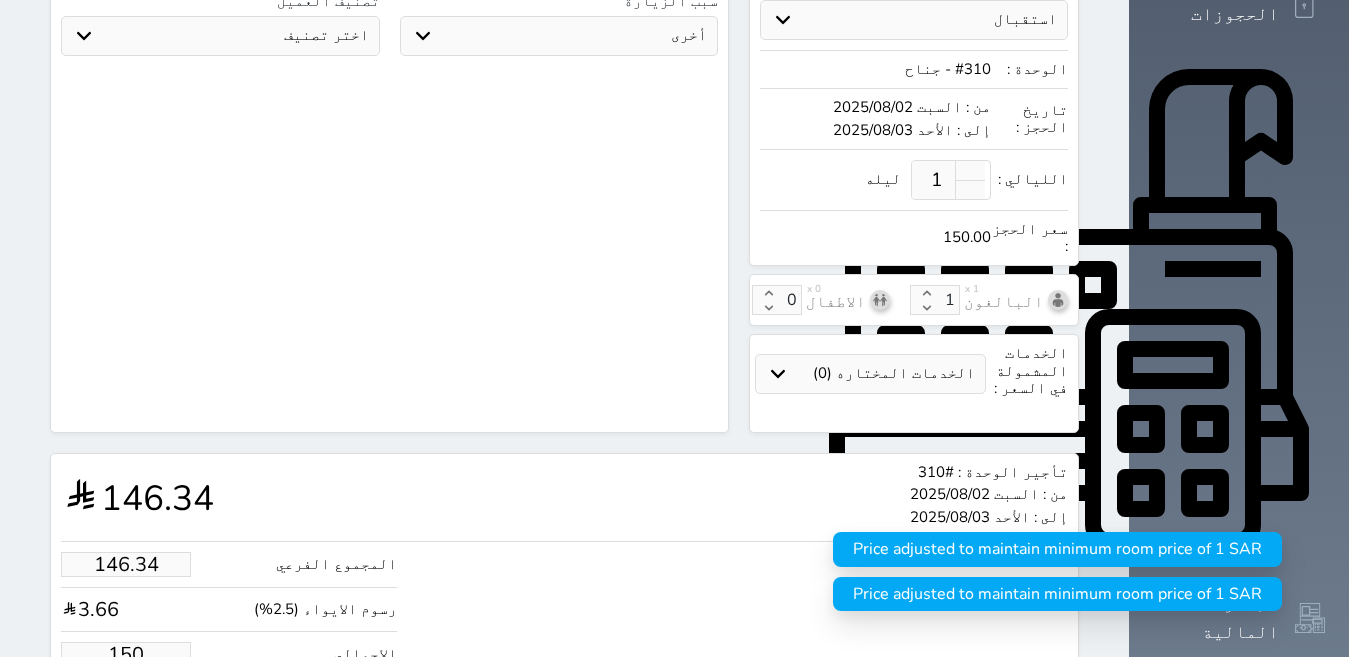 type on "150.00" 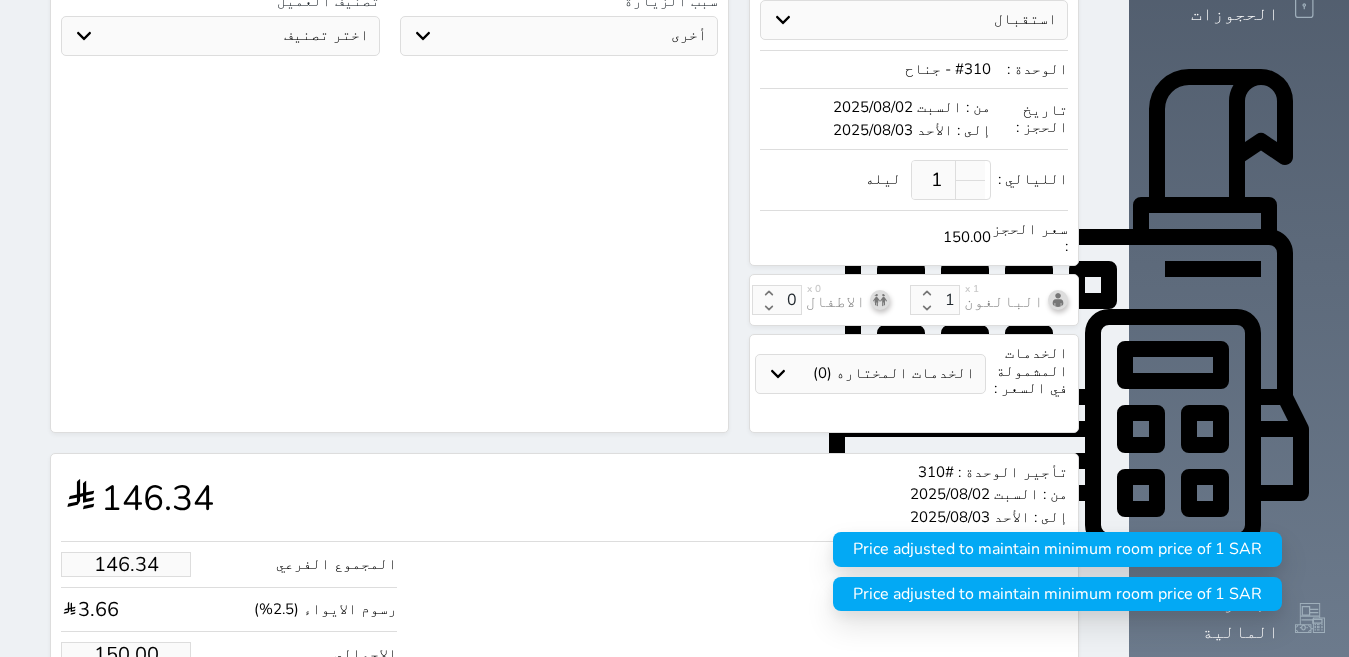click on "حجز" at bounding box center [149, 715] 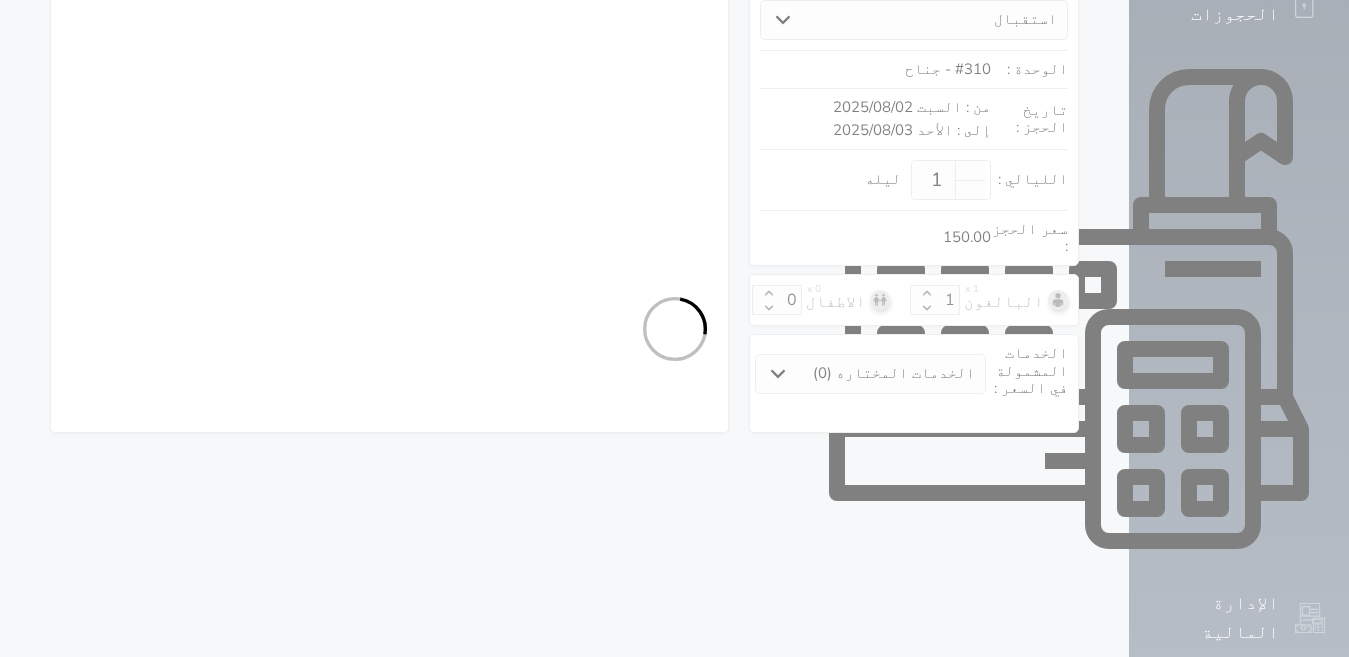 select on "1" 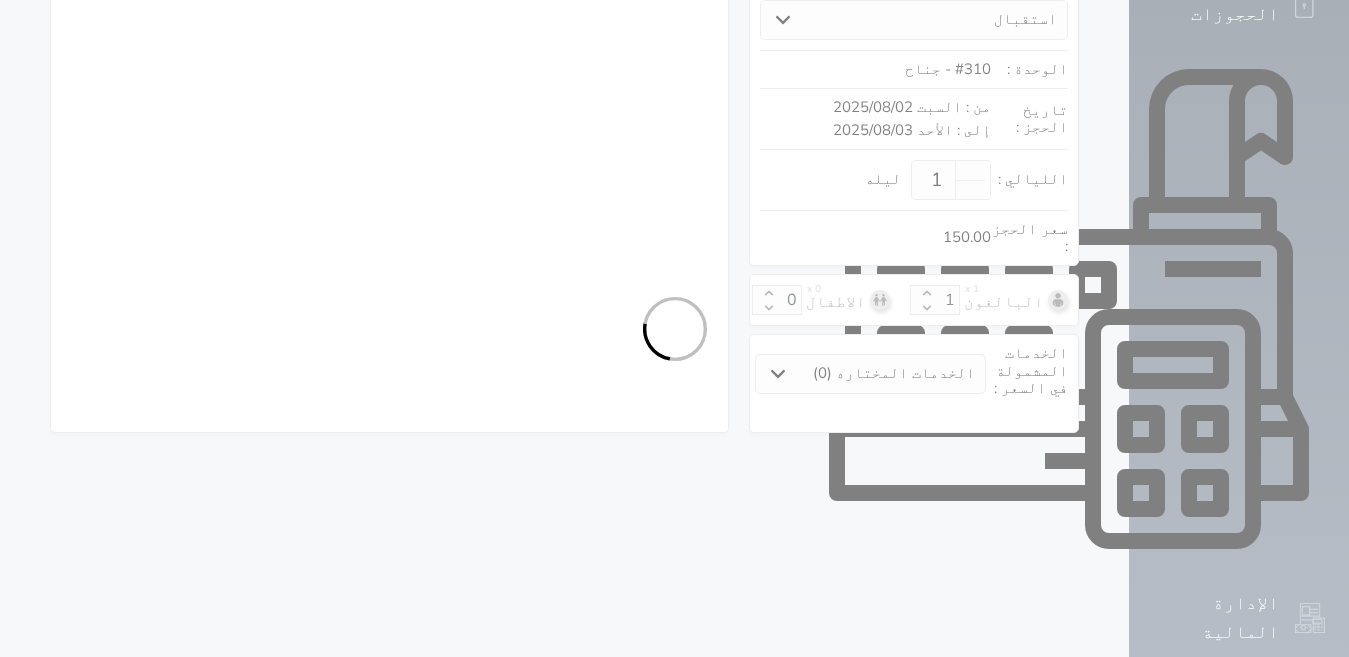 select on "113" 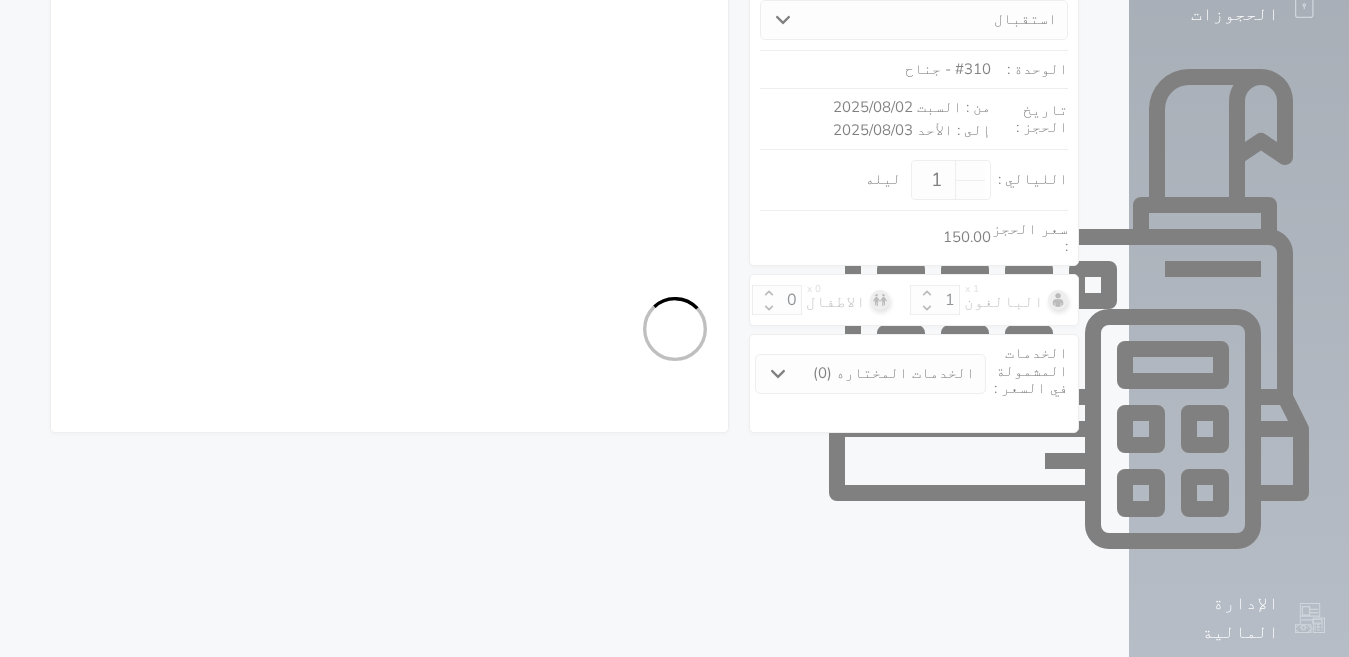 select on "1" 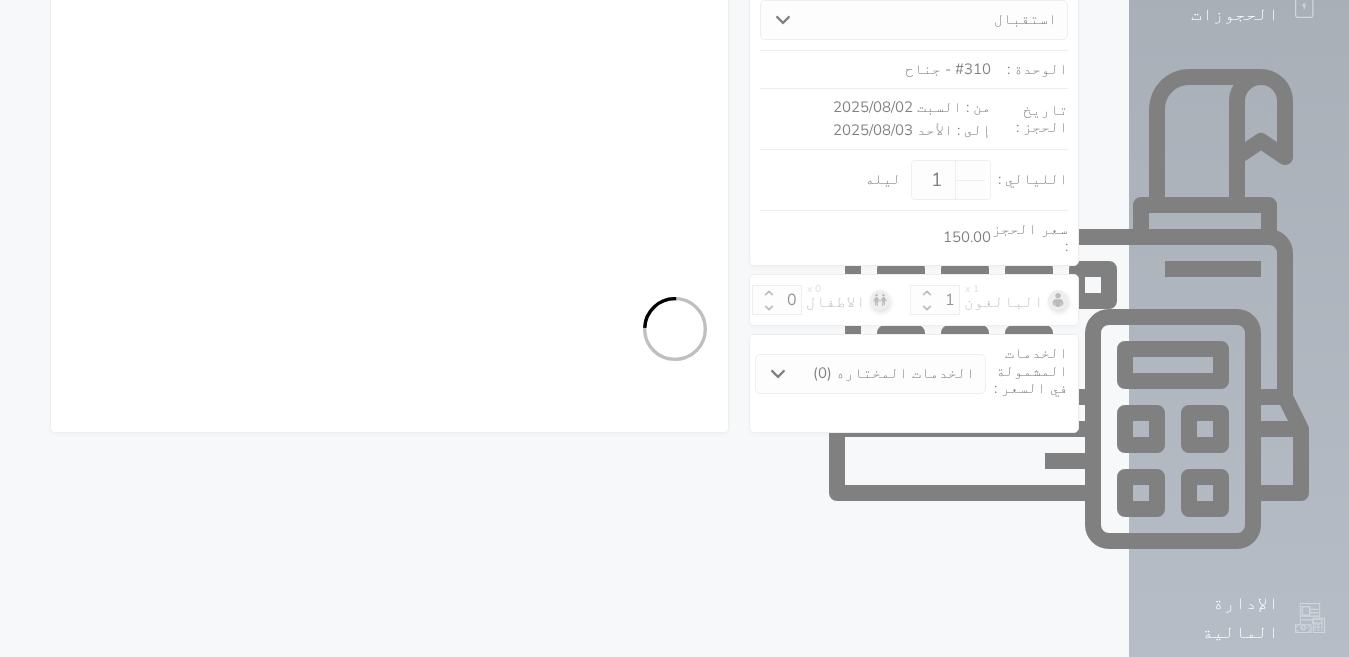 select on "7" 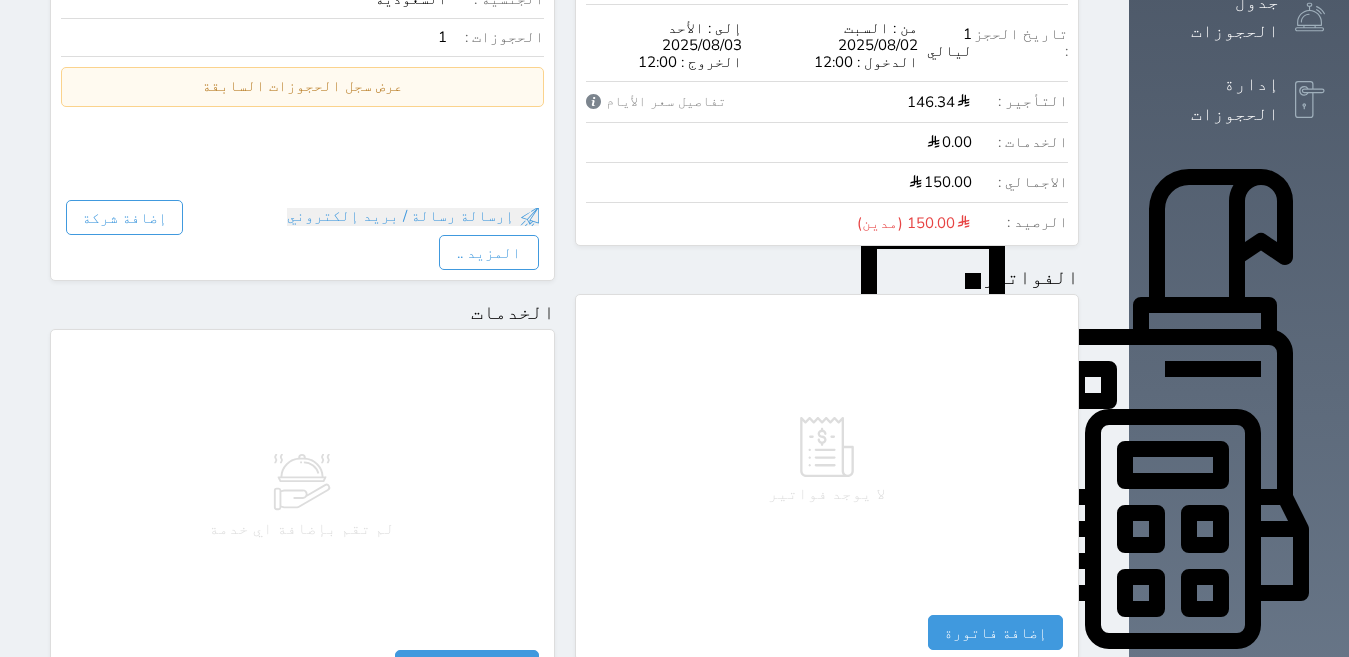 scroll, scrollTop: 600, scrollLeft: 0, axis: vertical 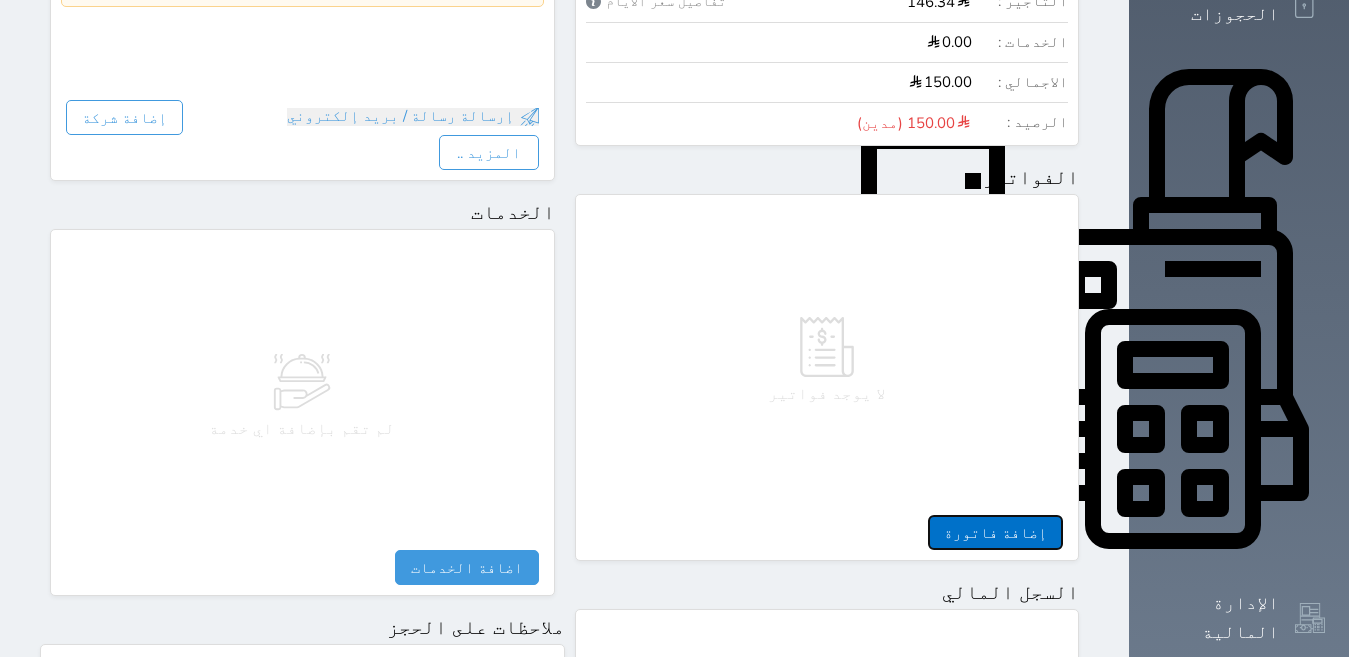 click on "إضافة فاتورة" at bounding box center (995, 532) 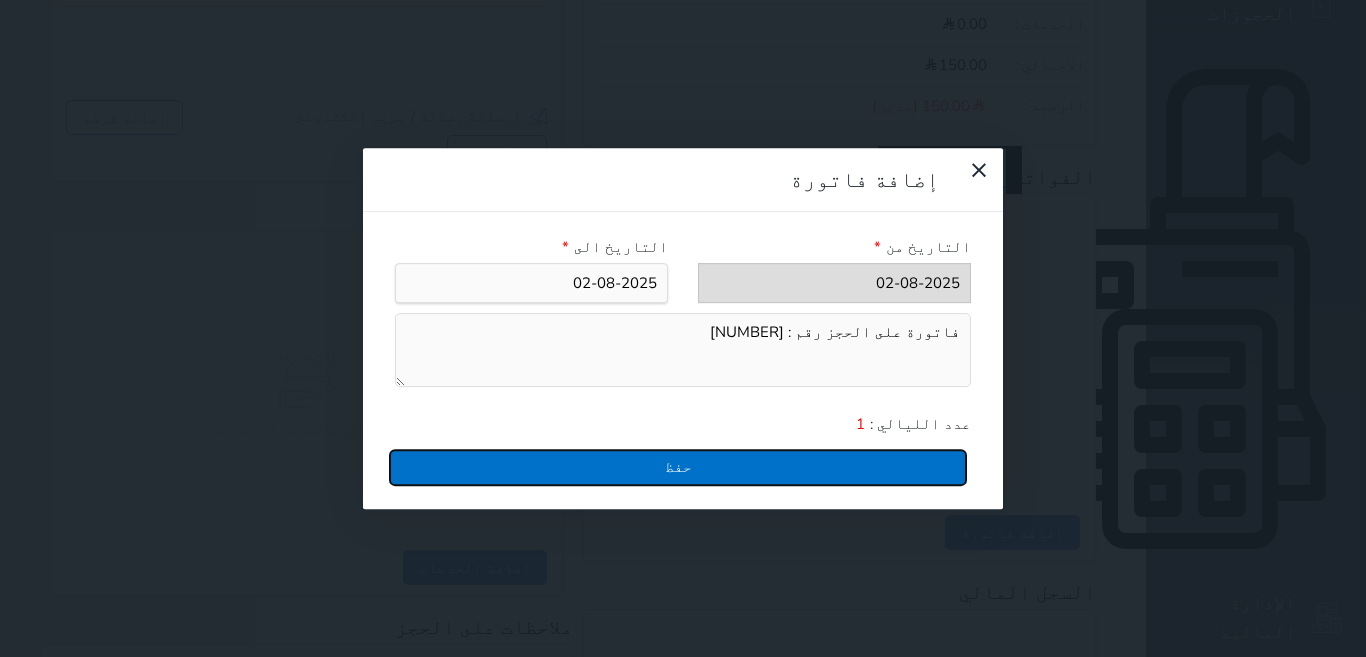 click on "حفظ" at bounding box center (678, 467) 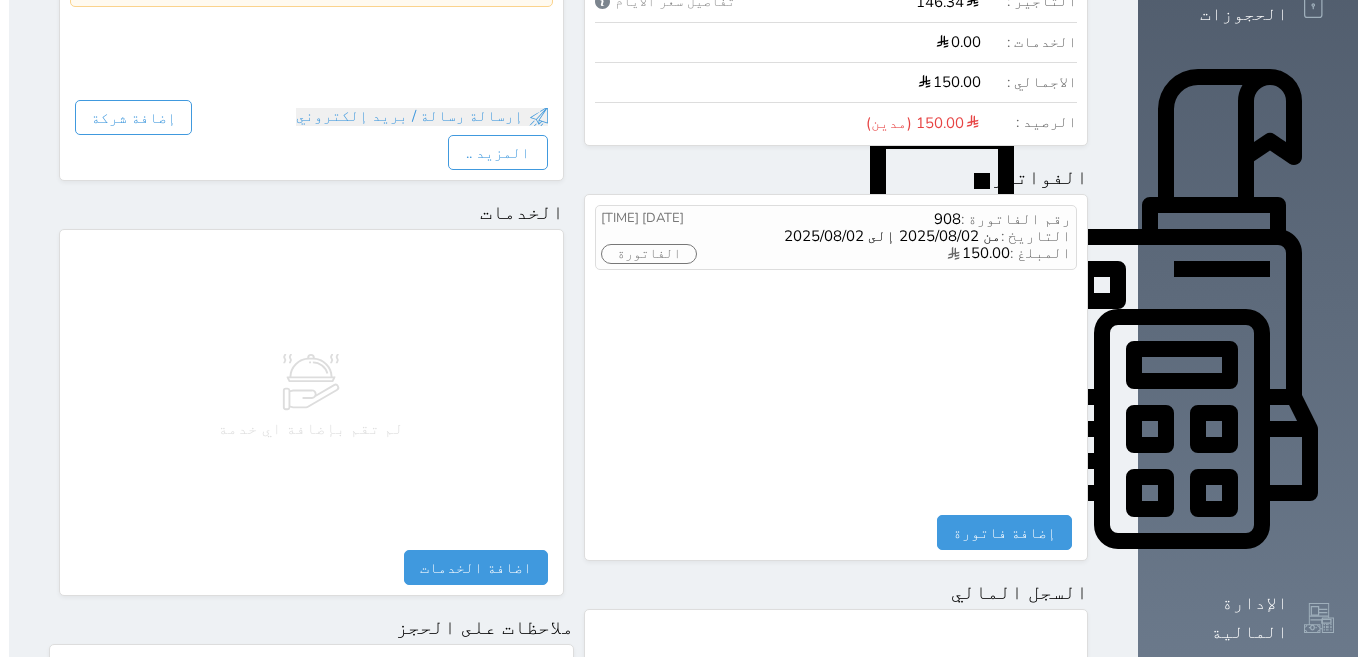 scroll, scrollTop: 500, scrollLeft: 0, axis: vertical 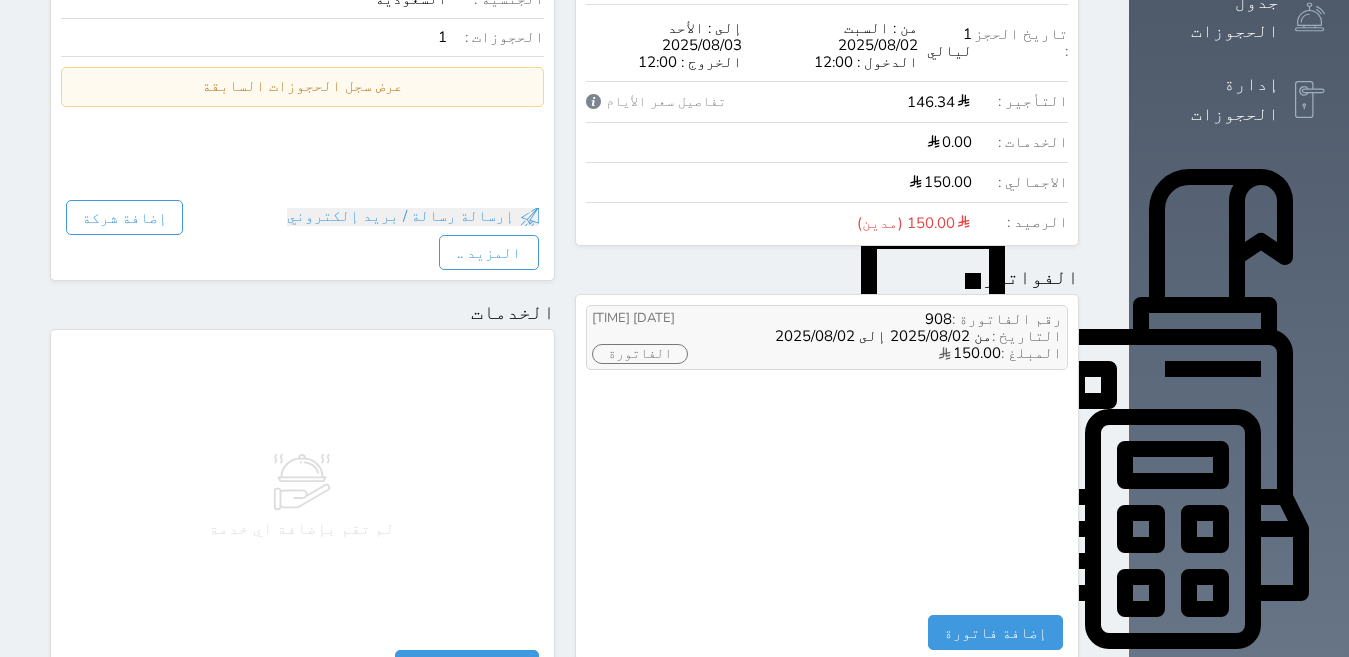 click on "الفاتورة" at bounding box center [640, 354] 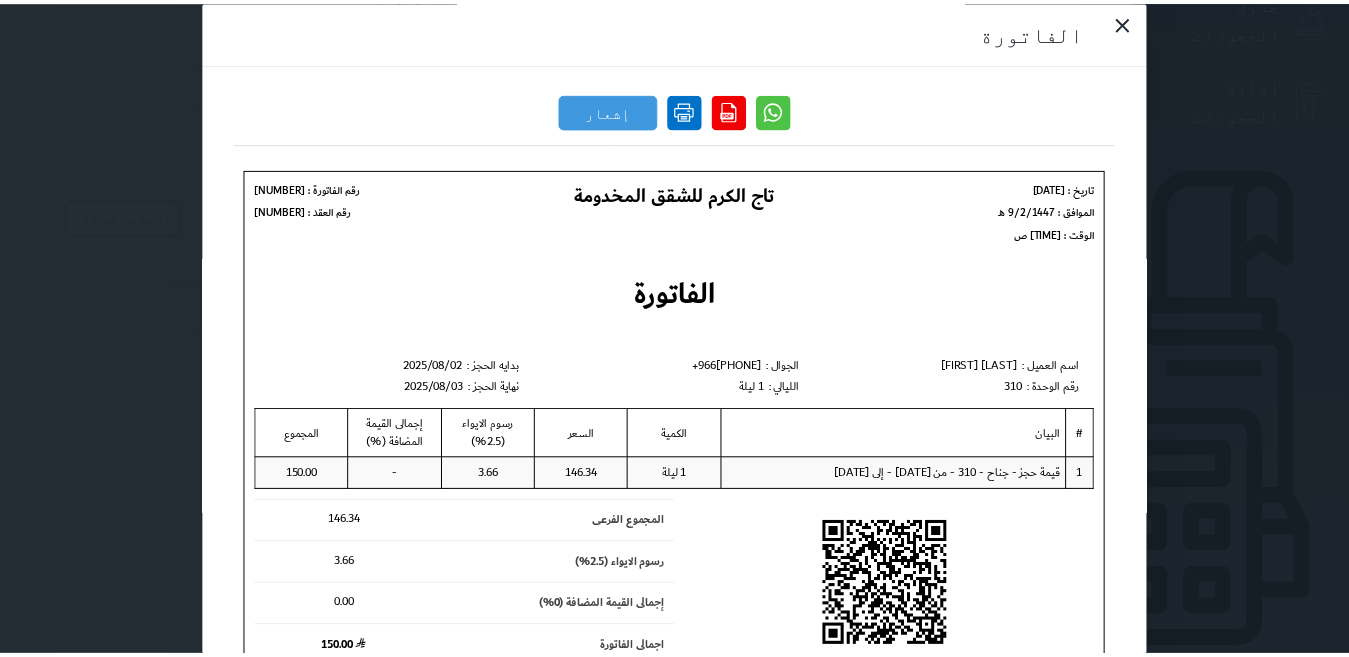 scroll, scrollTop: 0, scrollLeft: 0, axis: both 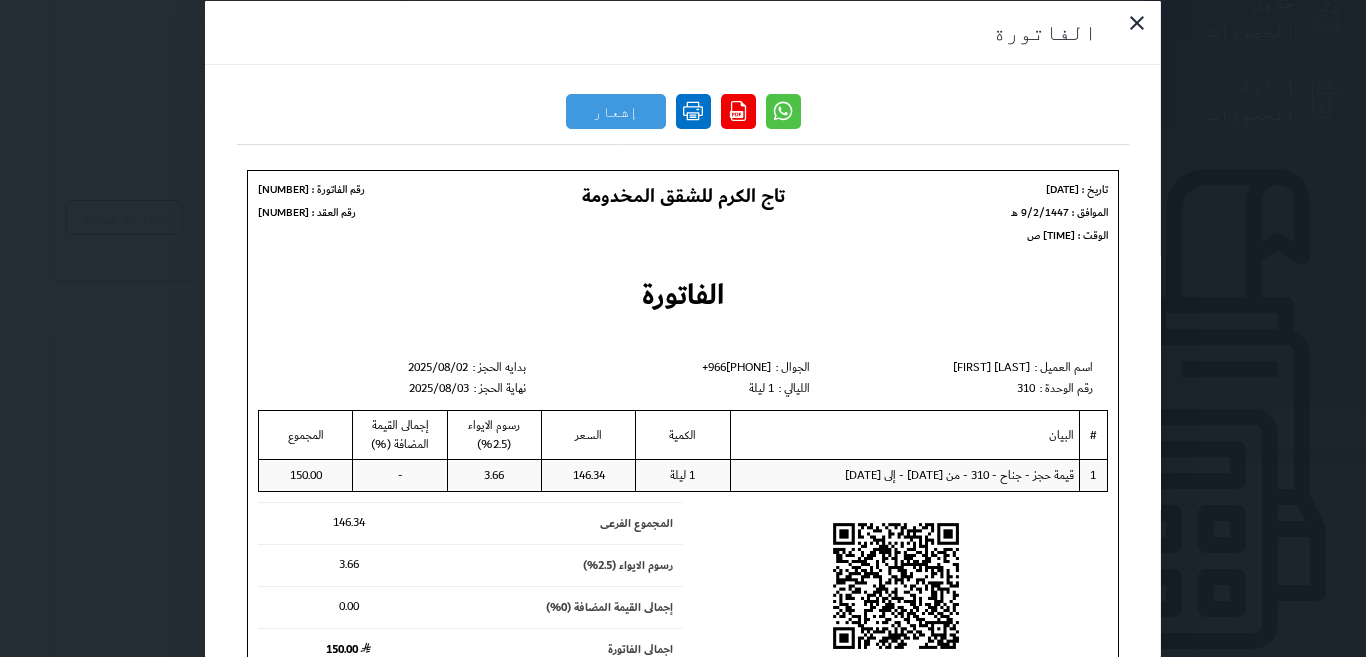 click at bounding box center [693, 110] 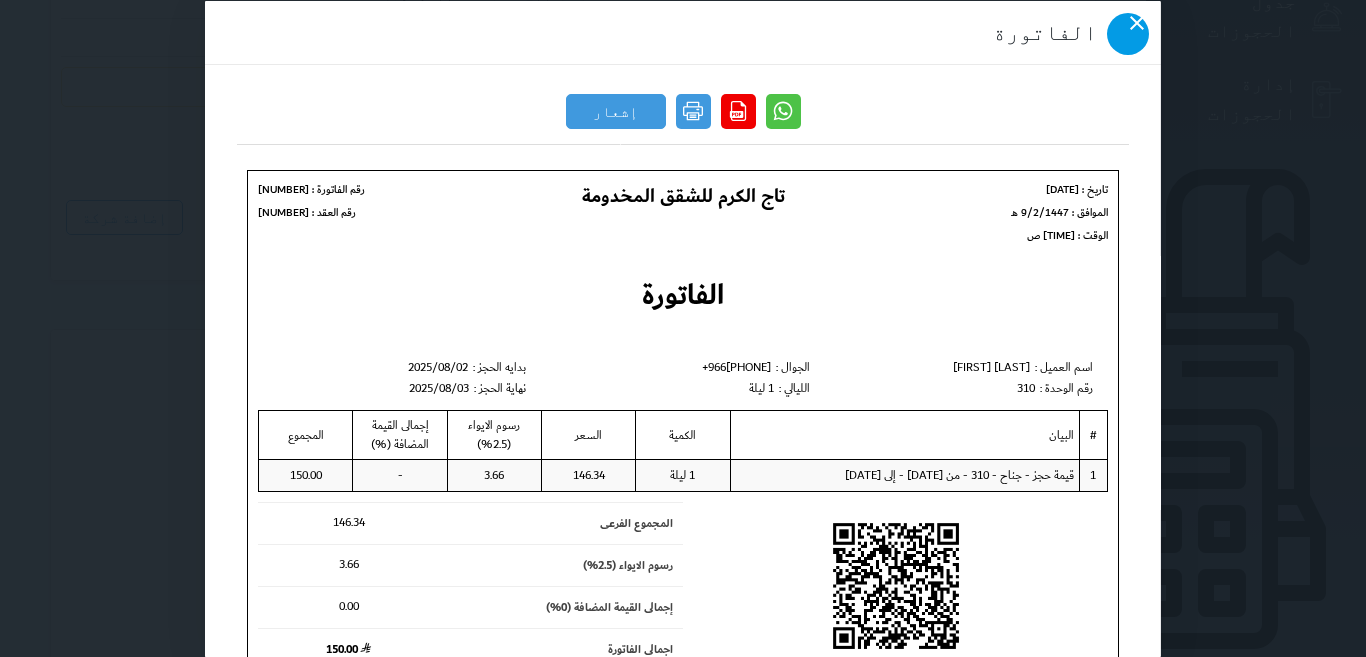 click 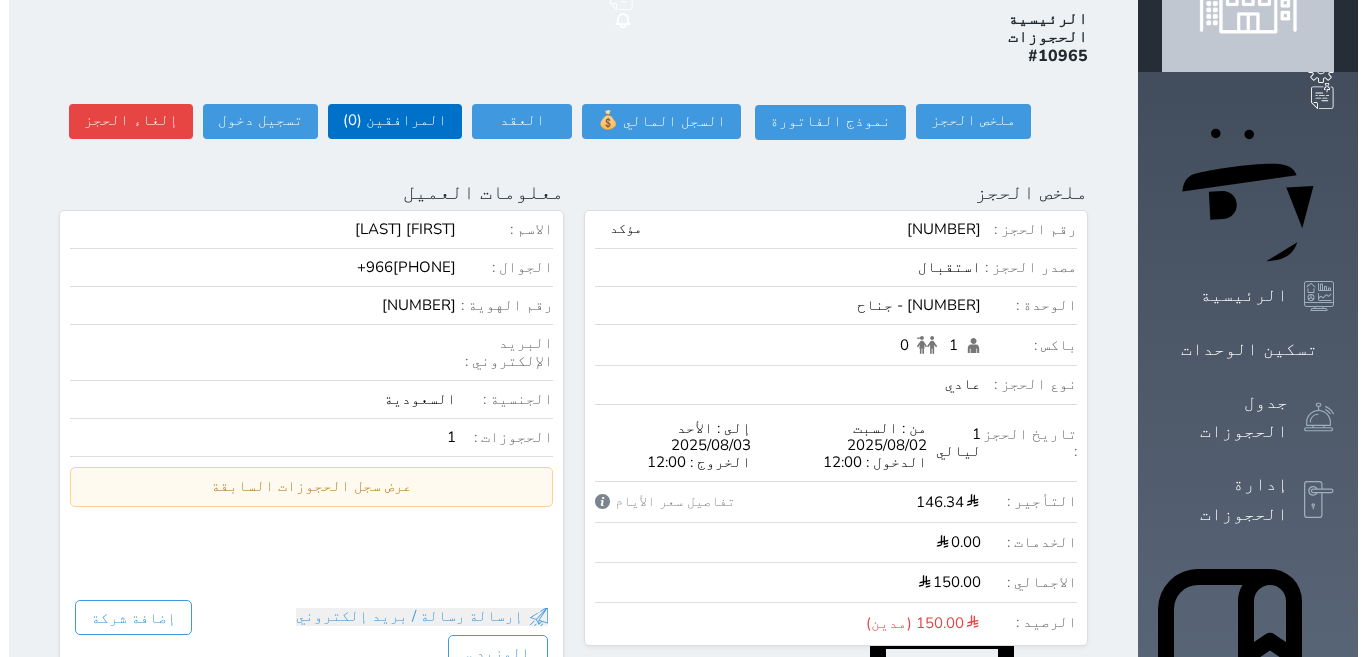 scroll, scrollTop: 0, scrollLeft: 0, axis: both 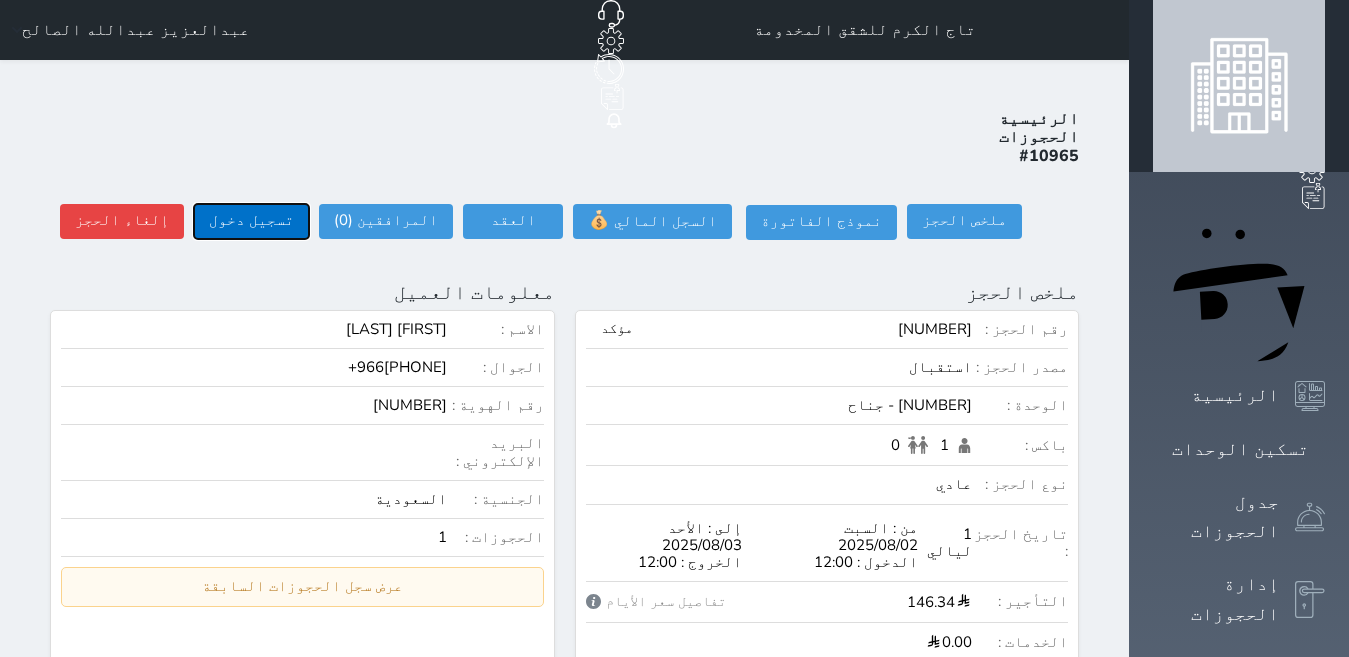 click on "تسجيل دخول" at bounding box center [251, 221] 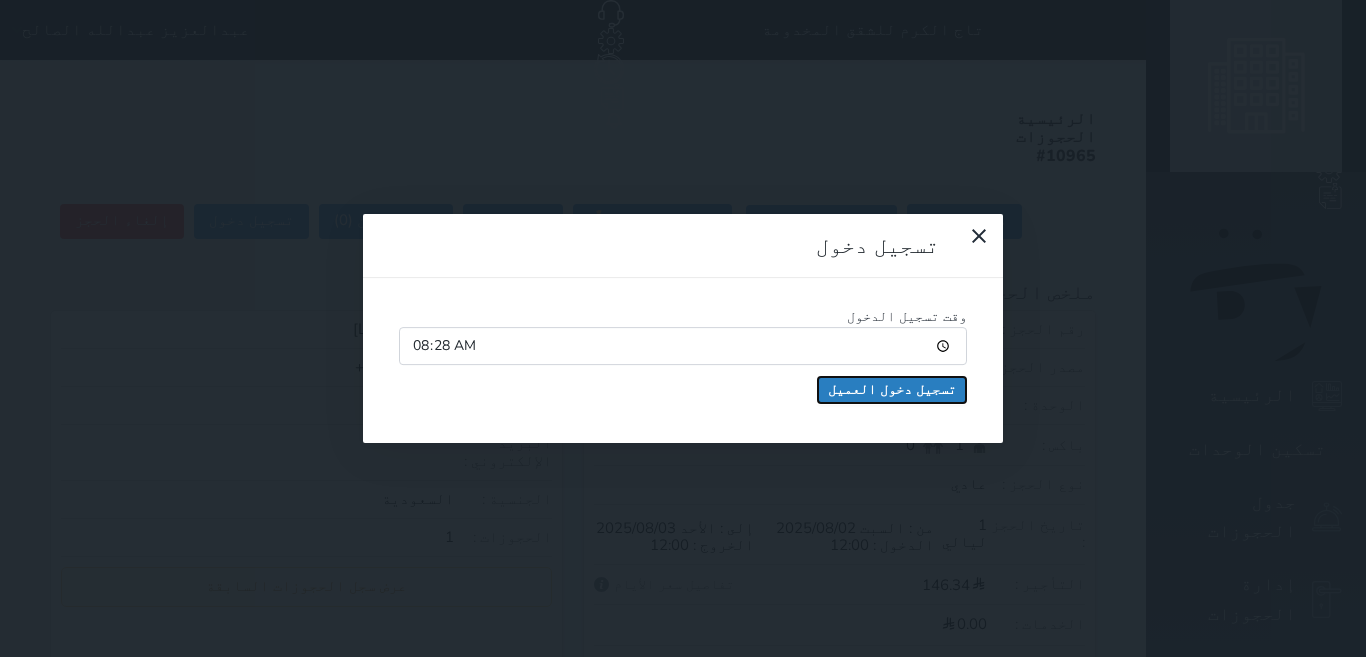 click on "تسجيل دخول العميل" at bounding box center (892, 390) 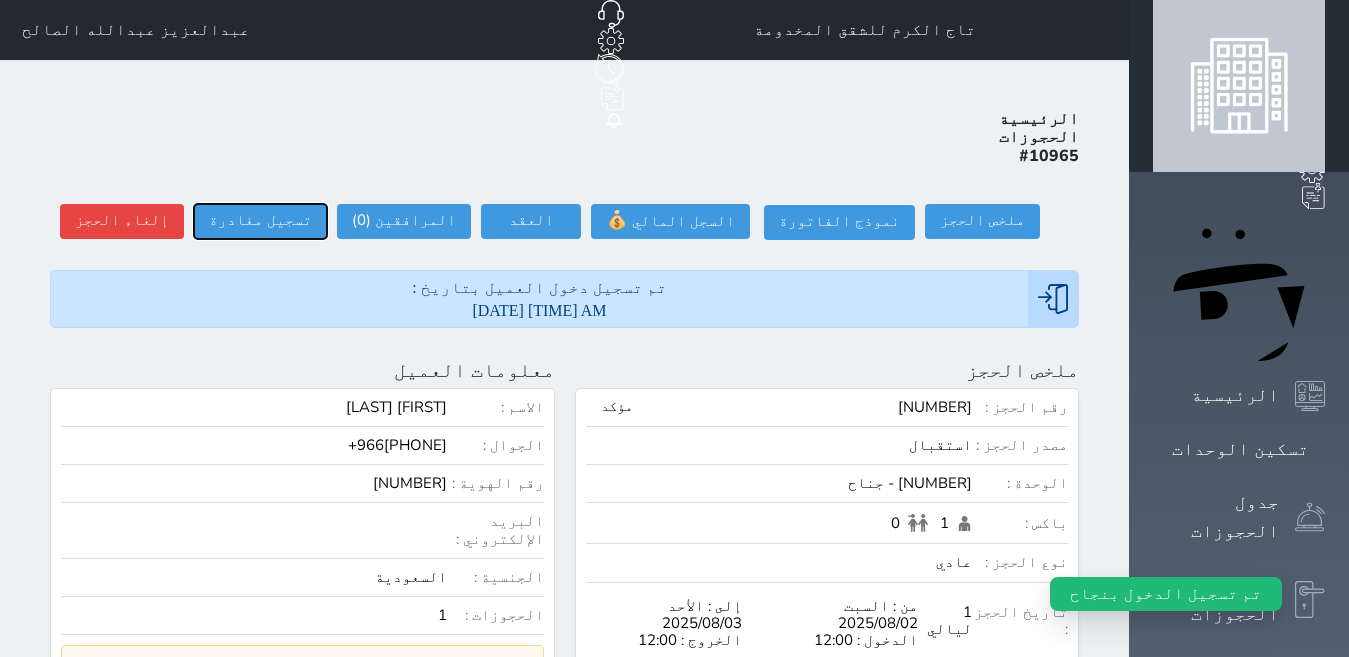 click on "تسجيل مغادرة" at bounding box center (260, 221) 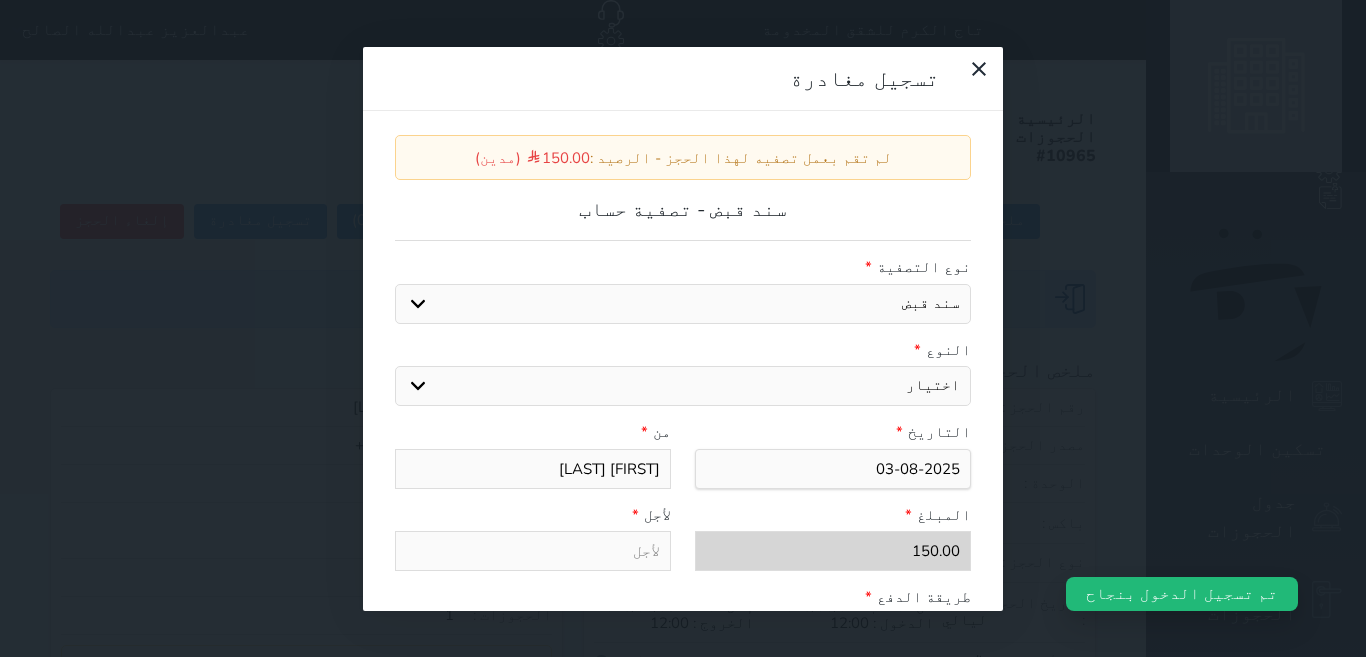 drag, startPoint x: 980, startPoint y: 343, endPoint x: 980, endPoint y: 324, distance: 19 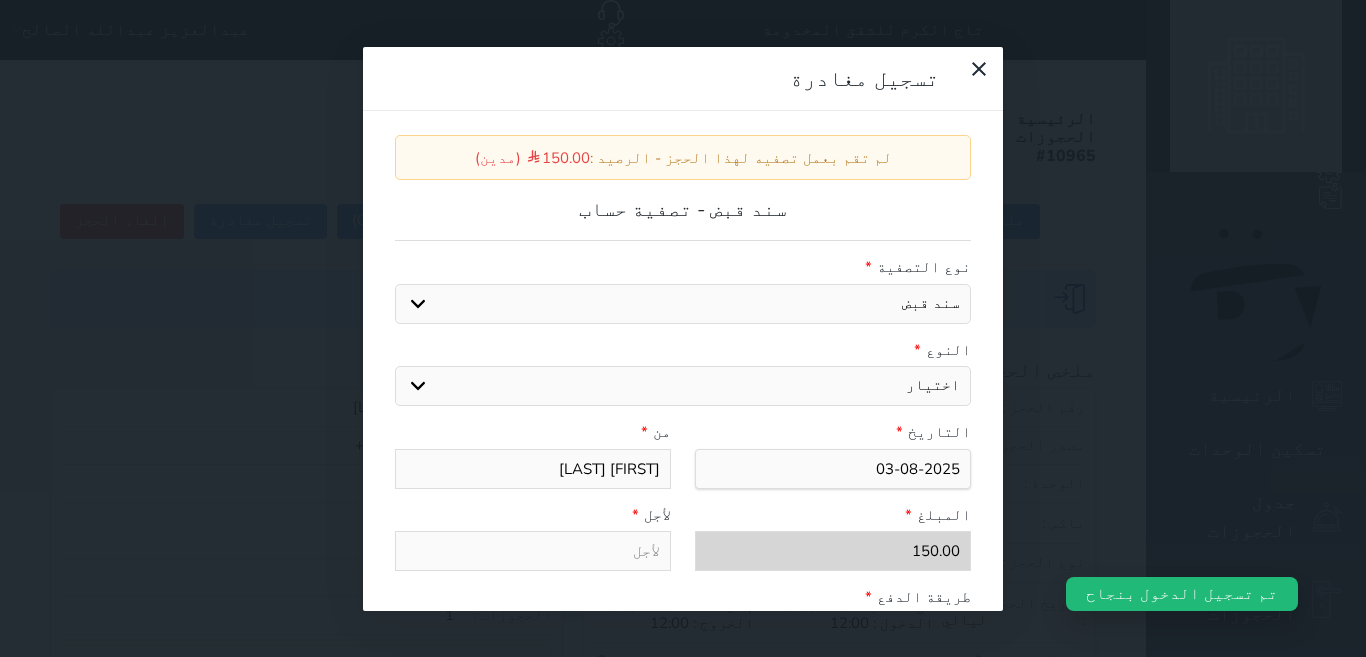 select on "14930" 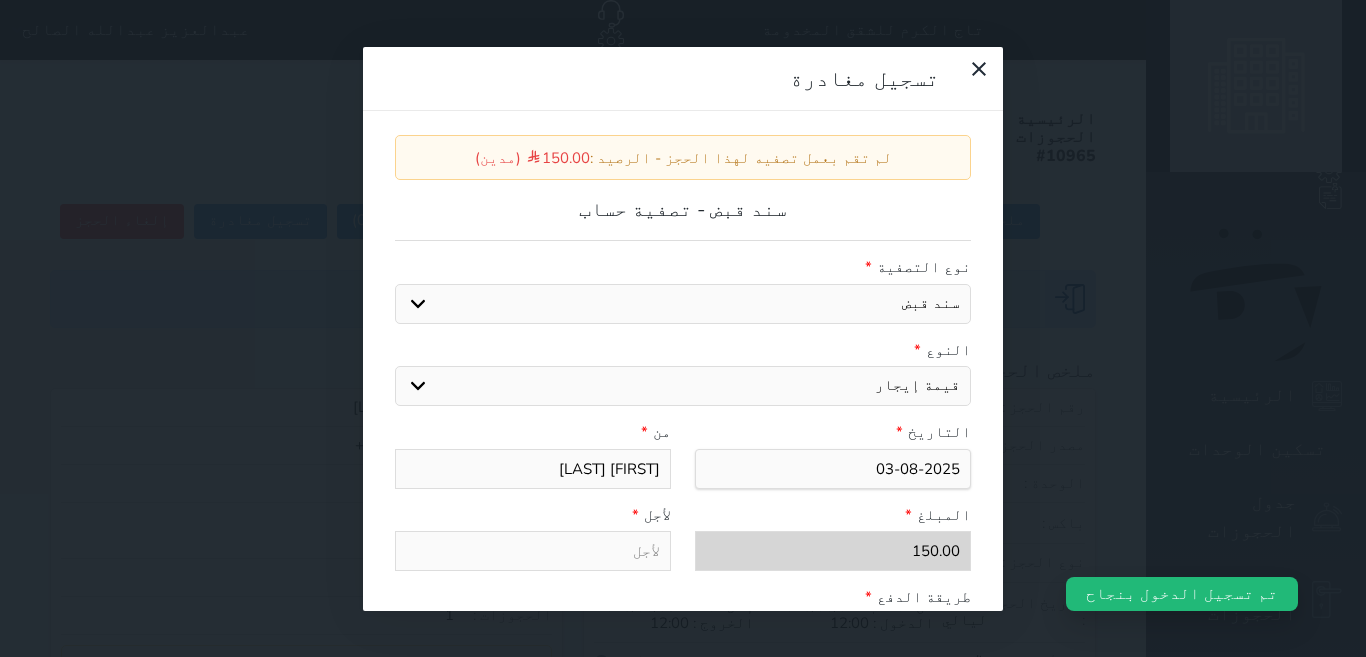 click on "اختيار   مقبوضات عامة
قيمة إيجار
فواتير
عربون
لا ينطبق
آخر
مغسلة
واي فاي - الإنترنت
مواقف السيارات
طعام
الأغذية والمشروبات
مشروبات
المشروبات الباردة
المشروبات الساخنة
الإفطار
غداء
عشاء
مخبز و كعك
حمام سباحة
الصالة الرياضية
سبا و خدمات الجمال
اختيار وإسقاط (خدمات النقل)
ميني بار
كابل - تلفزيون
سرير إضافي
تصفيف الشعر
التسوق" at bounding box center (683, 386) 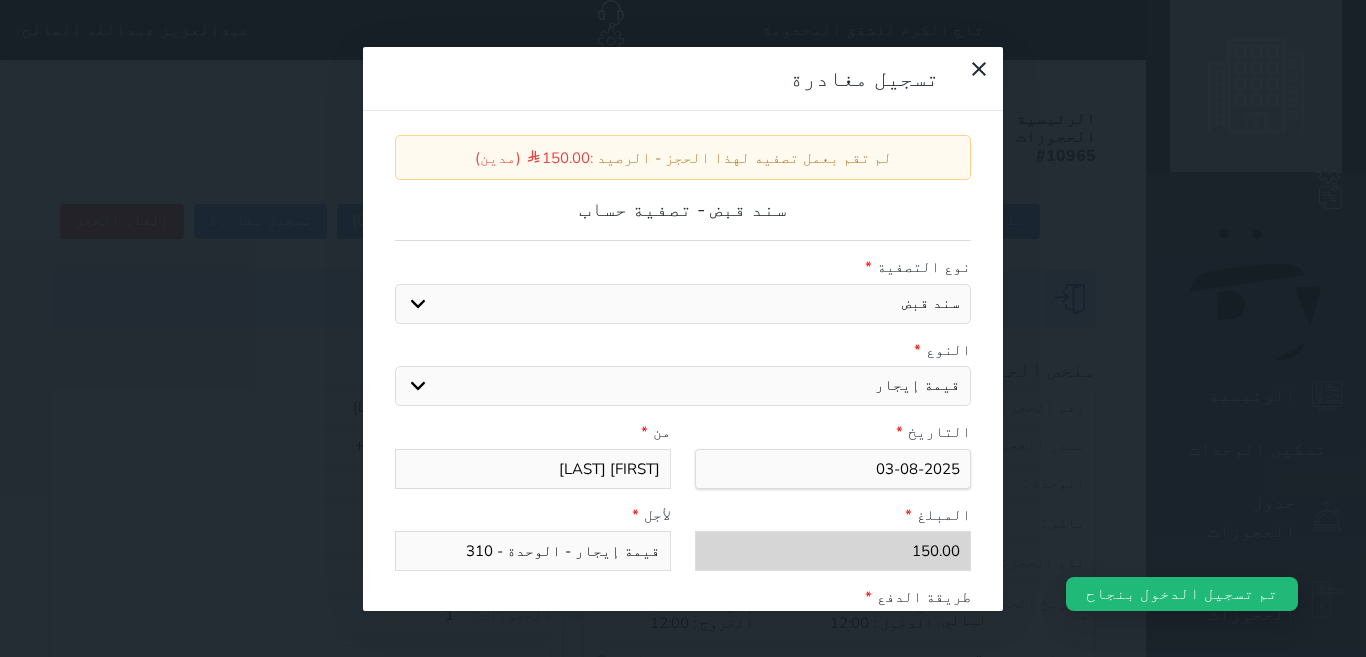 click on "قيمة إيجار - الوحدة - 310" at bounding box center [533, 551] 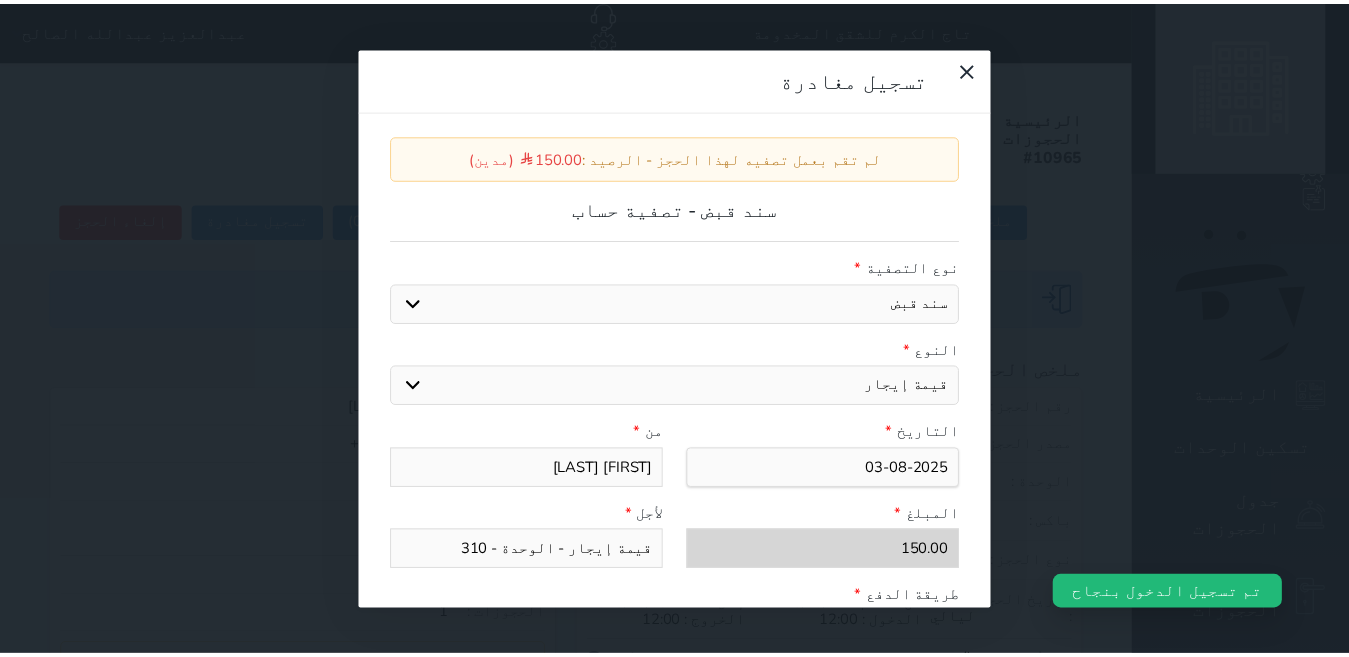 scroll, scrollTop: 309, scrollLeft: 0, axis: vertical 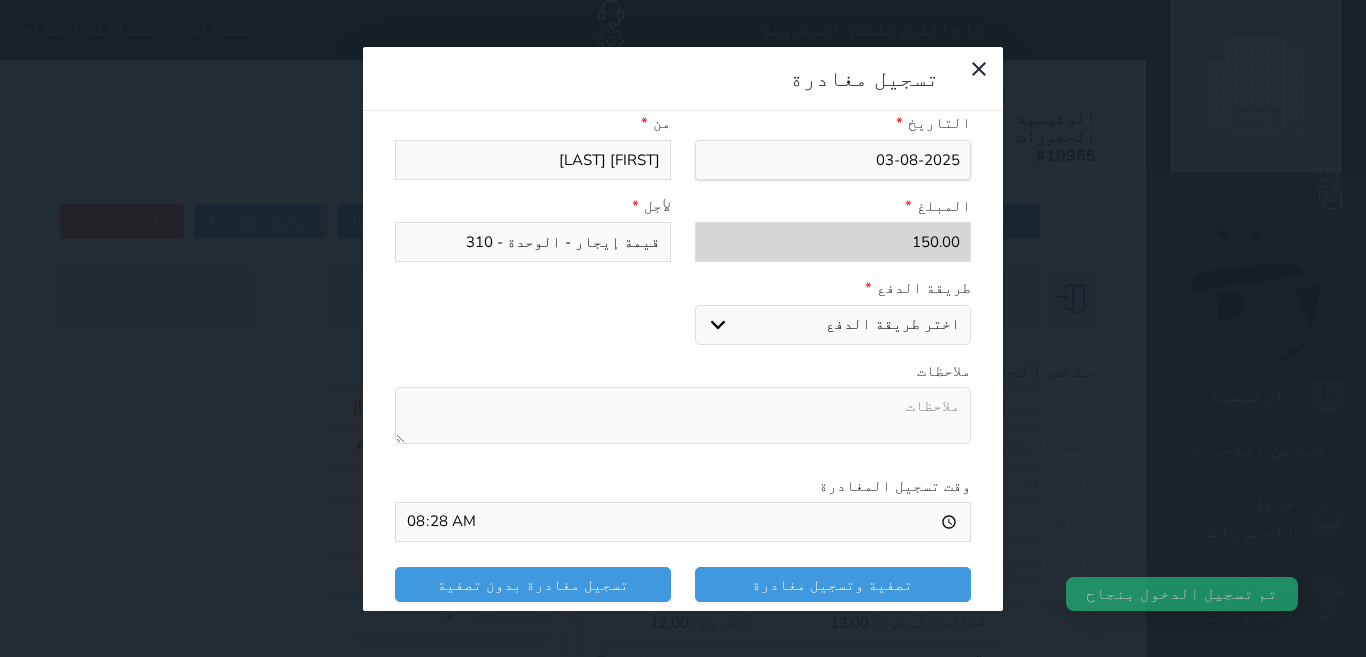 click on "اختر طريقة الدفع   دفع نقدى   تحويل بنكى   مدى   بطاقة ائتمان" at bounding box center (833, 325) 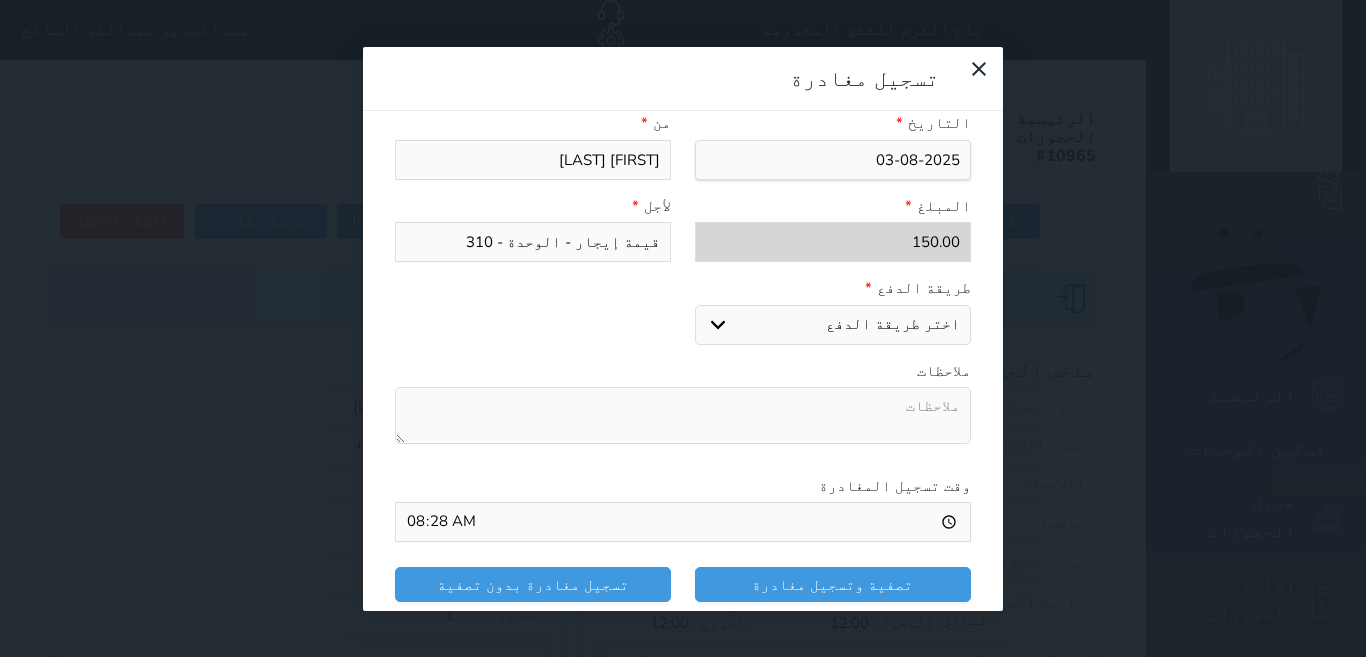 select on "mada" 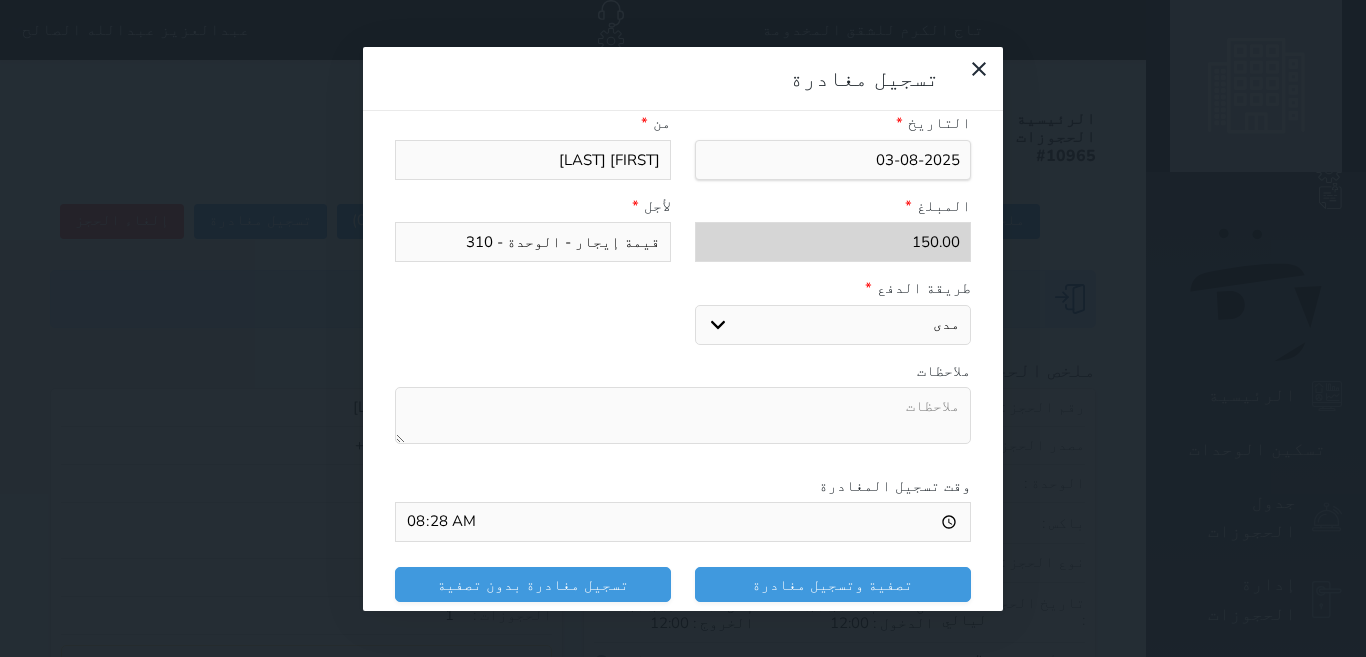 click on "اختر طريقة الدفع   دفع نقدى   تحويل بنكى   مدى   بطاقة ائتمان" at bounding box center (833, 325) 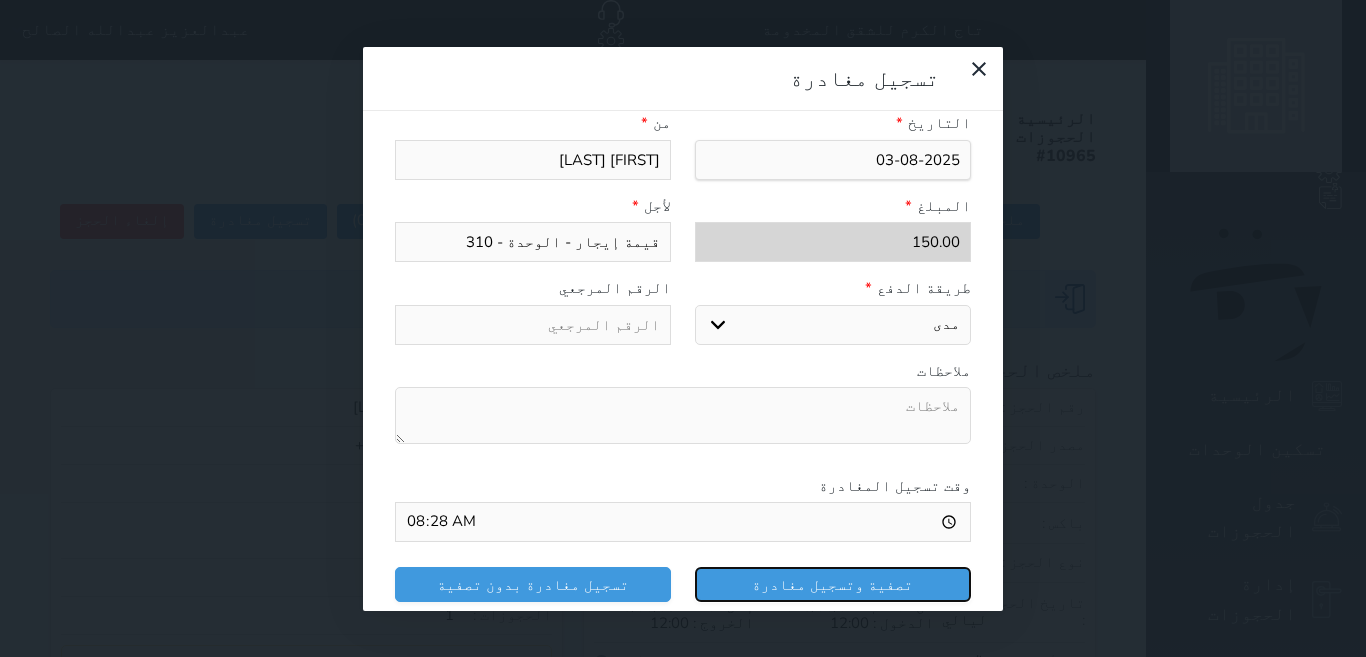 click on "تصفية وتسجيل مغادرة" at bounding box center (833, 584) 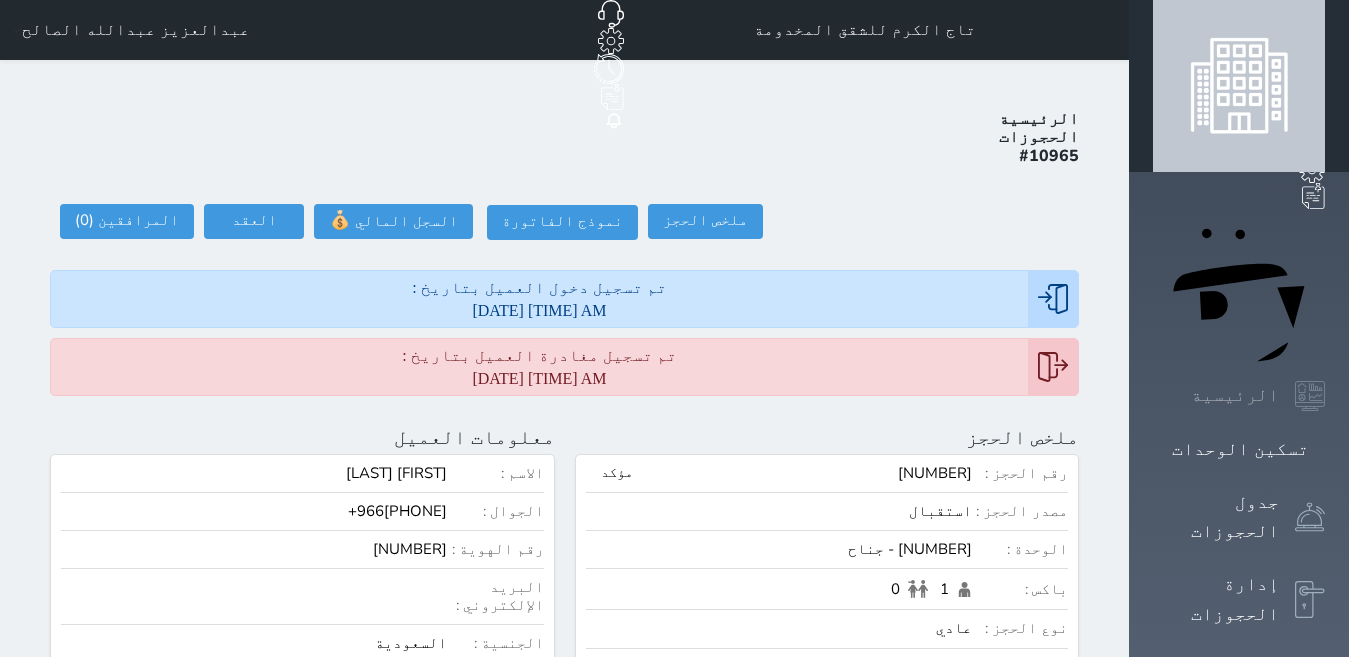 click on "الرئيسية" at bounding box center [1235, 395] 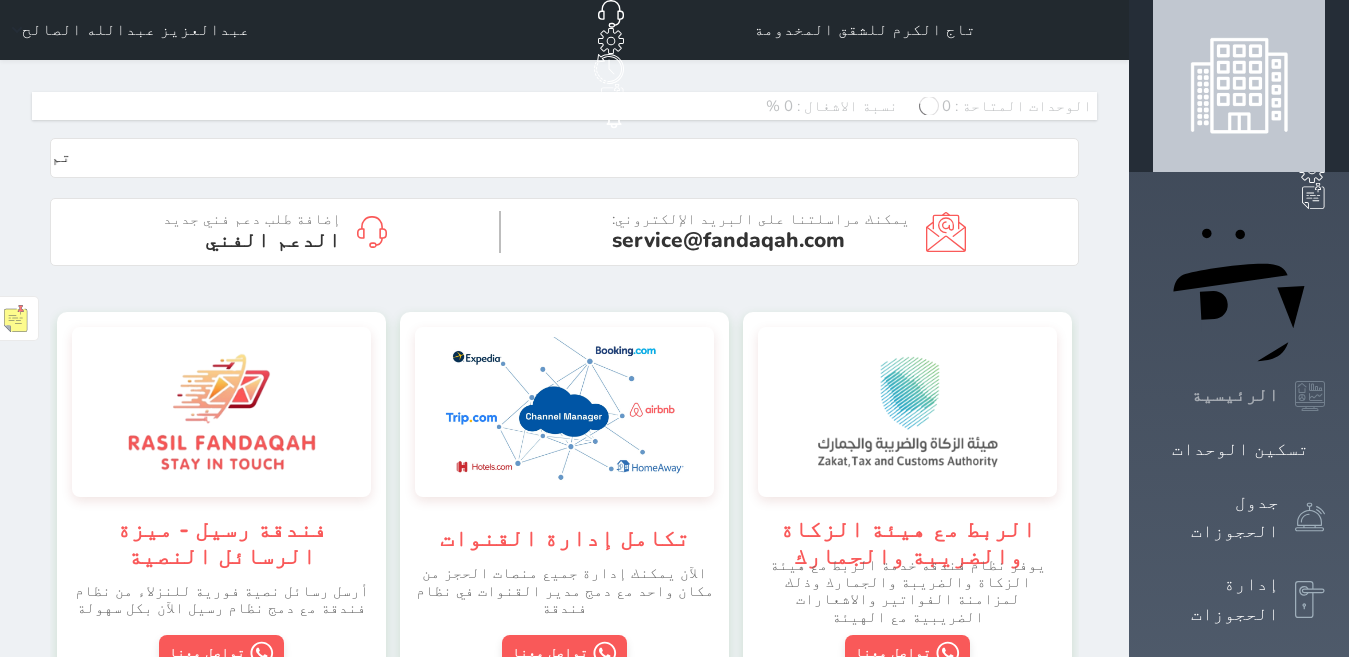 scroll, scrollTop: 2313, scrollLeft: 1214, axis: both 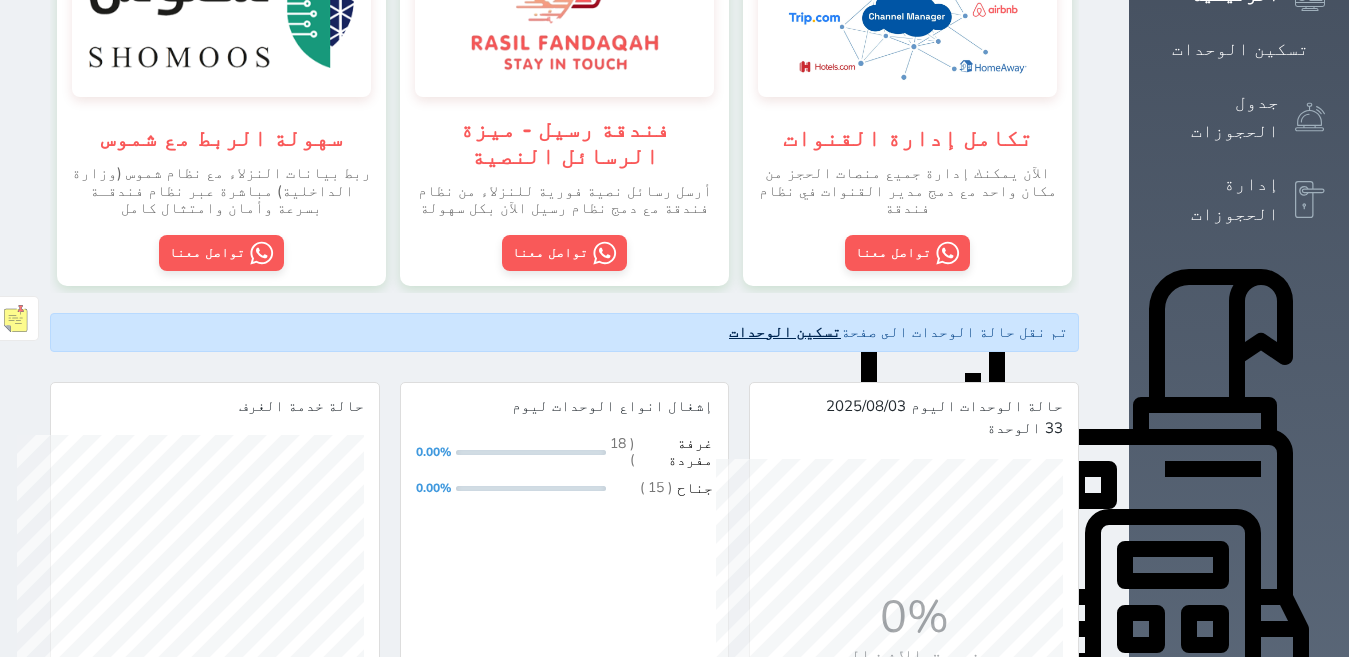 click on "تسكين الوحدات" at bounding box center (785, 332) 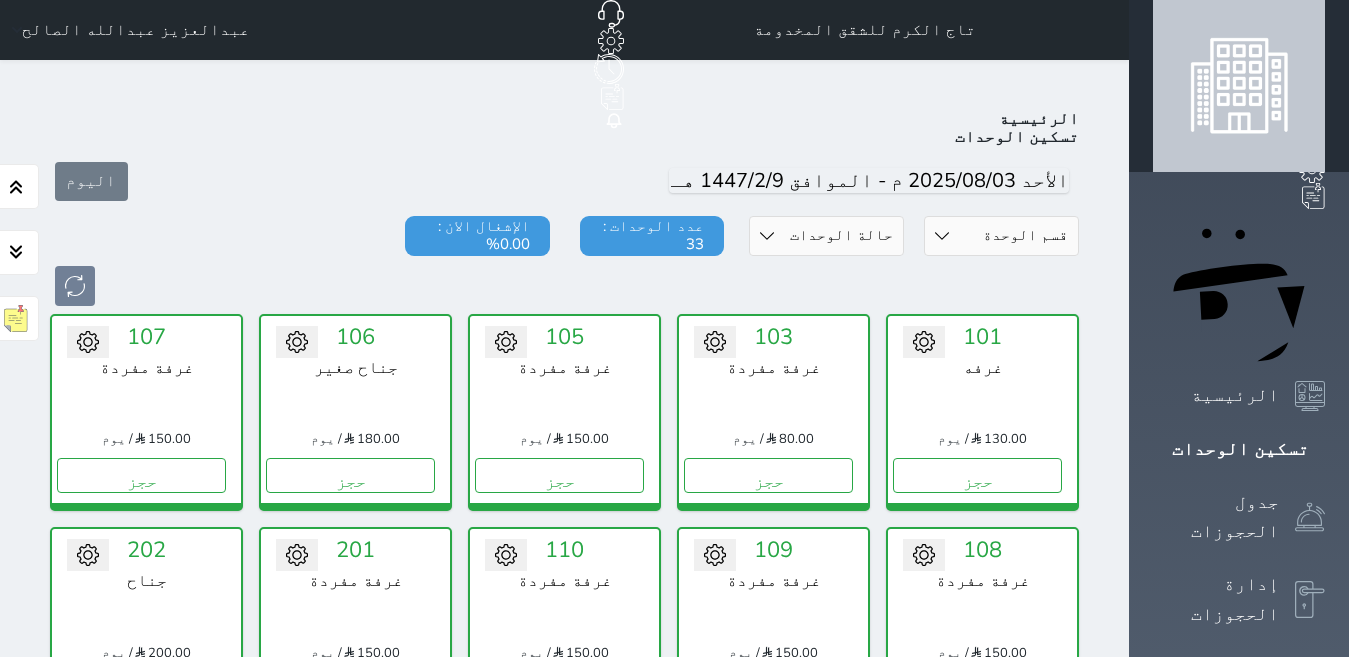 scroll, scrollTop: 200, scrollLeft: 0, axis: vertical 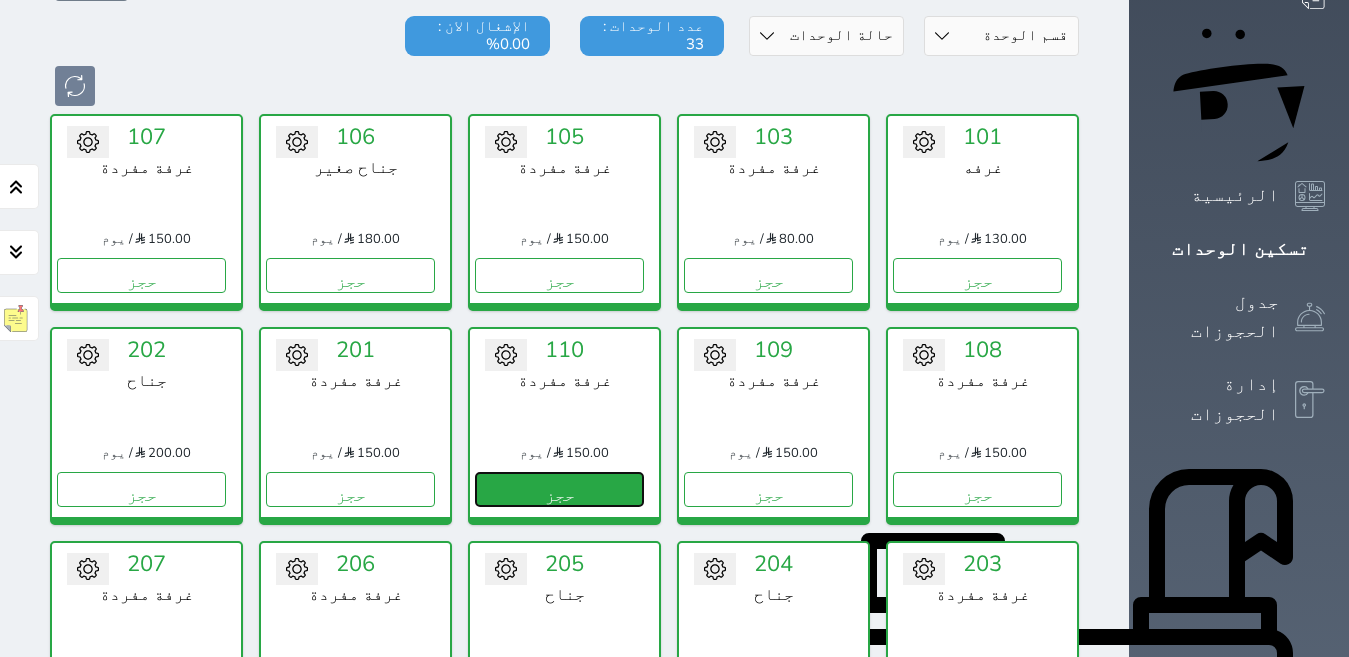 click on "حجز" at bounding box center [559, 489] 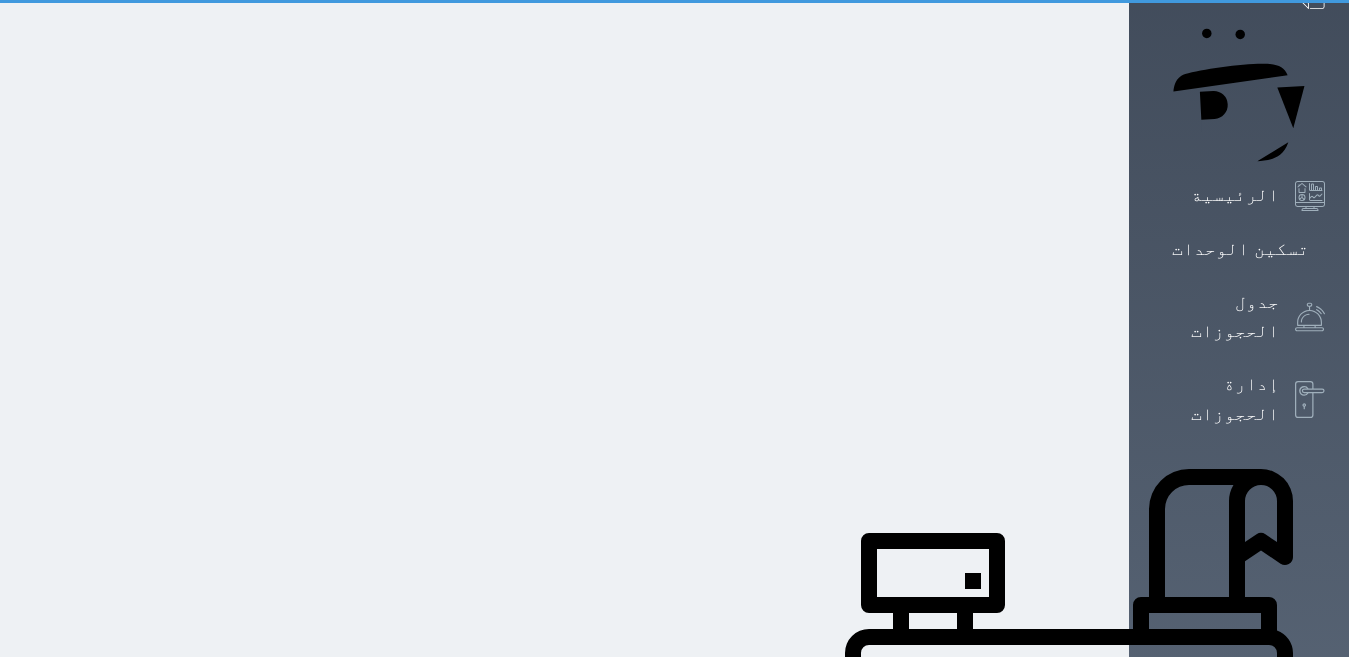 scroll, scrollTop: 30, scrollLeft: 0, axis: vertical 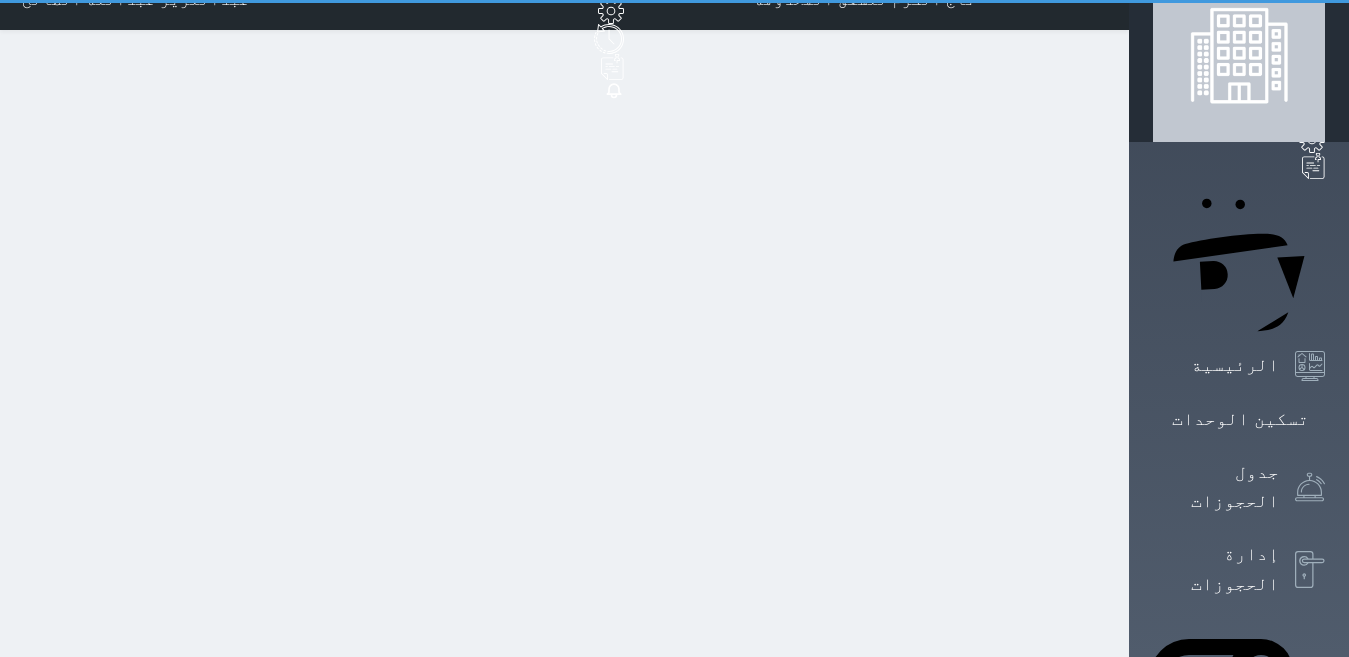 select on "1" 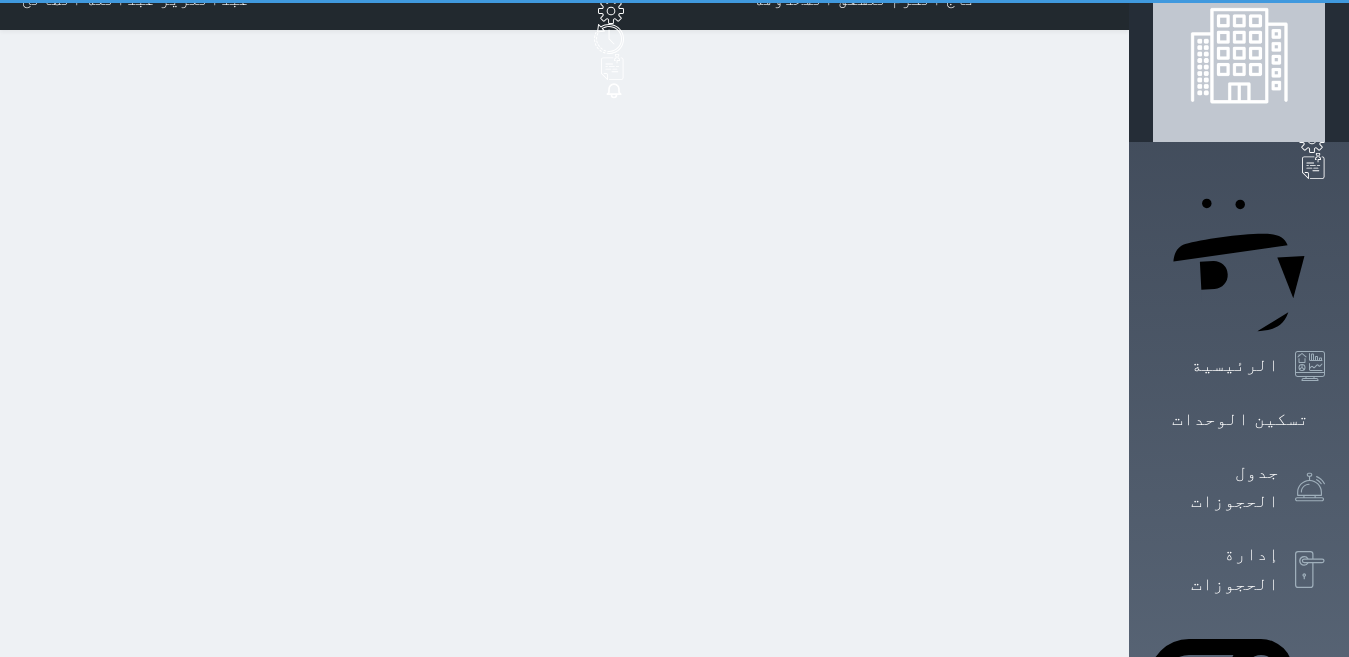 scroll, scrollTop: 0, scrollLeft: 0, axis: both 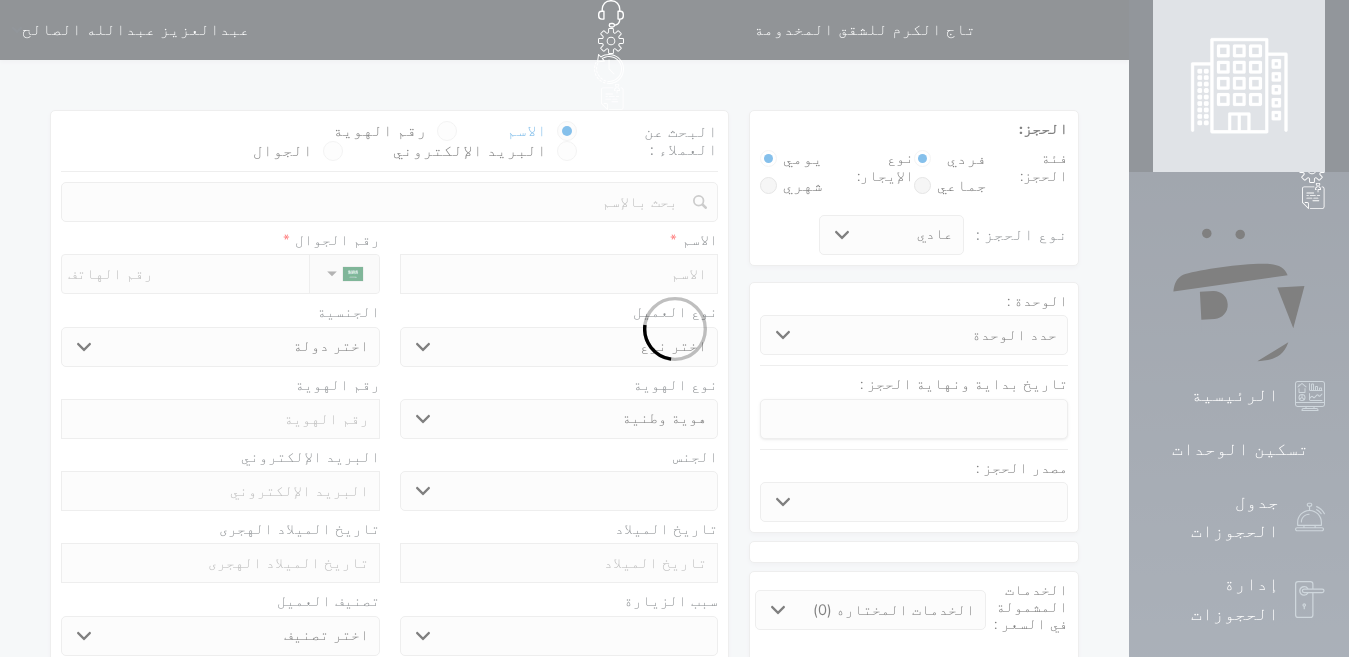 select 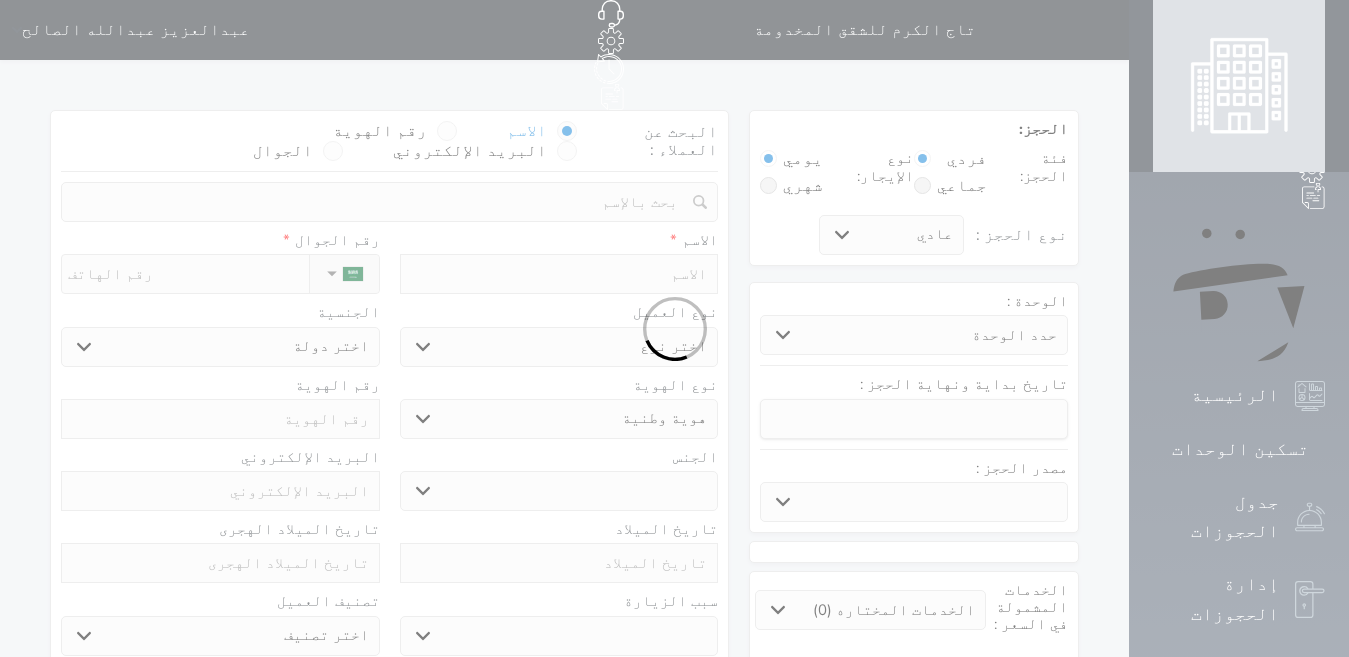 select 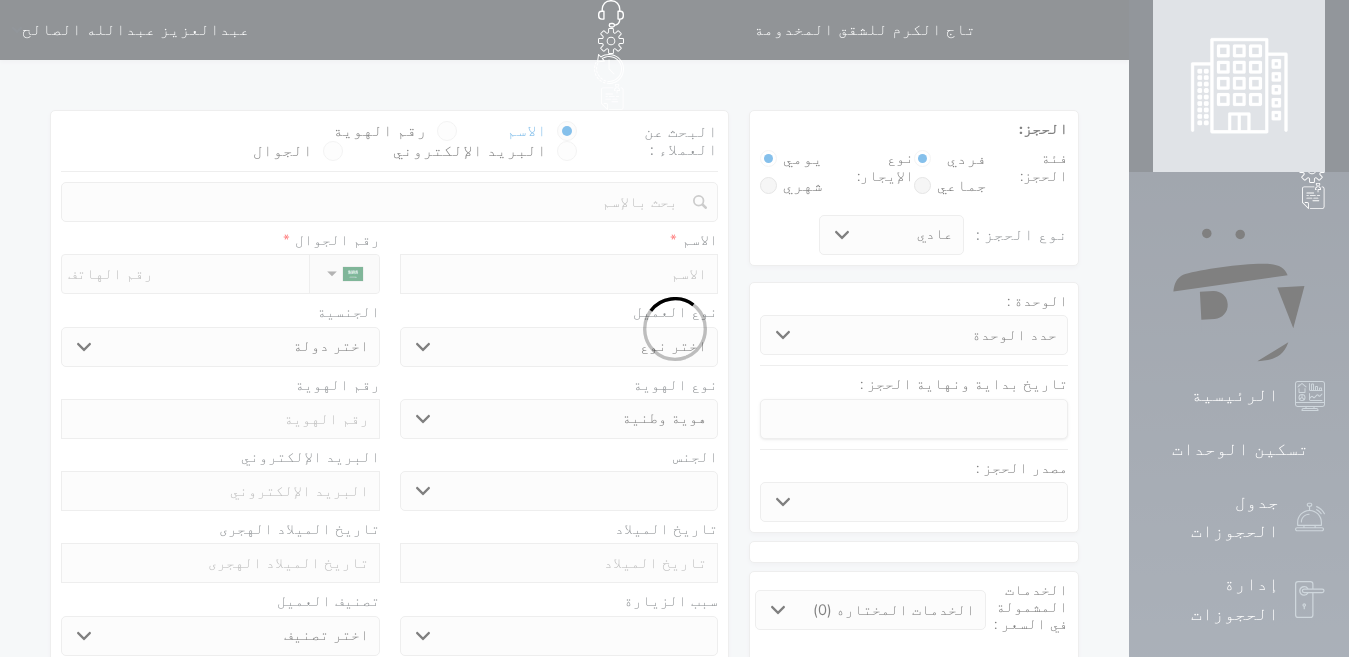 select 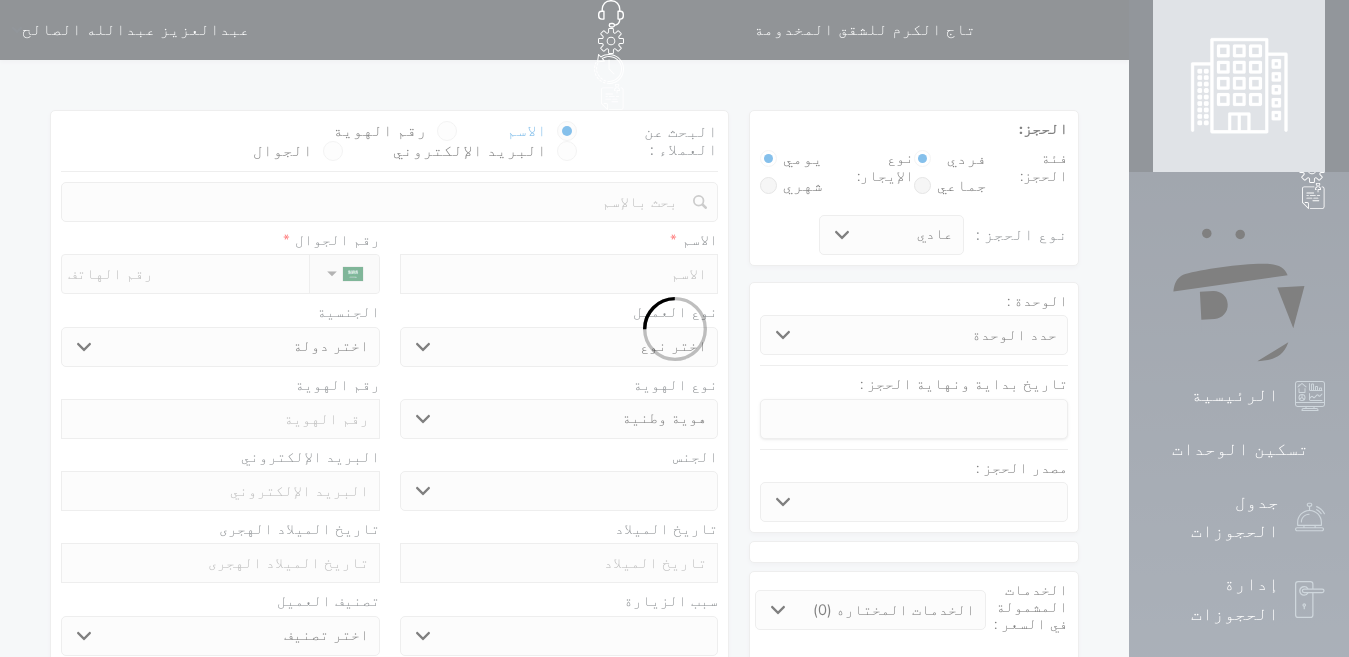 select 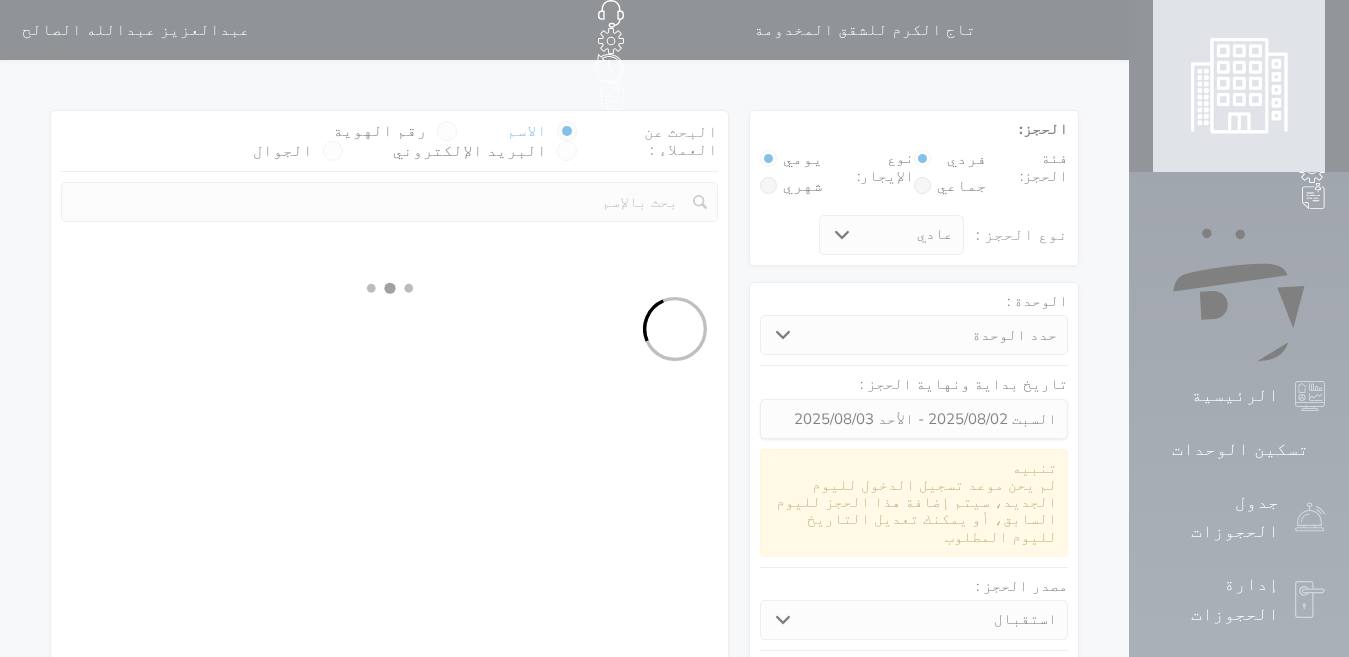 select 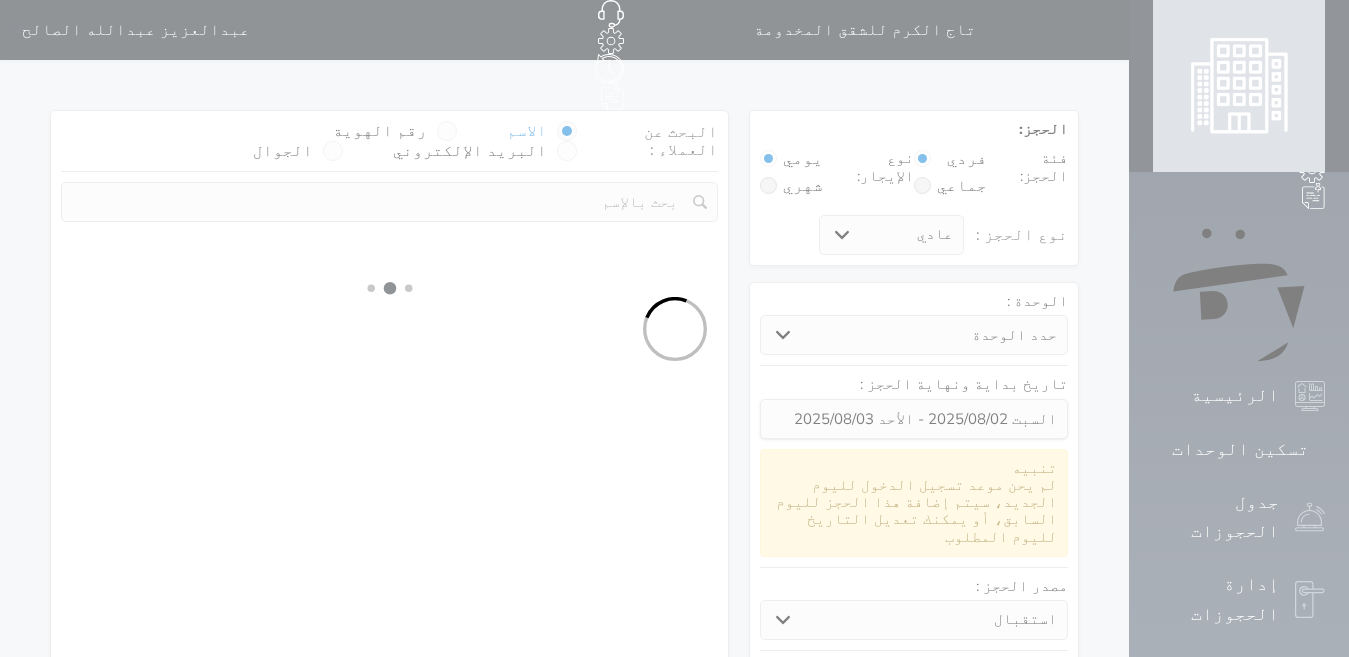 select on "113" 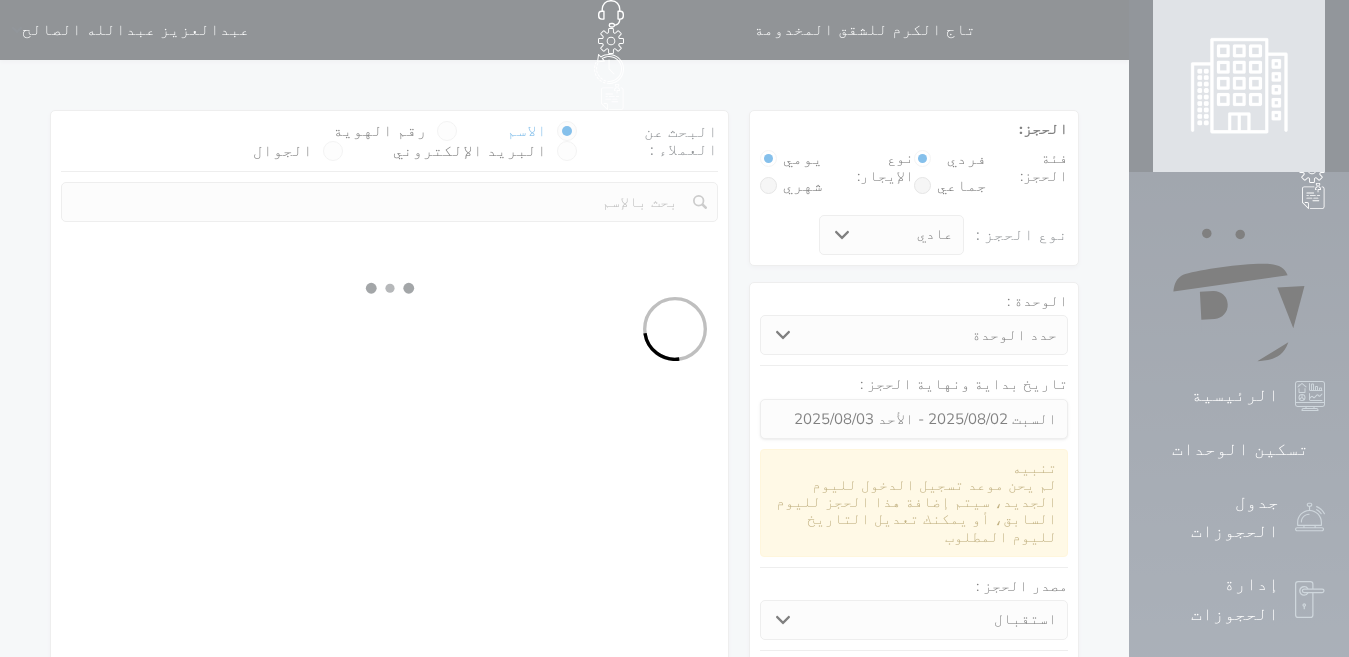 select on "1" 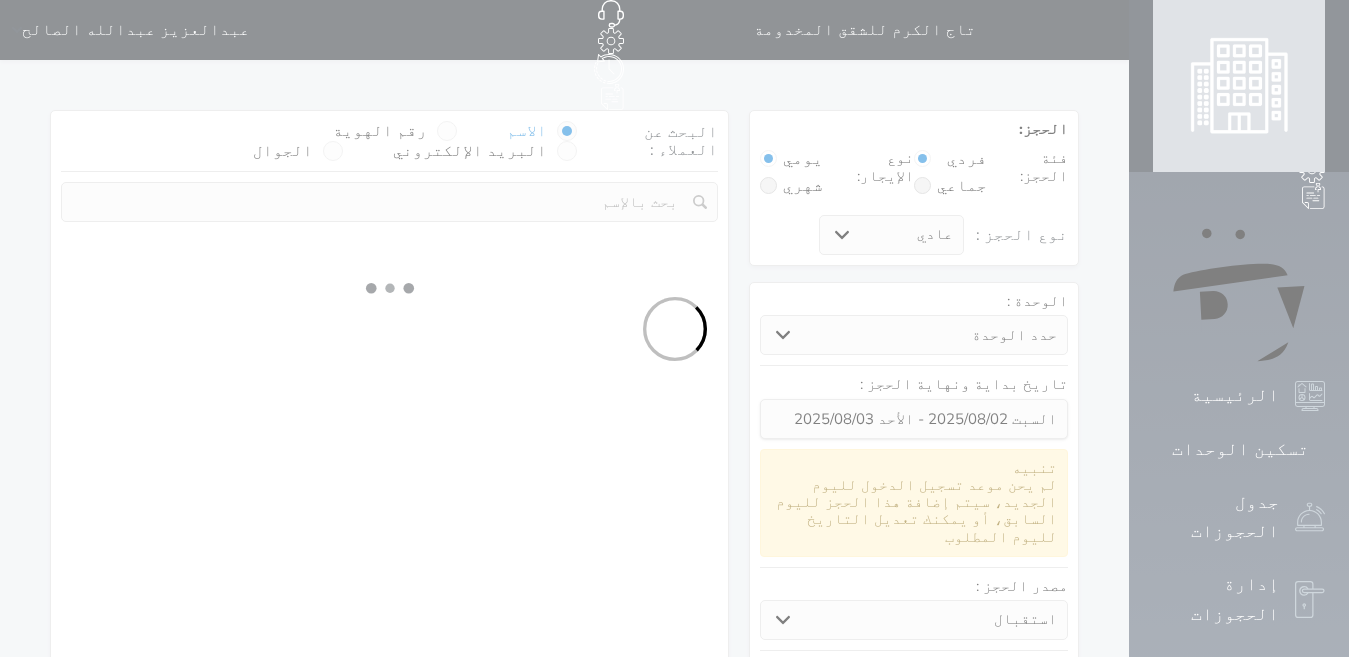 select 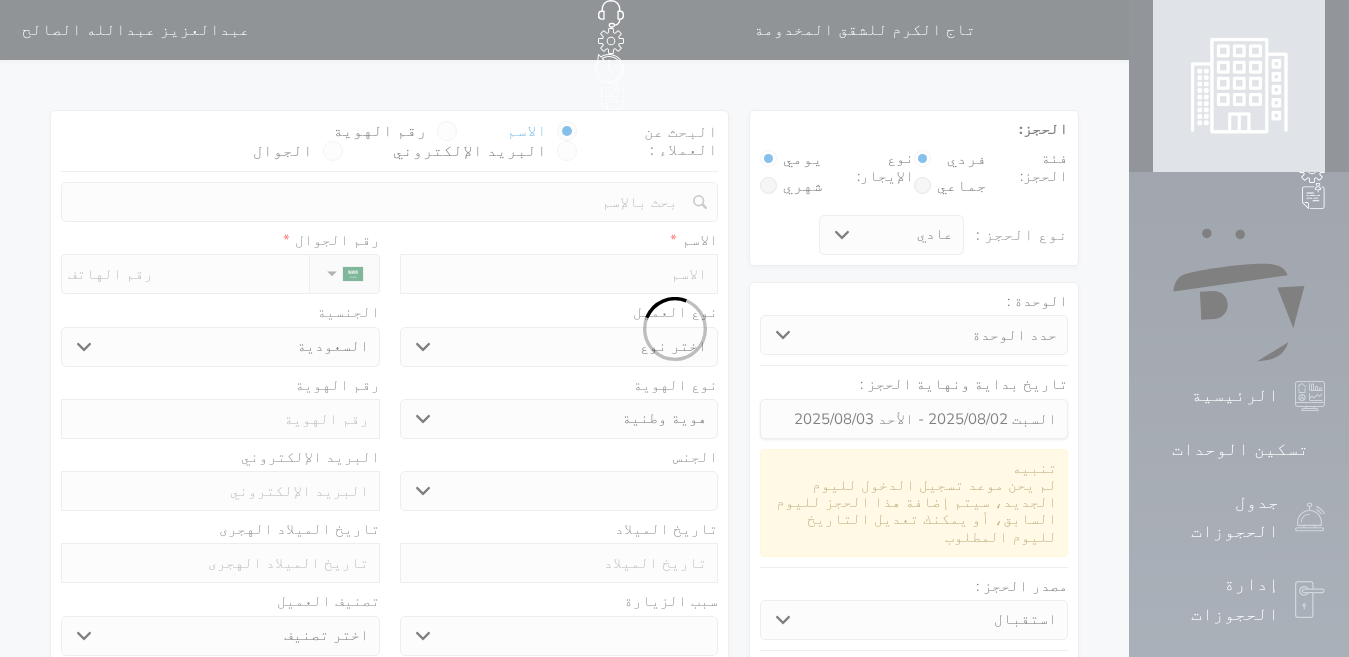 select 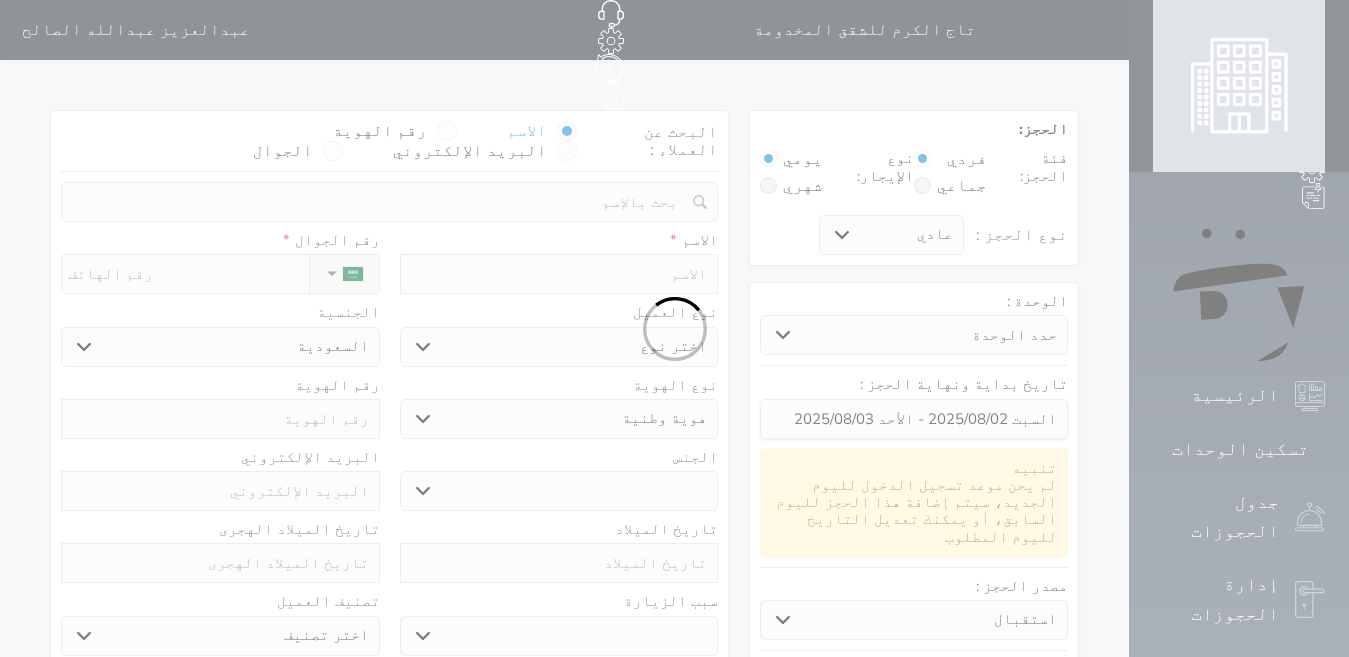 select 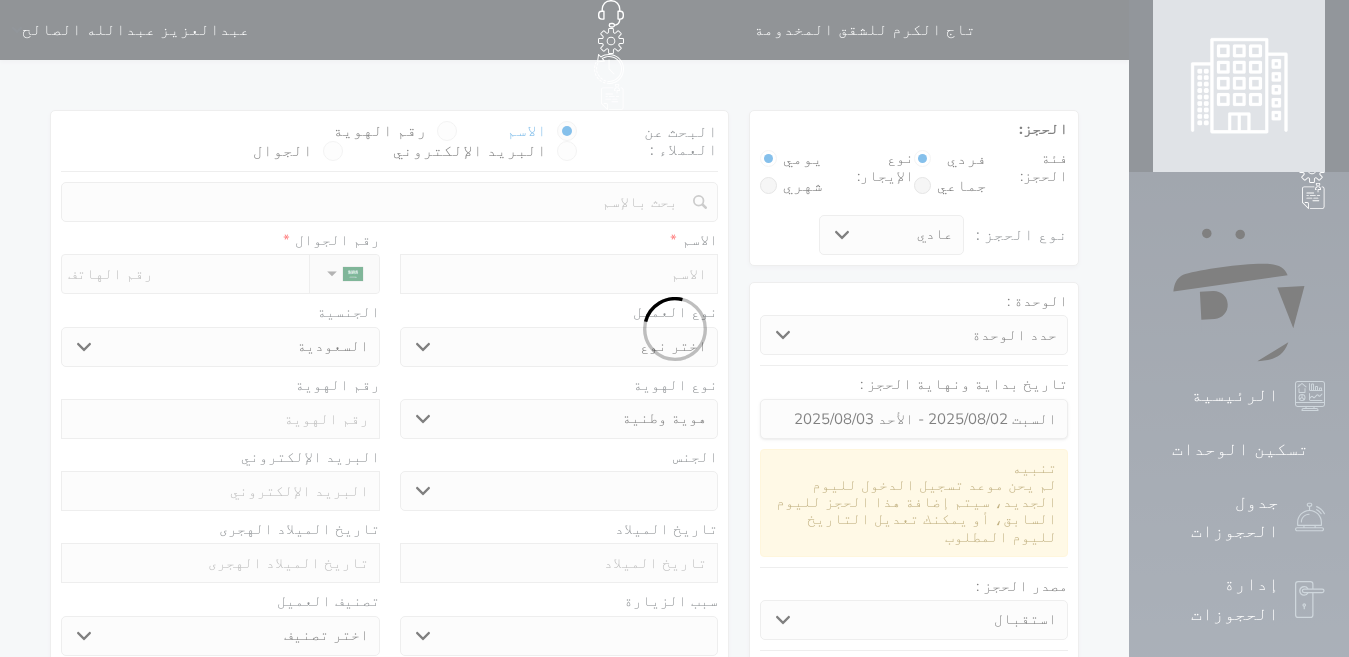 select 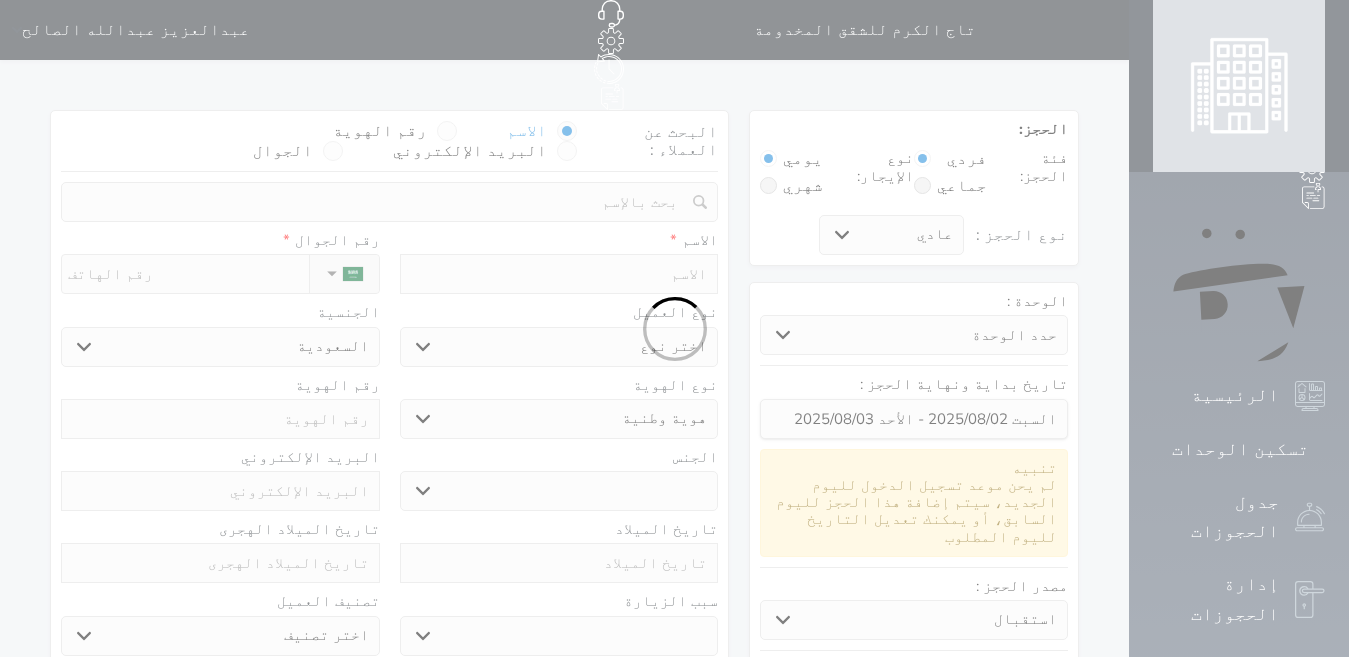select 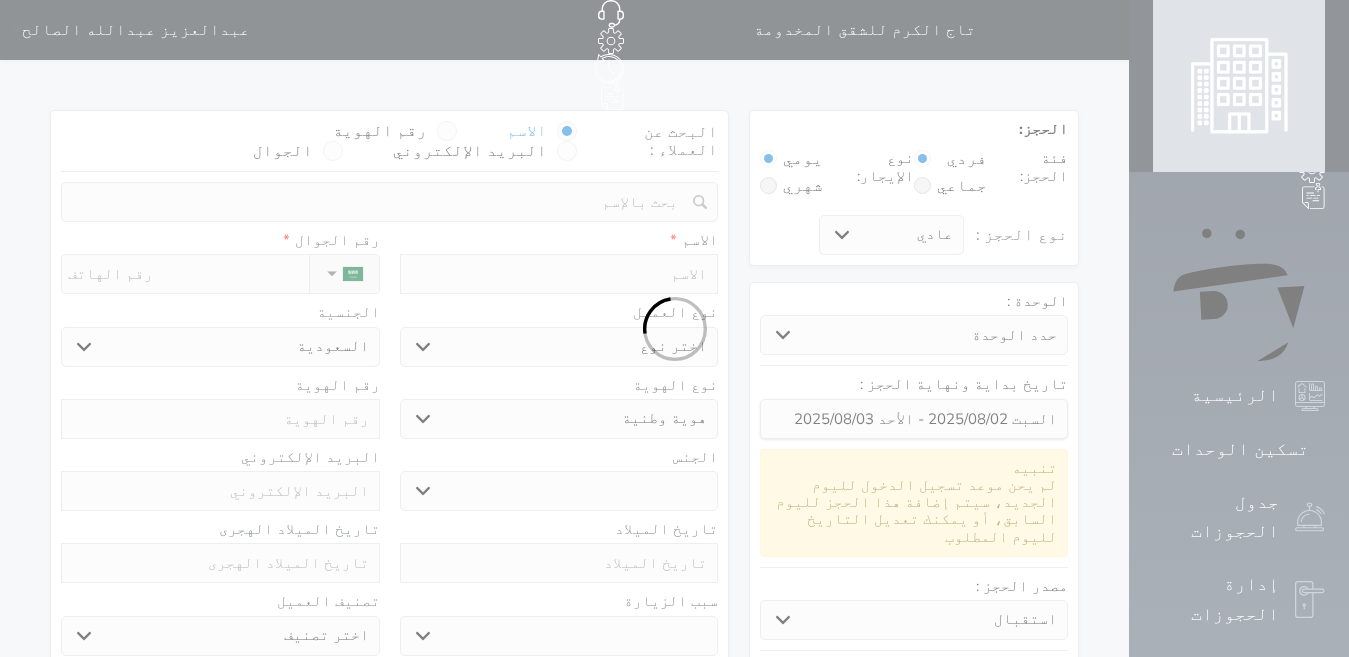 select 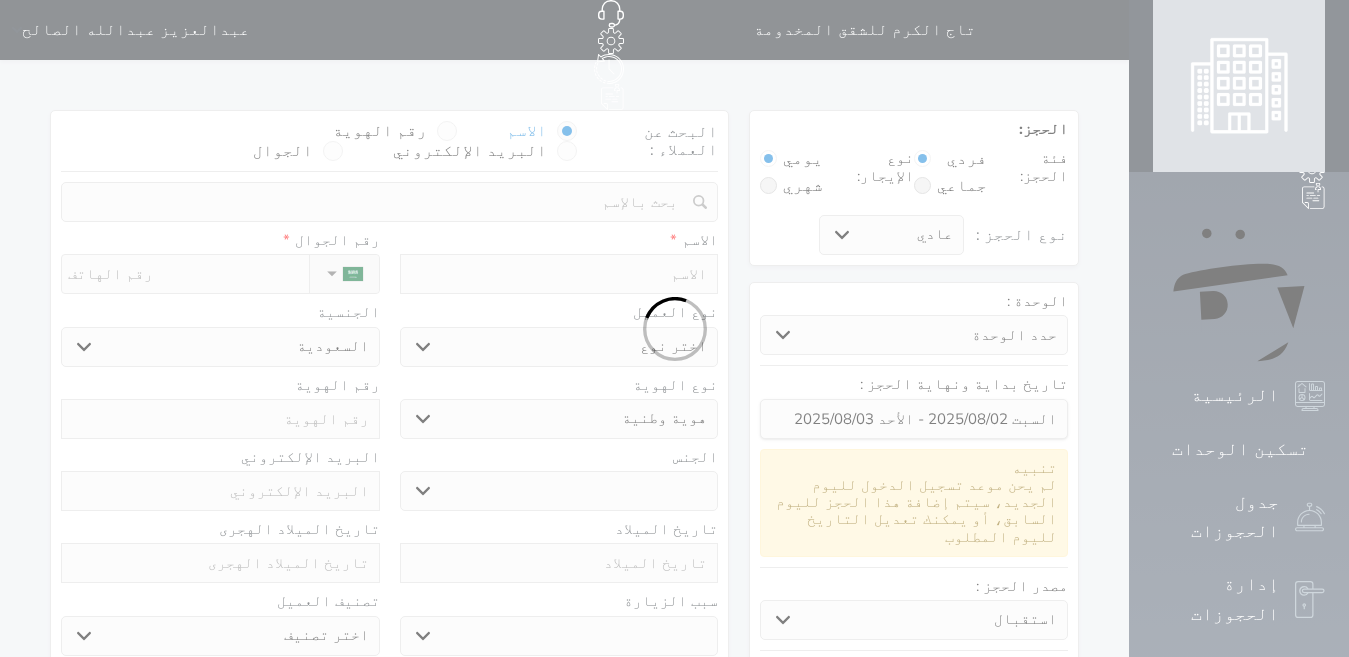 select 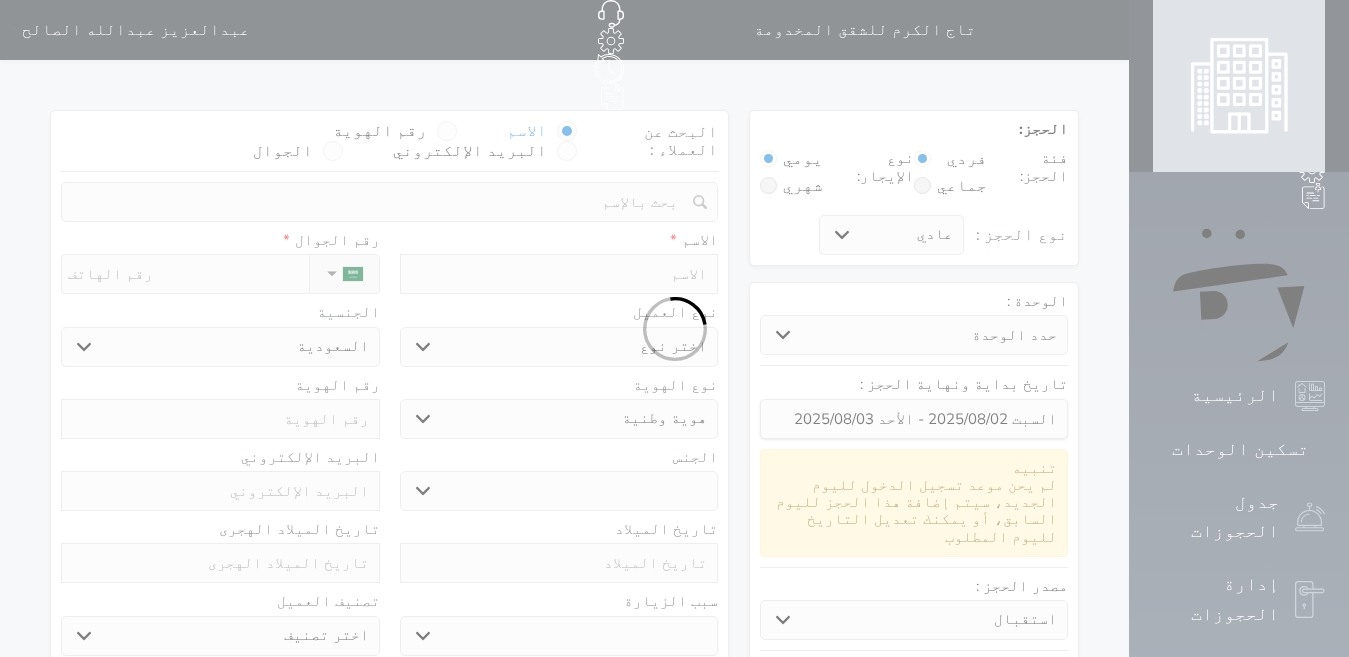 select 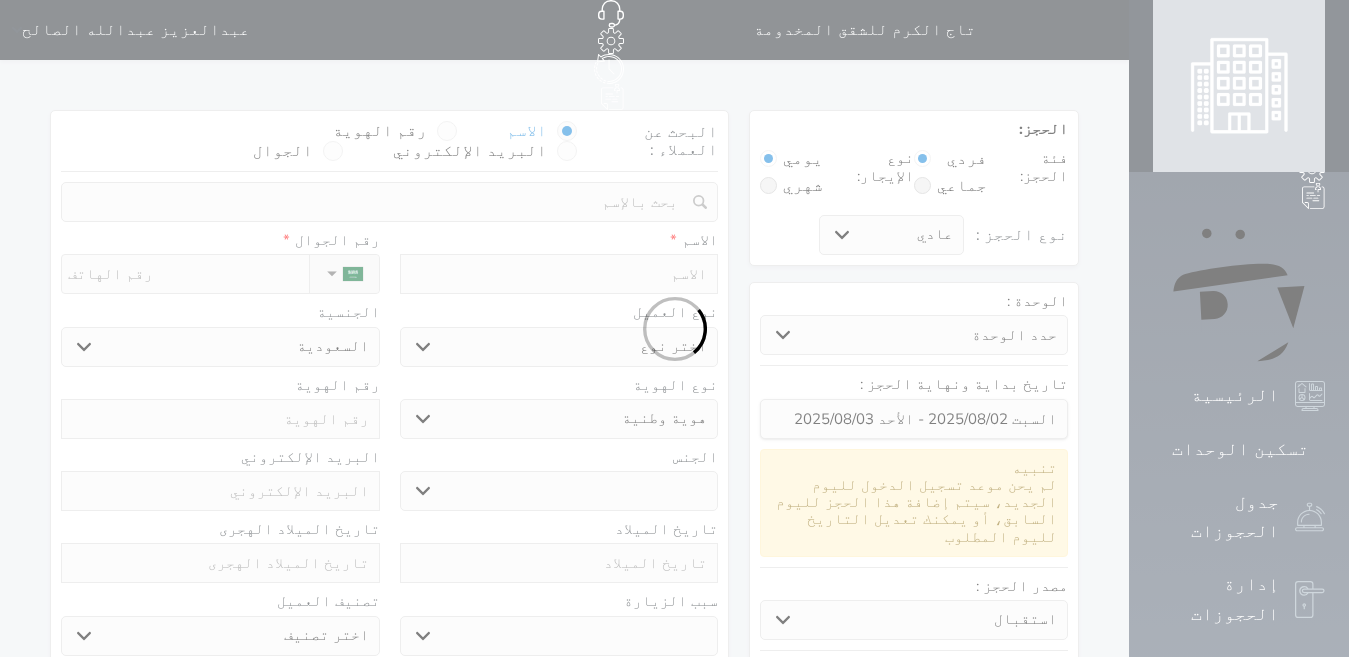 select on "1" 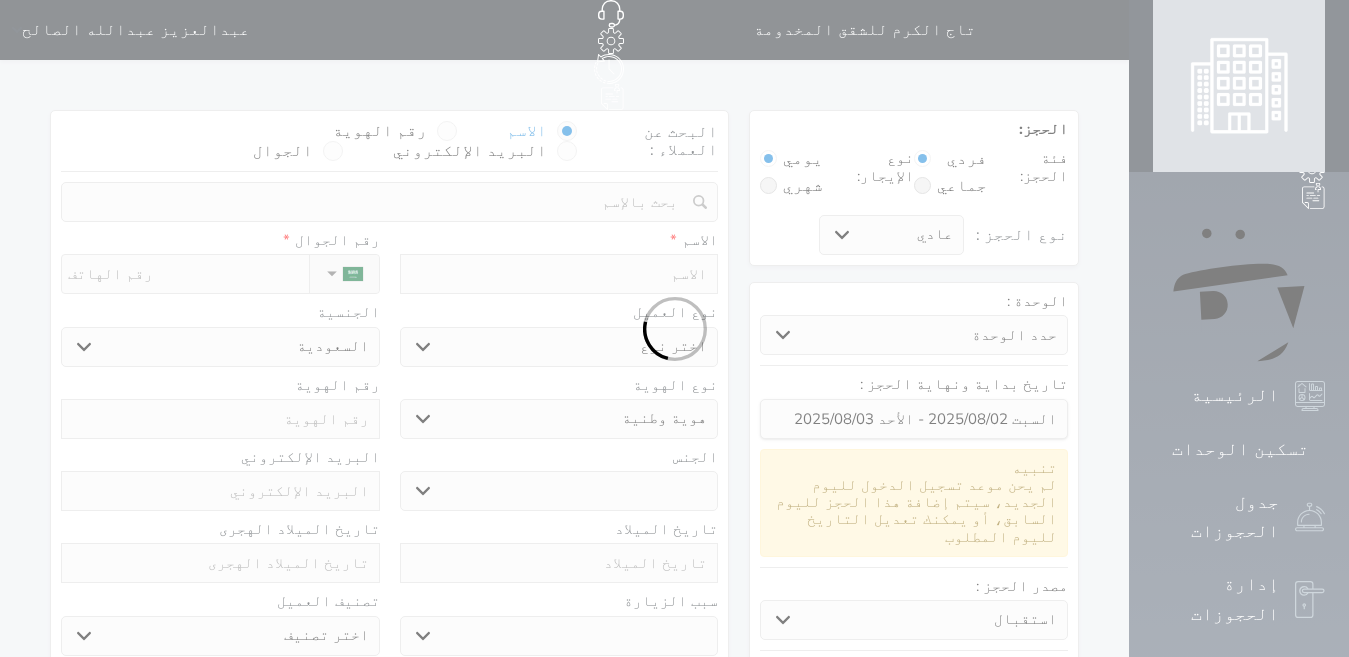 select on "7" 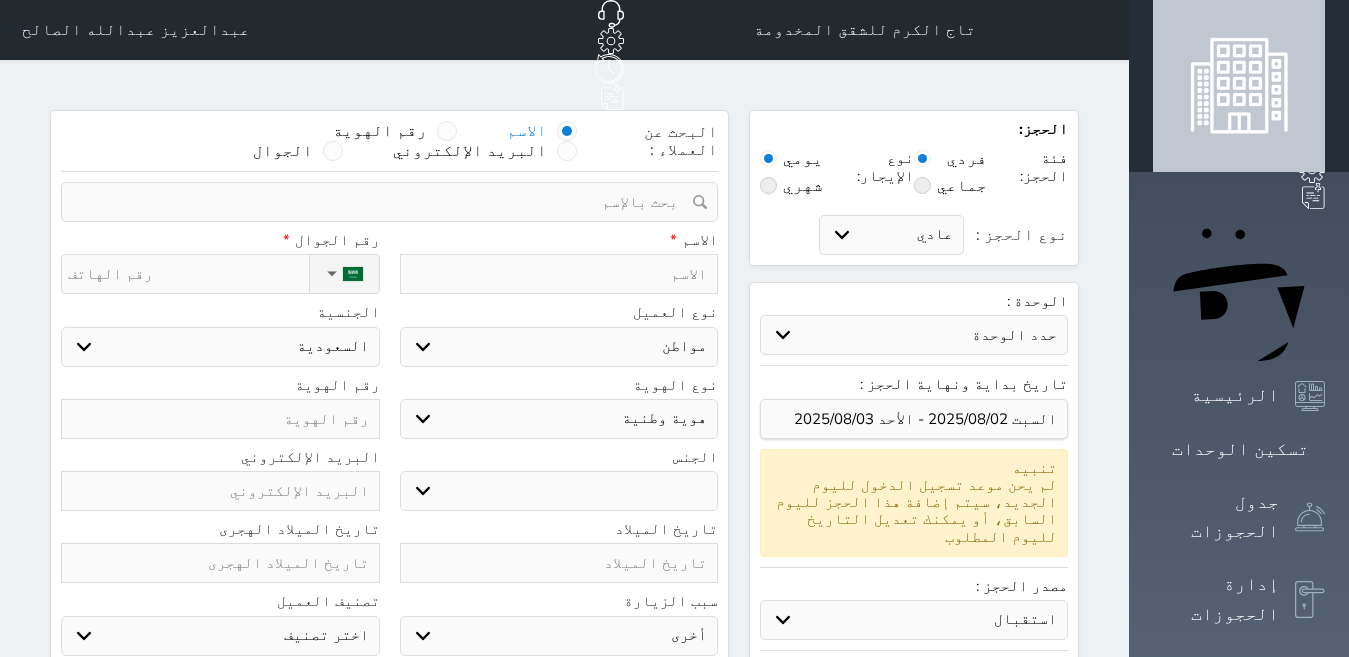 click at bounding box center (559, 274) 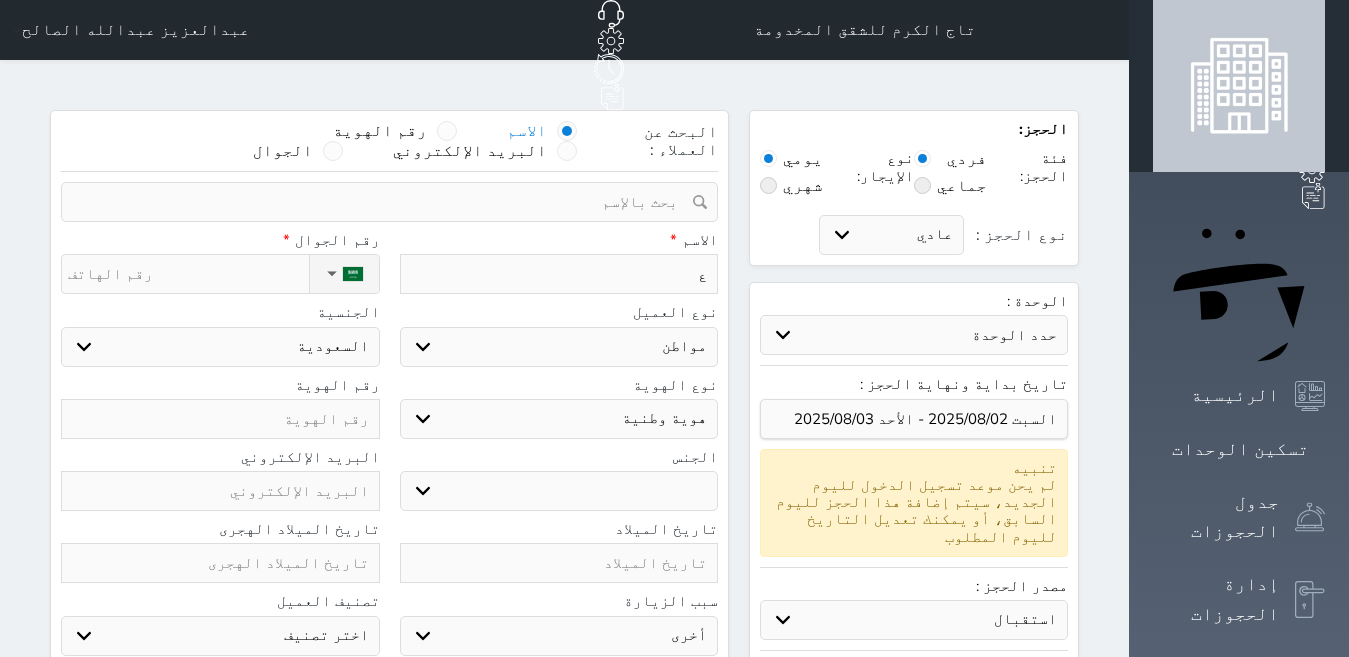 type on "عب" 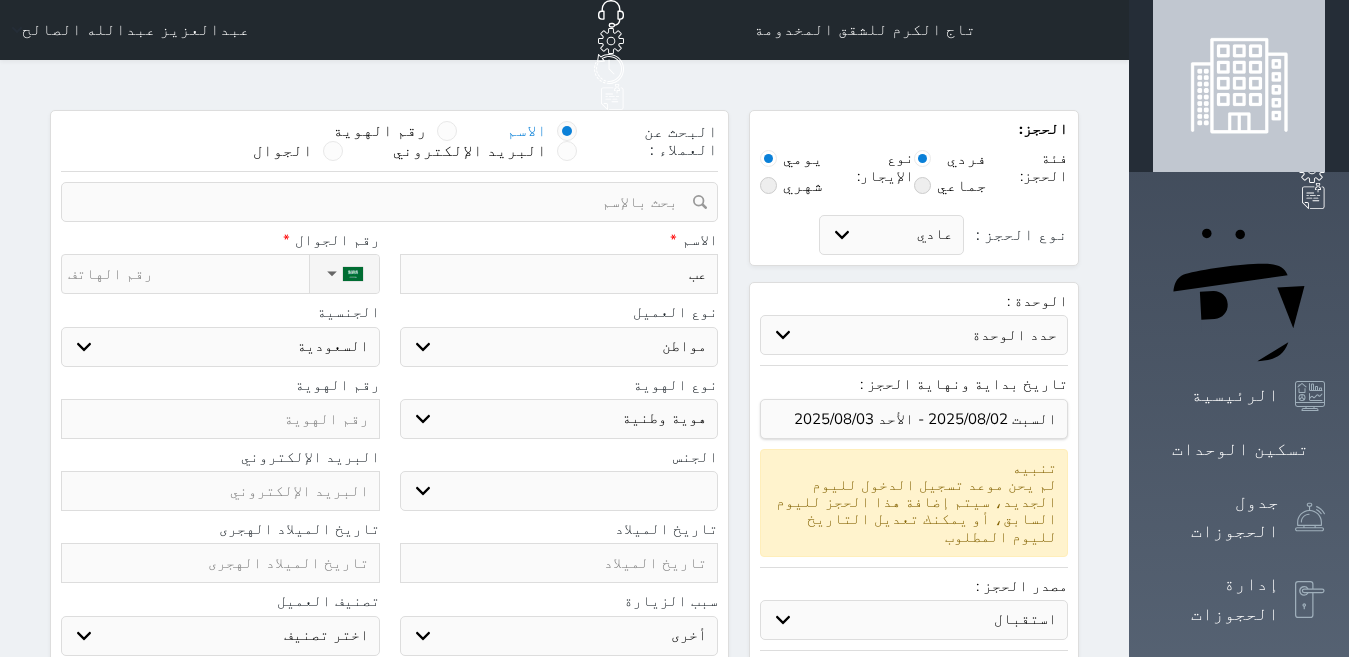 type on "عبد" 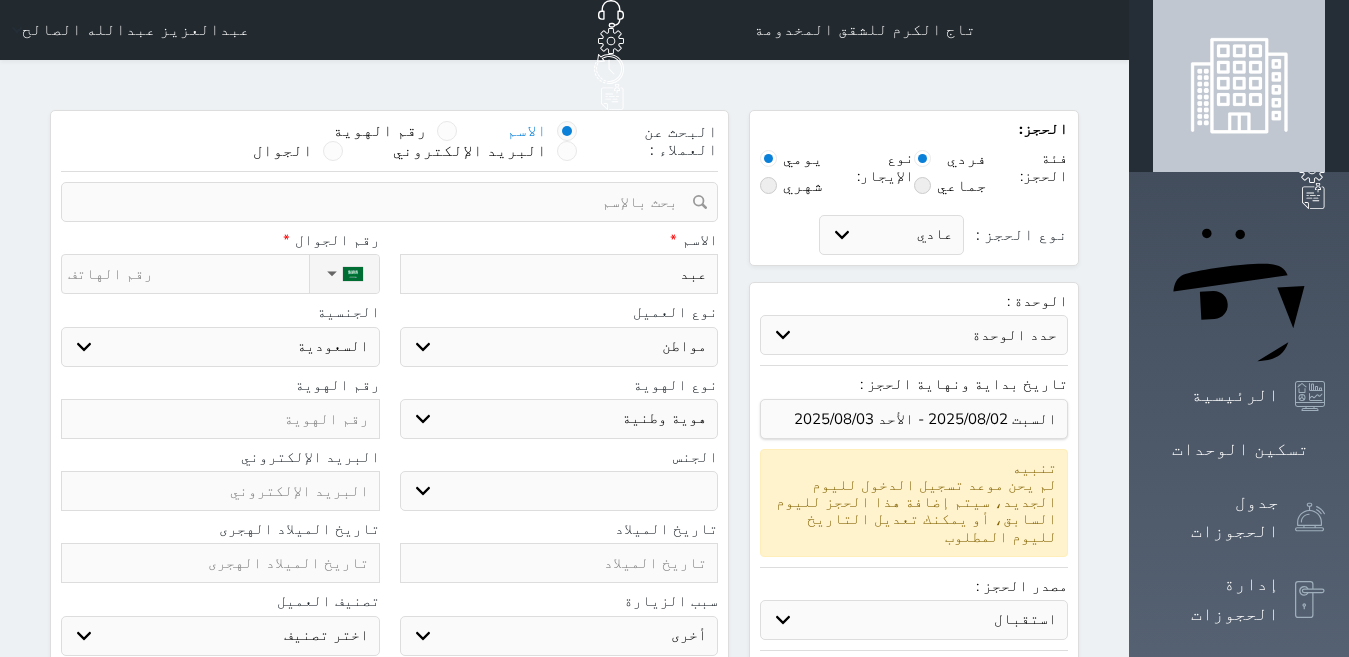 type on "عبدا" 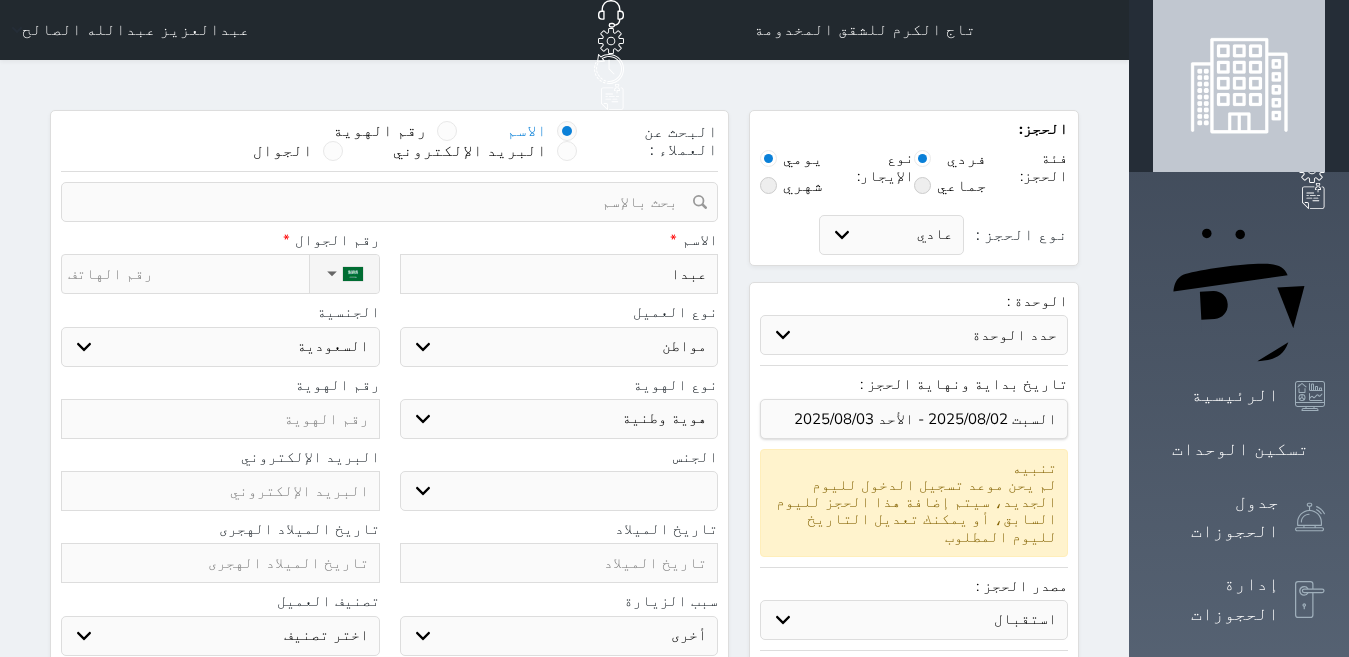select 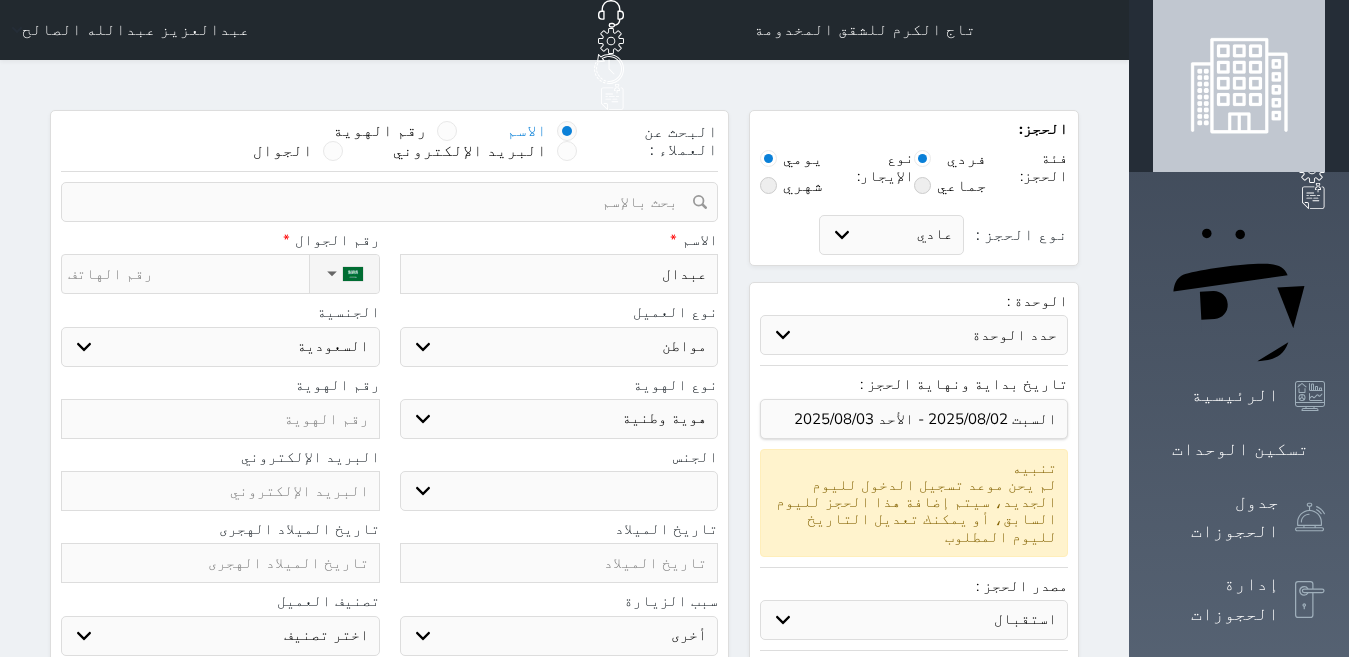 type on "عبدالل" 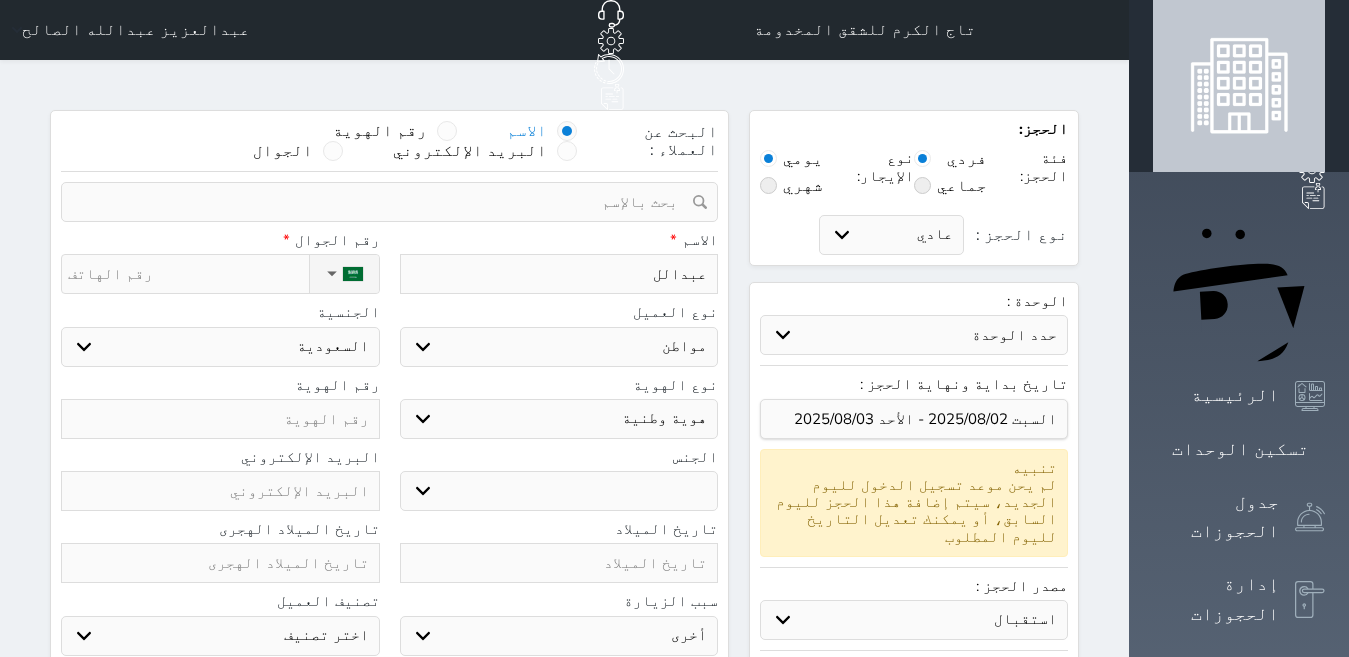 type on "عبدالله" 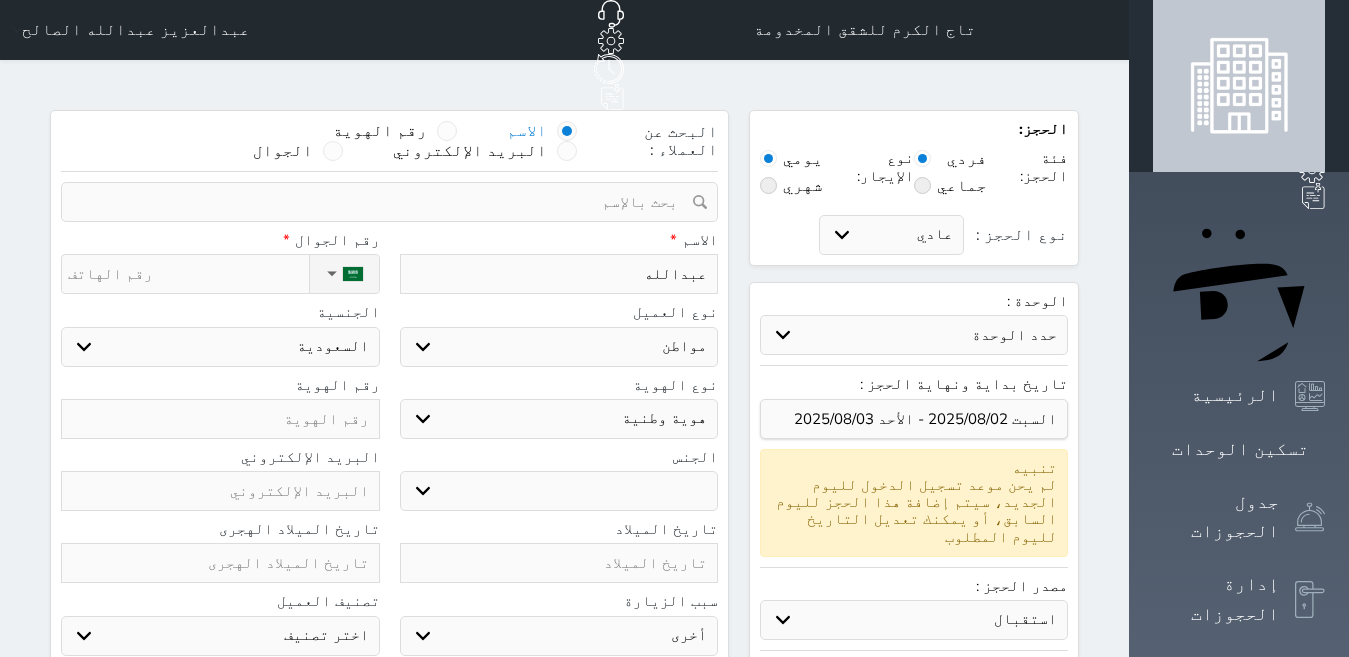 type on "عبدالله" 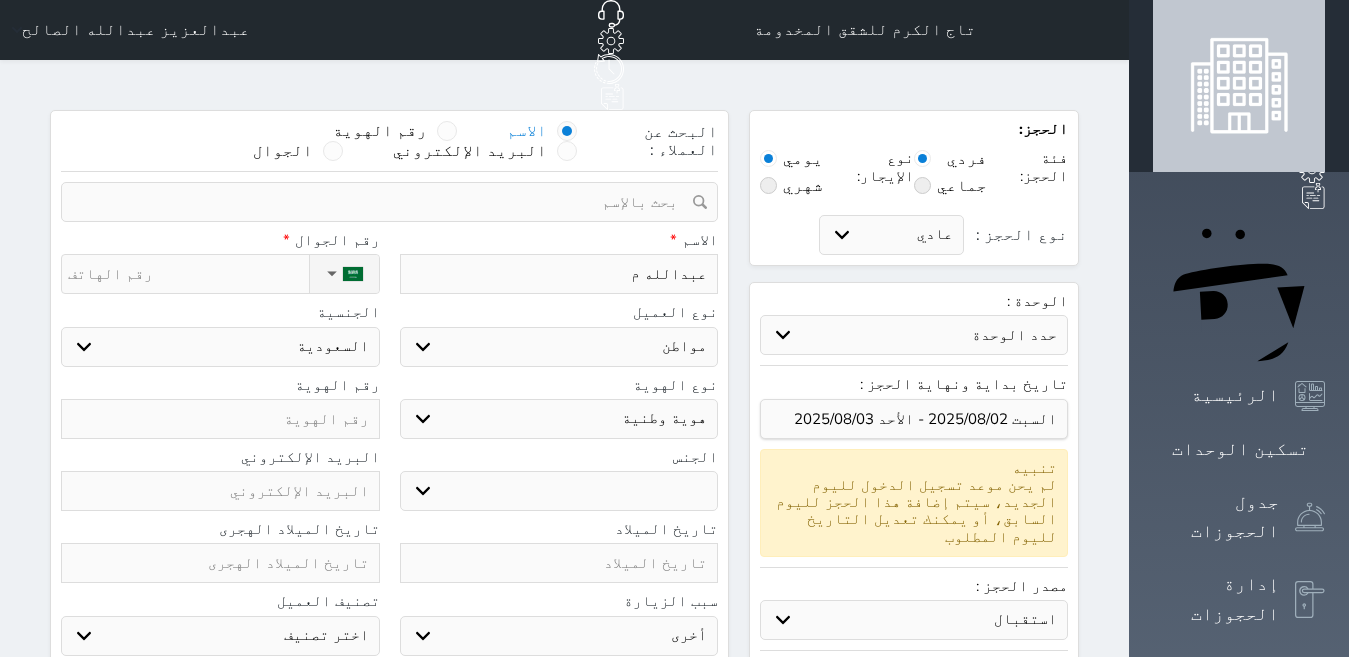 select 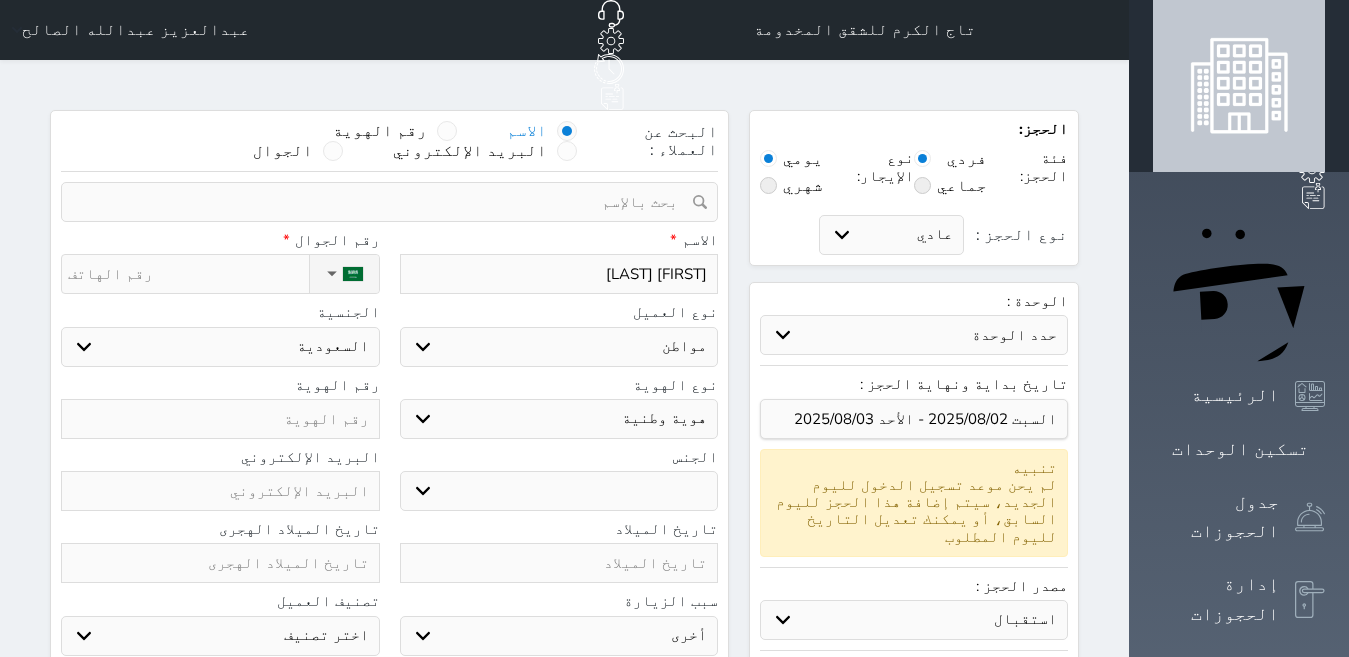 type on "عبدالله م" 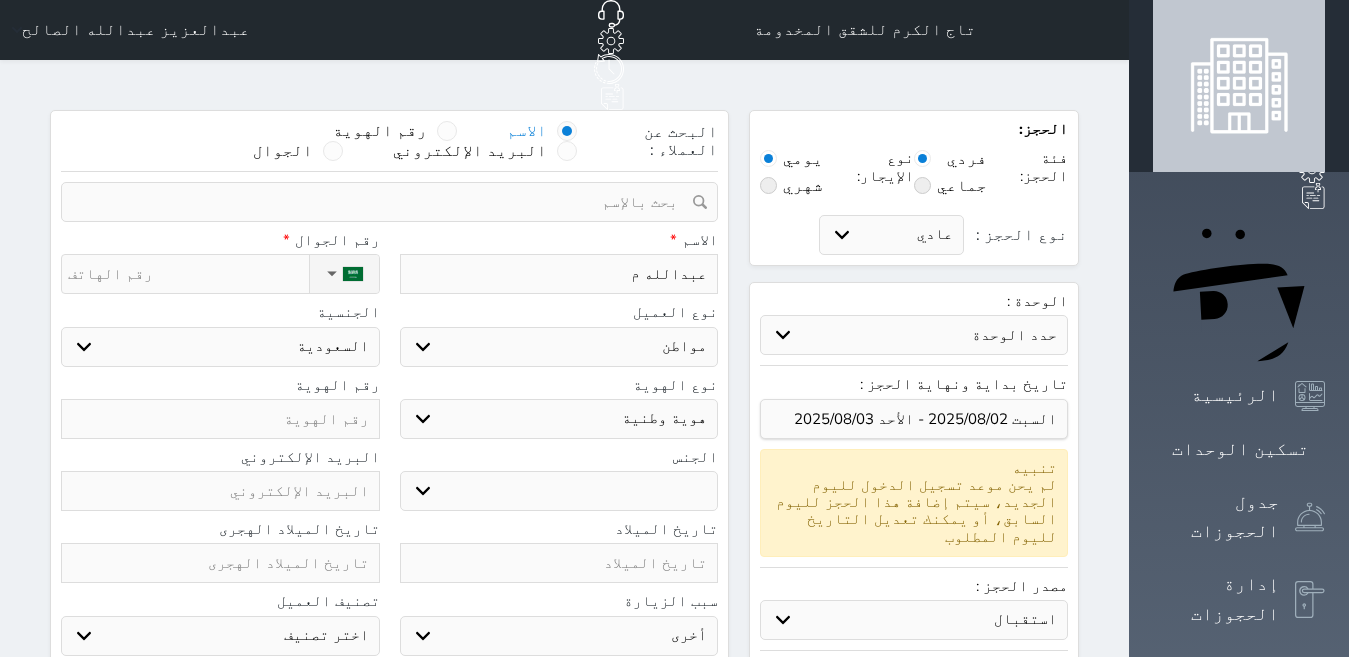 select 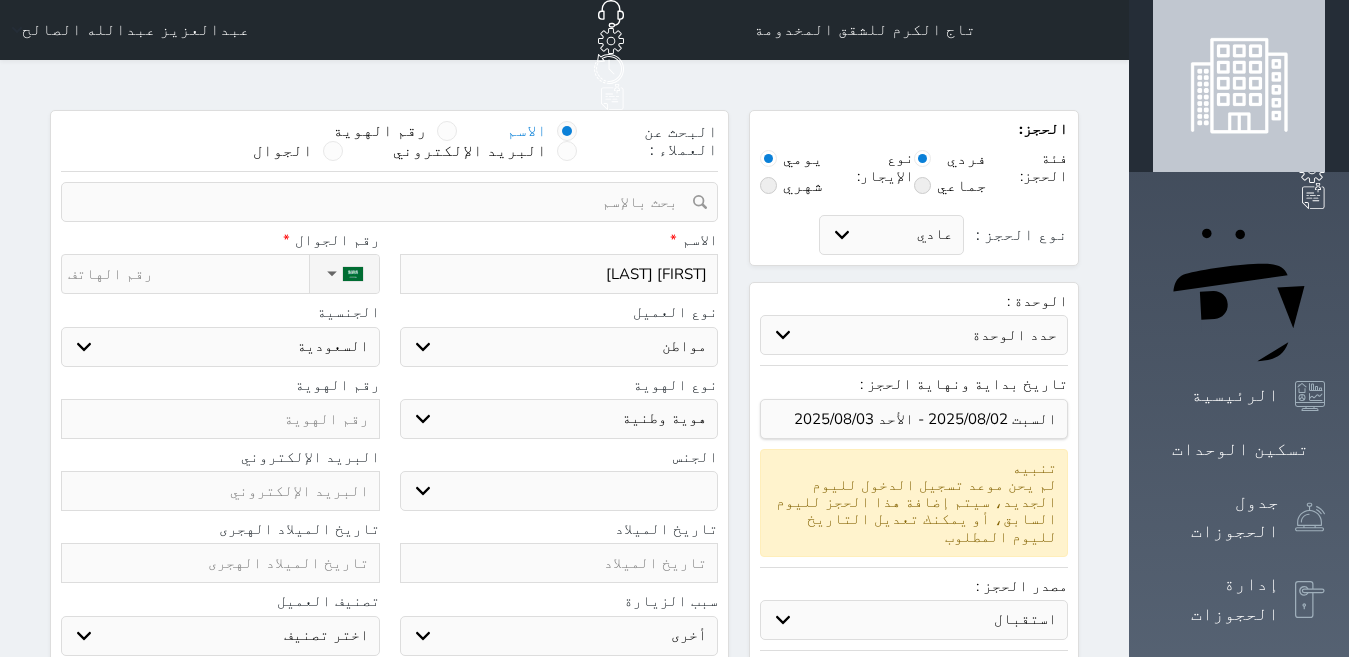 type on "[FIRST] [LAST]" 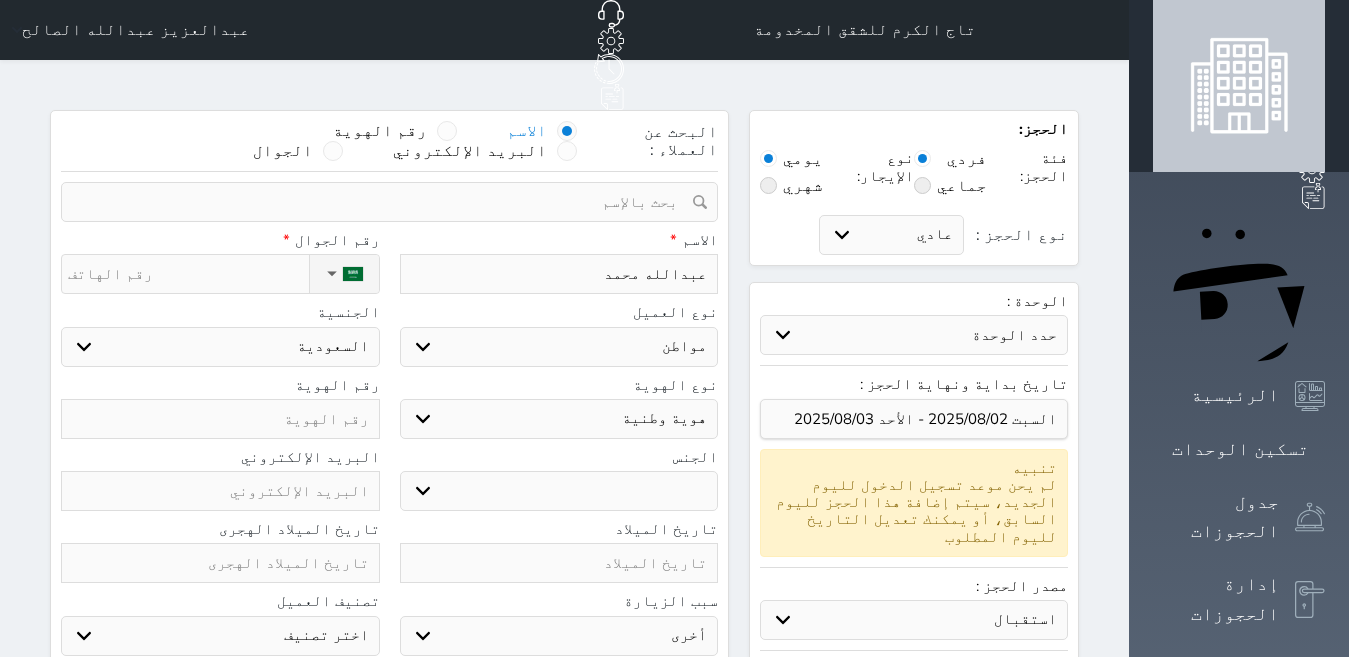type on "عبدالله محمد" 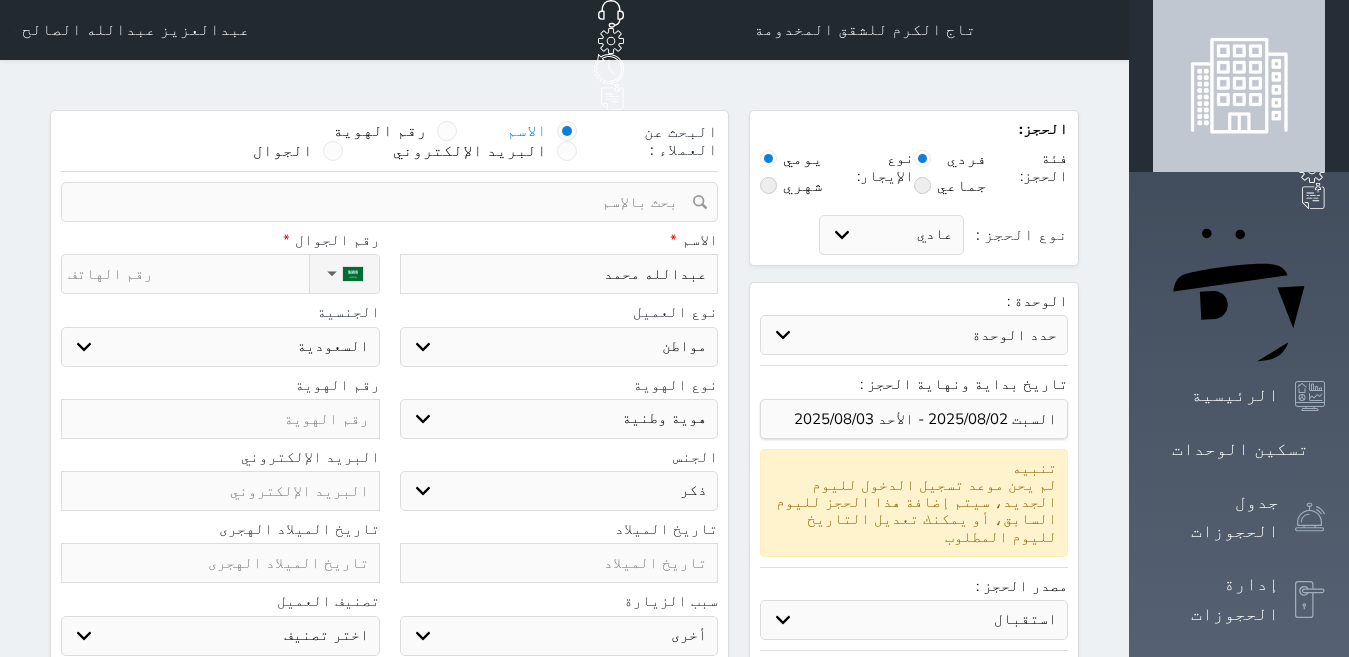 click on "ذكر   انثى" at bounding box center [559, 491] 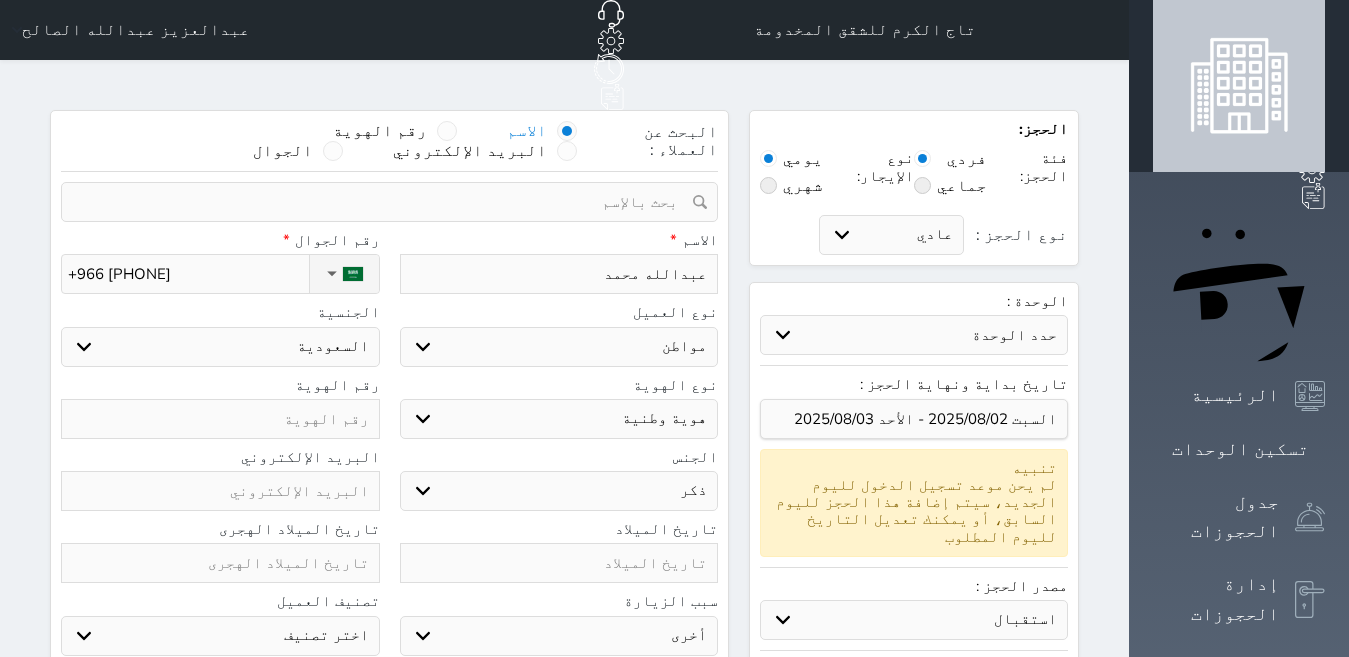 type on "+966 [PHONE]" 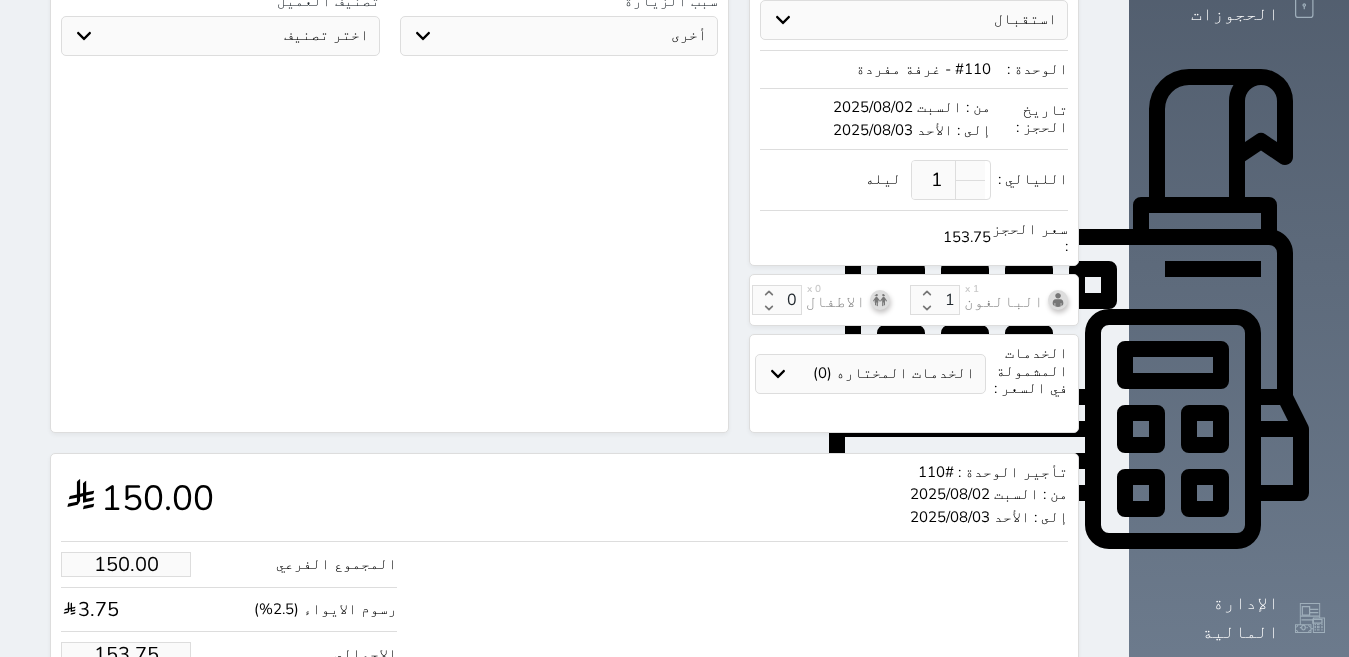 scroll, scrollTop: 652, scrollLeft: 0, axis: vertical 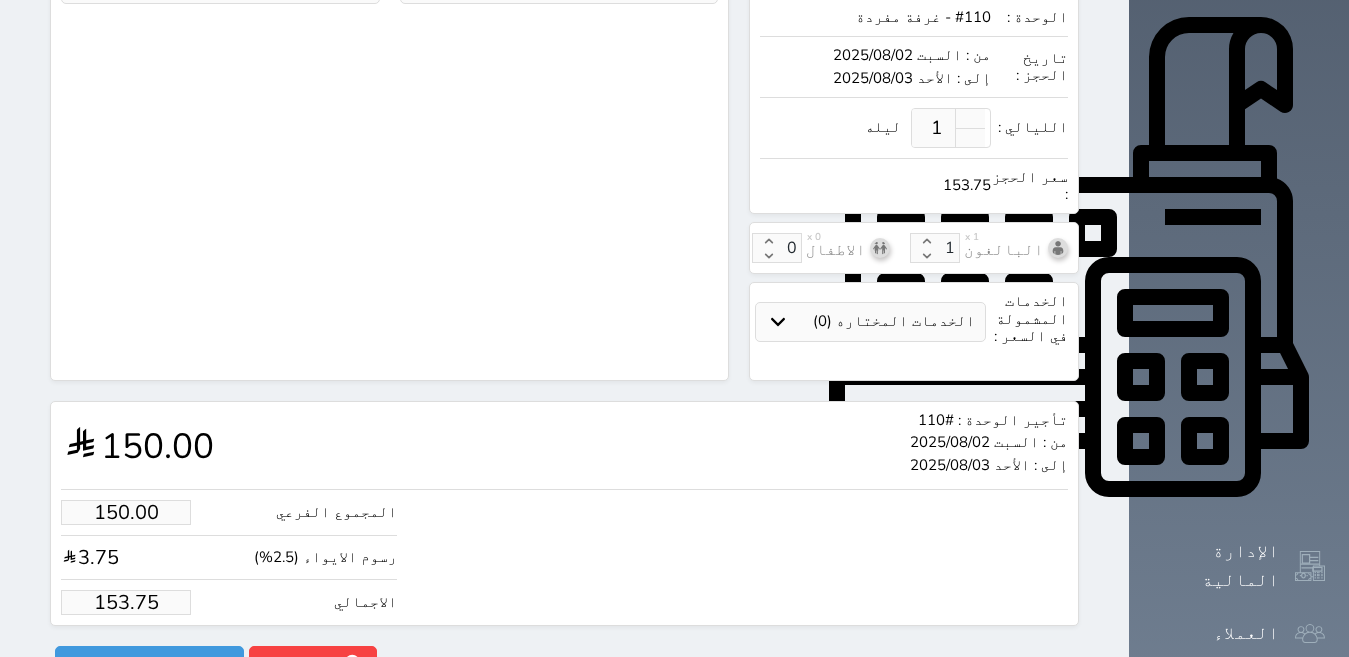 type on "[NUMBER]" 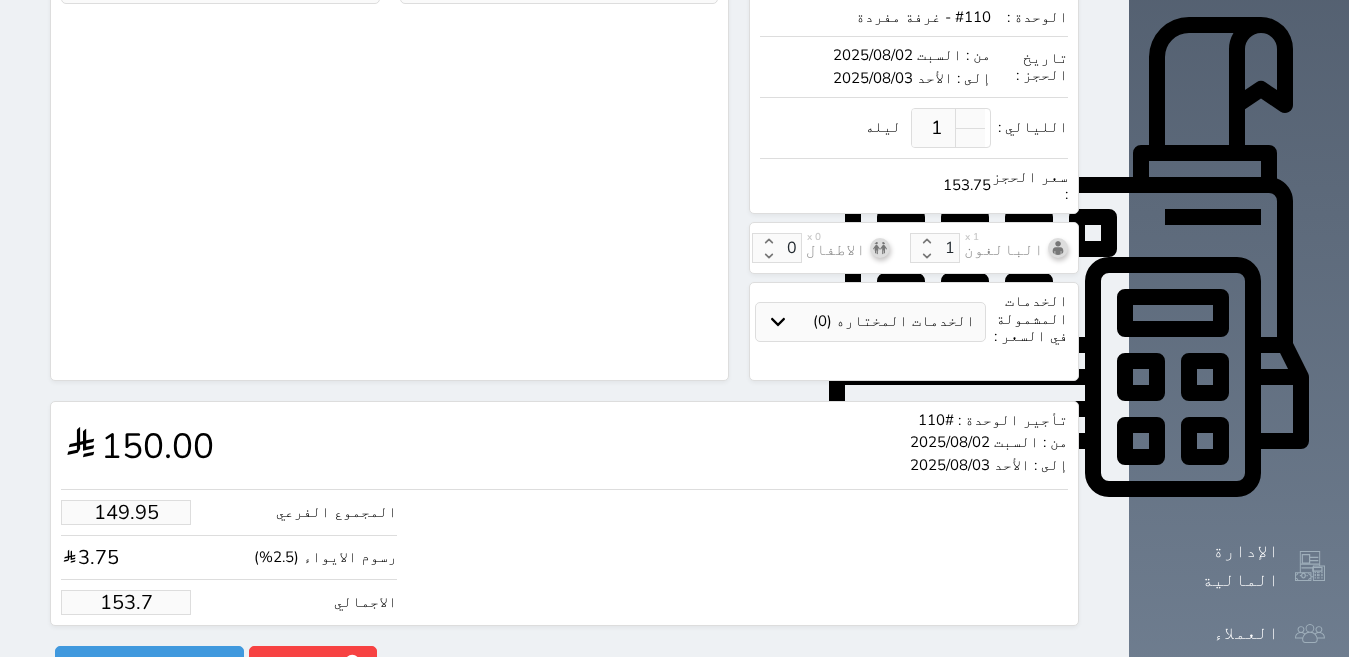 type on "149.27" 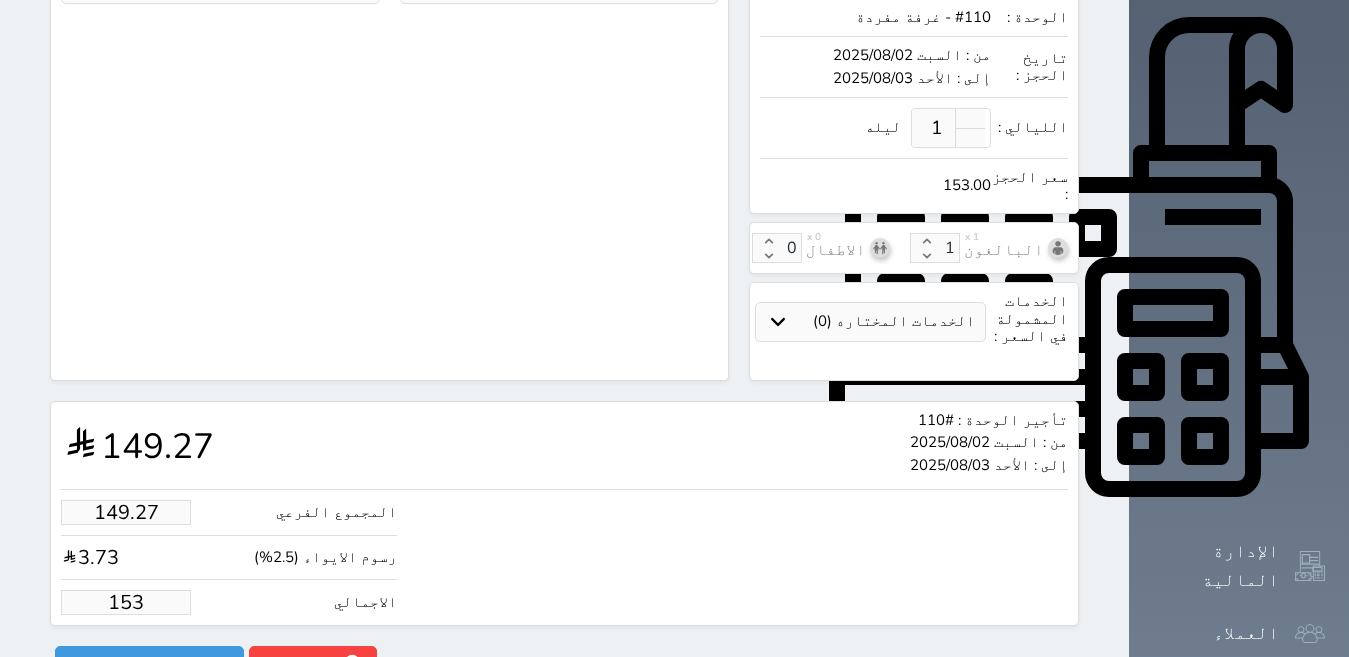 type on "14.63" 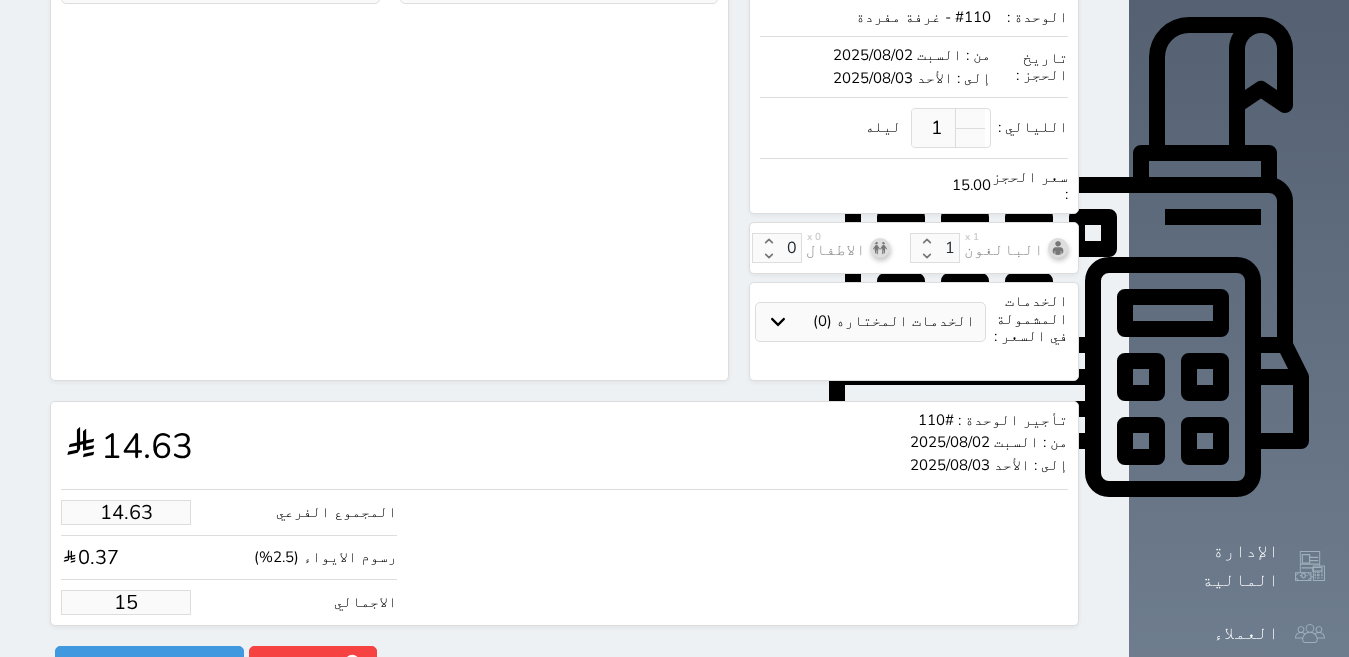 type on "1.00" 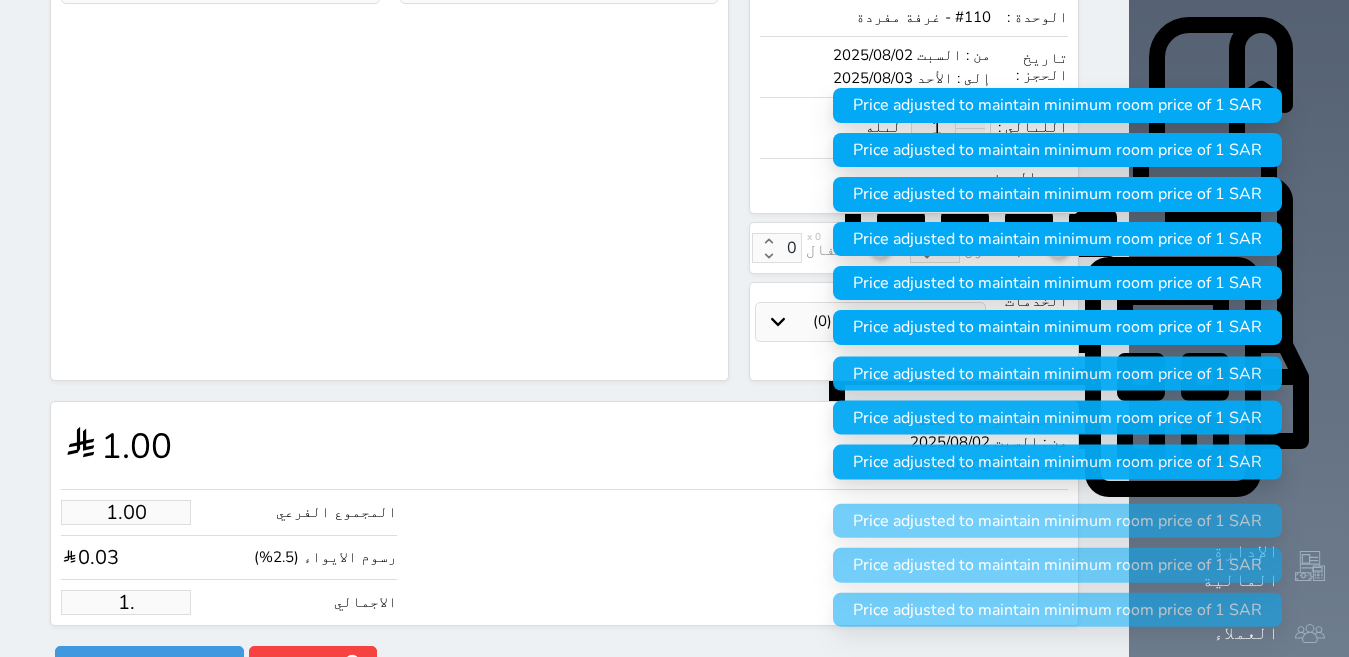 type on "1" 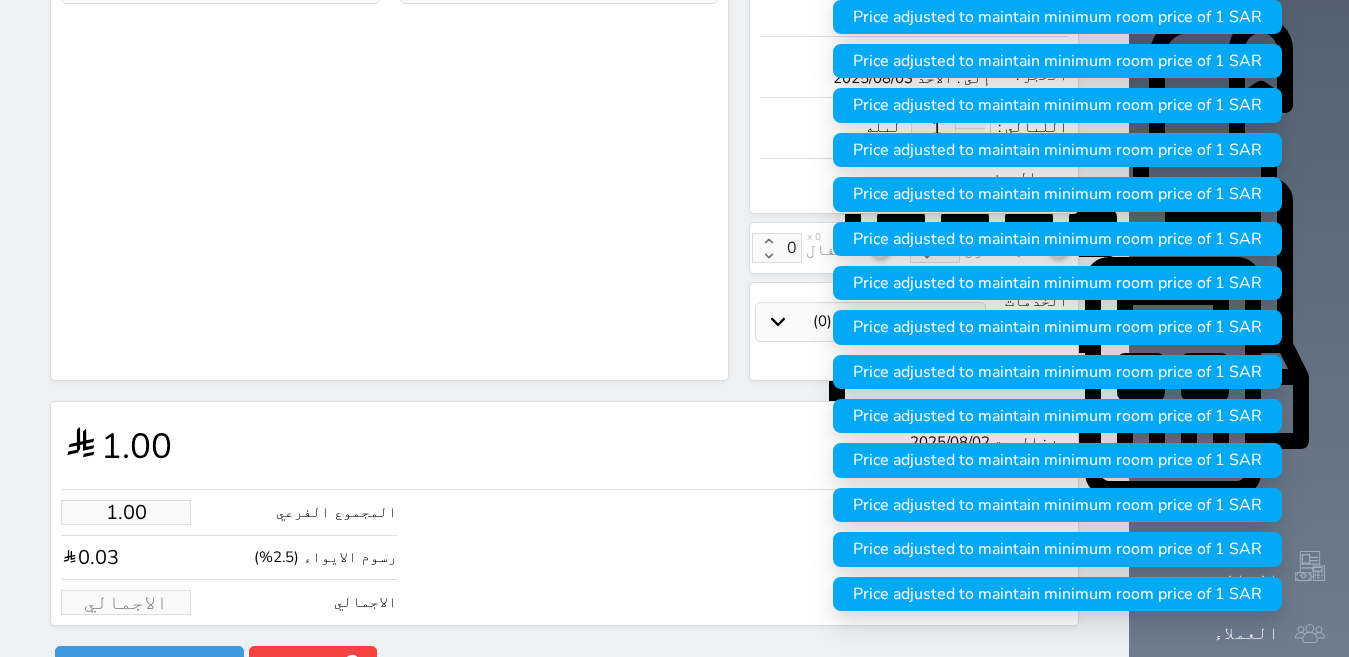 type on "1" 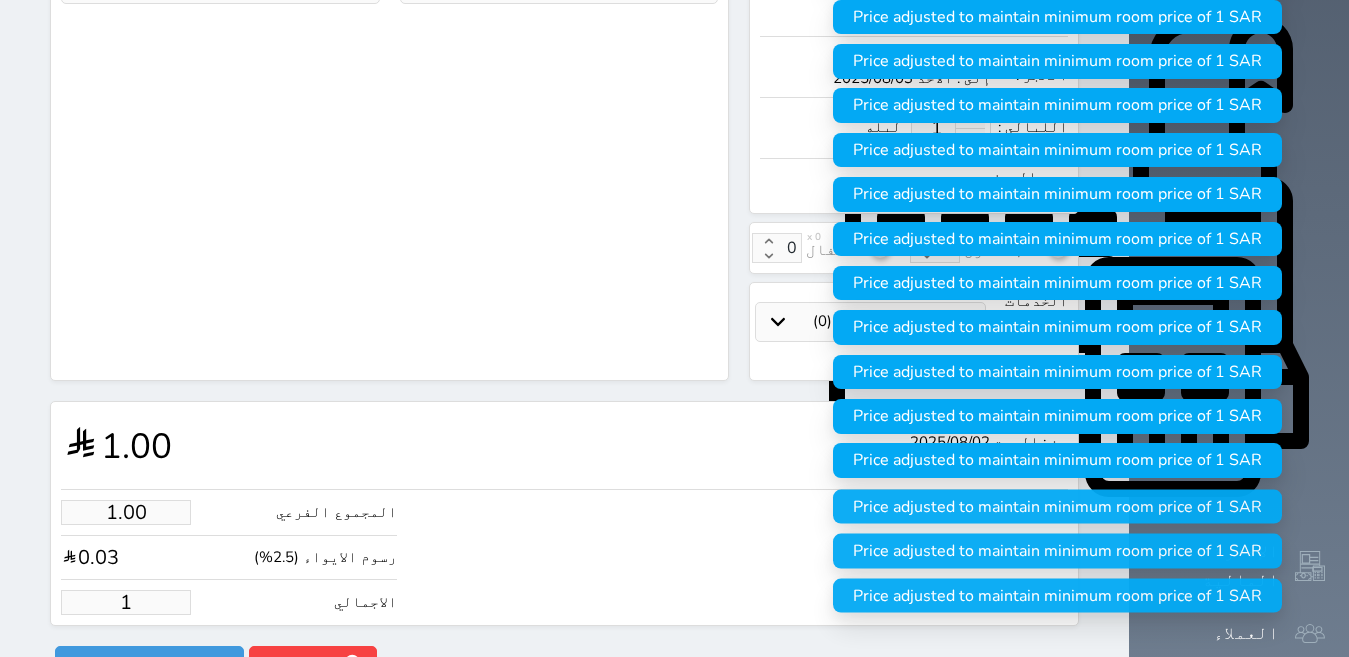 type on "9.76" 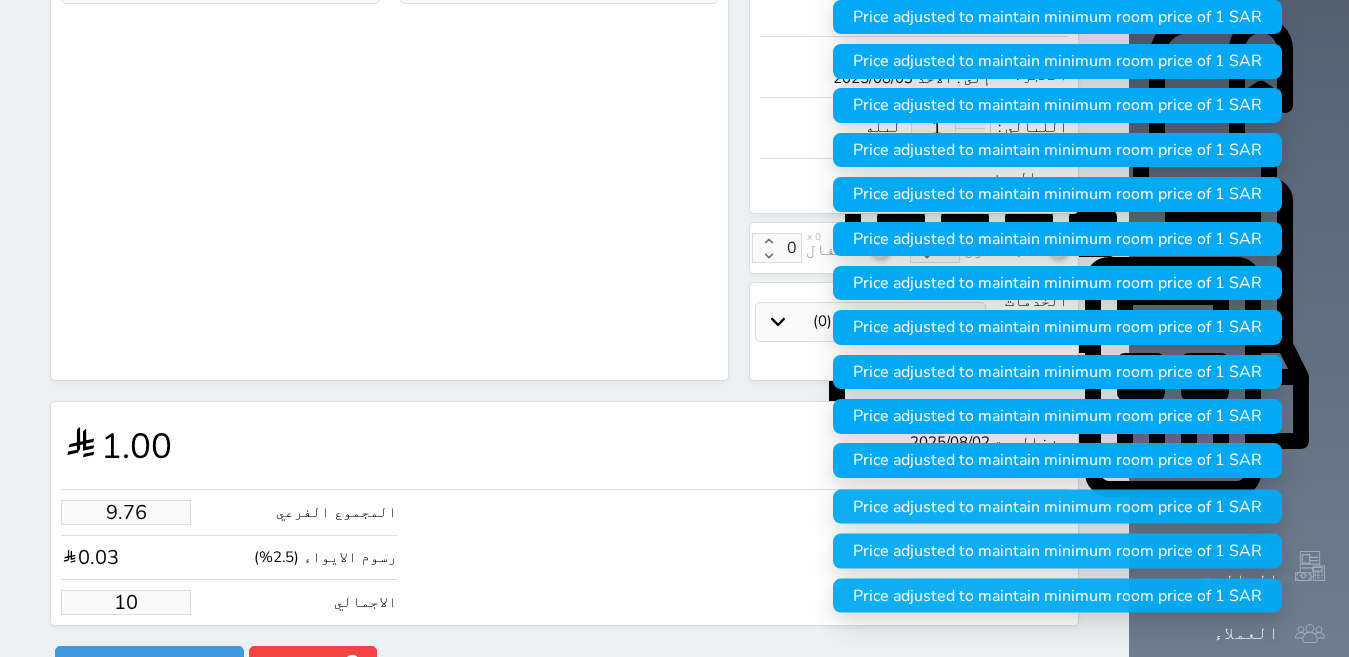type on "97.56" 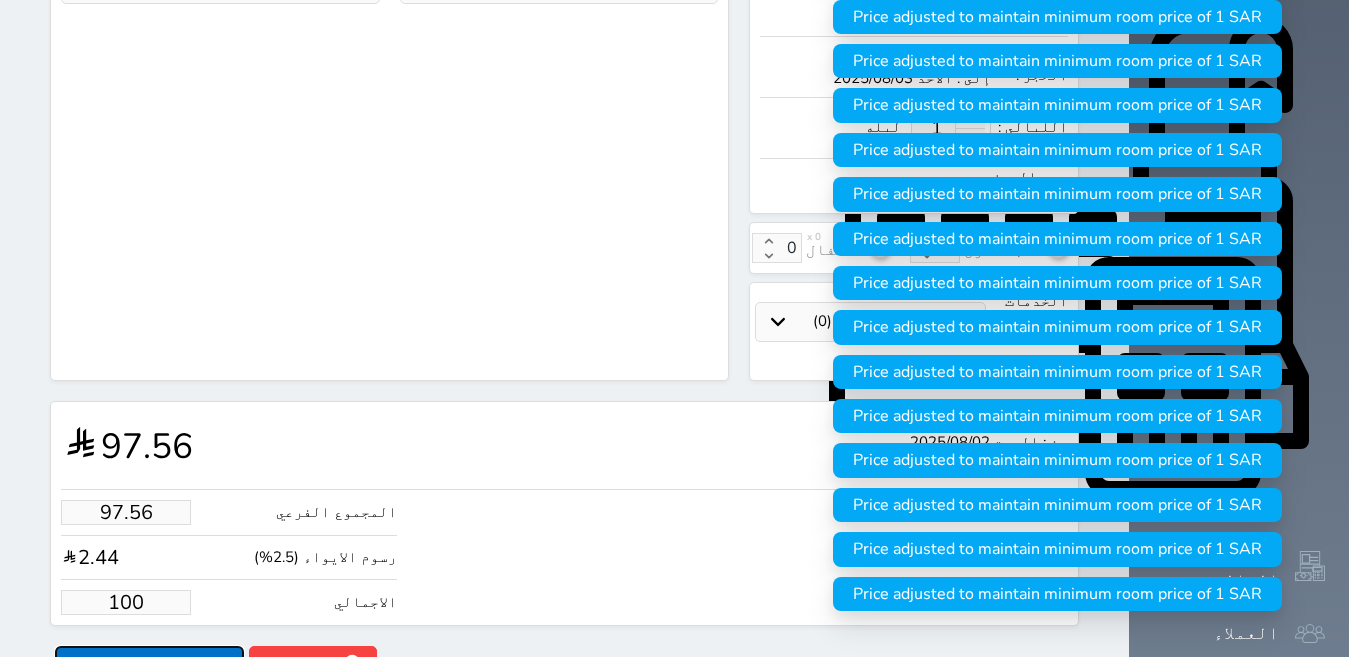 type on "100.00" 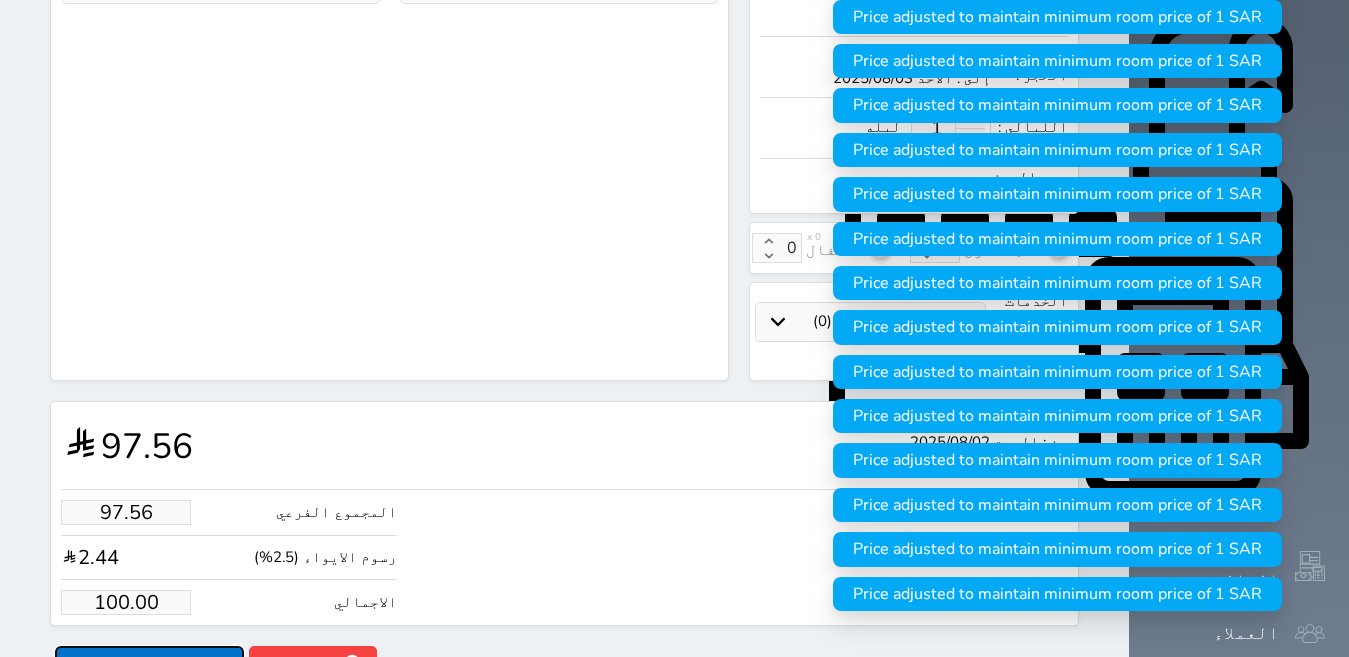 click on "حجز" at bounding box center [149, 663] 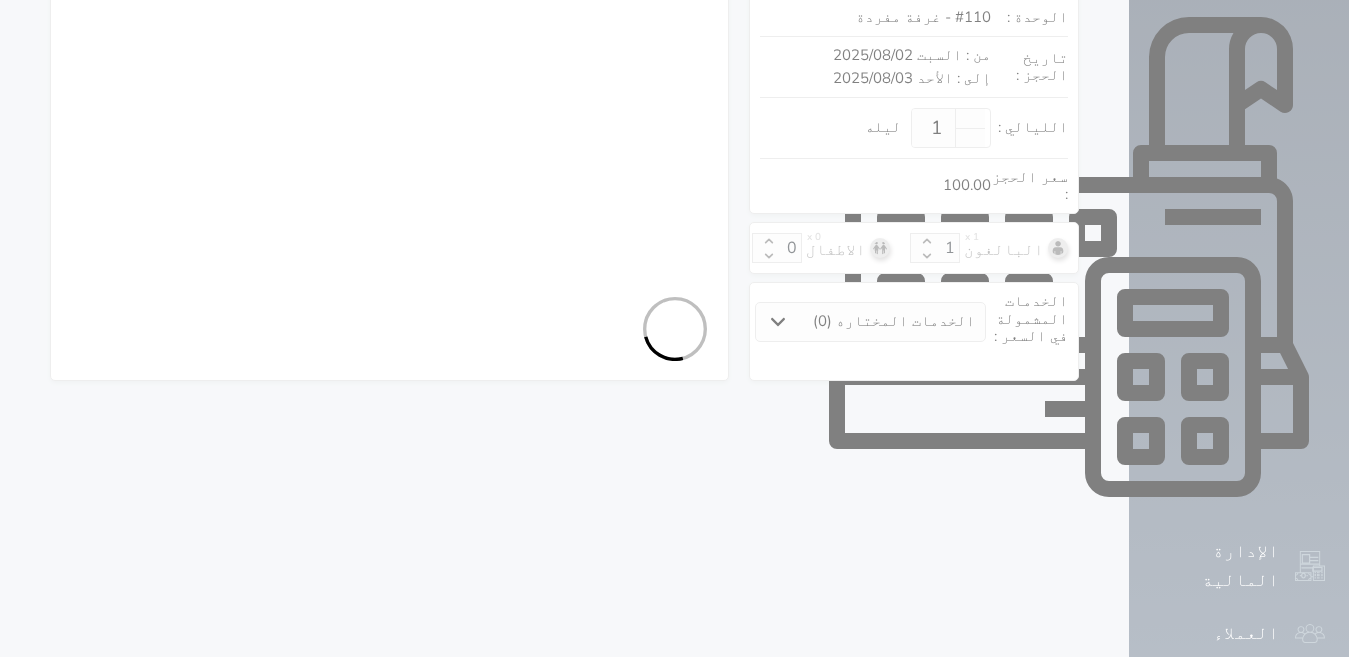 select on "1" 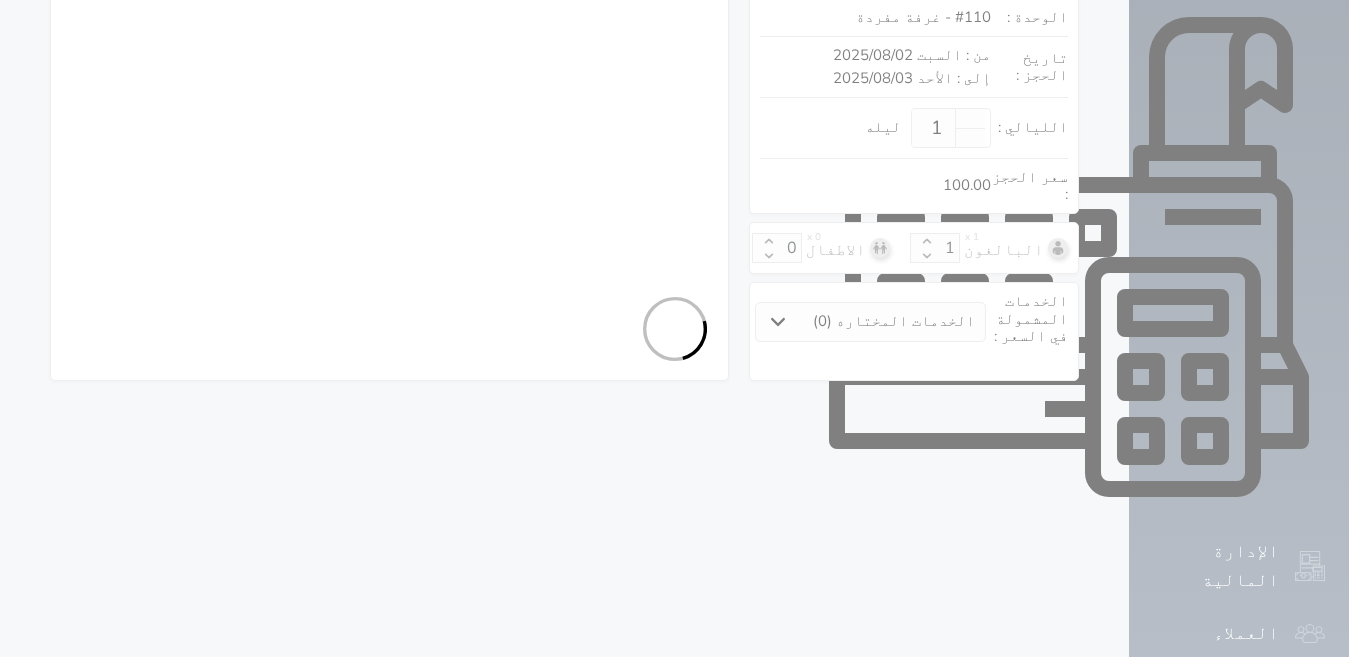select on "113" 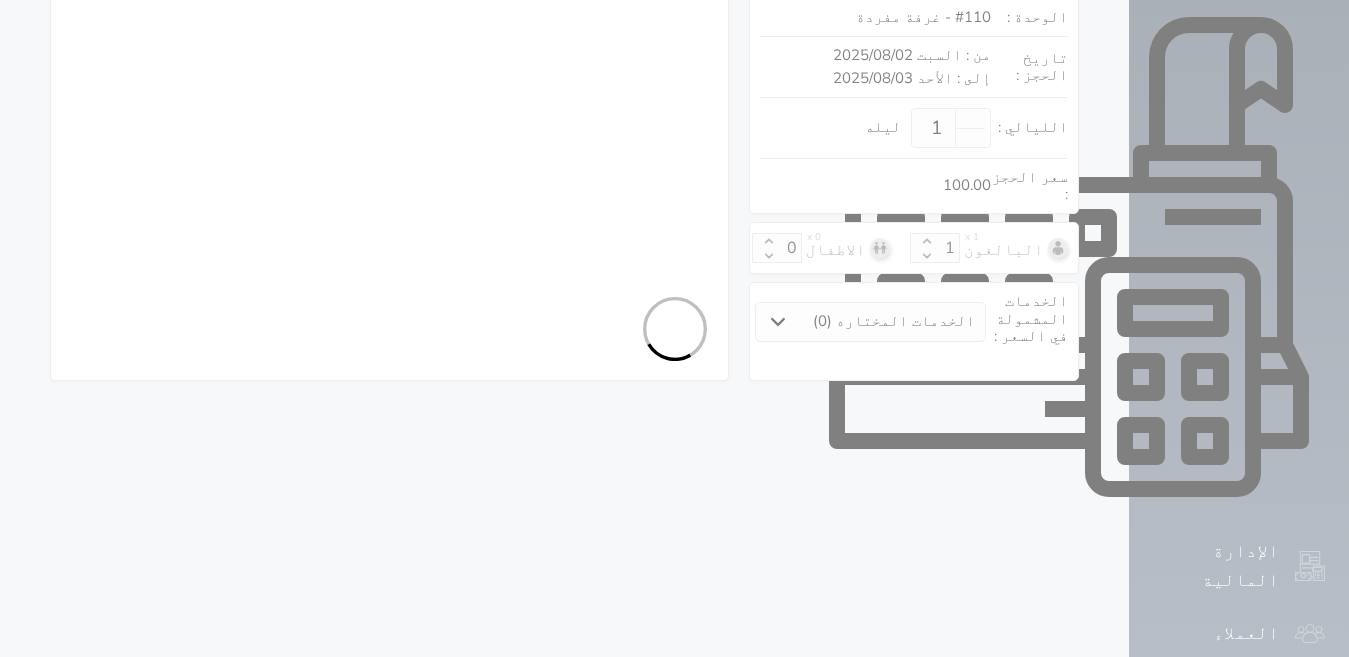 select on "1" 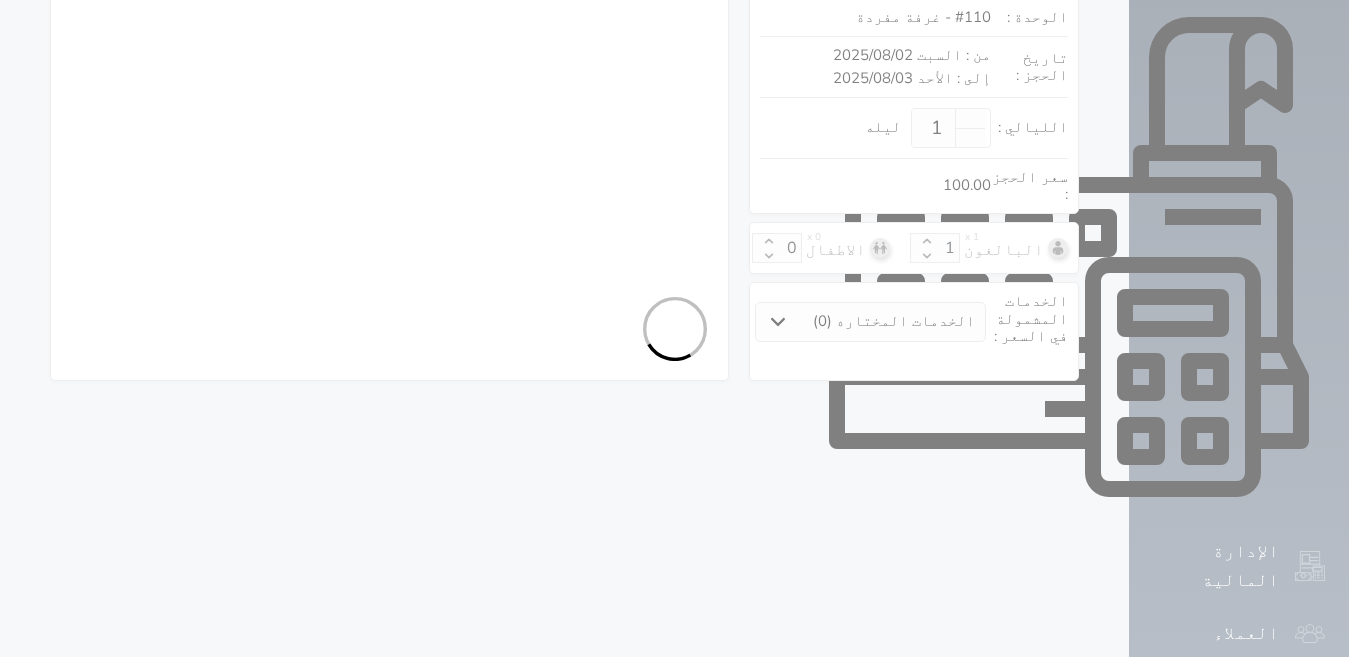 select on "7" 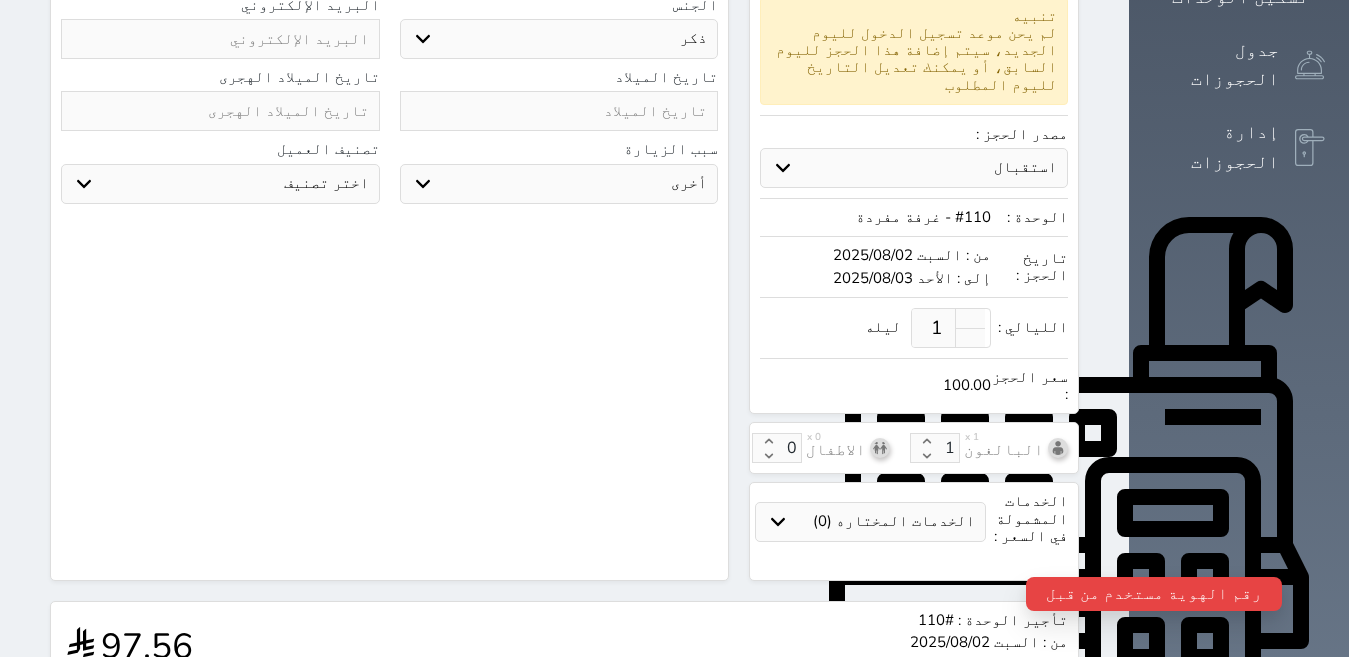 scroll, scrollTop: 152, scrollLeft: 0, axis: vertical 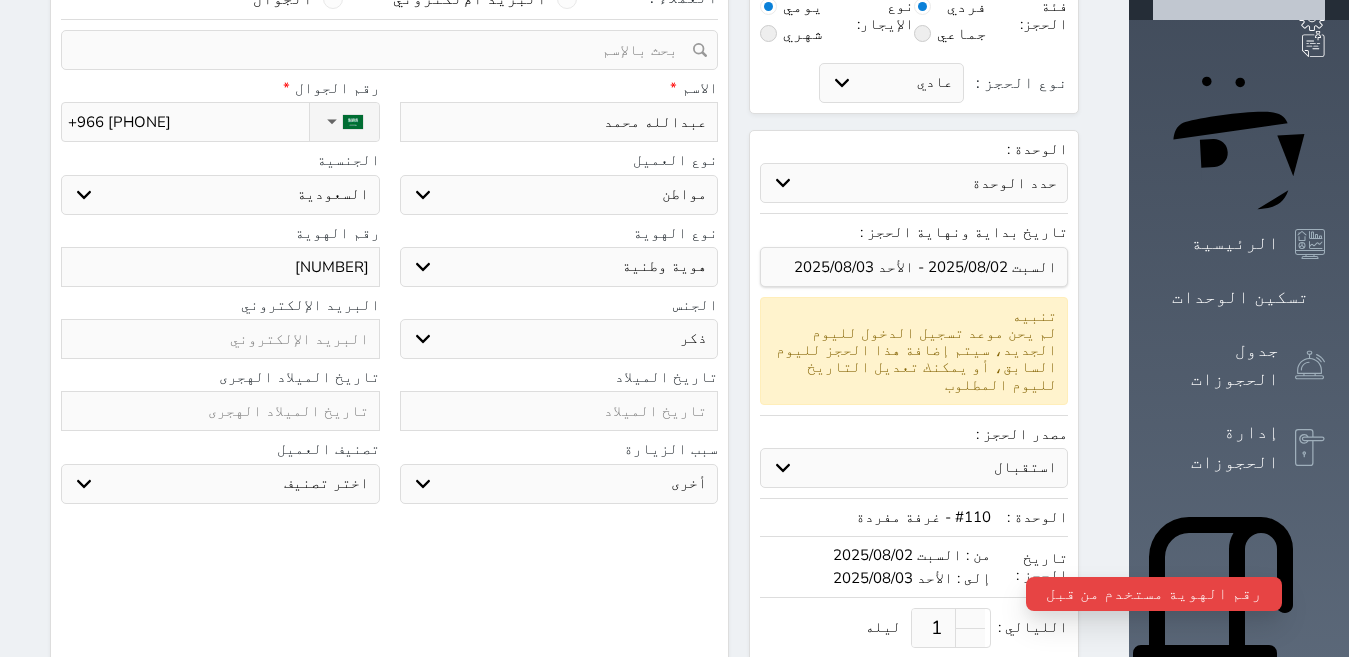 click on "[NUMBER]" at bounding box center [220, 267] 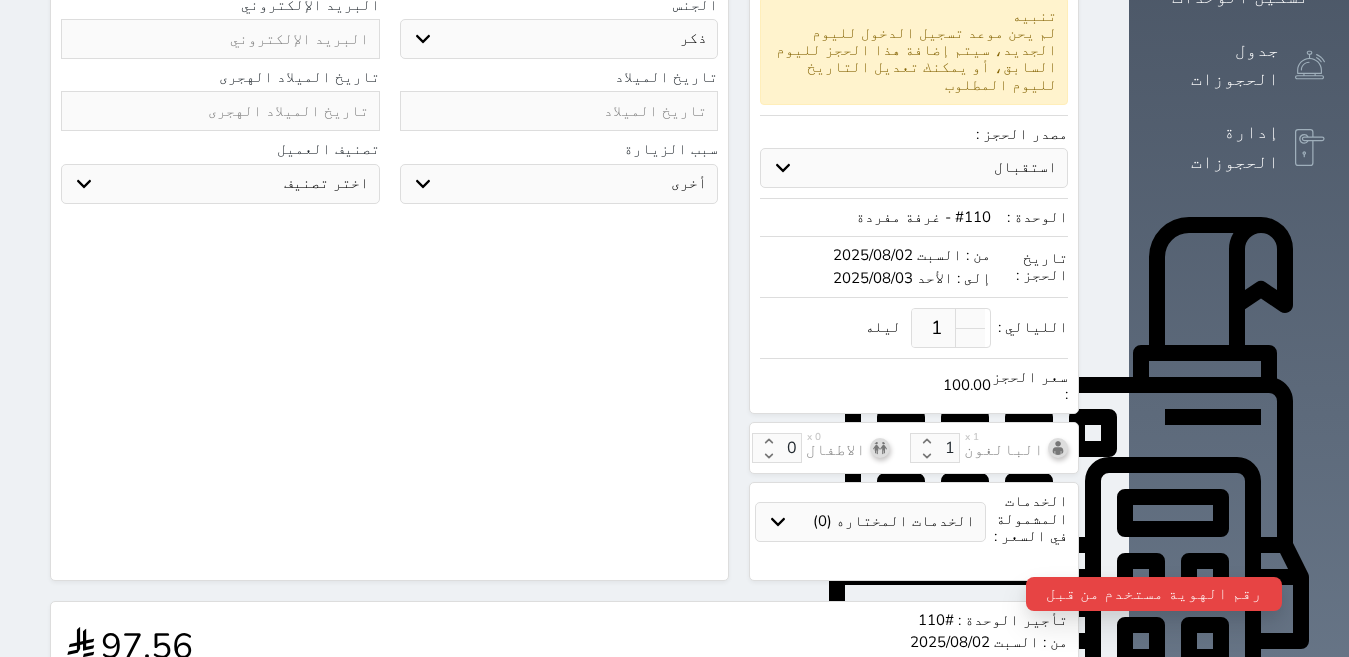 scroll, scrollTop: 652, scrollLeft: 0, axis: vertical 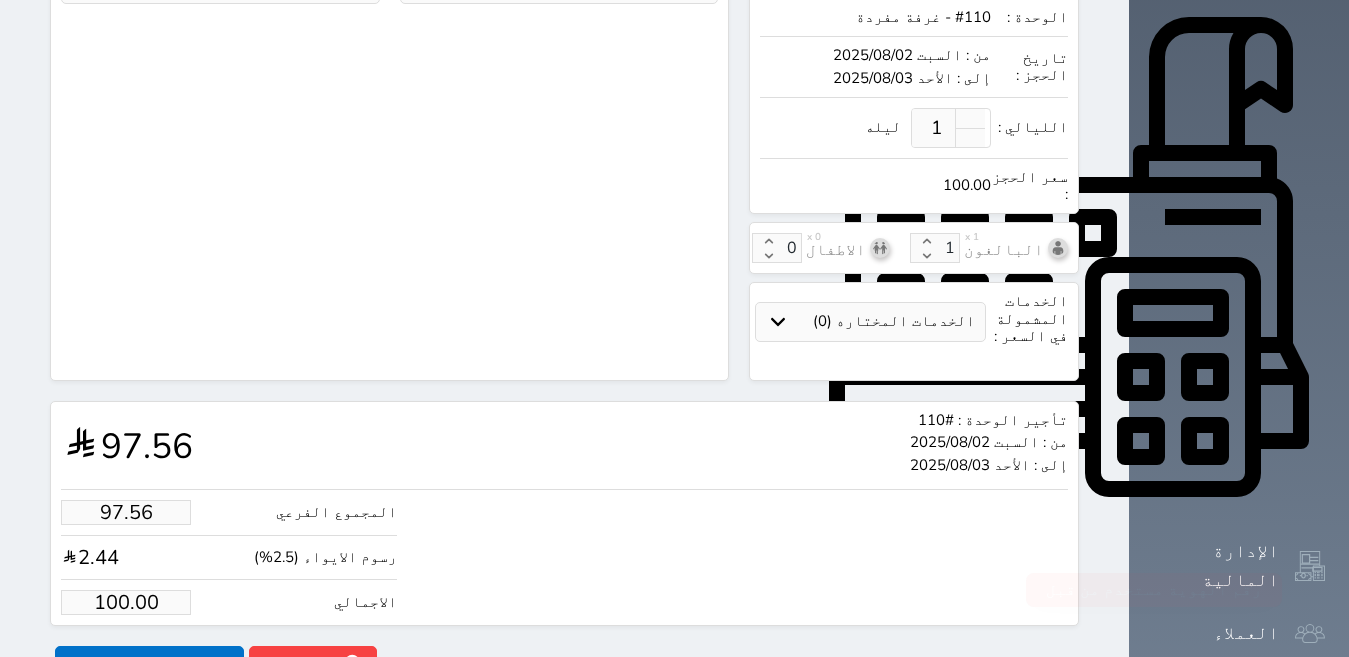 type on "[NUMBER]" 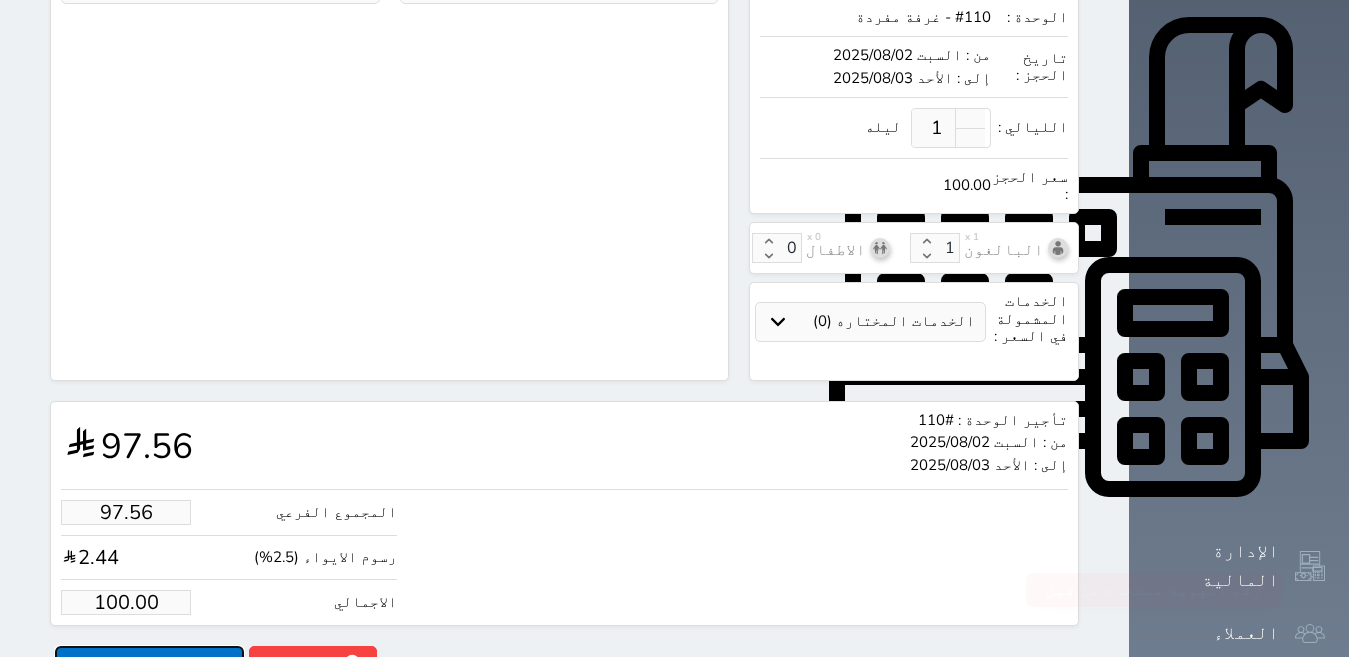 click on "حجز" at bounding box center (149, 663) 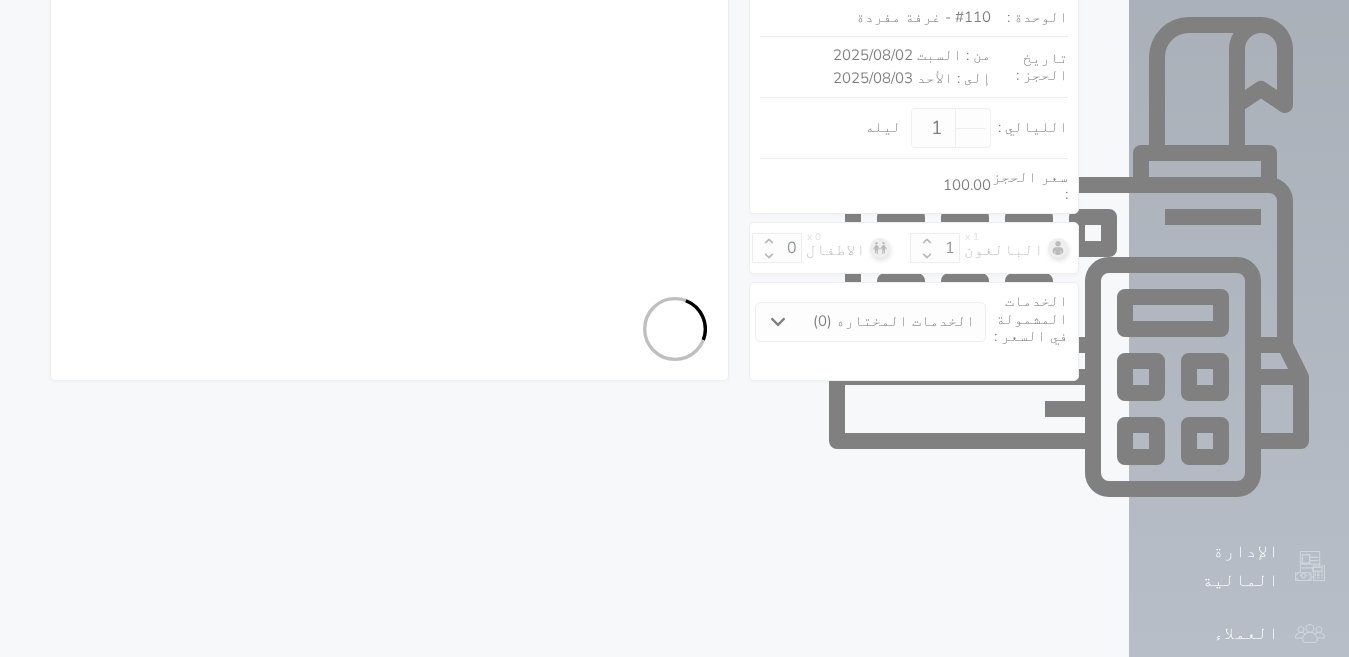 select on "1" 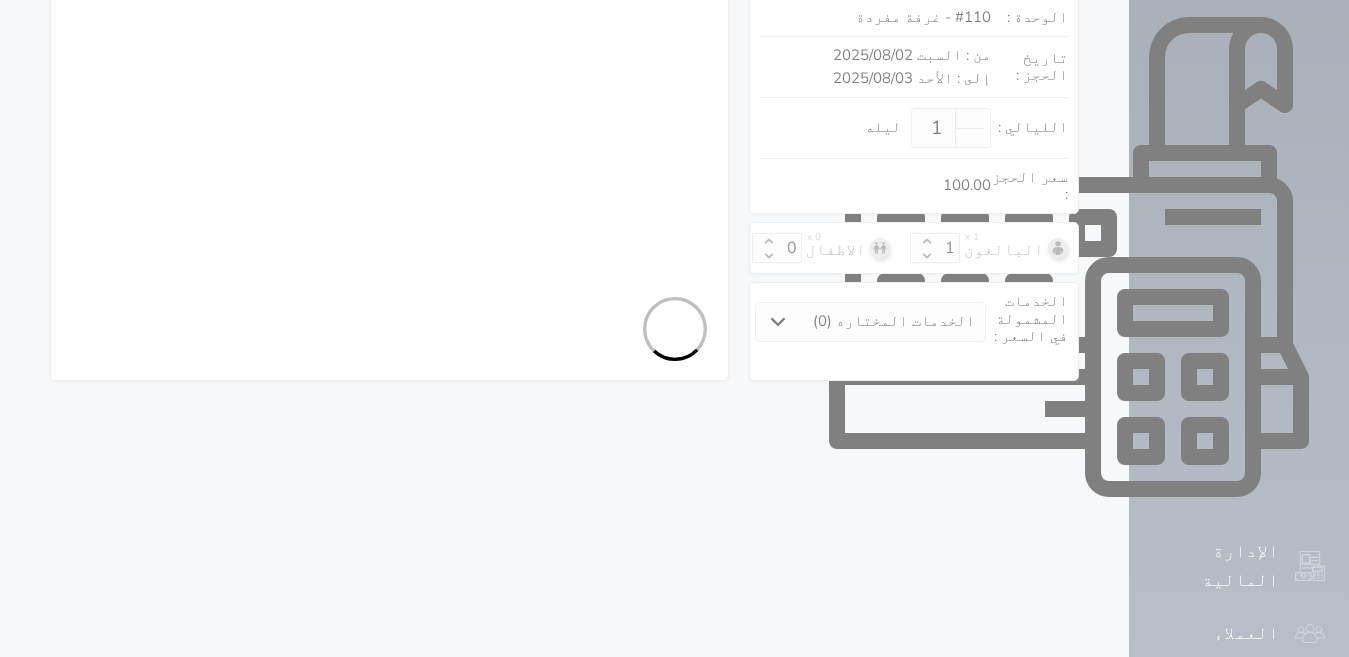 select on "113" 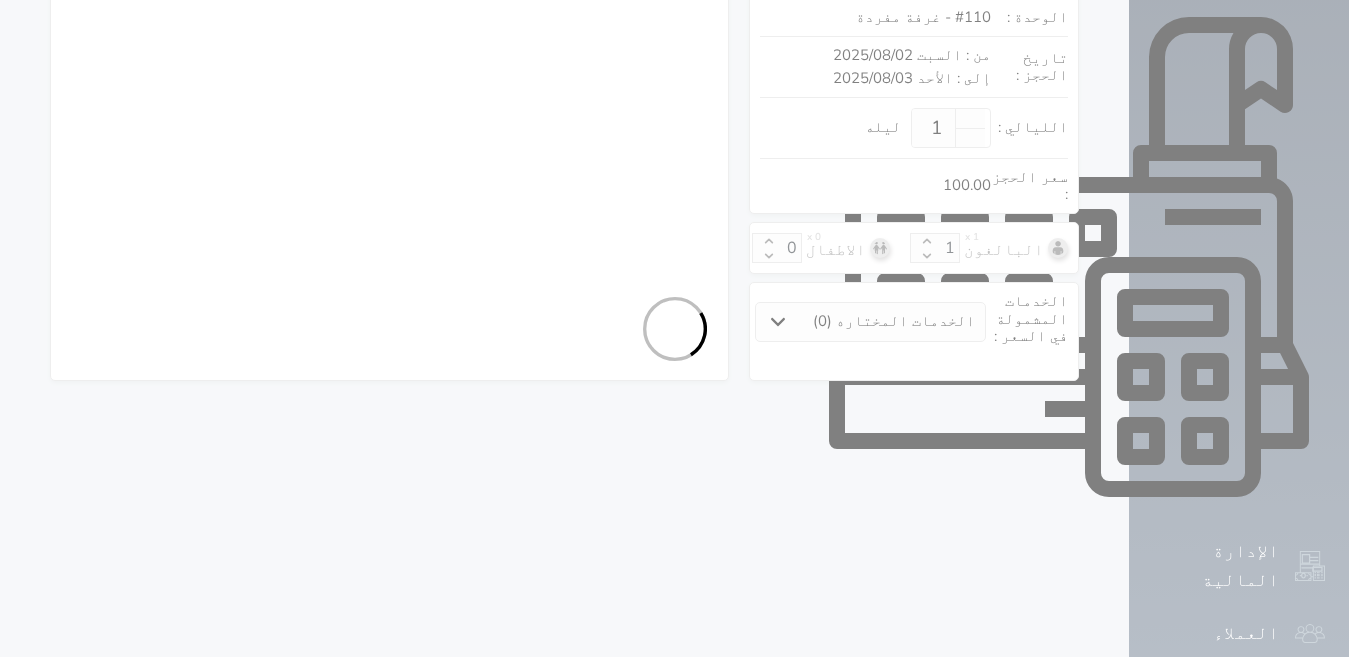 select on "1" 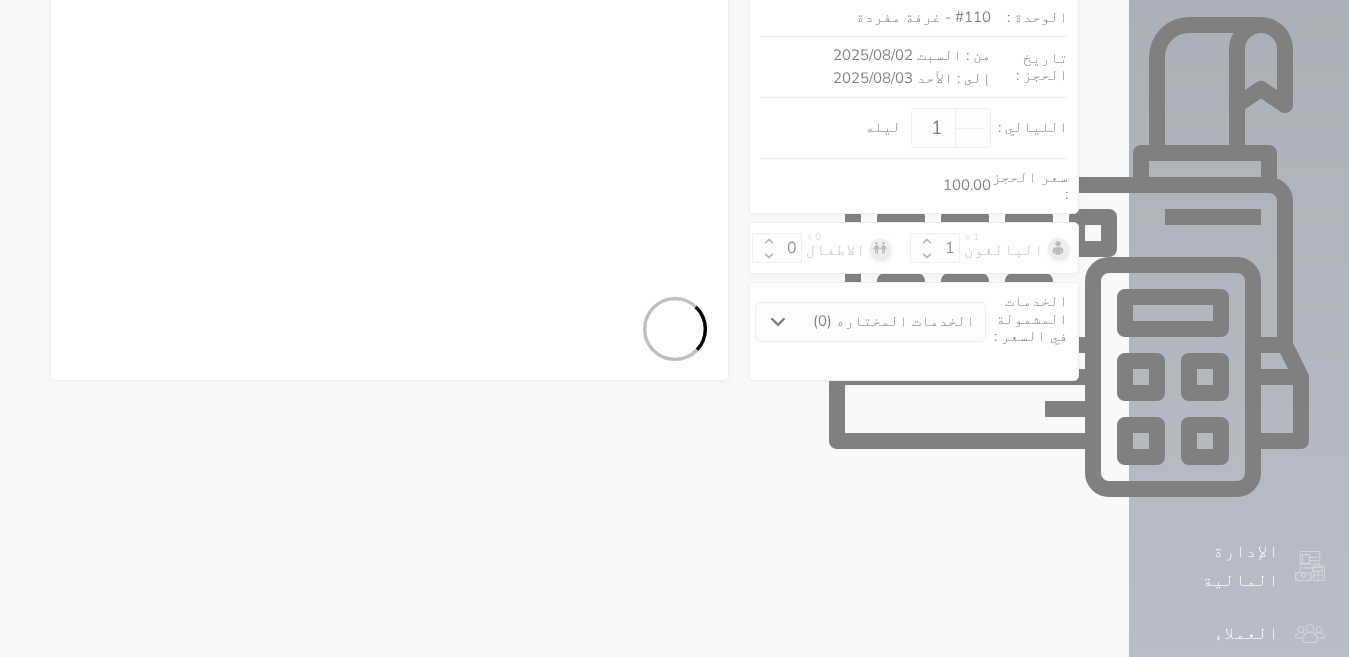 select on "7" 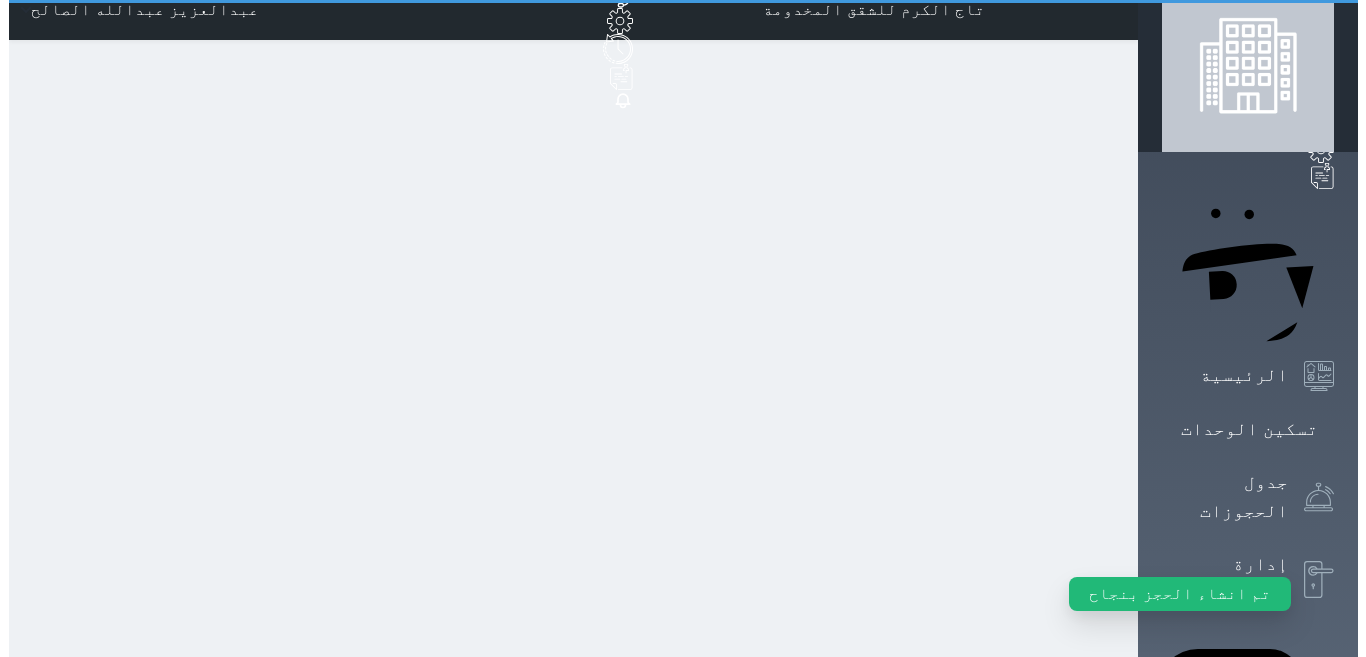 scroll, scrollTop: 0, scrollLeft: 0, axis: both 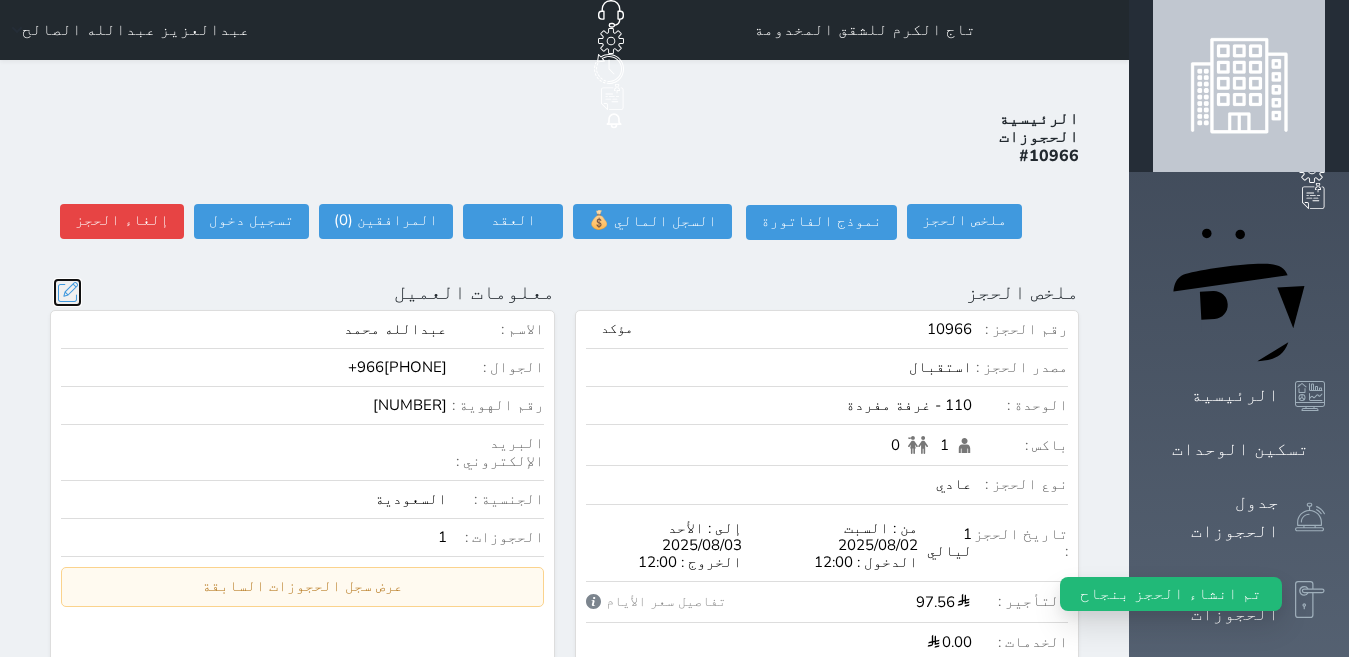 click at bounding box center (67, 292) 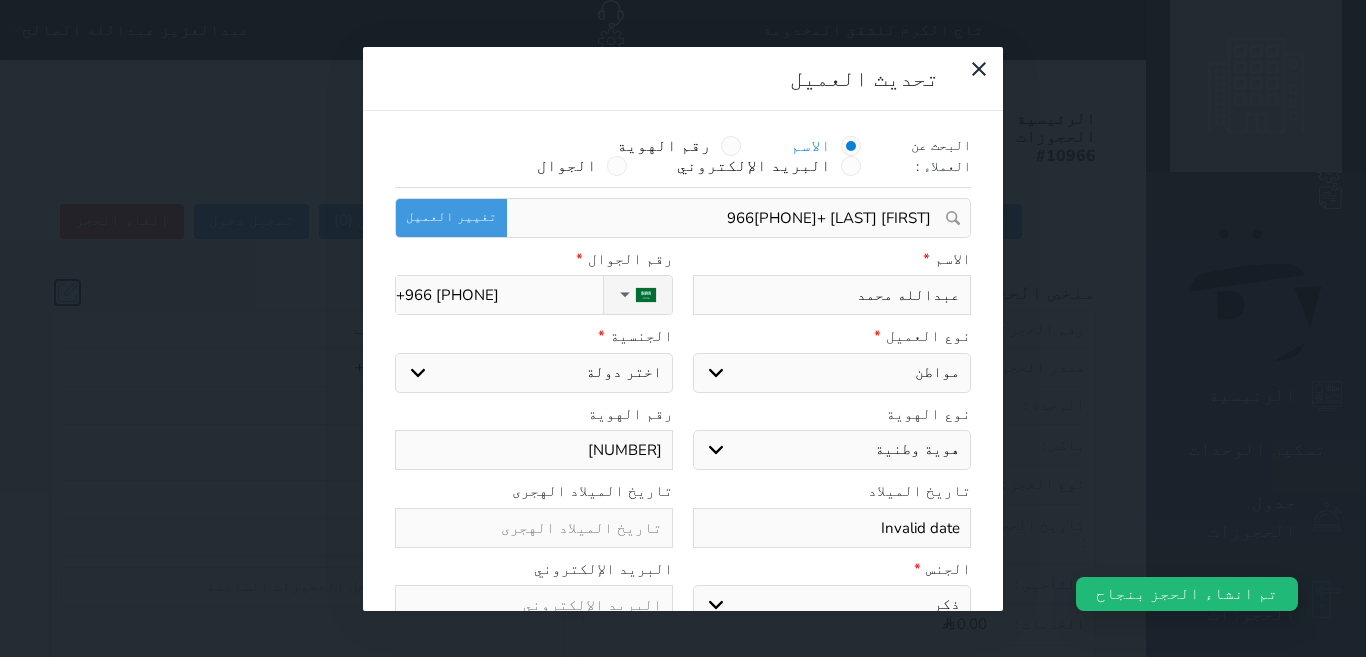 select on "113" 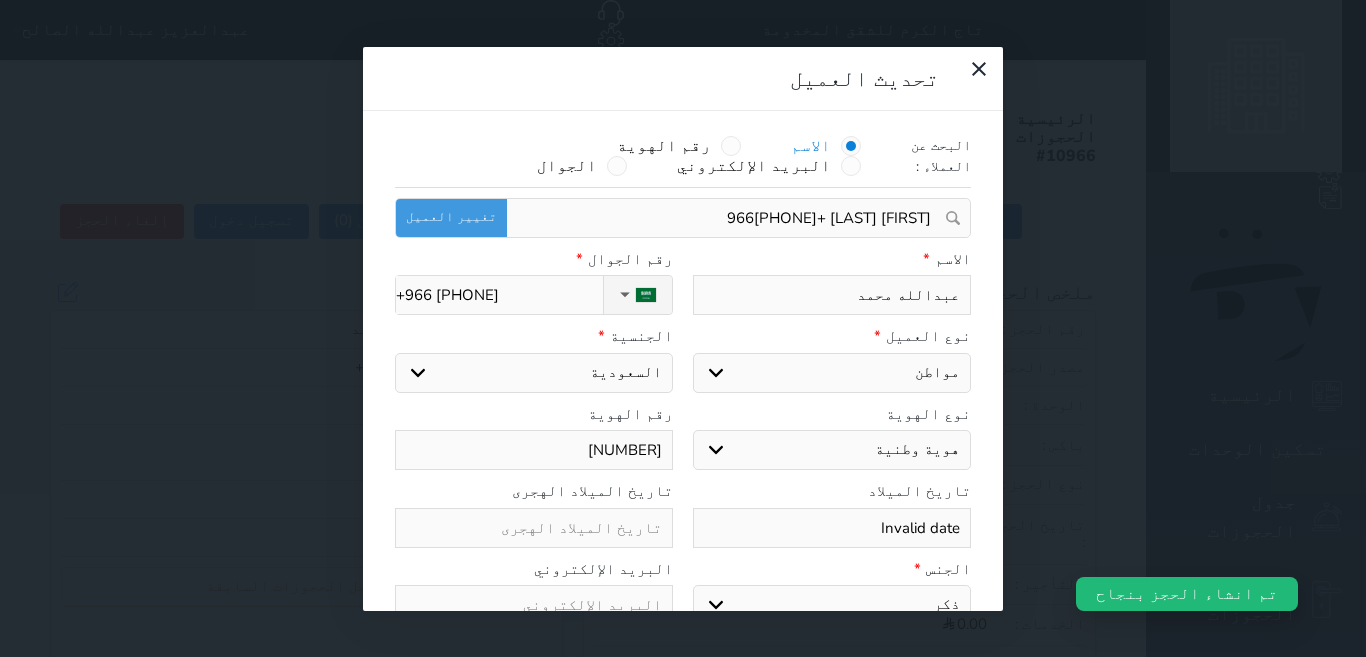 click on "[NUMBER]" at bounding box center (534, 450) 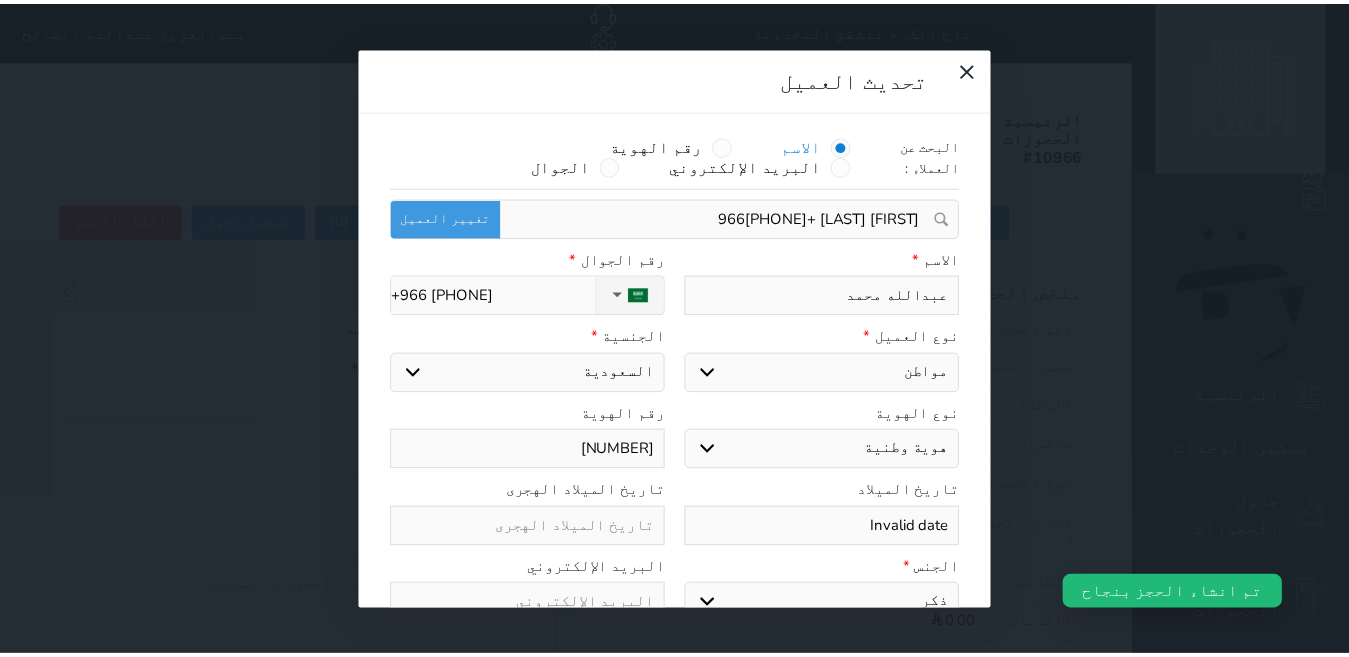 scroll, scrollTop: 45, scrollLeft: 0, axis: vertical 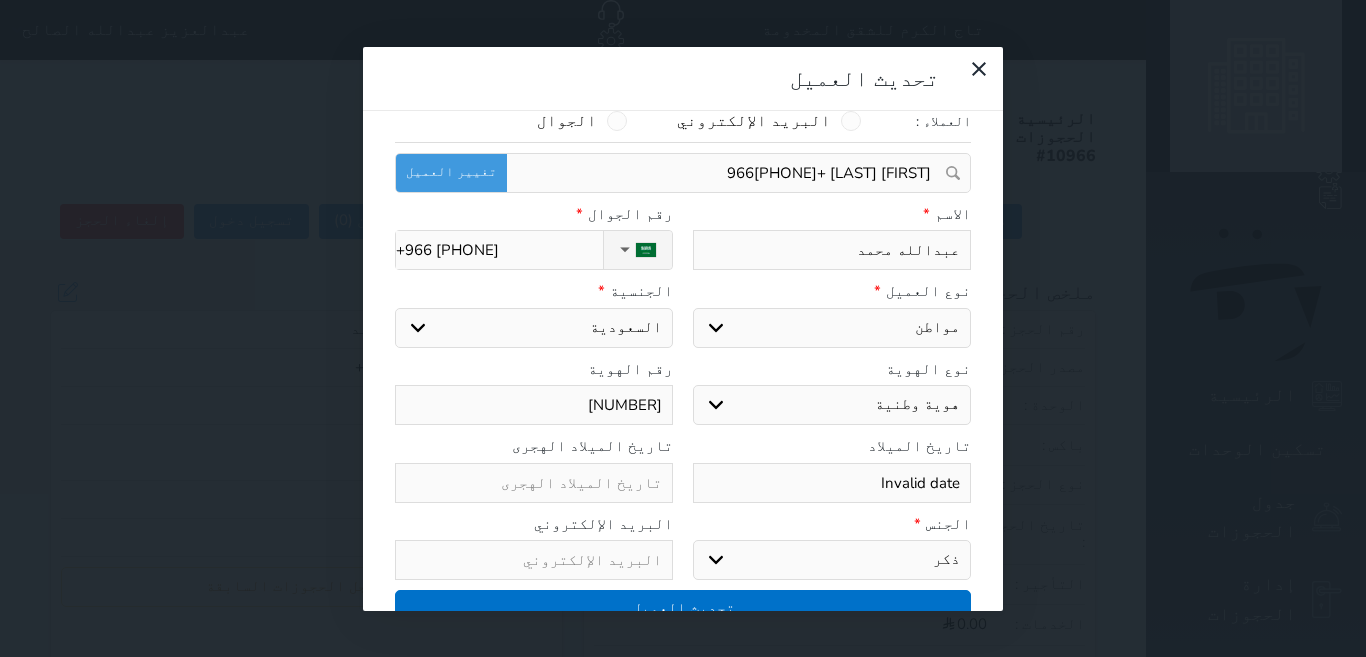 type on "[NUMBER]" 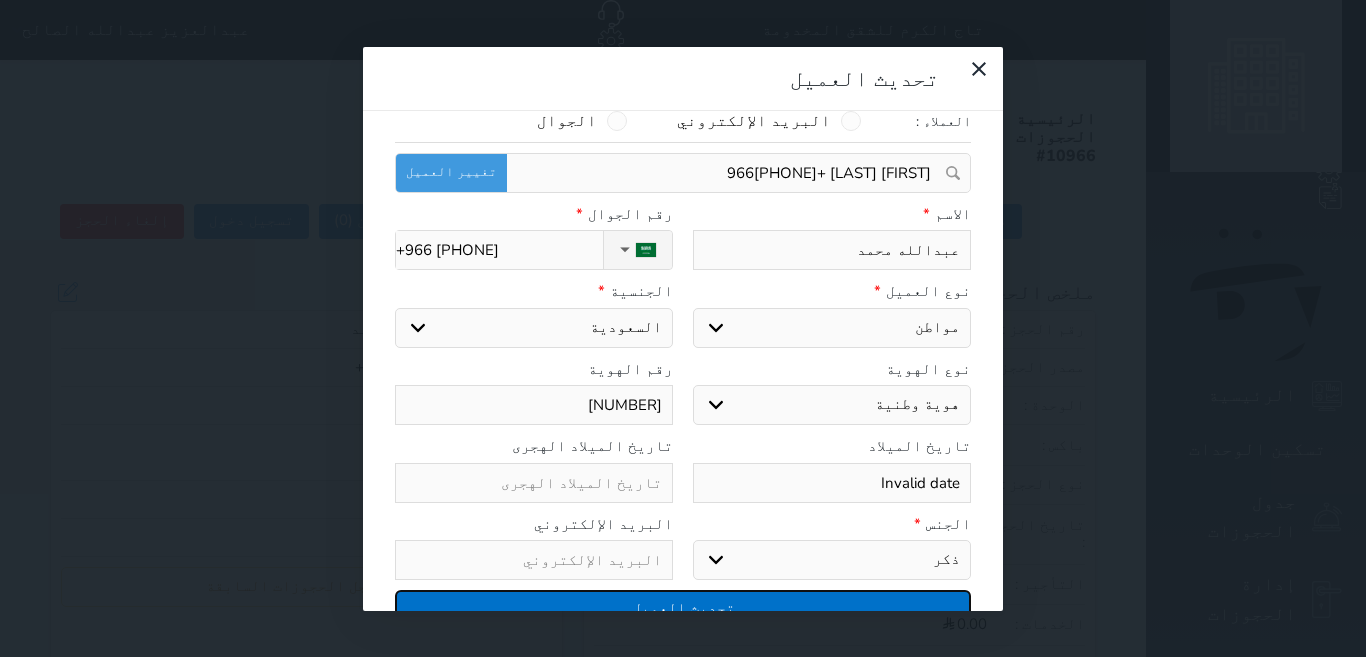 click on "تحديث العميل" at bounding box center [683, 607] 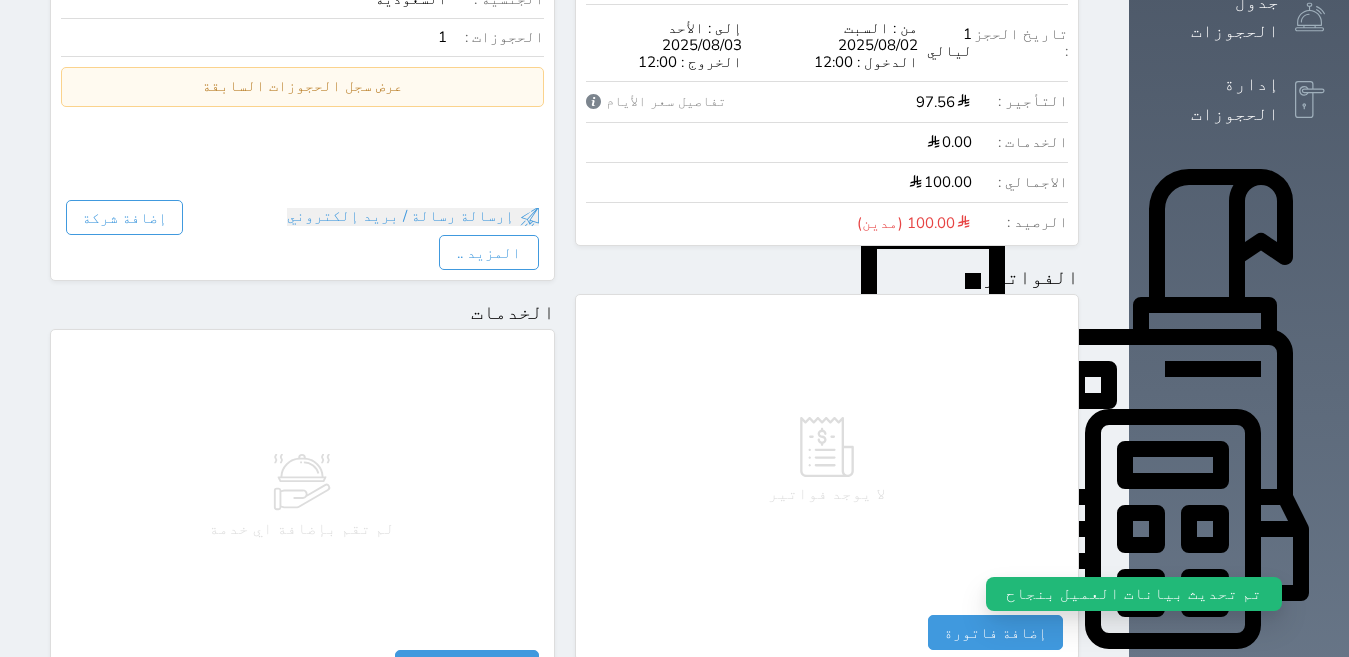 scroll, scrollTop: 800, scrollLeft: 0, axis: vertical 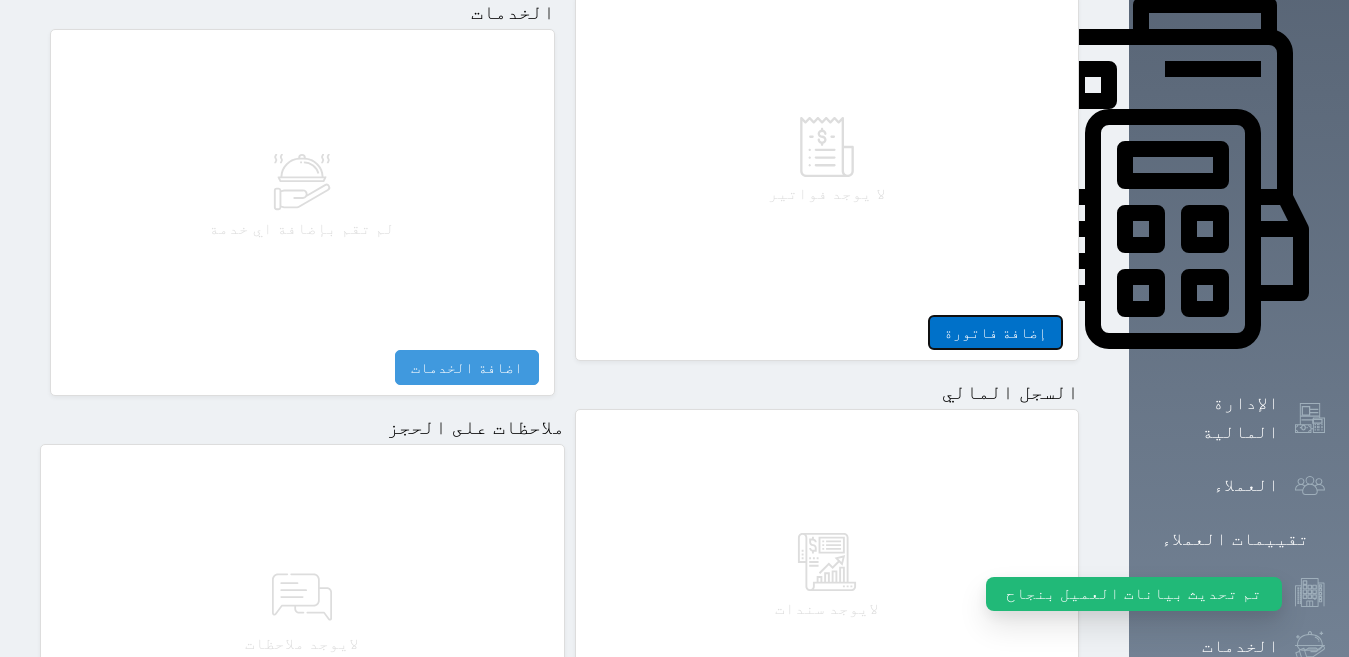 click on "إضافة فاتورة" at bounding box center (995, 332) 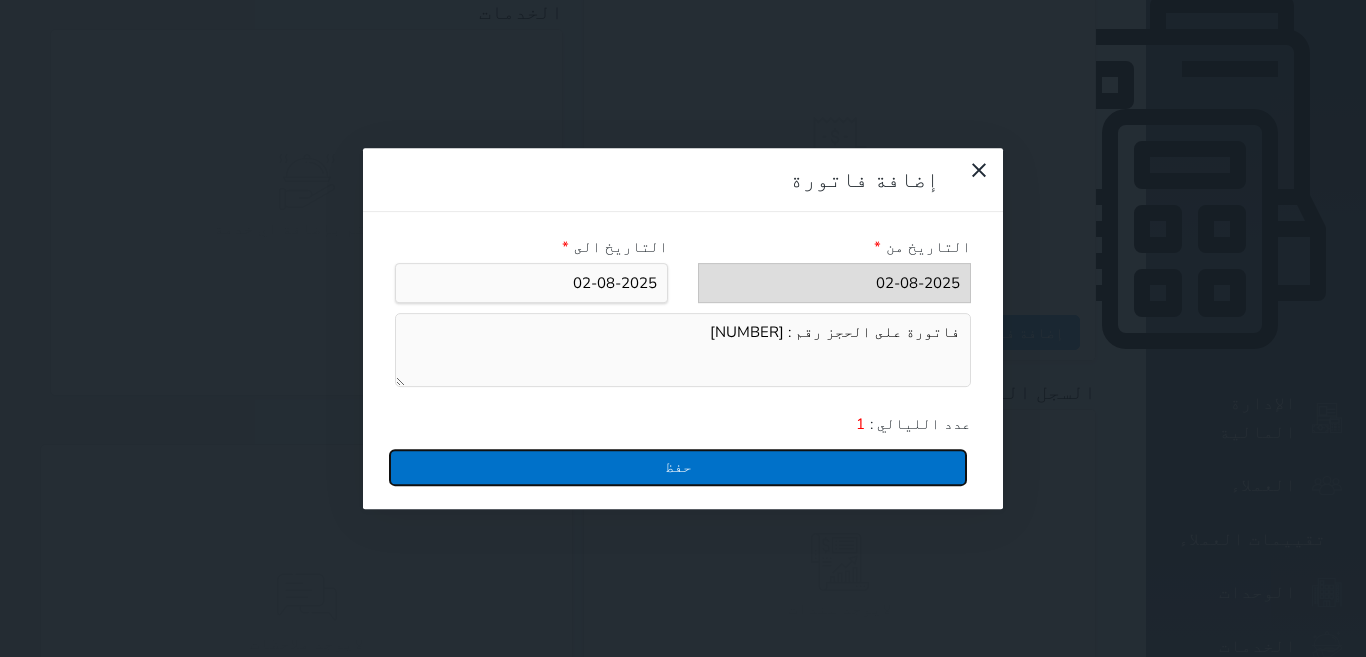 click on "حفظ" at bounding box center [678, 467] 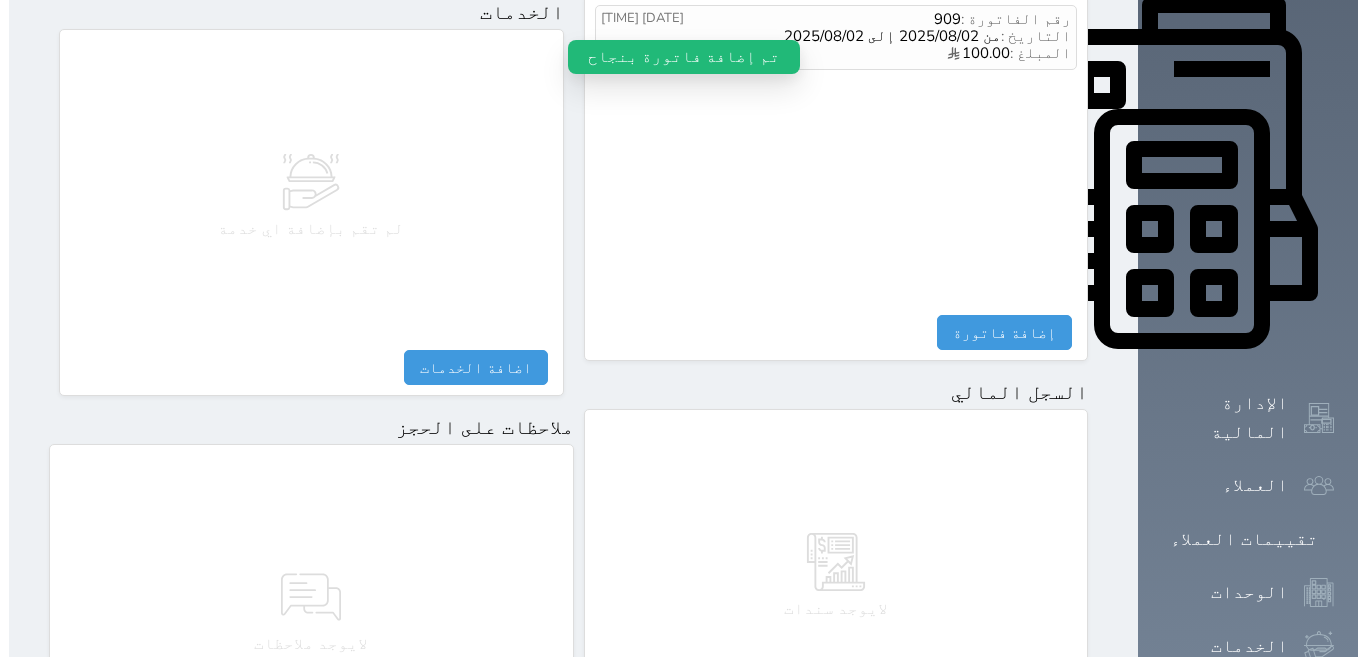 scroll, scrollTop: 500, scrollLeft: 0, axis: vertical 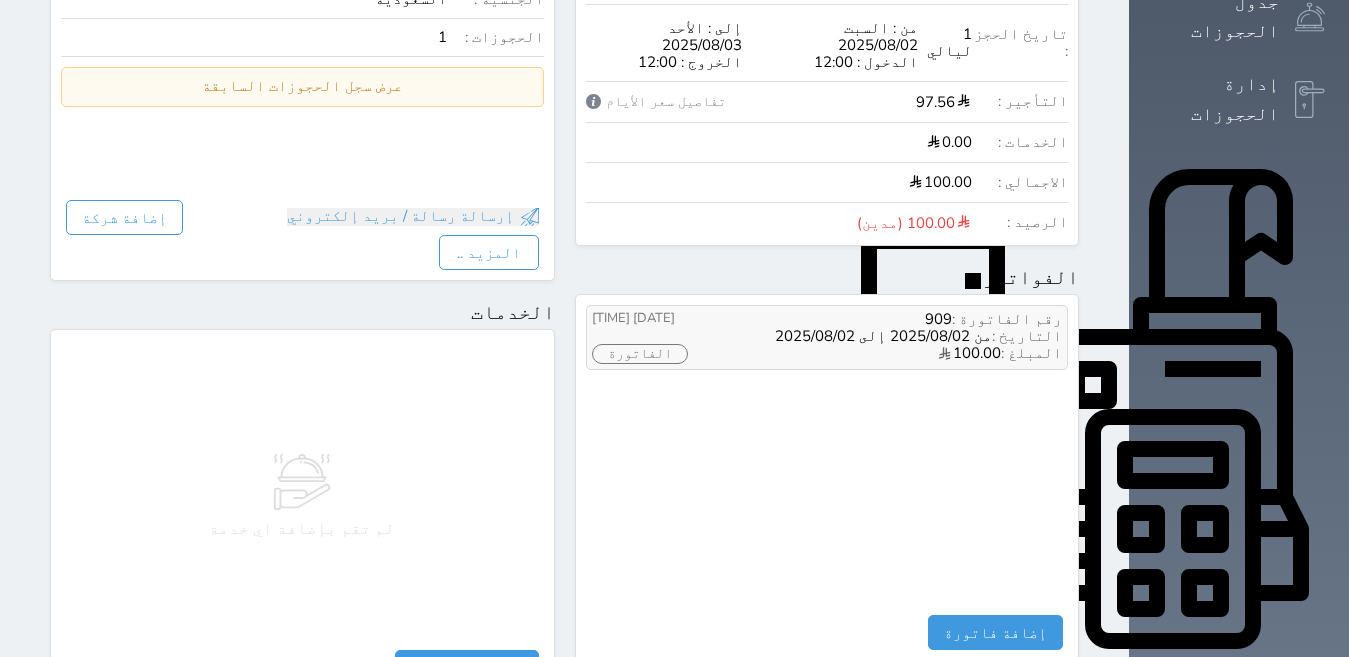 click on "الفاتورة" at bounding box center [640, 354] 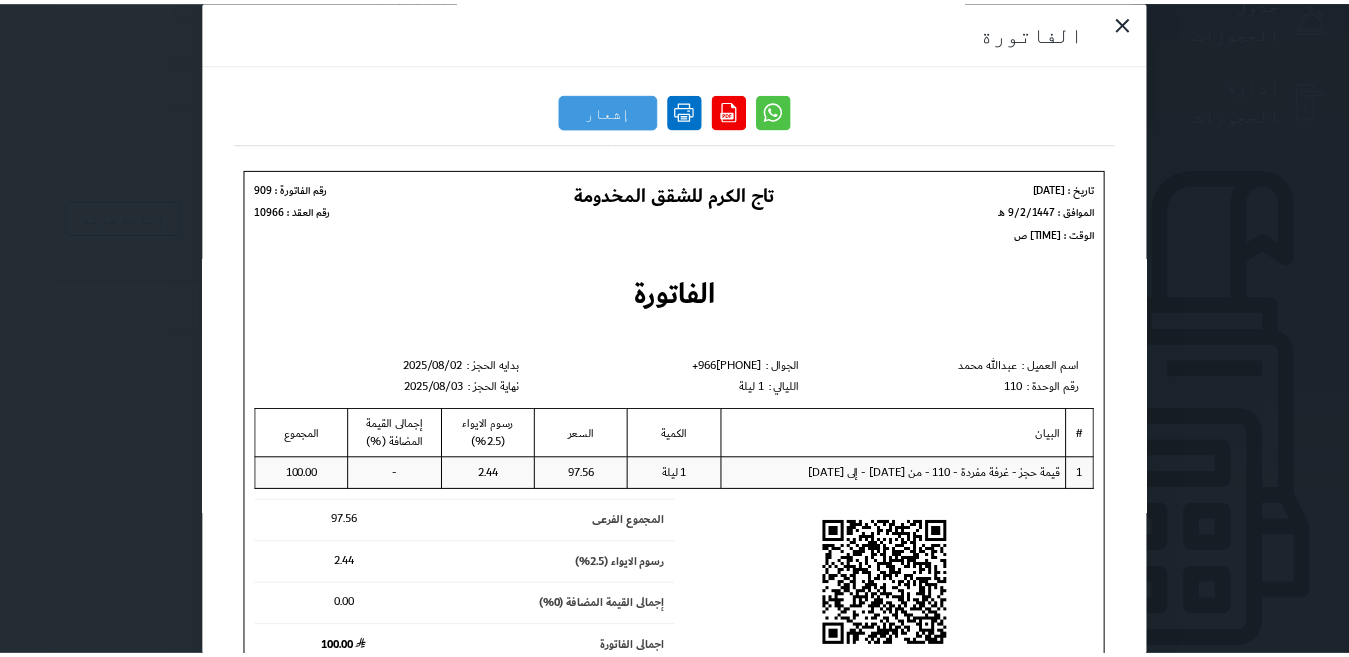 scroll, scrollTop: 0, scrollLeft: 0, axis: both 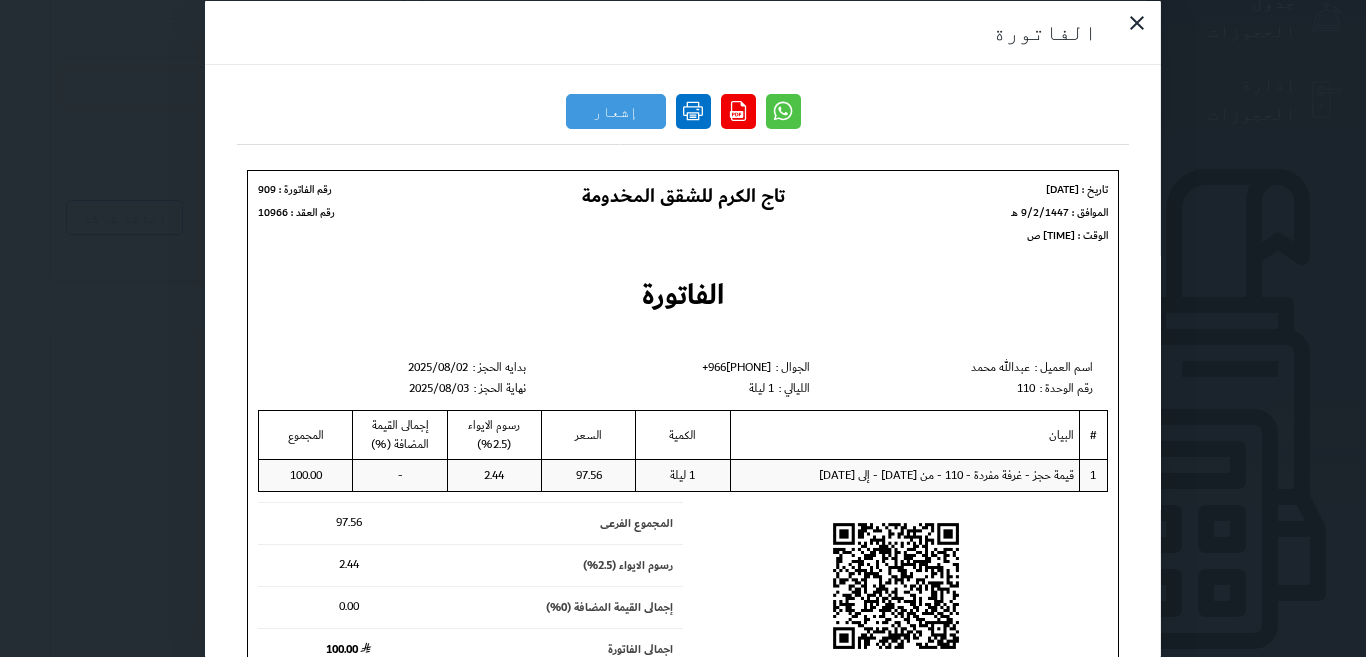 click at bounding box center [693, 110] 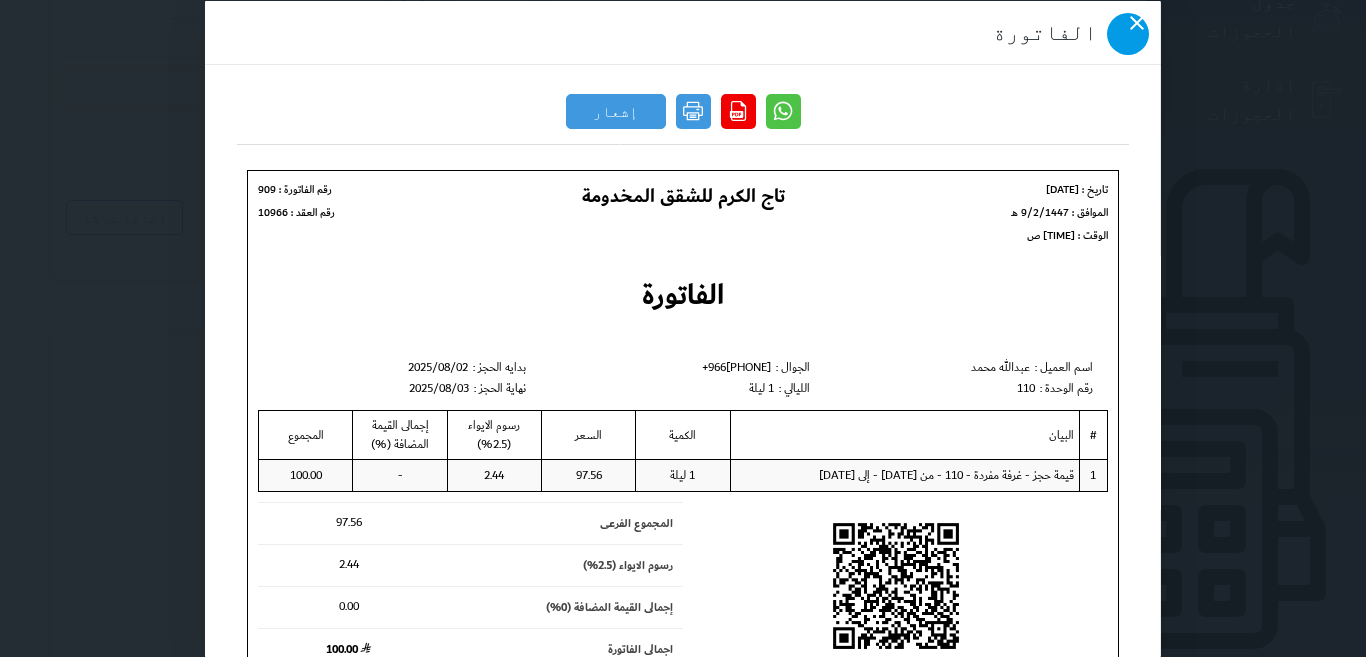 click 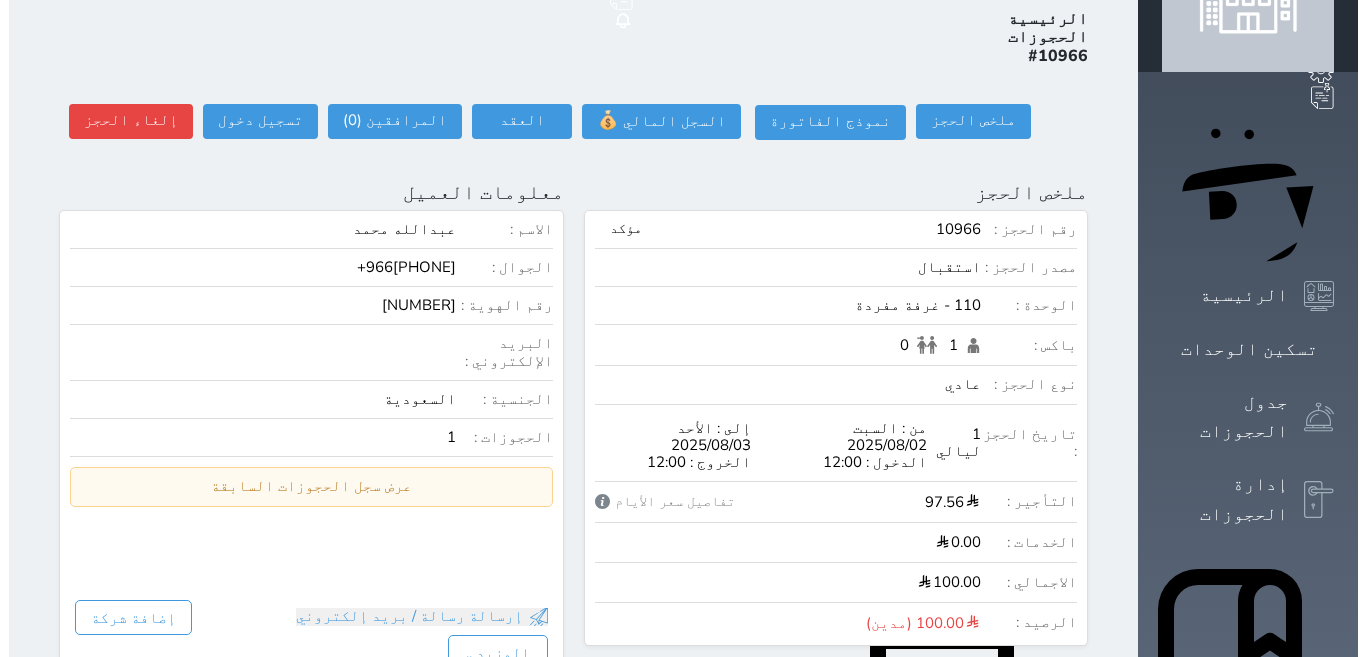 scroll, scrollTop: 0, scrollLeft: 0, axis: both 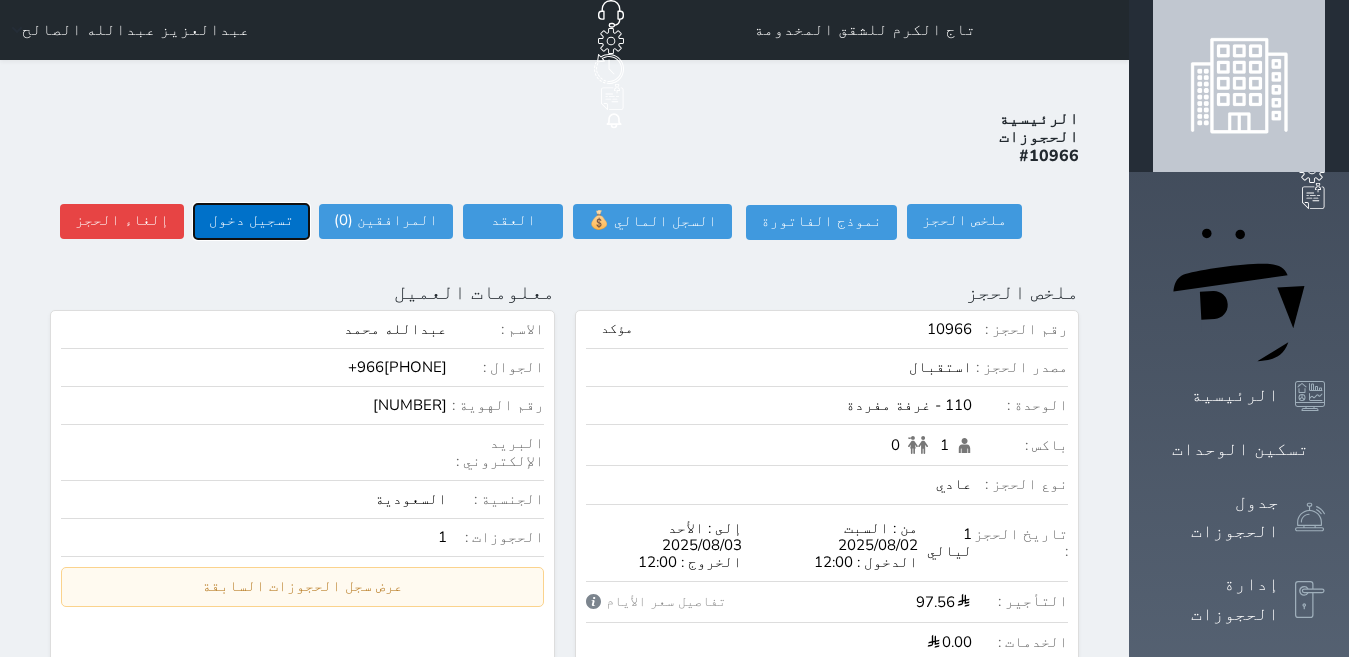click on "تسجيل دخول" at bounding box center (251, 221) 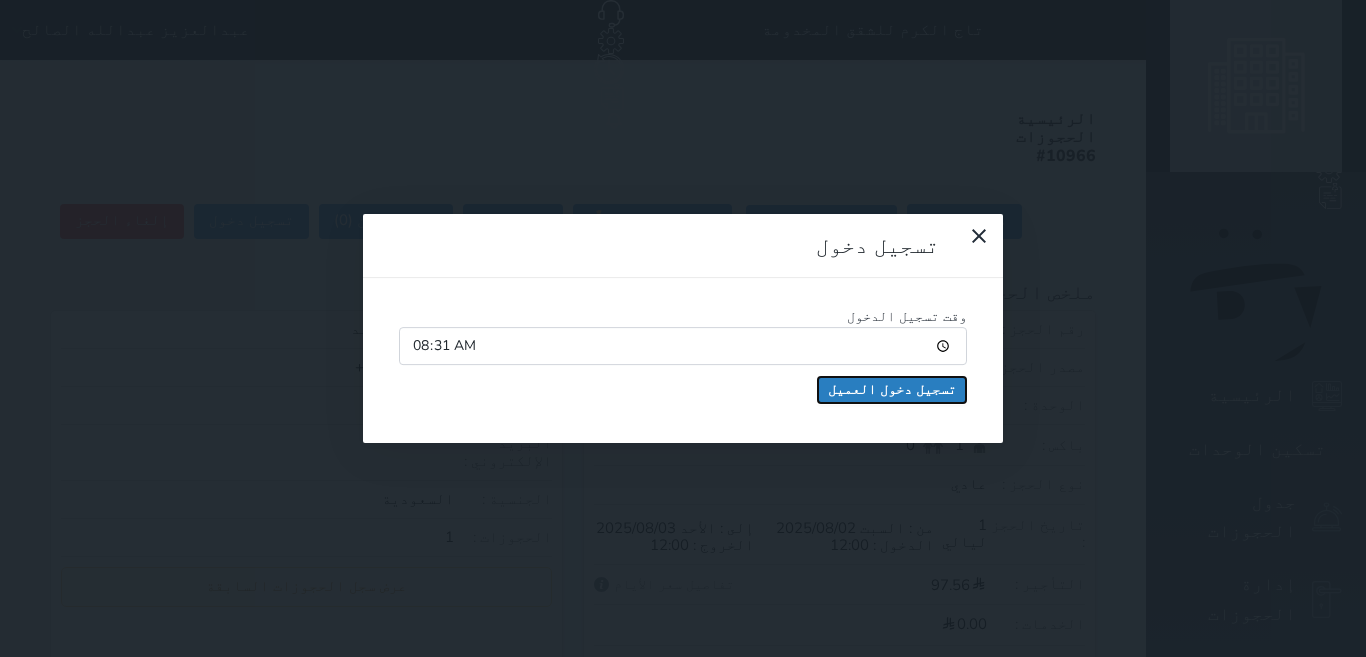 click on "تسجيل دخول العميل" at bounding box center (892, 390) 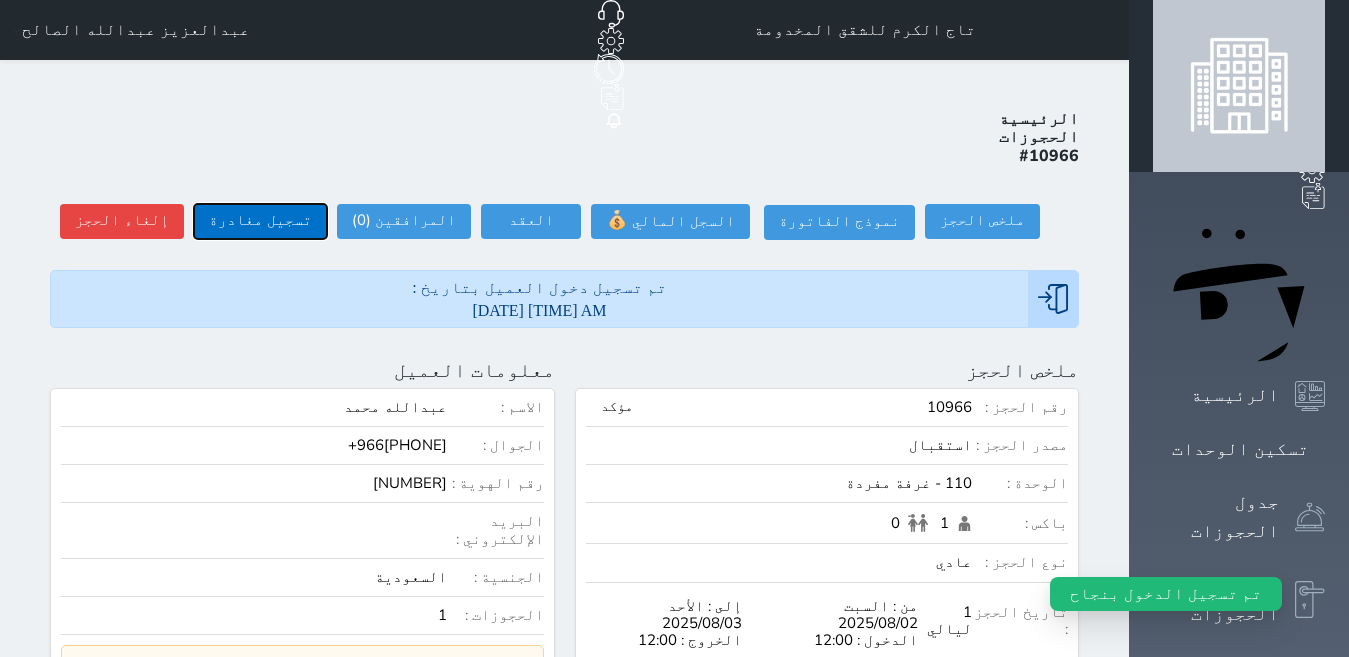 click on "تسجيل مغادرة" at bounding box center [260, 221] 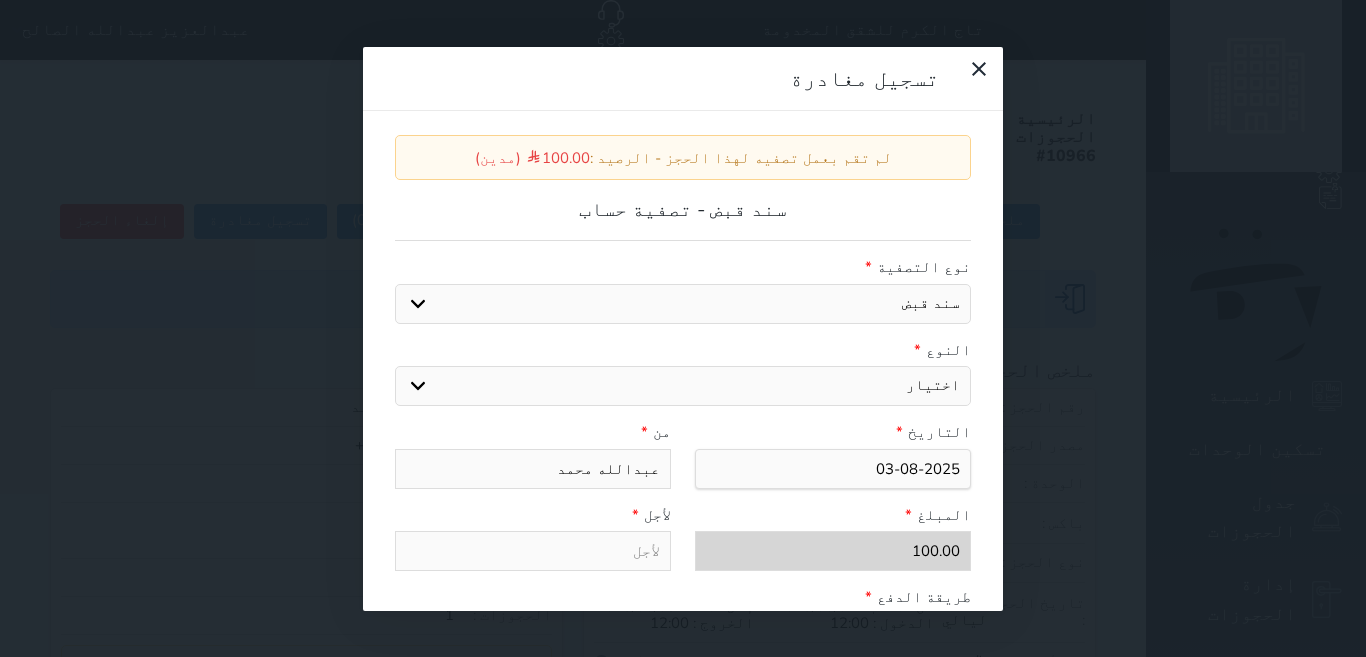 click on "اختيار   مقبوضات عامة
قيمة إيجار
فواتير
عربون
لا ينطبق
آخر
مغسلة
واي فاي - الإنترنت
مواقف السيارات
طعام
الأغذية والمشروبات
مشروبات
المشروبات الباردة
المشروبات الساخنة
الإفطار
غداء
عشاء
مخبز و كعك
حمام سباحة
الصالة الرياضية
سبا و خدمات الجمال
اختيار وإسقاط (خدمات النقل)
ميني بار
كابل - تلفزيون
سرير إضافي
تصفيف الشعر
التسوق" at bounding box center [683, 386] 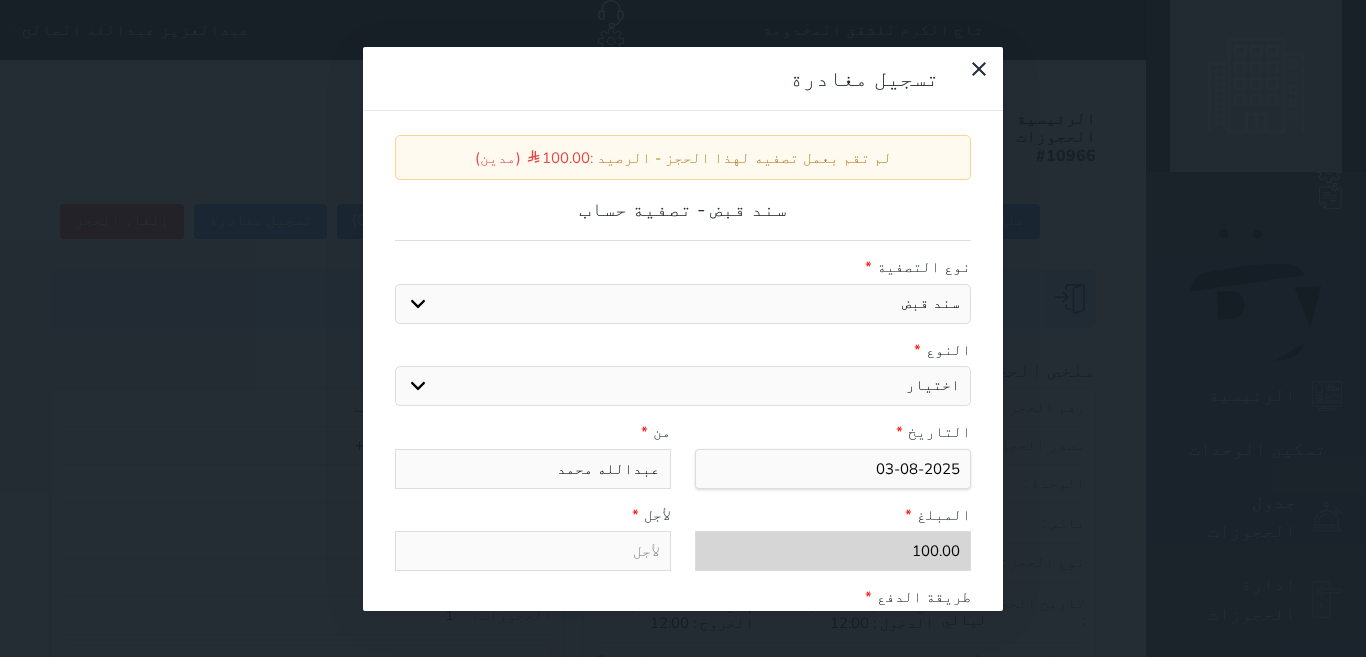 select on "14930" 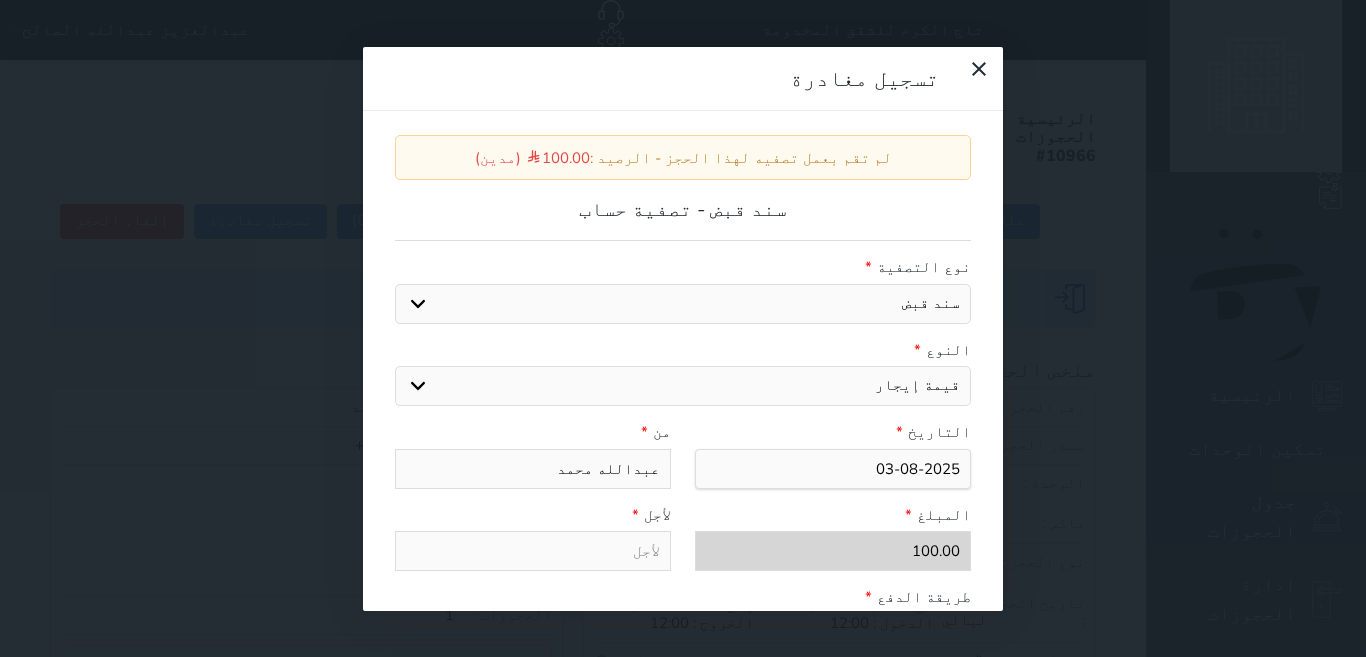 click on "اختيار   مقبوضات عامة
قيمة إيجار
فواتير
عربون
لا ينطبق
آخر
مغسلة
واي فاي - الإنترنت
مواقف السيارات
طعام
الأغذية والمشروبات
مشروبات
المشروبات الباردة
المشروبات الساخنة
الإفطار
غداء
عشاء
مخبز و كعك
حمام سباحة
الصالة الرياضية
سبا و خدمات الجمال
اختيار وإسقاط (خدمات النقل)
ميني بار
كابل - تلفزيون
سرير إضافي
تصفيف الشعر
التسوق" at bounding box center (683, 386) 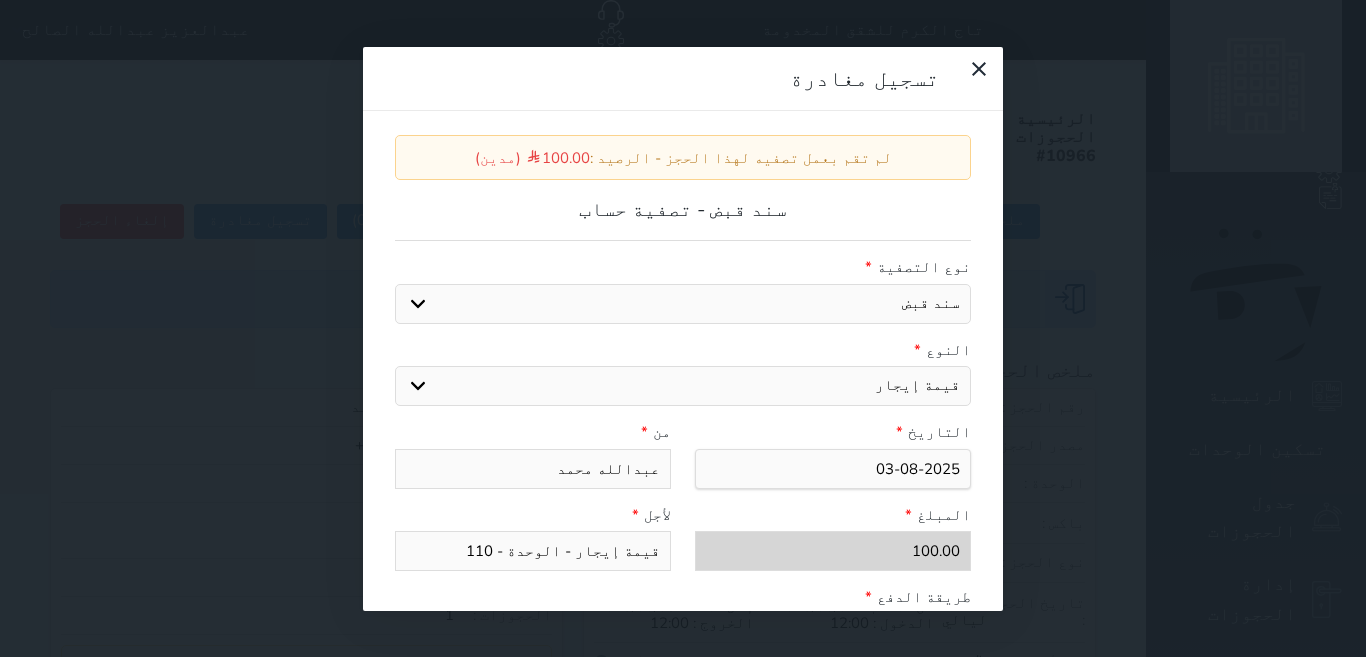 click on "قيمة إيجار - الوحدة - 110" at bounding box center [533, 551] 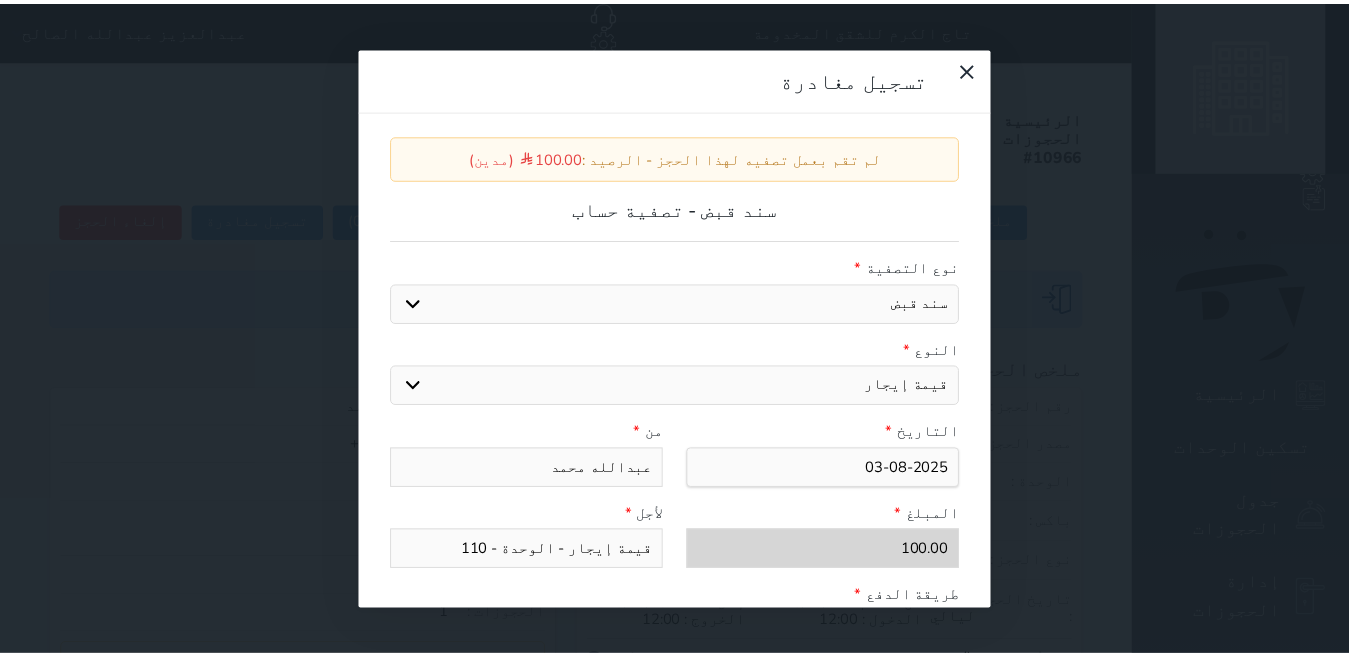 scroll, scrollTop: 309, scrollLeft: 0, axis: vertical 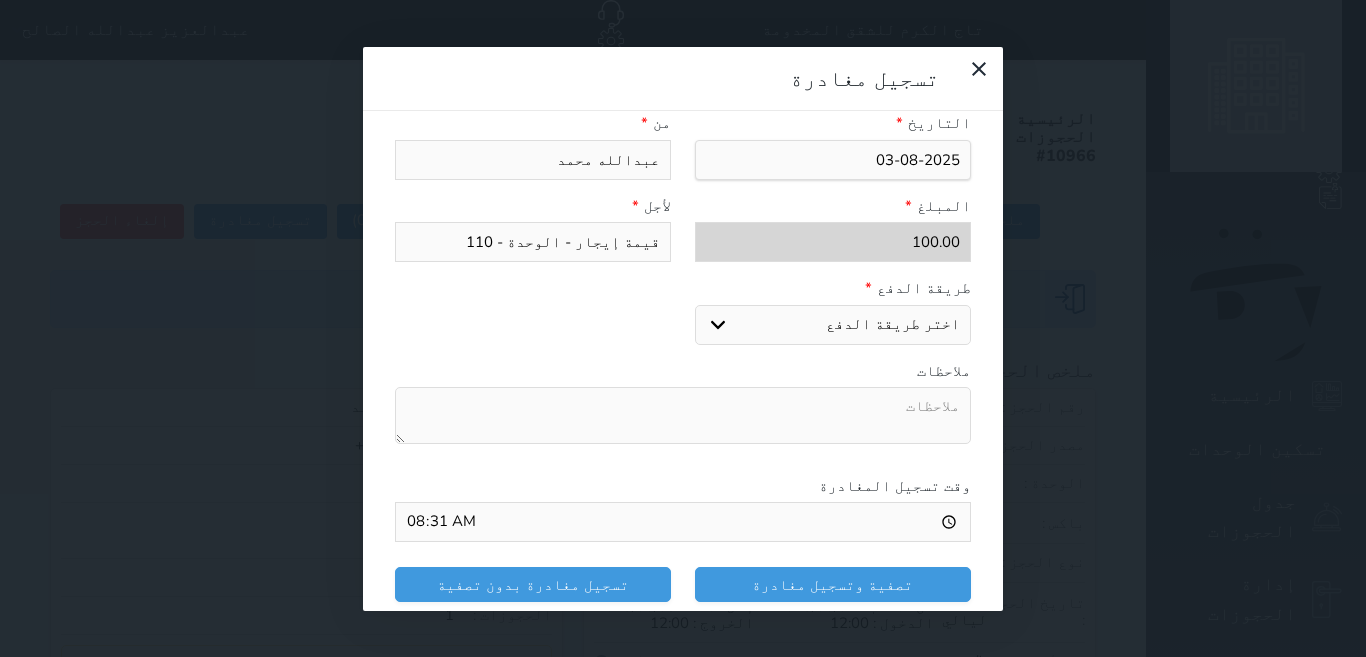 click on "اختر طريقة الدفع   دفع نقدى   تحويل بنكى   مدى   بطاقة ائتمان" at bounding box center [833, 325] 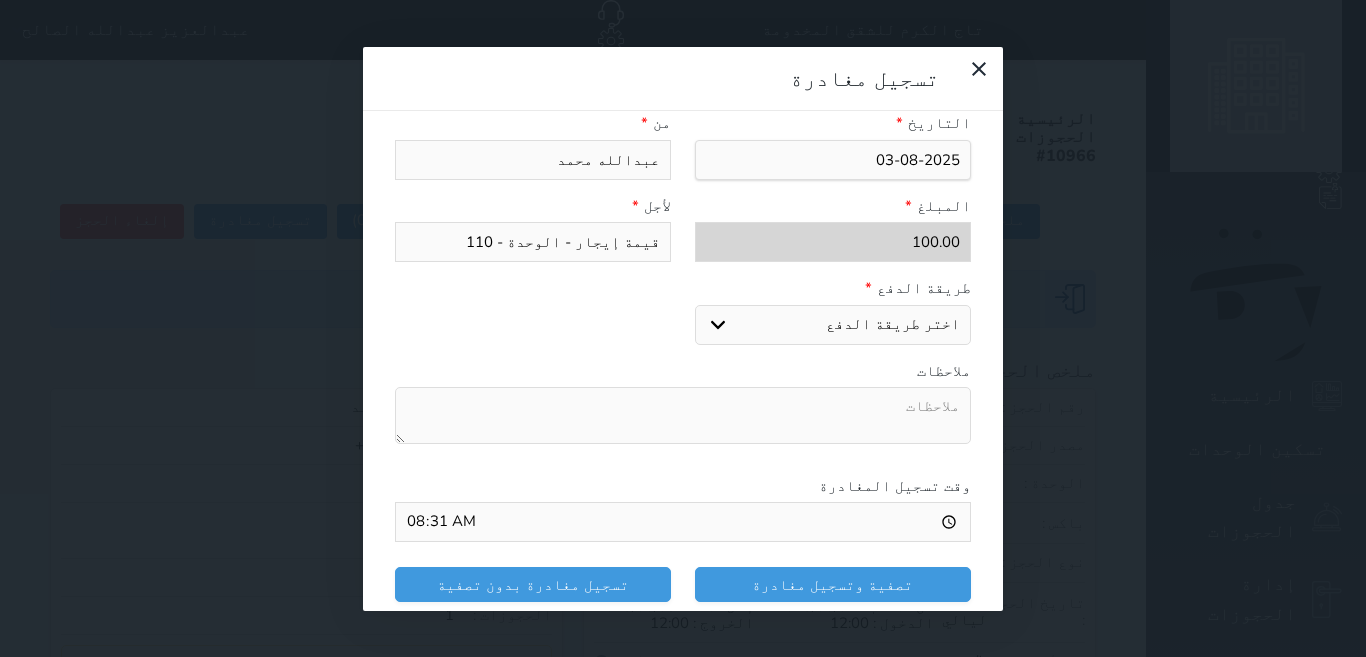 select on "mada" 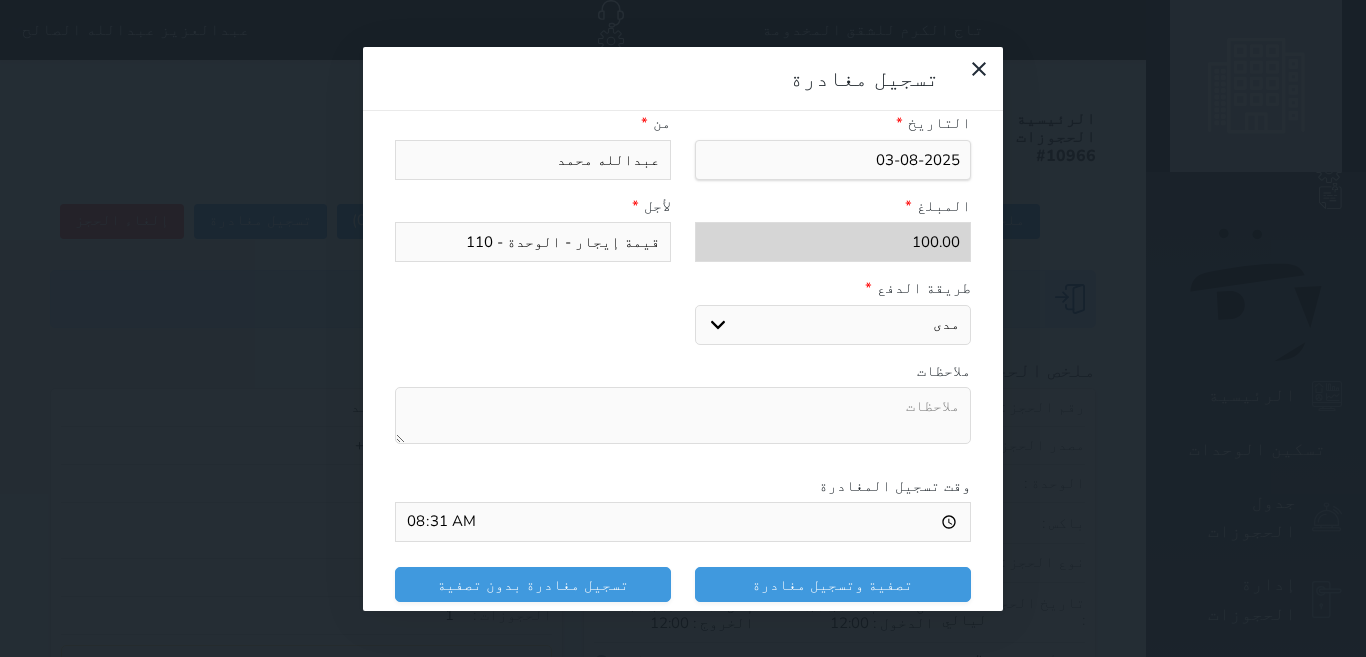 click on "اختر طريقة الدفع   دفع نقدى   تحويل بنكى   مدى   بطاقة ائتمان" at bounding box center (833, 325) 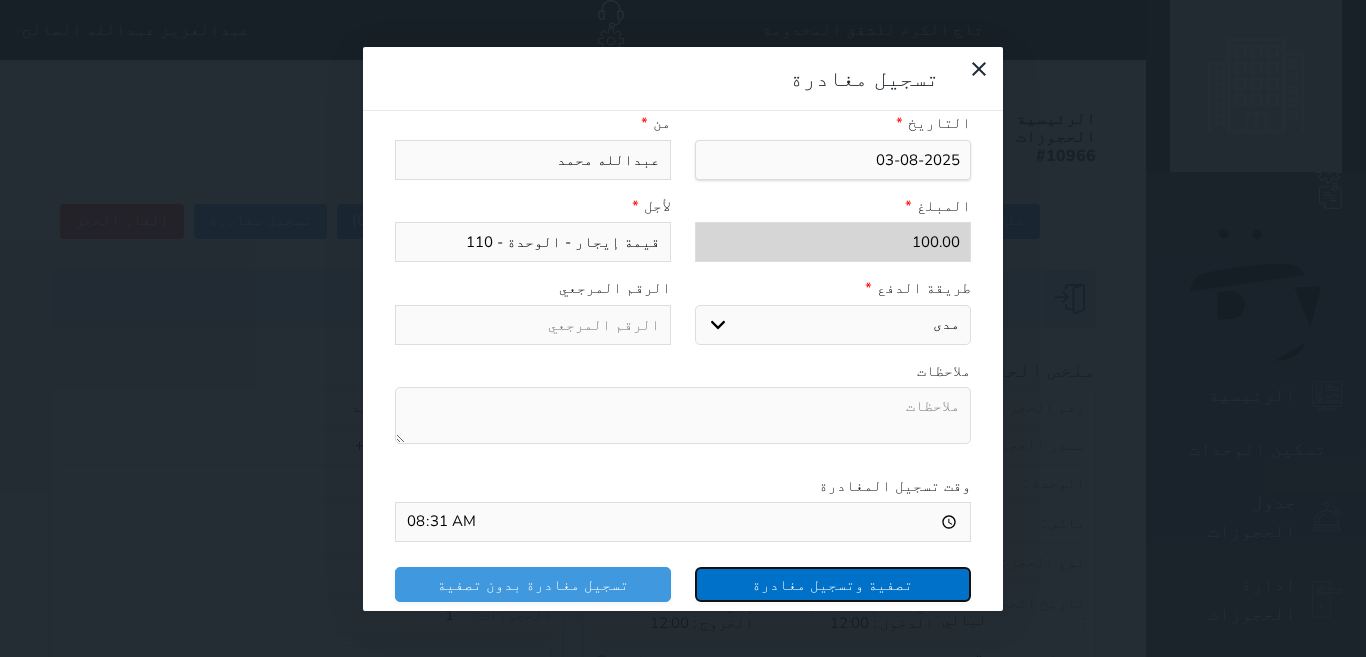 click on "تصفية وتسجيل مغادرة" at bounding box center (833, 584) 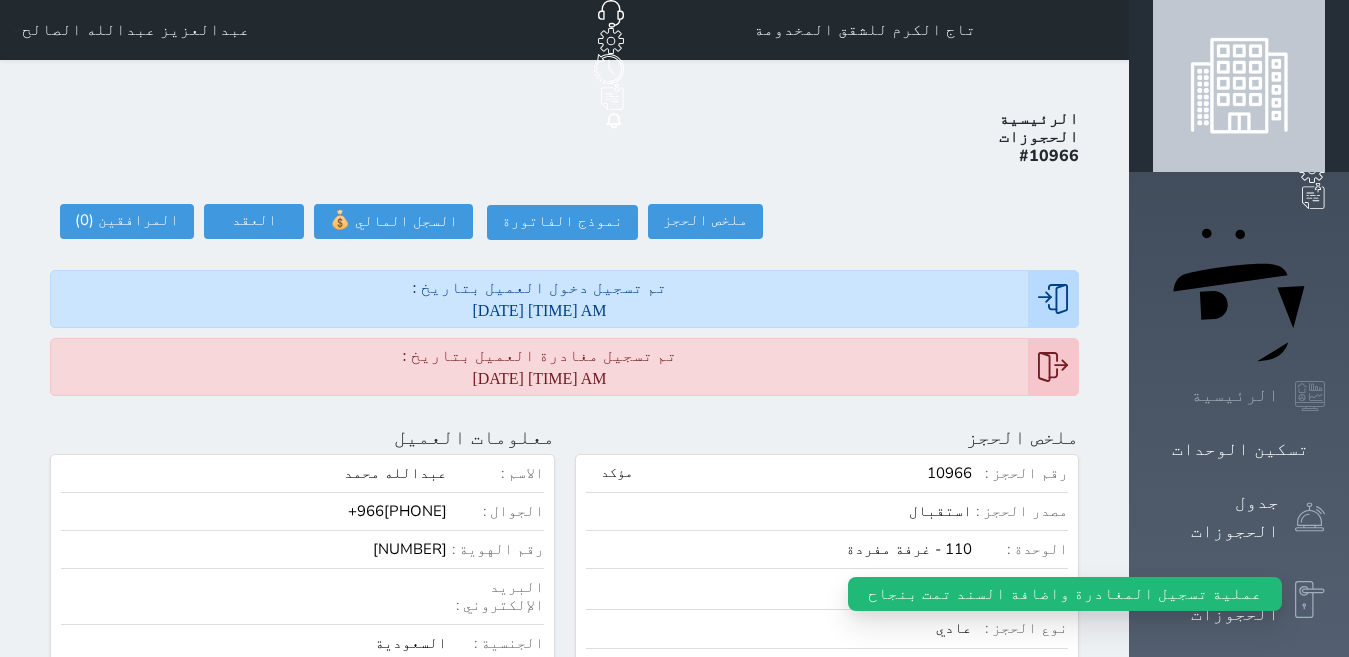 click on "الرئيسية" at bounding box center [1235, 395] 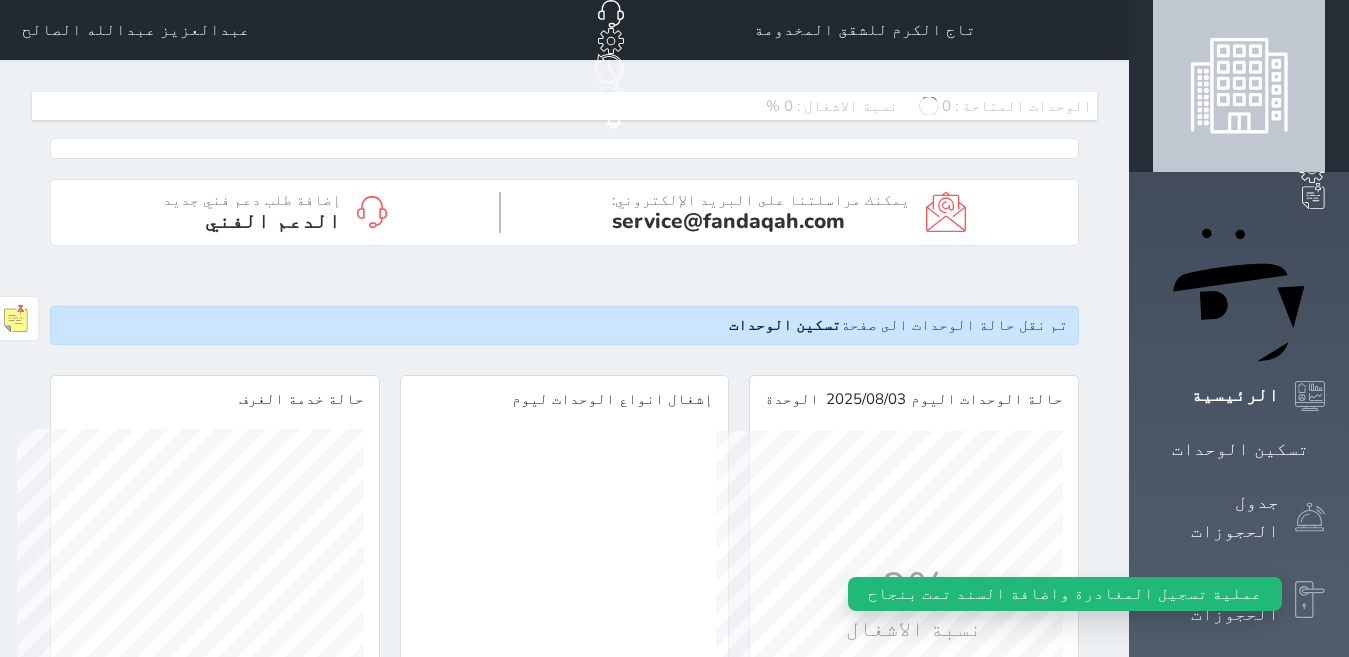 scroll, scrollTop: 999653, scrollLeft: 999653, axis: both 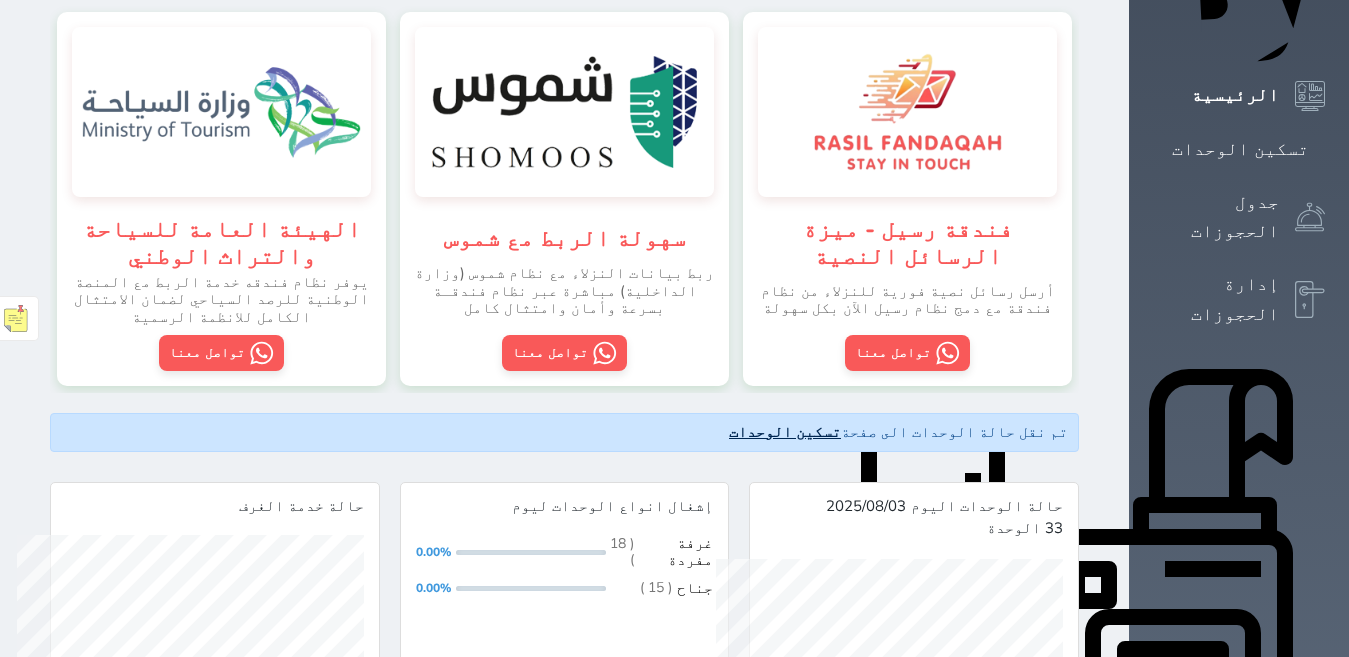 click on "تسكين الوحدات" at bounding box center (785, 432) 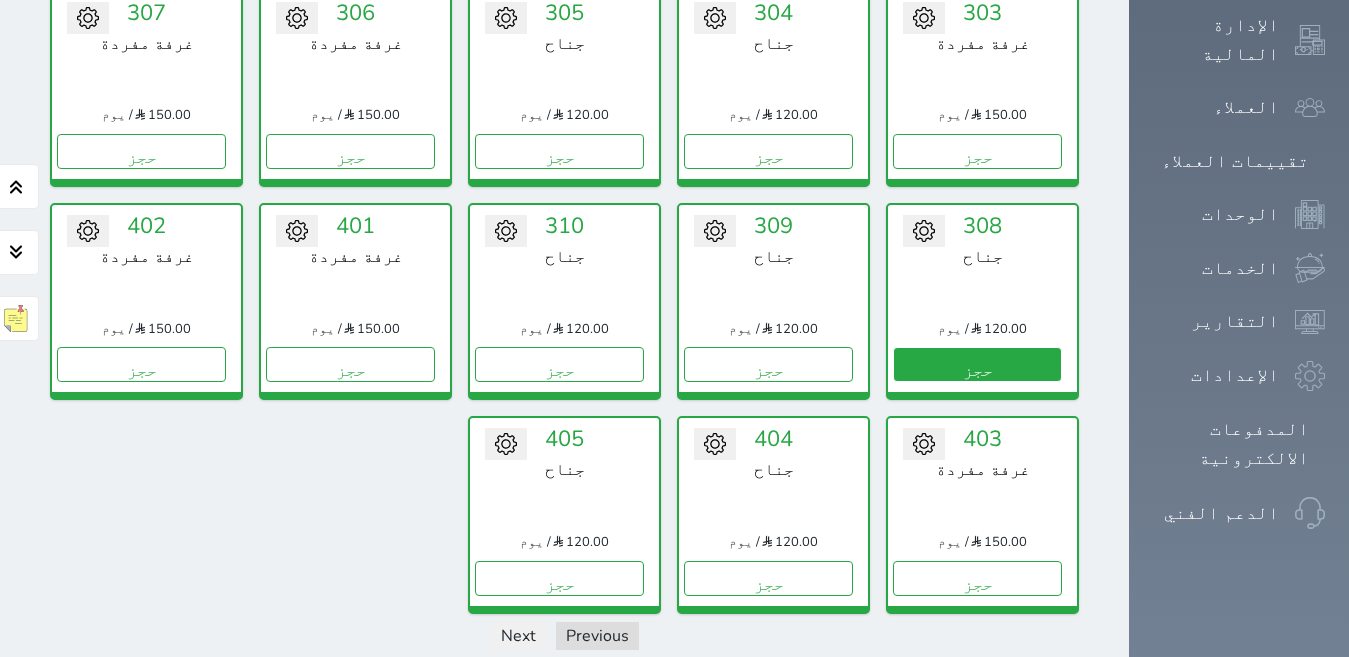 scroll, scrollTop: 978, scrollLeft: 0, axis: vertical 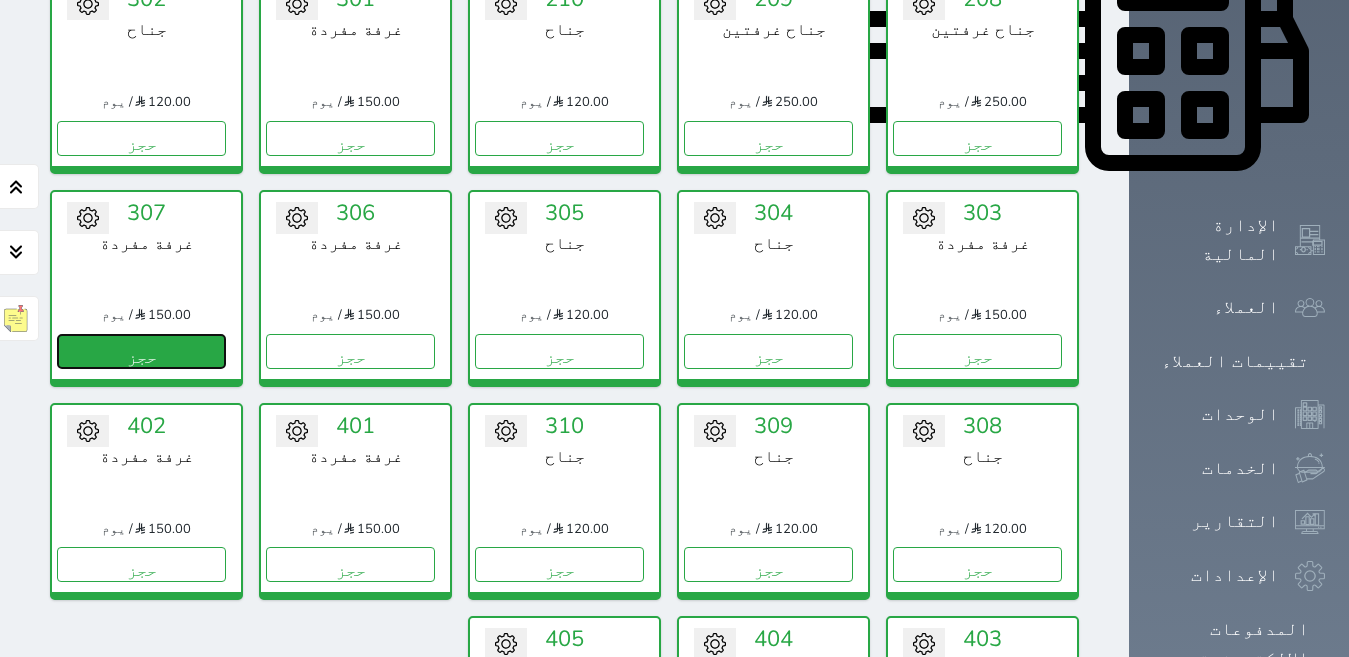 click on "حجز" at bounding box center [141, 351] 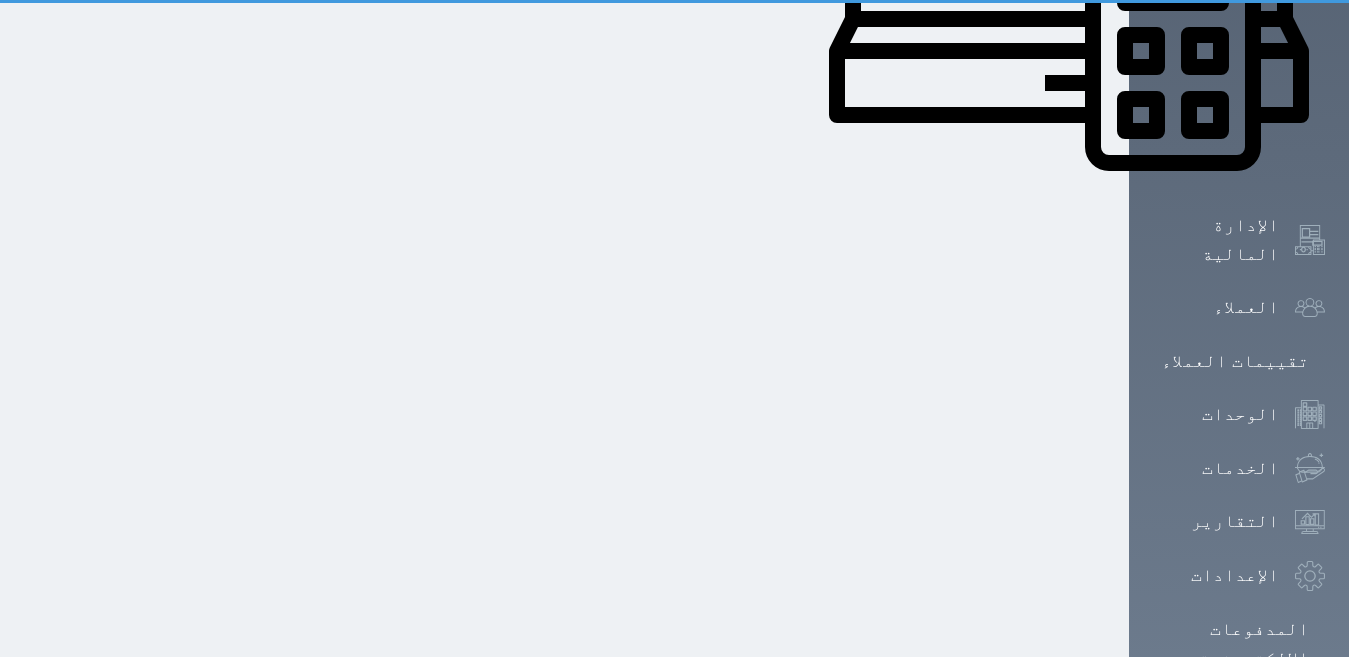 scroll, scrollTop: 407, scrollLeft: 0, axis: vertical 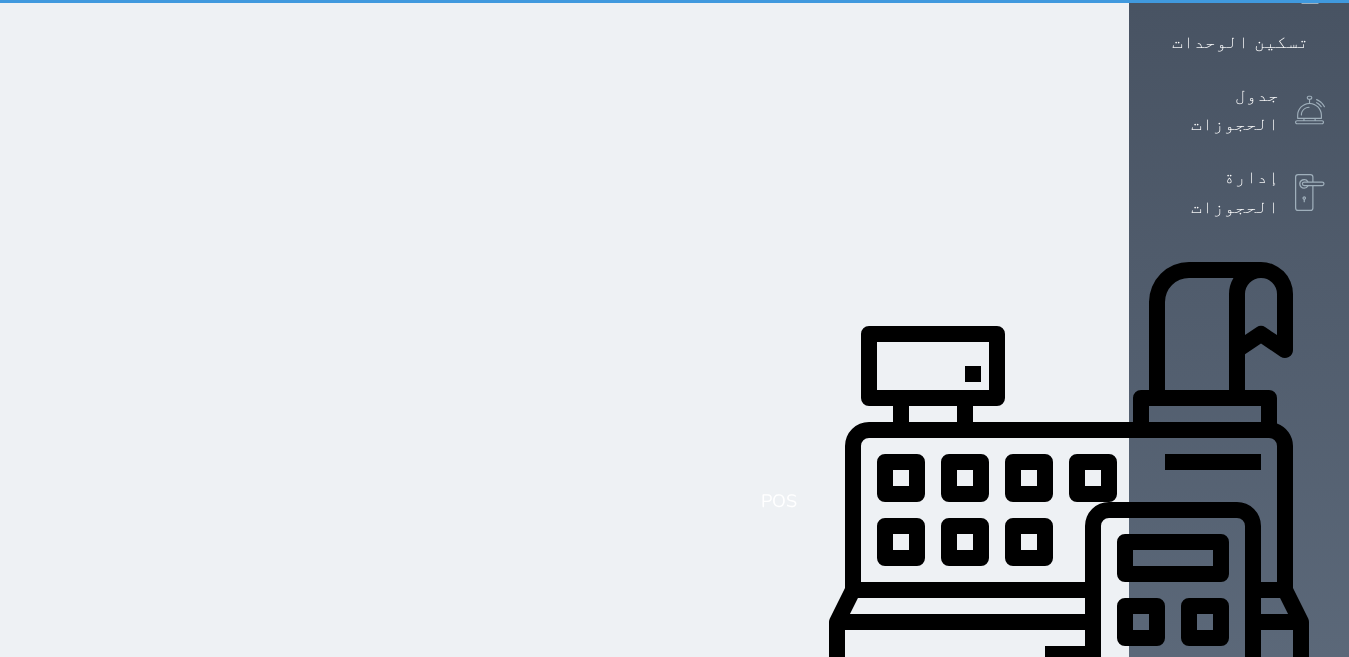 select on "1" 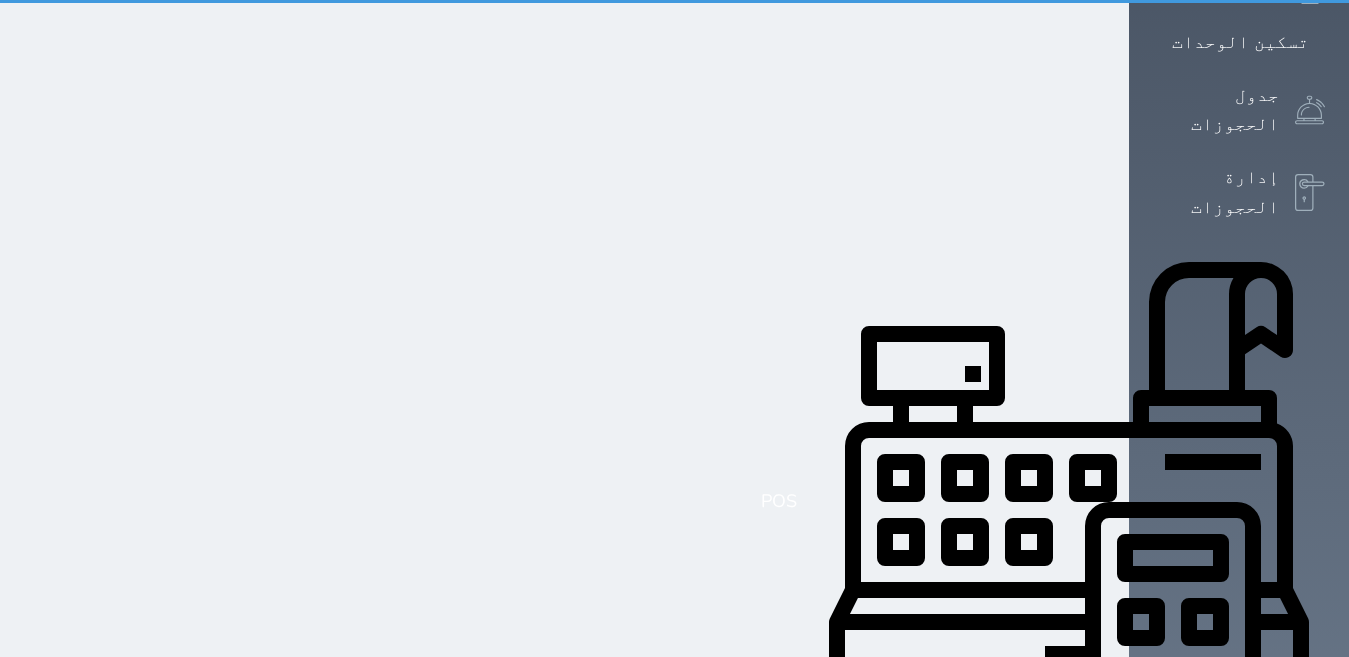 scroll, scrollTop: 0, scrollLeft: 0, axis: both 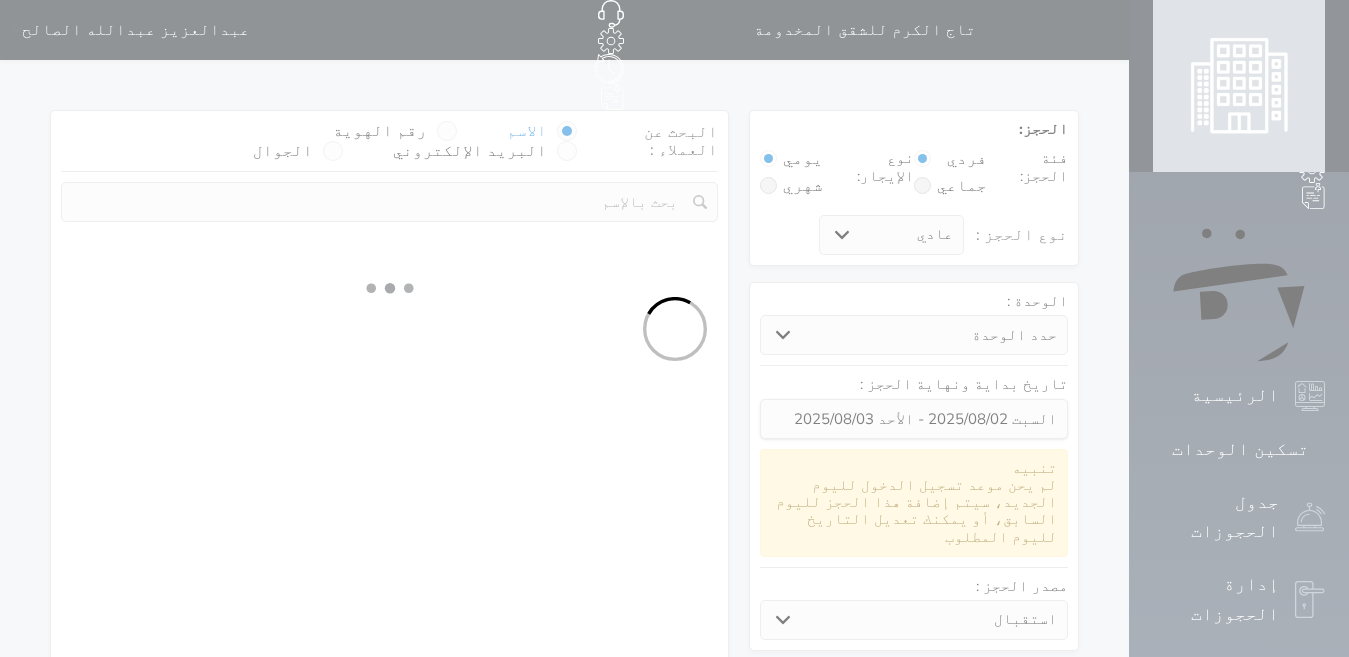 select 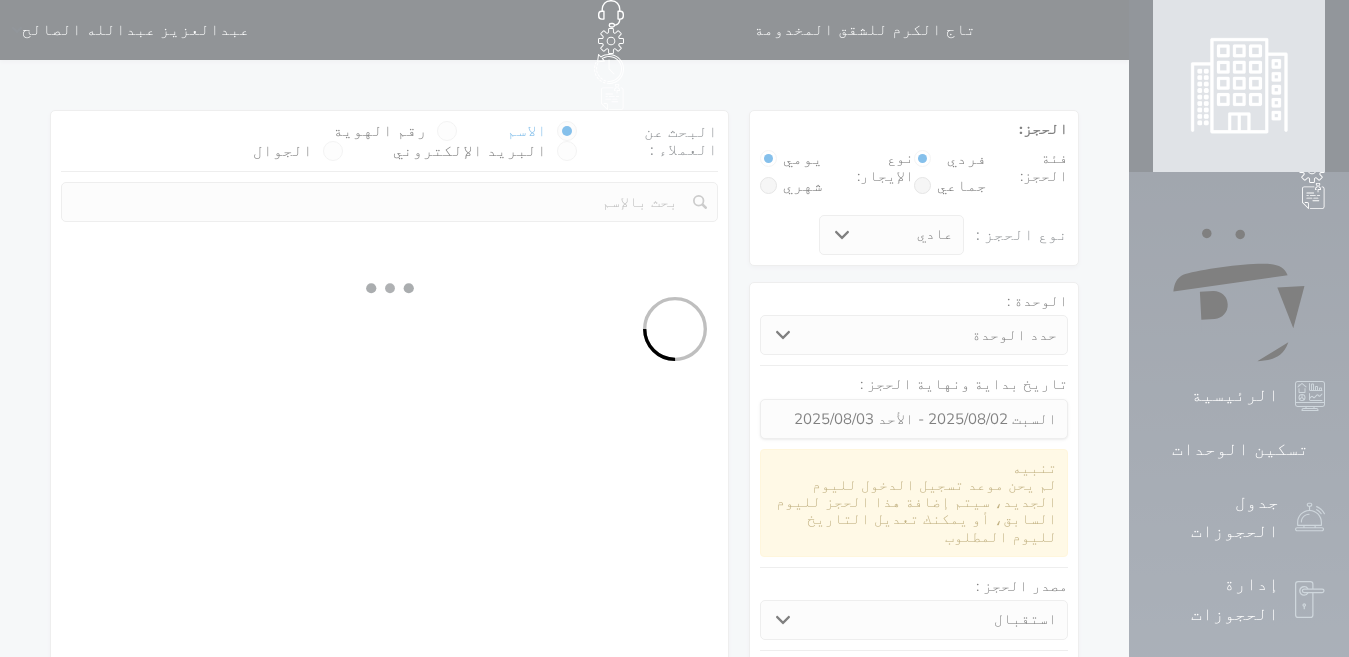 select on "1" 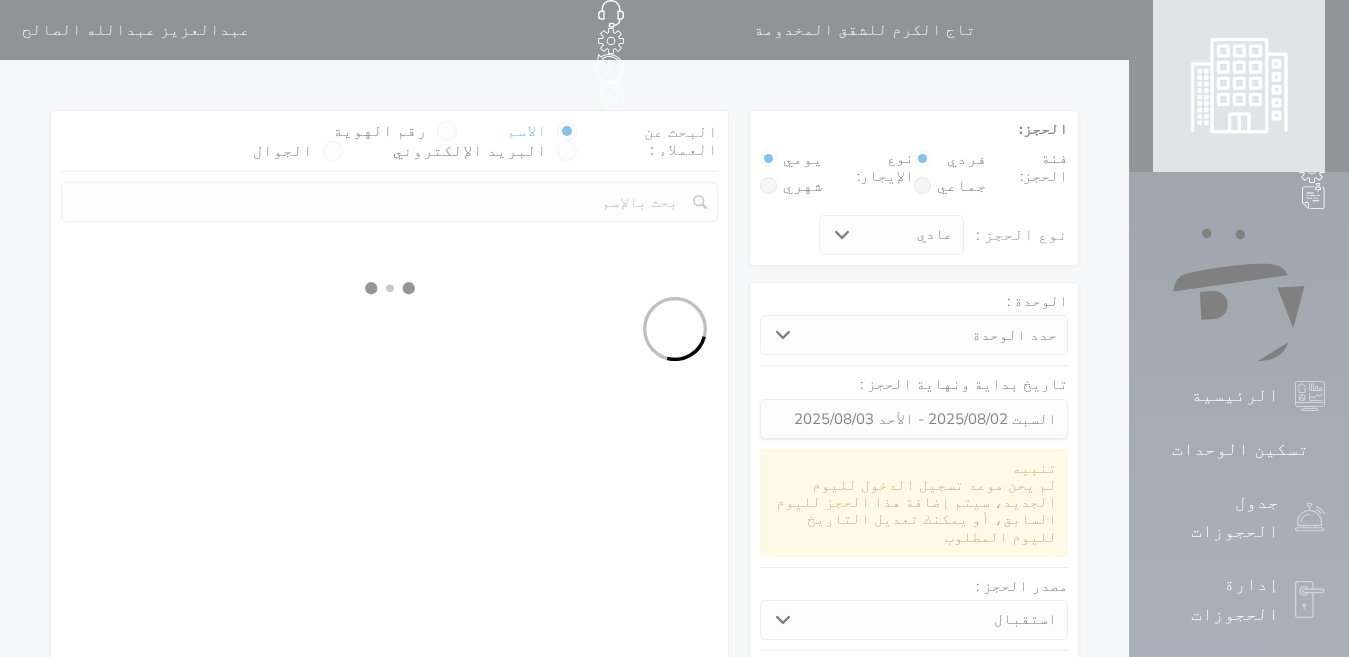 select on "113" 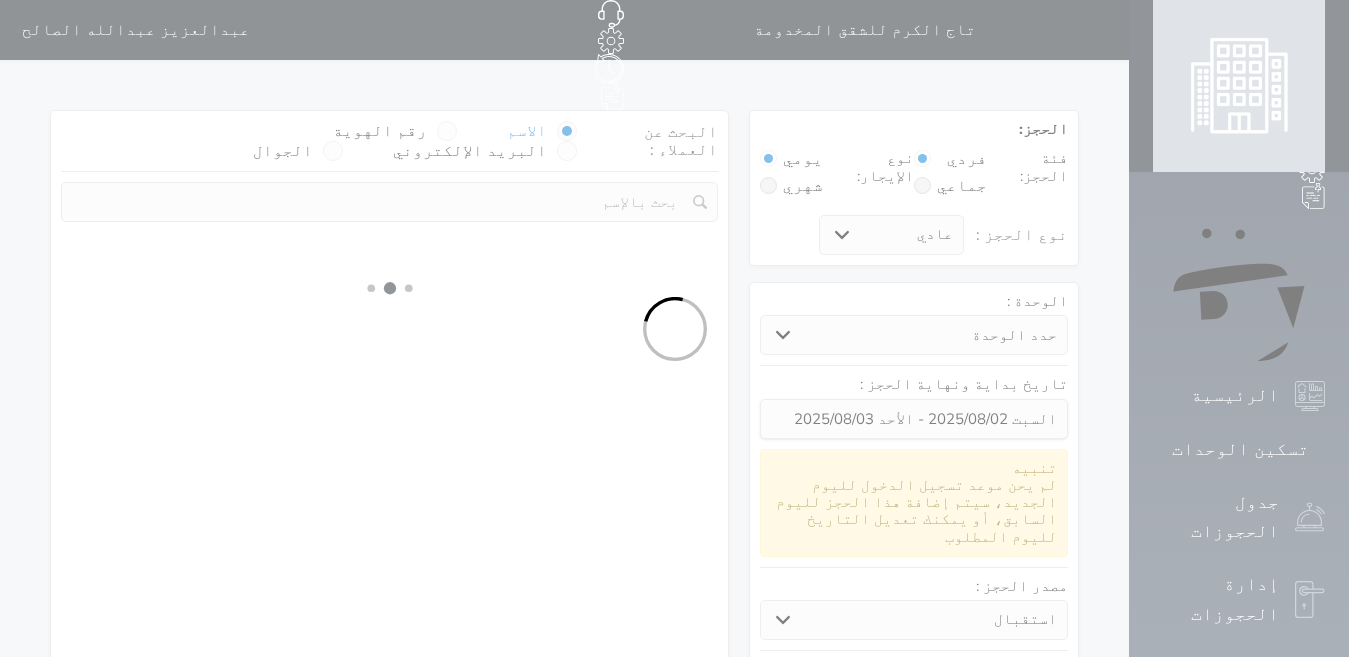 select on "1" 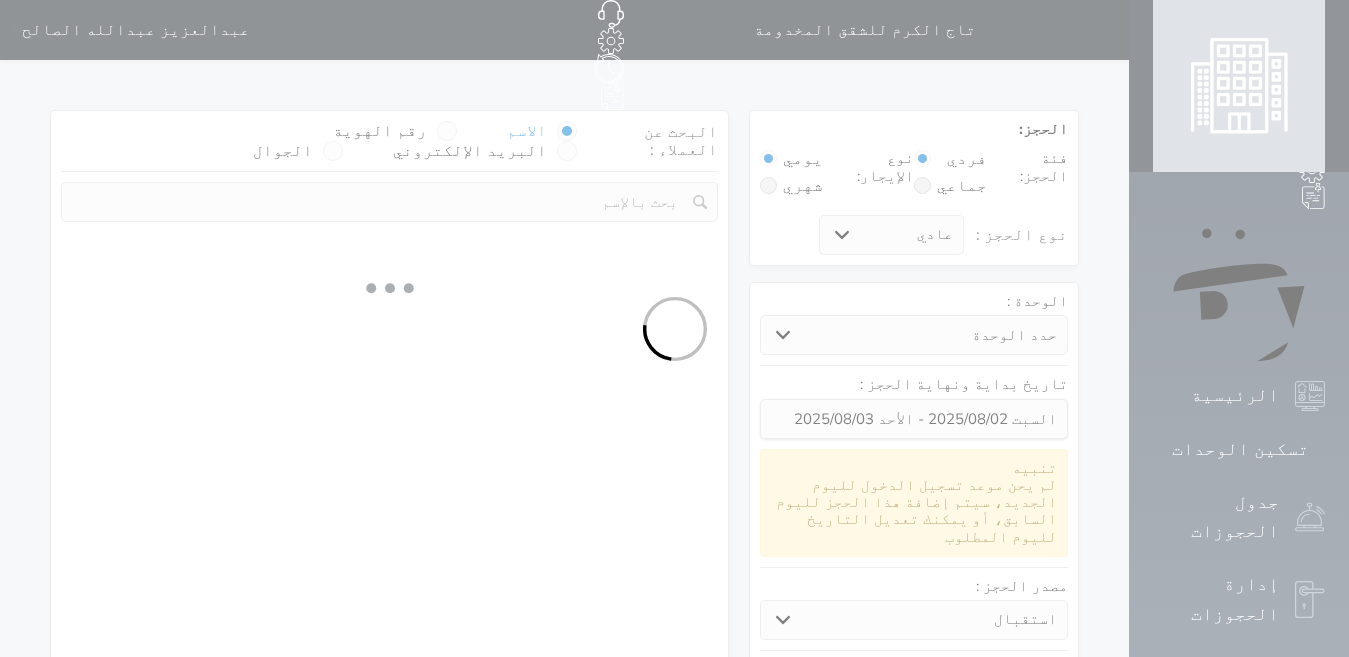 select 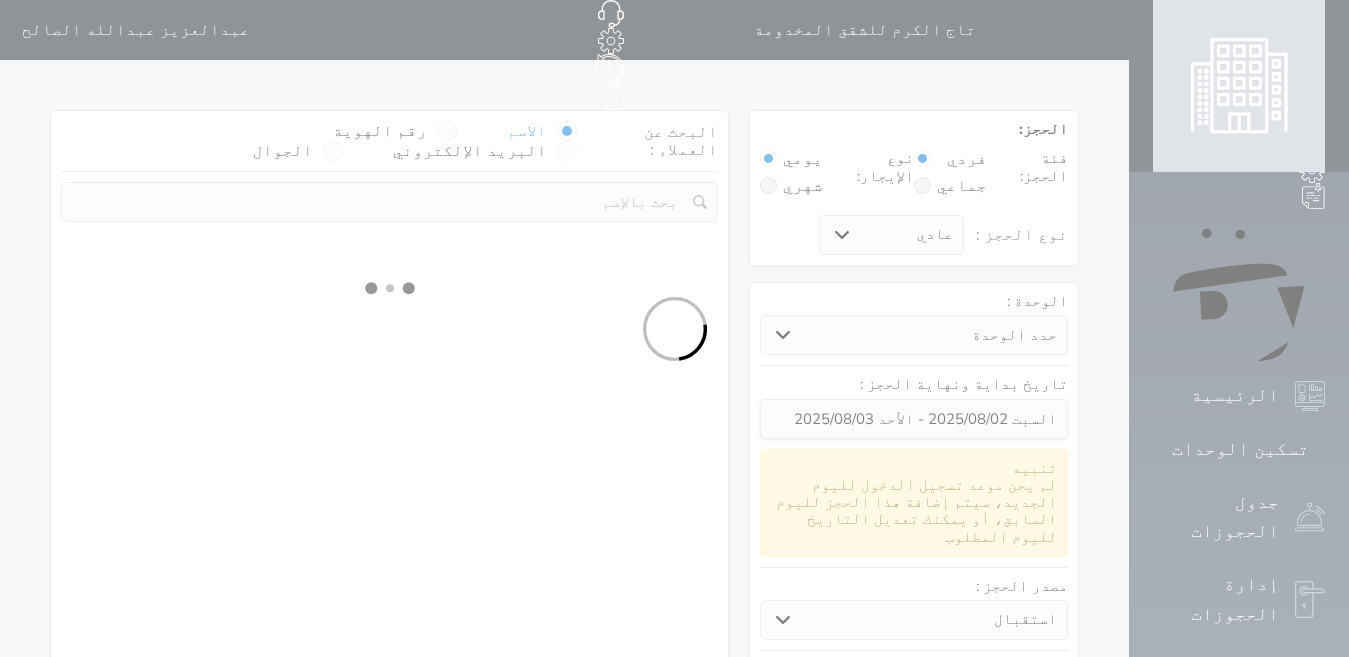 select on "7" 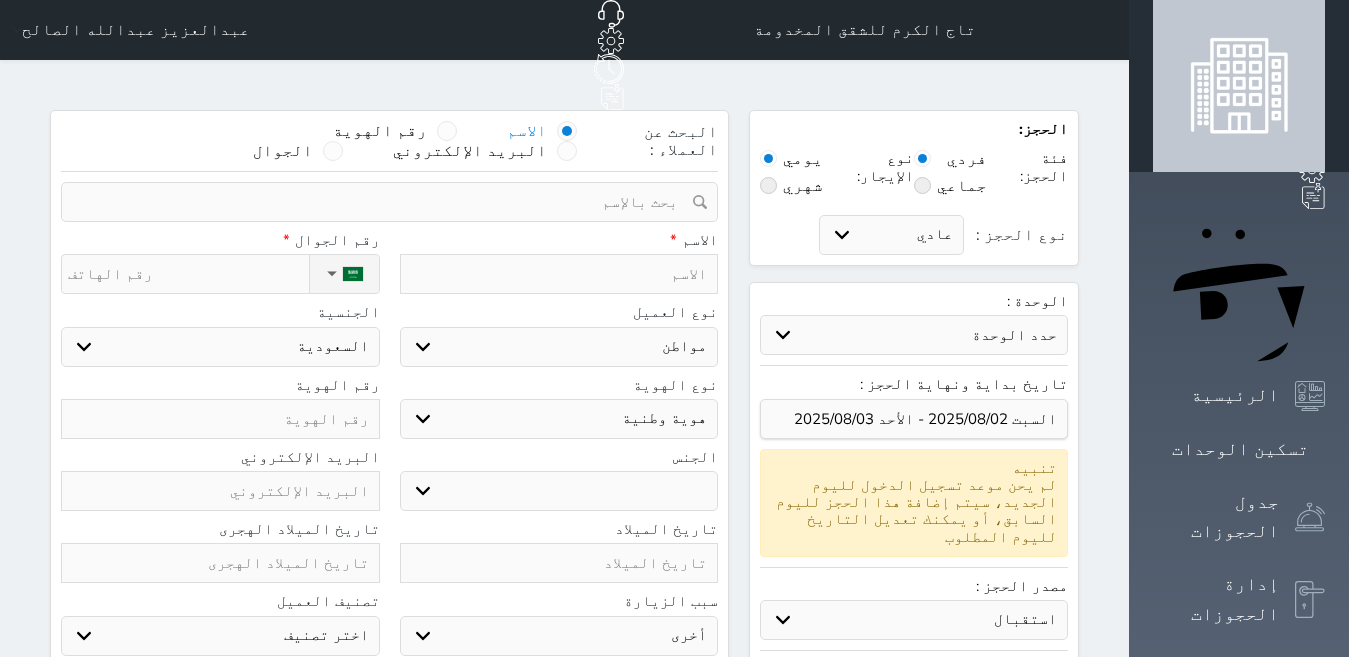 click at bounding box center (559, 274) 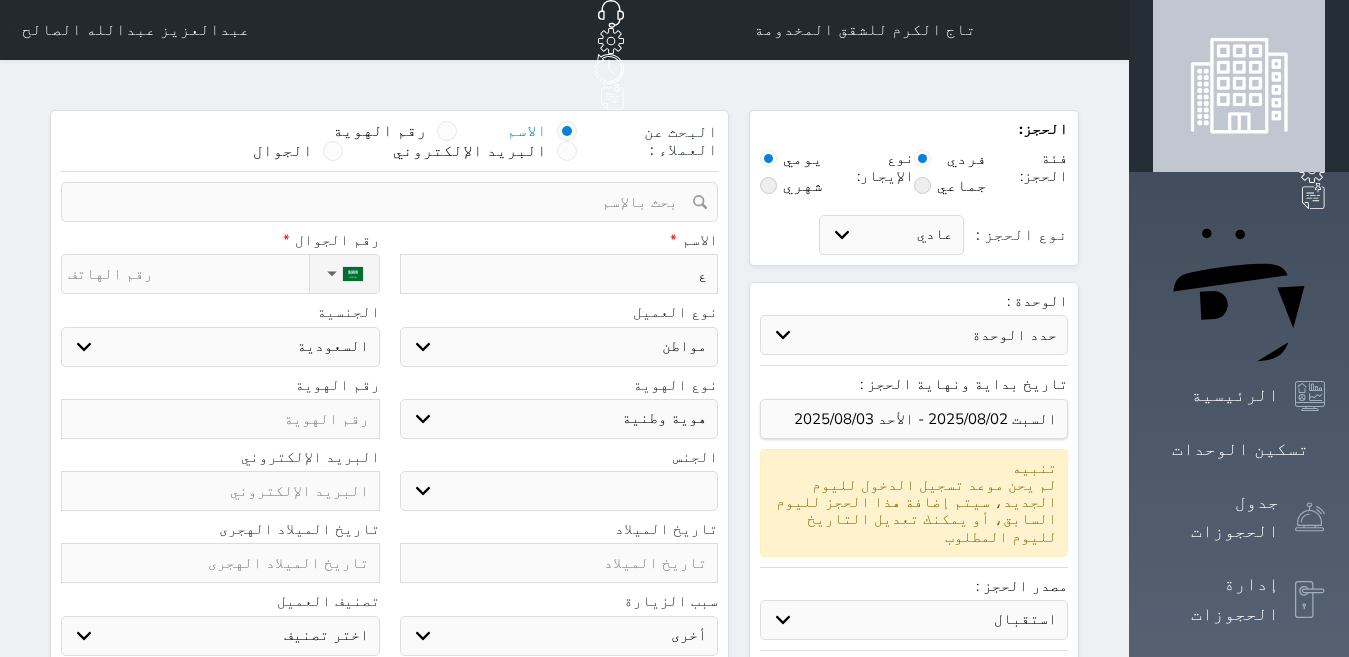 type on "عب" 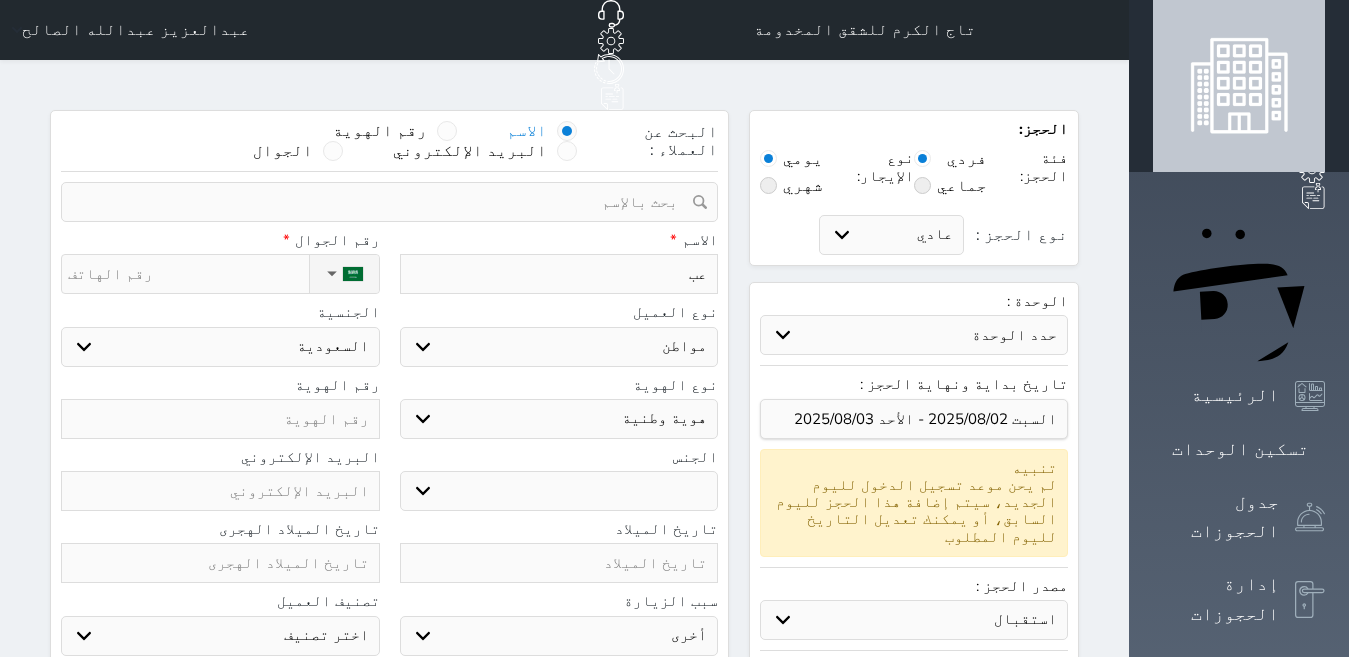 type on "عبد" 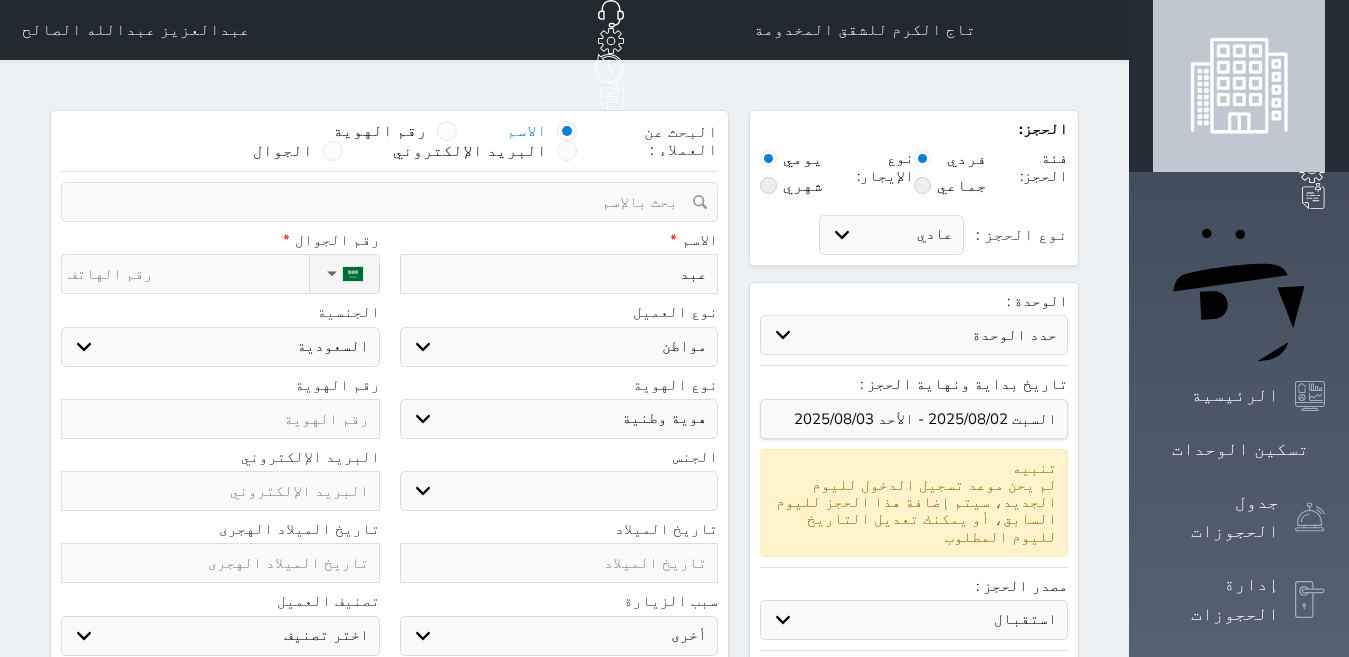 type on "عبدا" 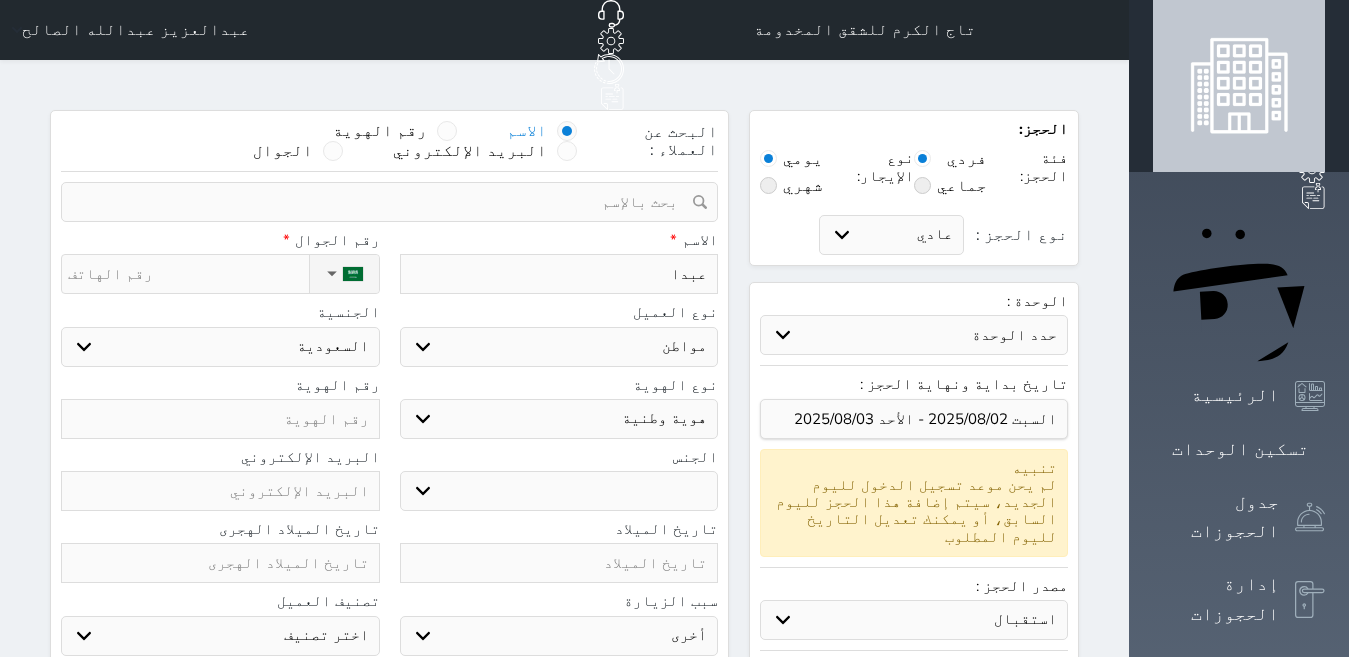 type on "عبدال" 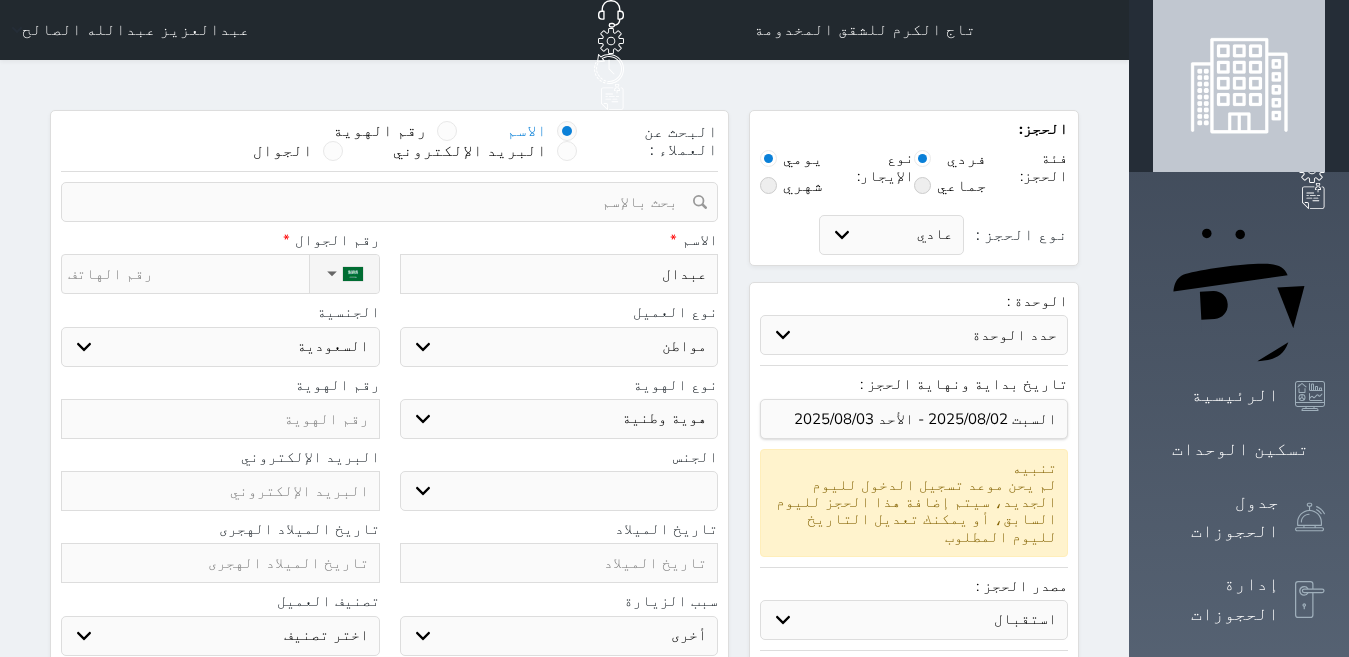 type on "عبدالل" 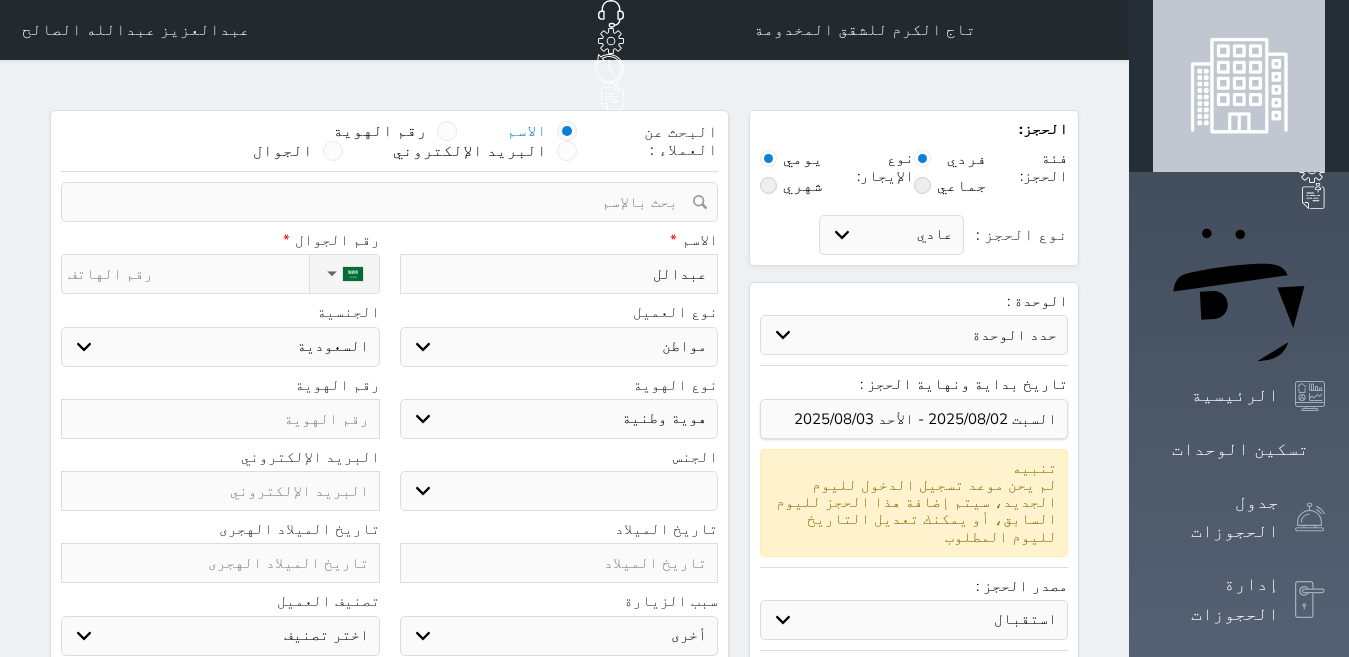 type on "عبدالله" 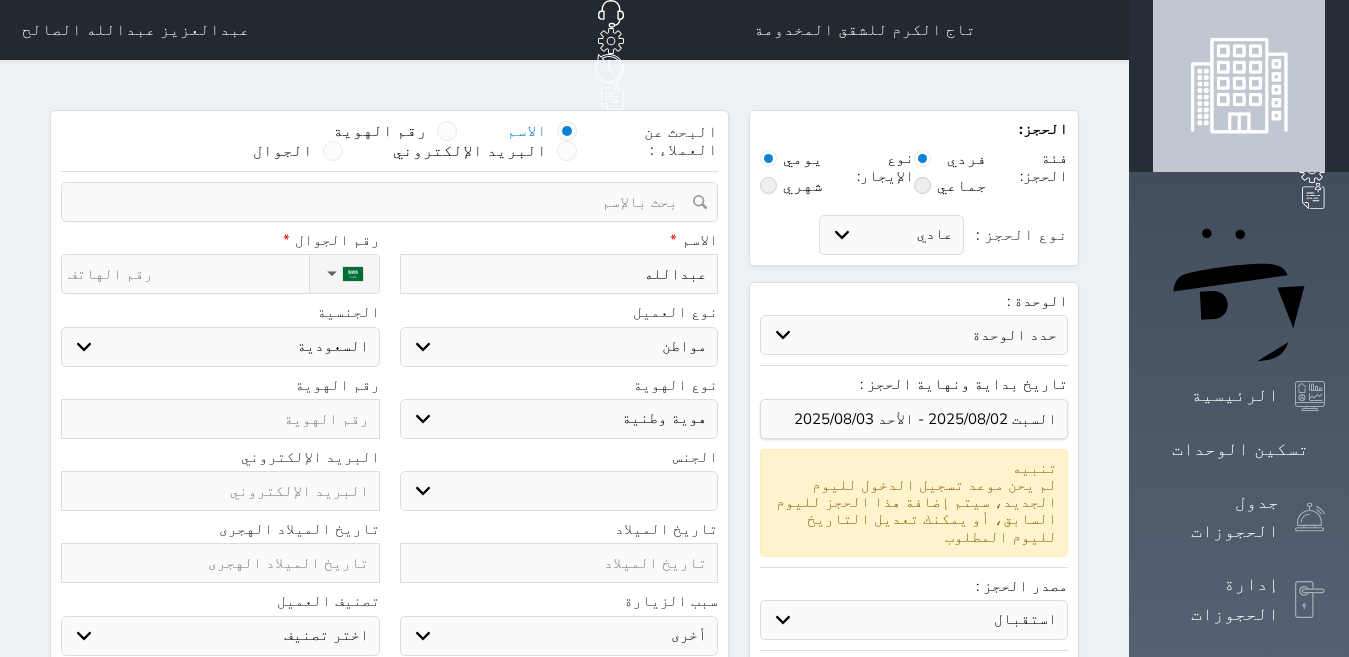type on "عبدالله" 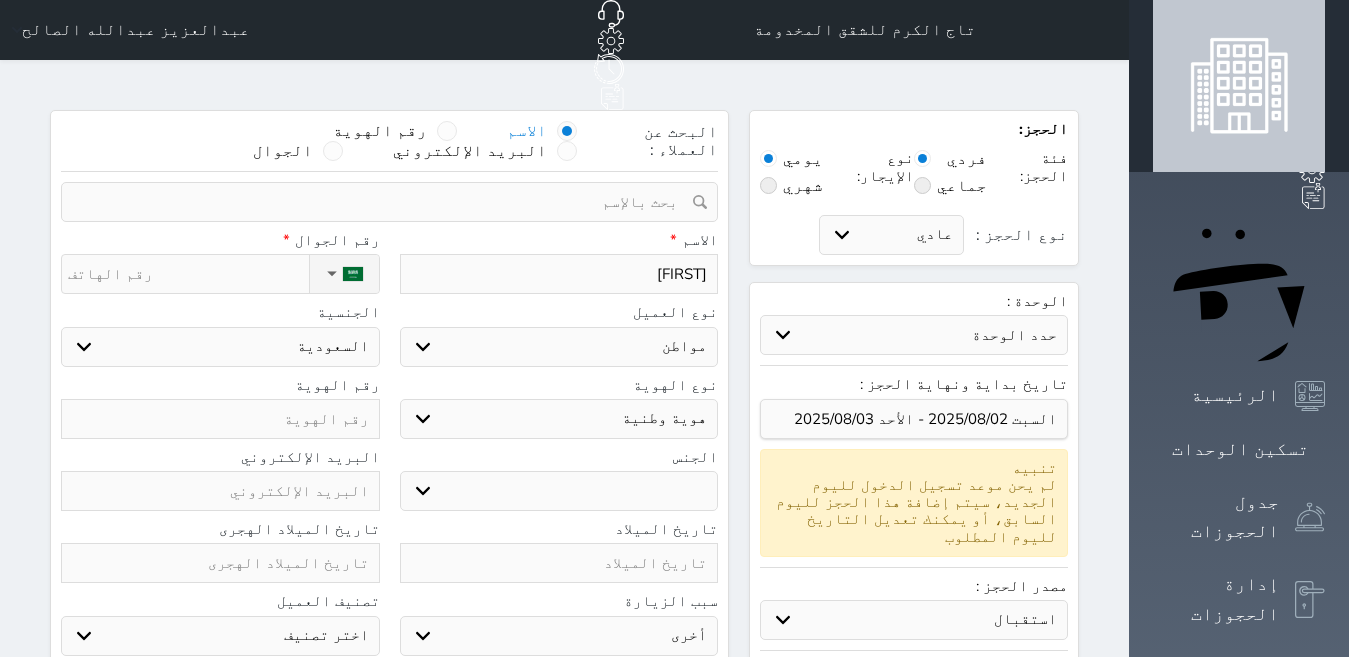 type on "[FIRST] [LAST]" 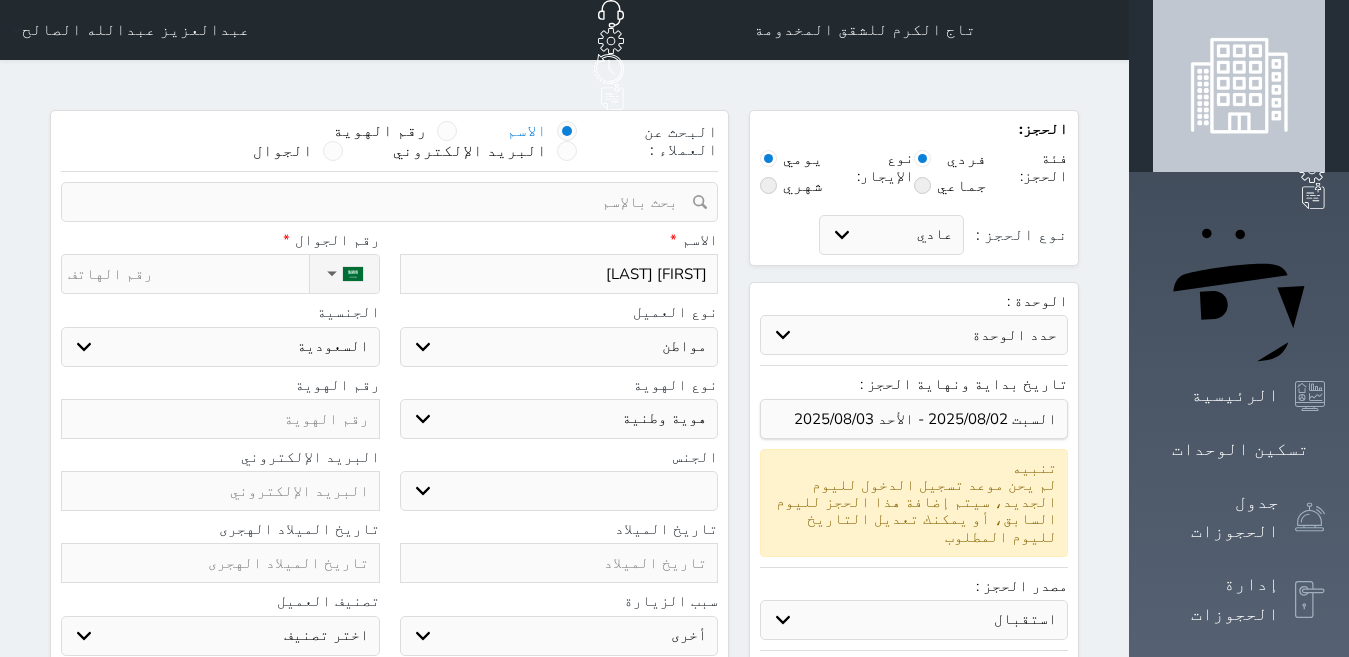 type on "[FIRST] [LAST]" 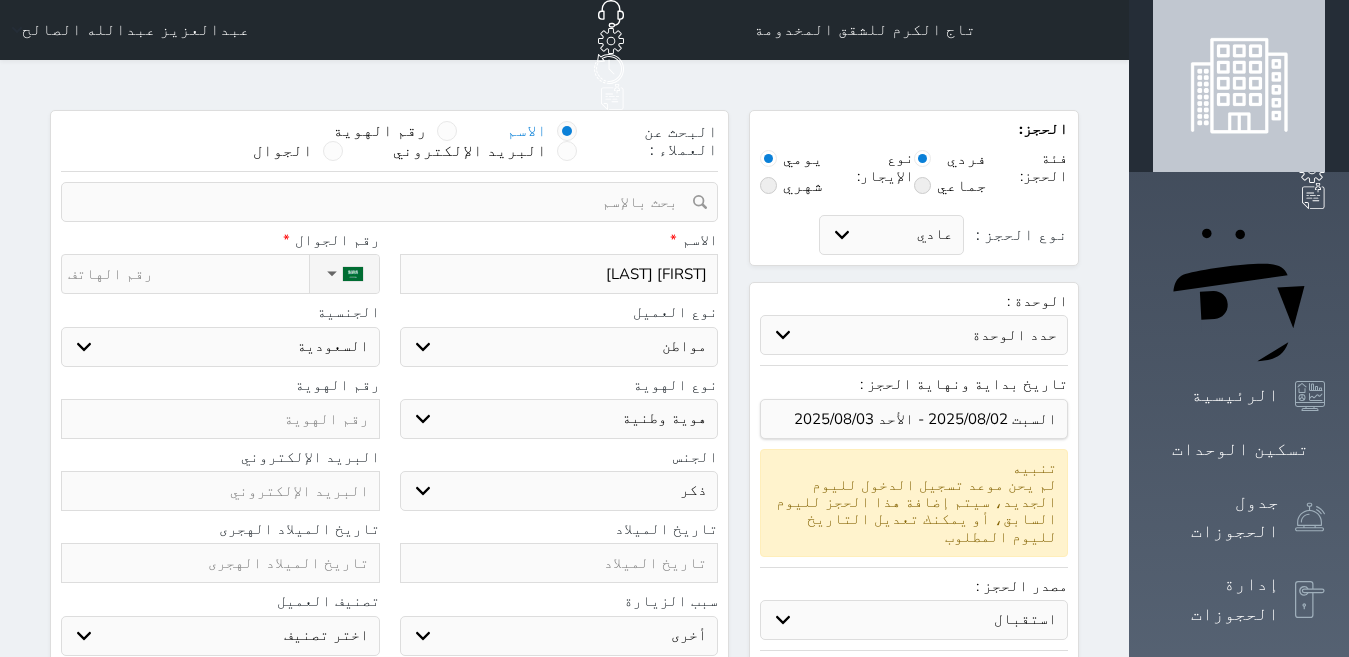 click on "ذكر   انثى" at bounding box center [559, 491] 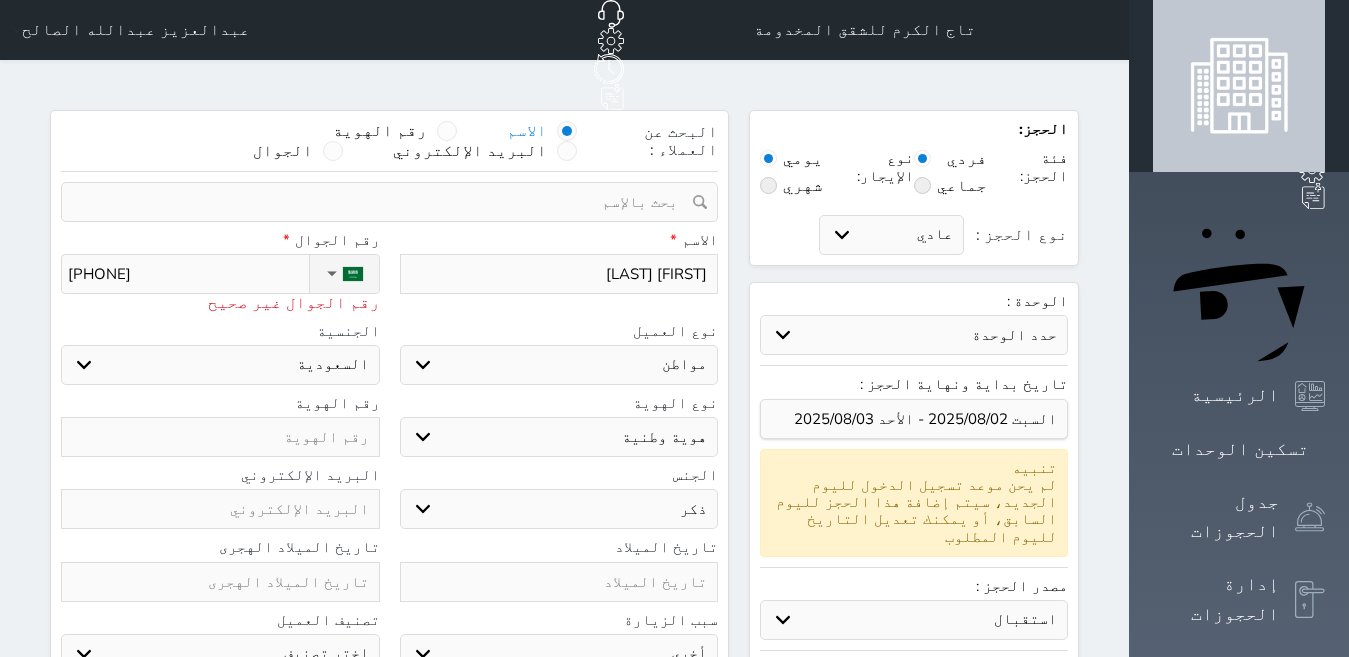click on "[PHONE]" at bounding box center (188, 274) 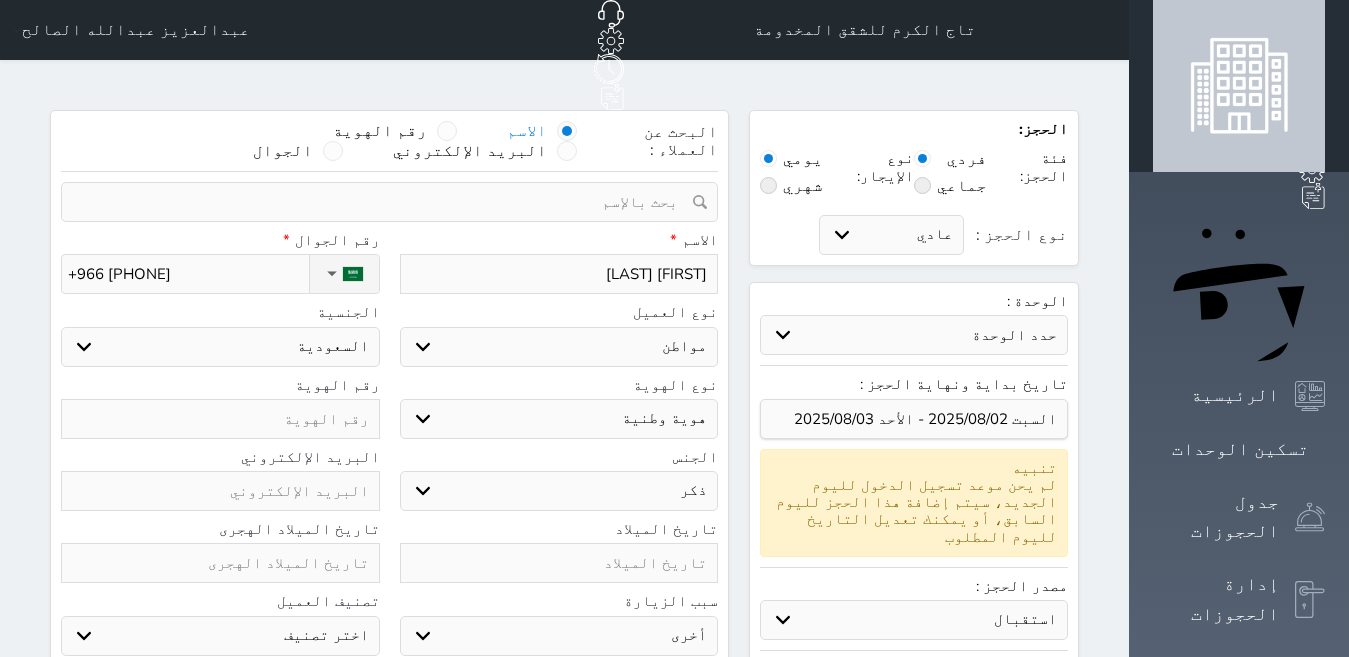 click at bounding box center [220, 419] 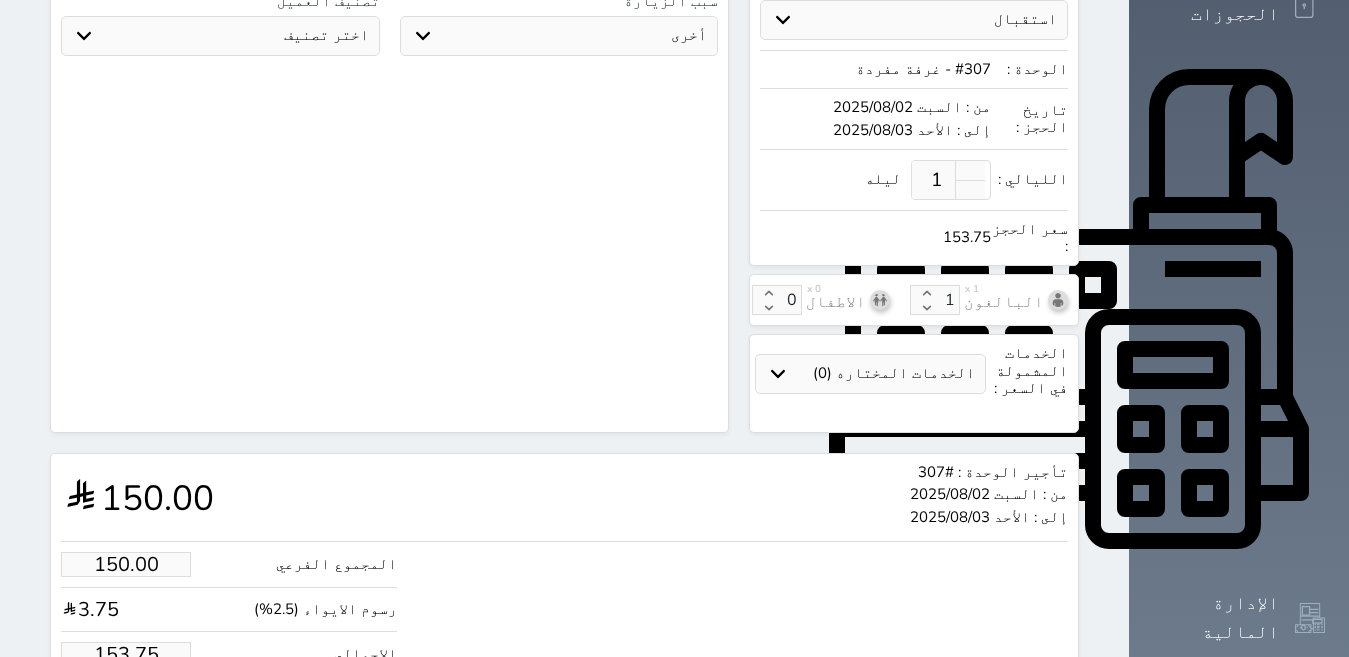 scroll, scrollTop: 652, scrollLeft: 0, axis: vertical 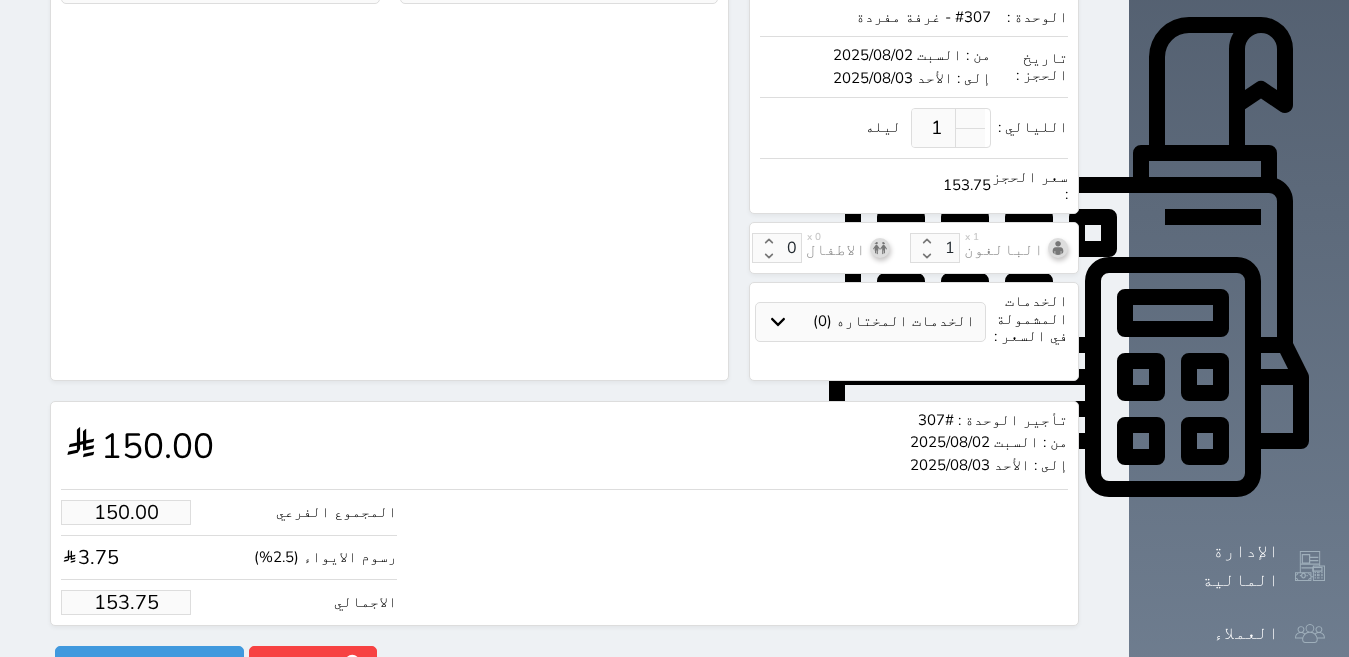 click on "153.75" at bounding box center (126, 602) 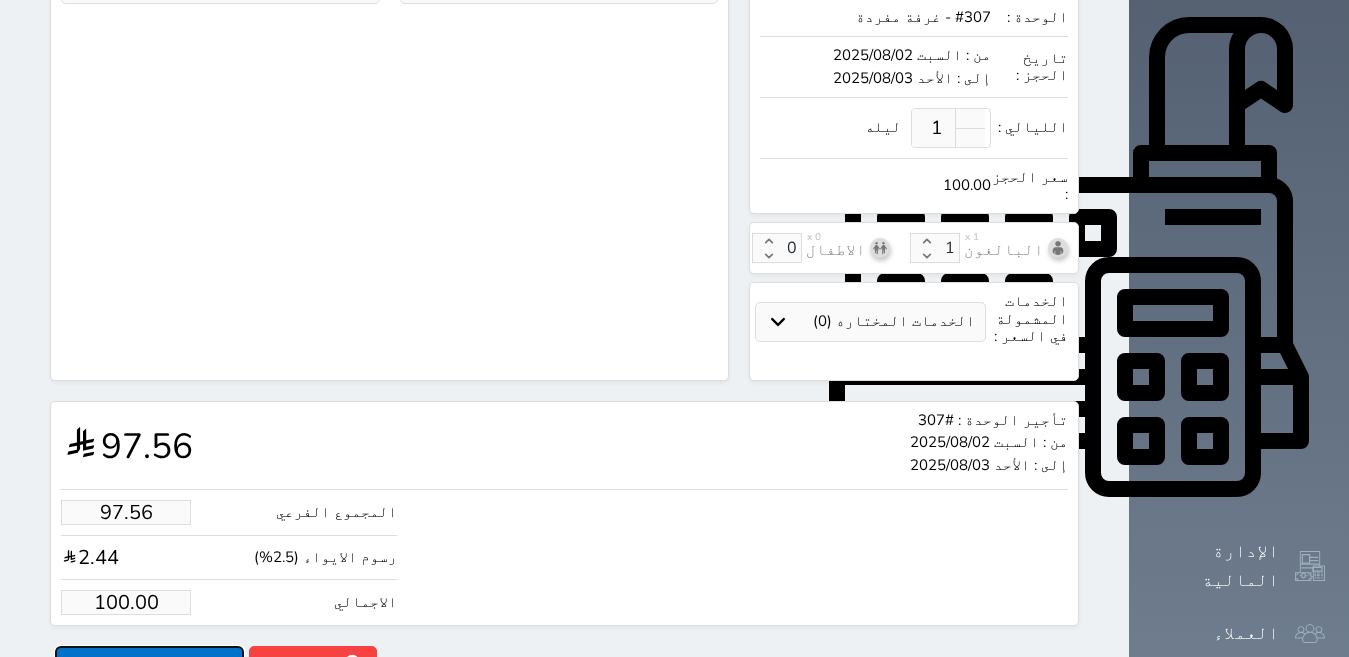 click on "حجز" at bounding box center (149, 663) 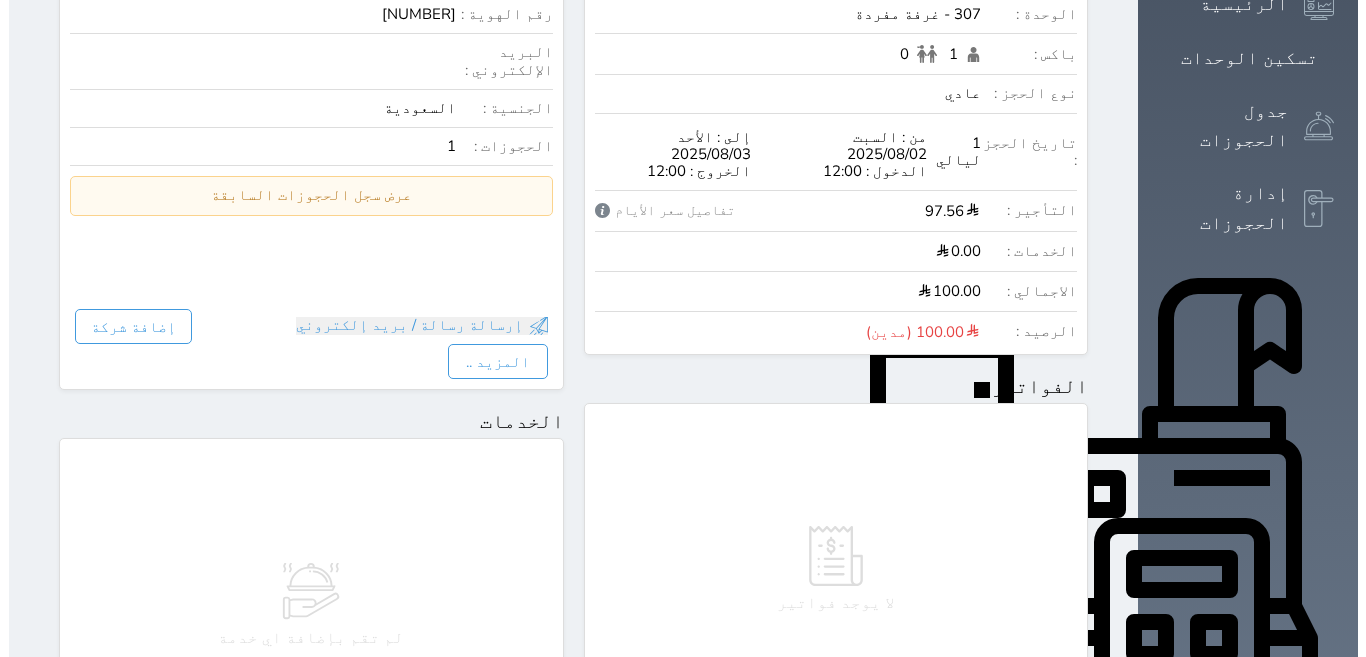 scroll, scrollTop: 591, scrollLeft: 0, axis: vertical 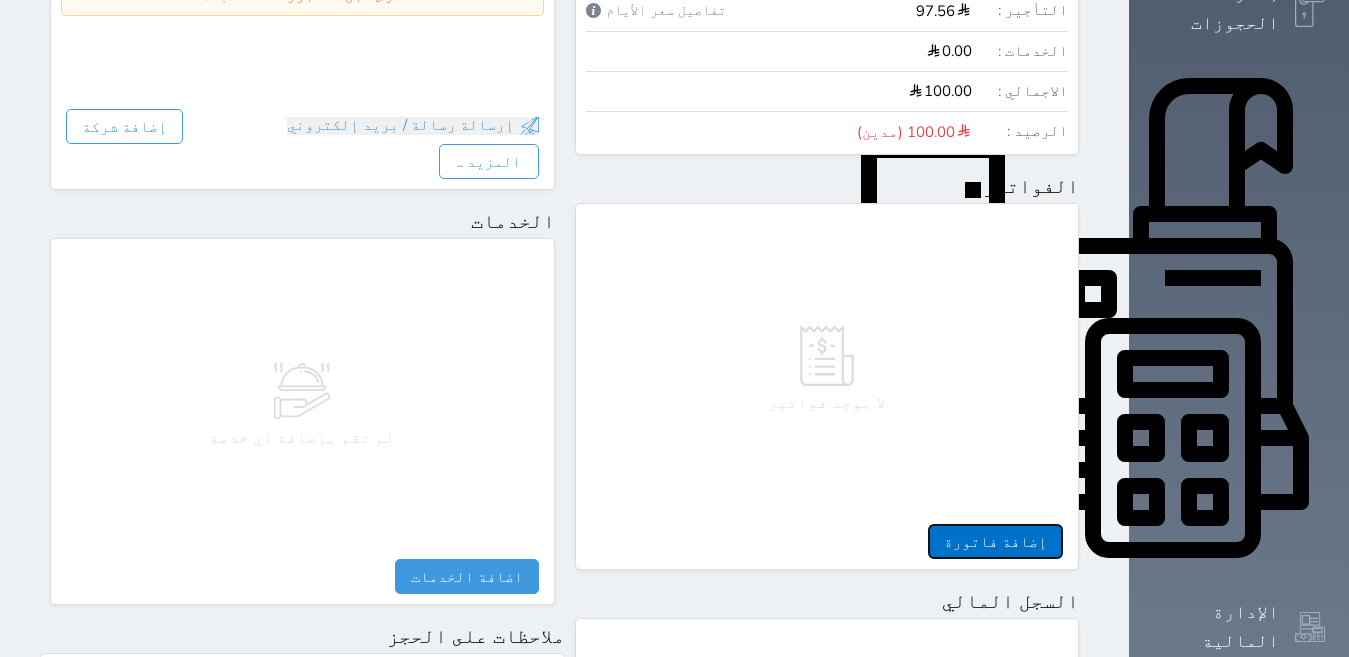 click on "إضافة فاتورة" at bounding box center [995, 541] 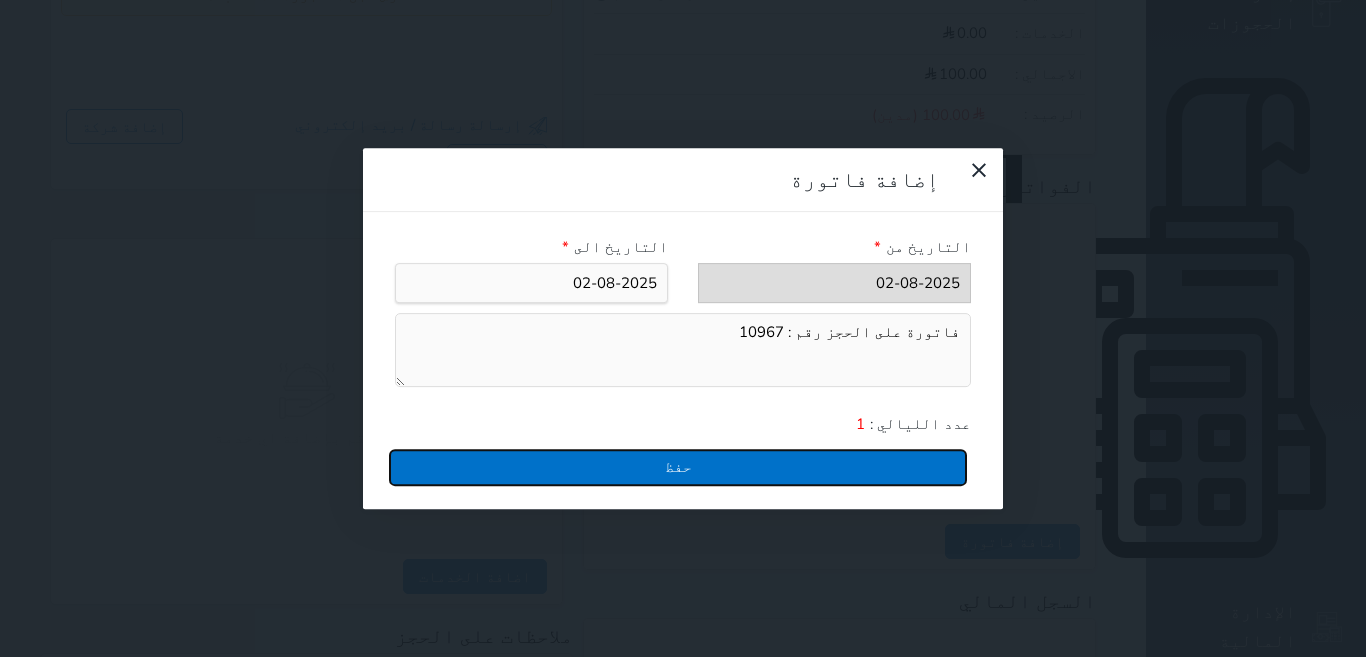 click on "حفظ" at bounding box center [678, 467] 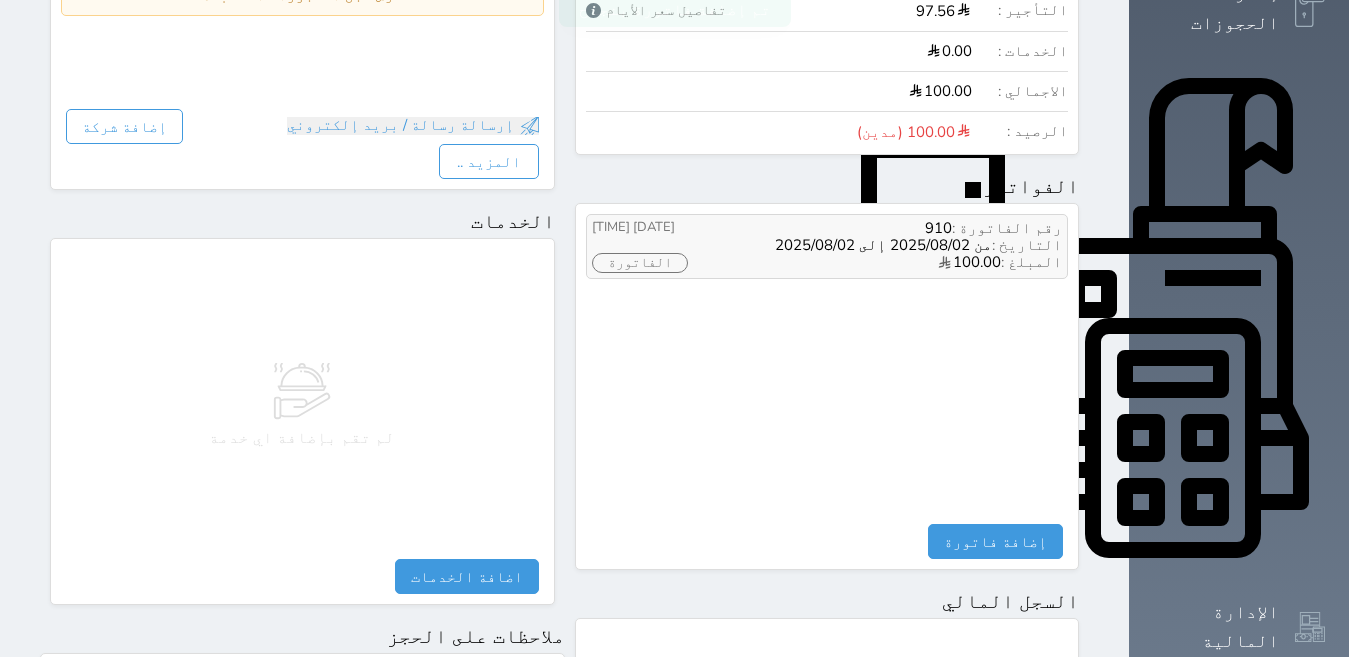 click on "الفاتورة" at bounding box center [640, 263] 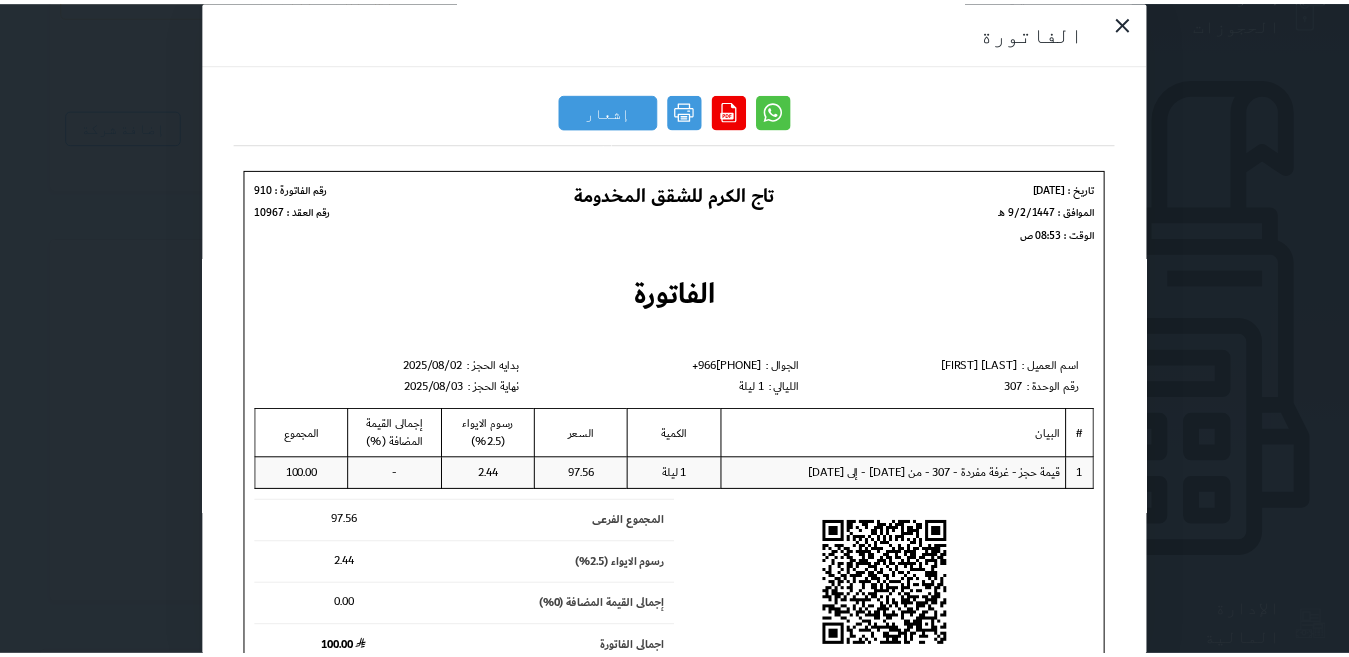 scroll, scrollTop: 0, scrollLeft: 0, axis: both 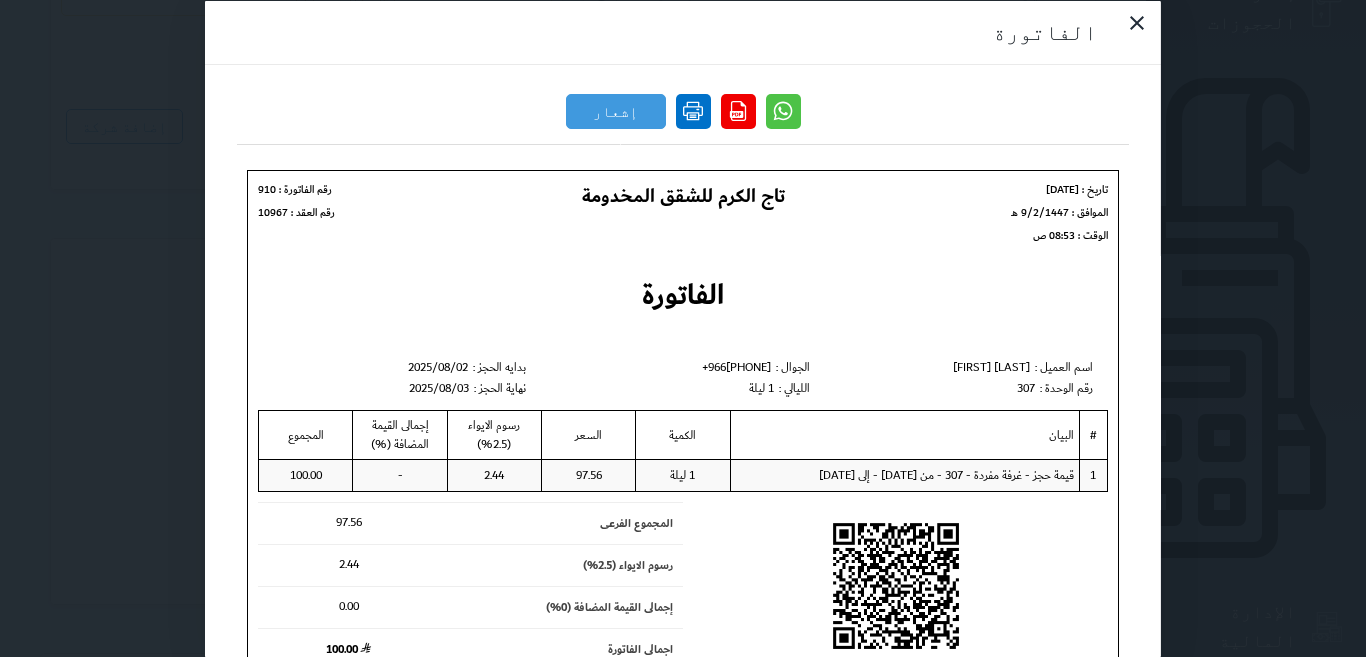 click at bounding box center [693, 110] 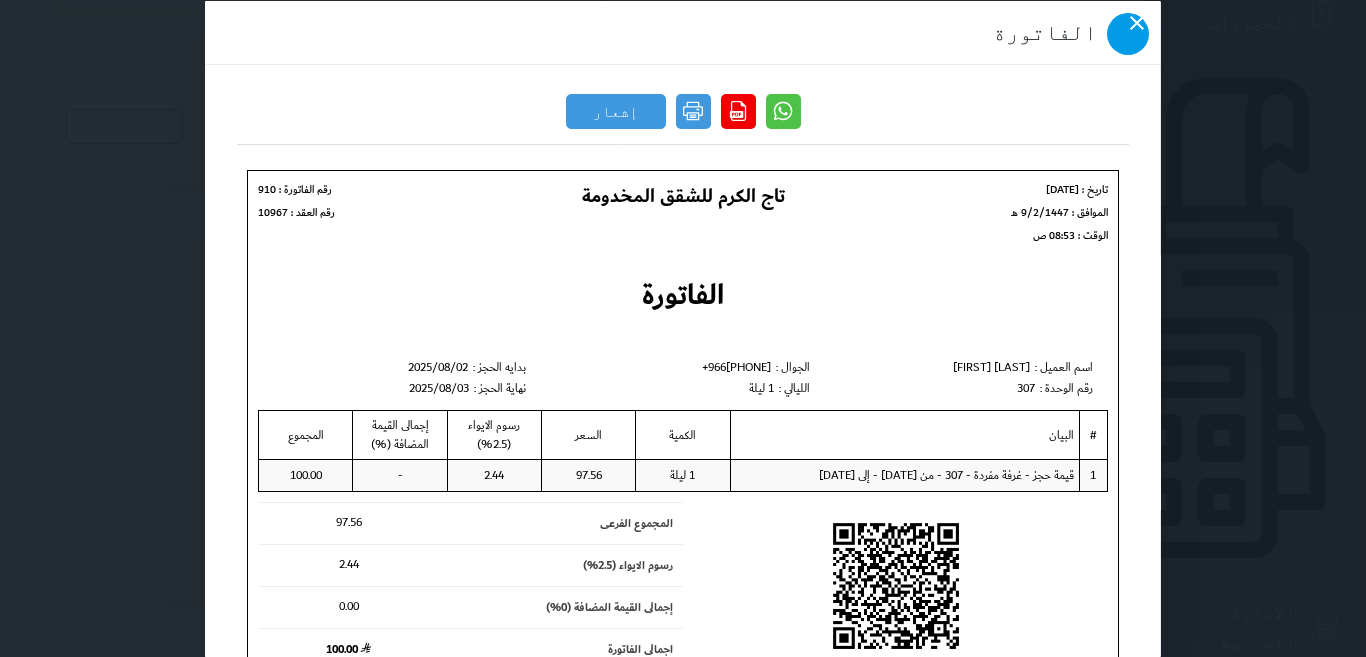 click 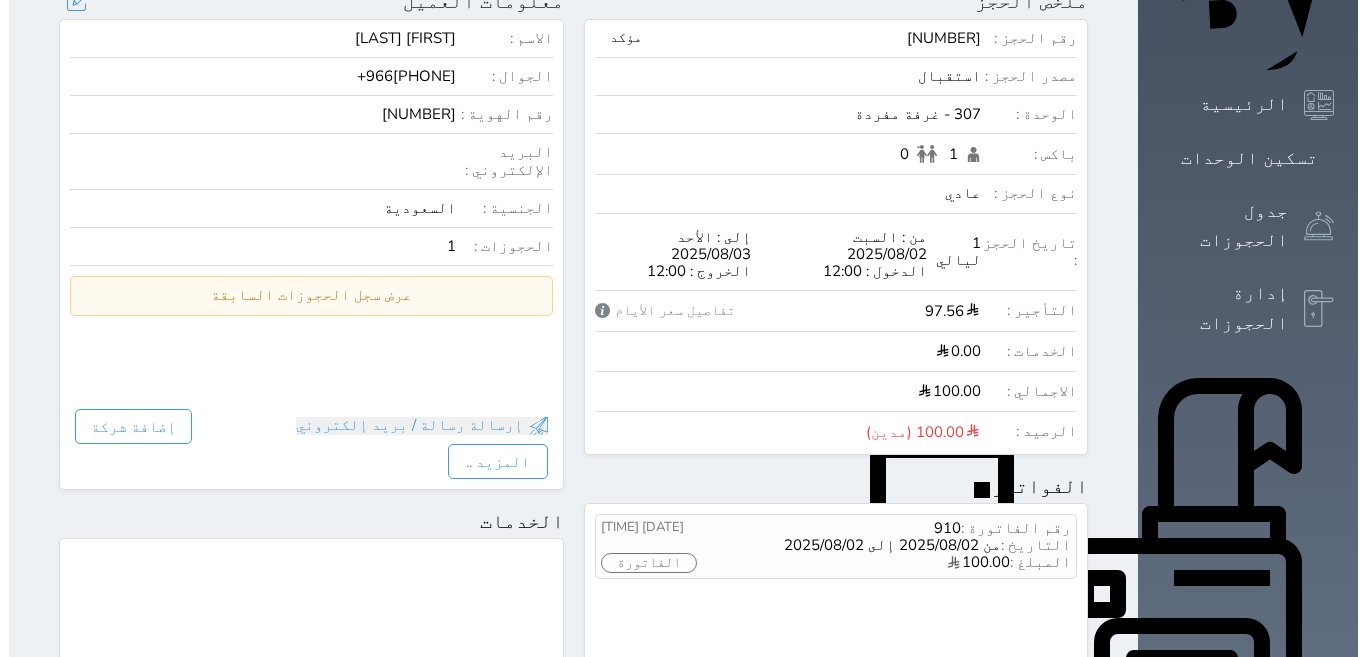 scroll, scrollTop: 0, scrollLeft: 0, axis: both 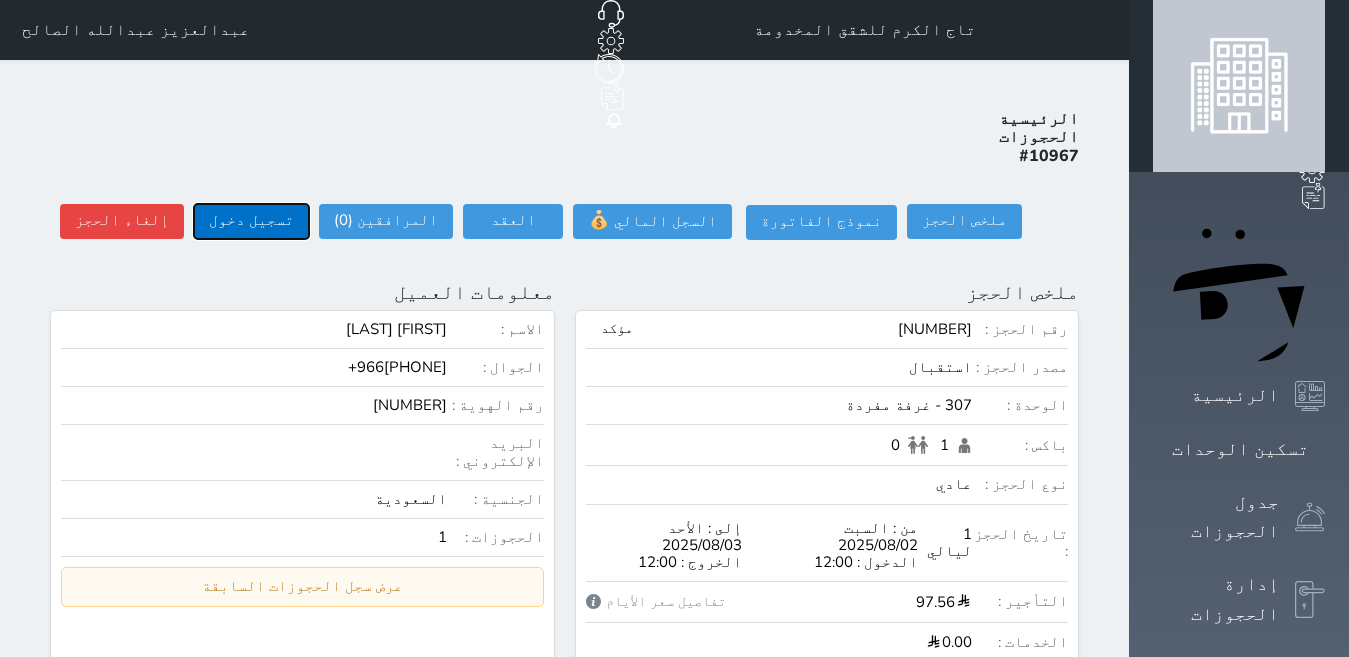 click on "تسجيل دخول" at bounding box center (251, 221) 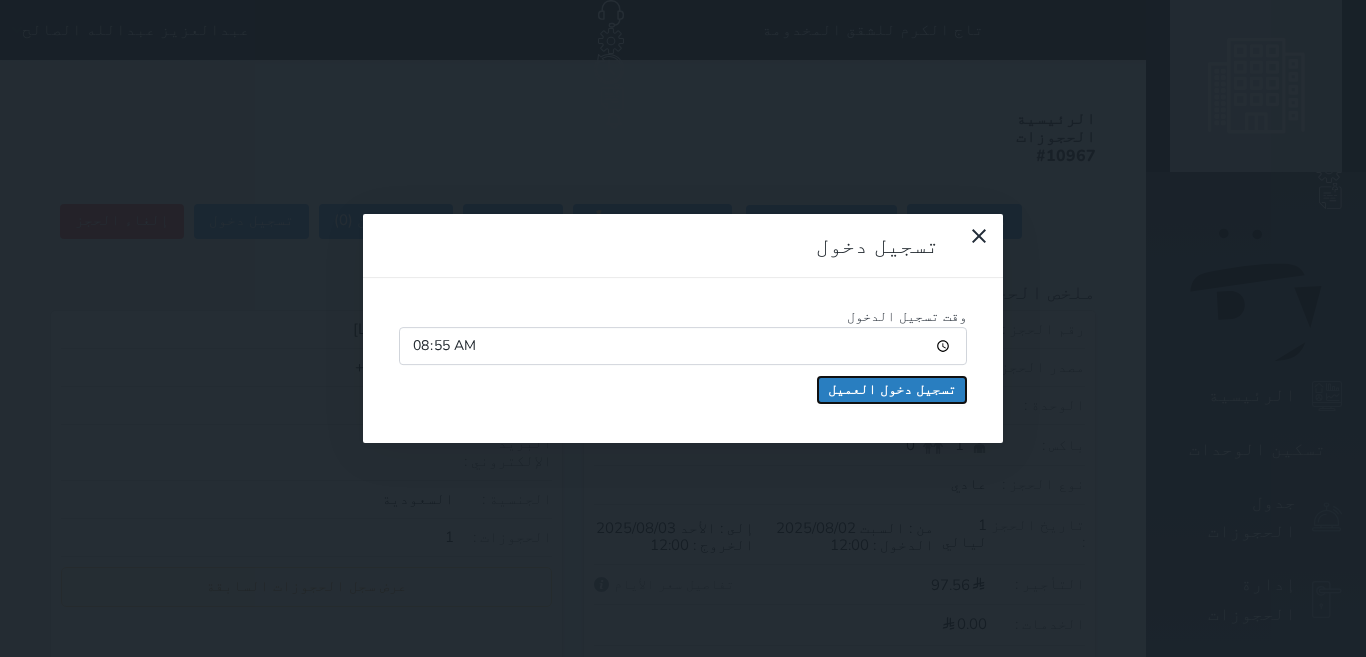 click on "تسجيل دخول العميل" at bounding box center (892, 390) 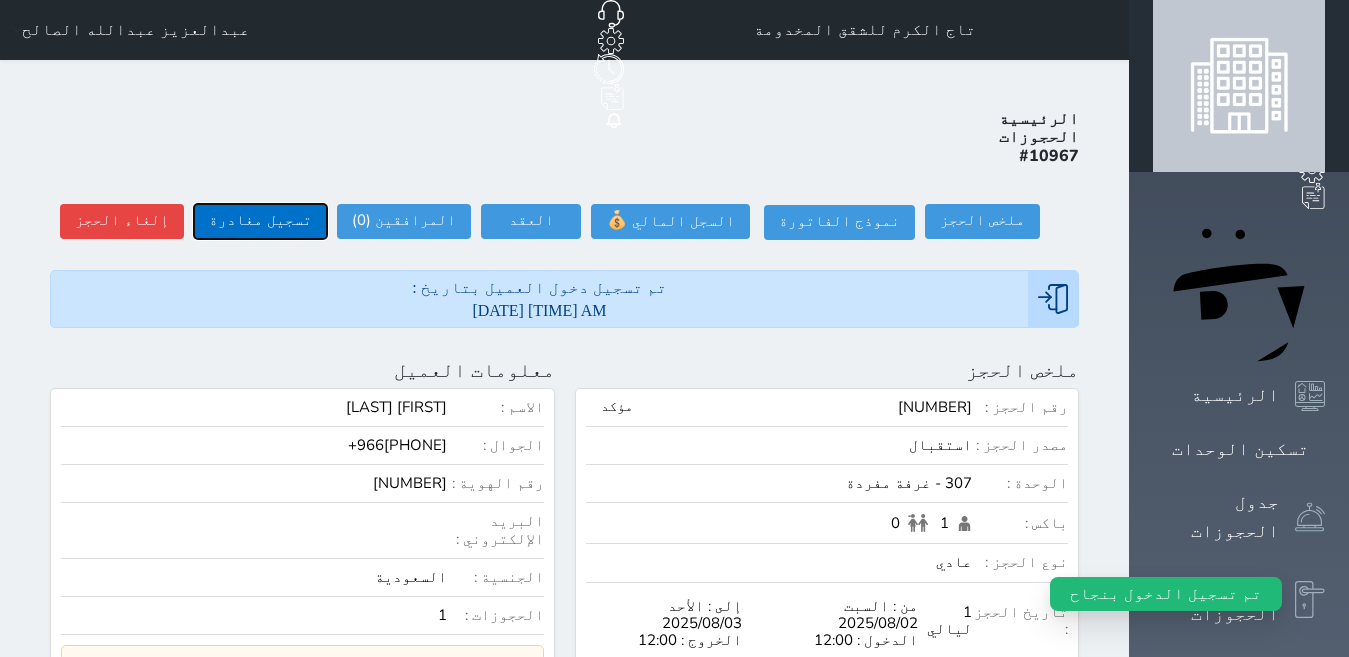 click on "تسجيل مغادرة" at bounding box center [260, 221] 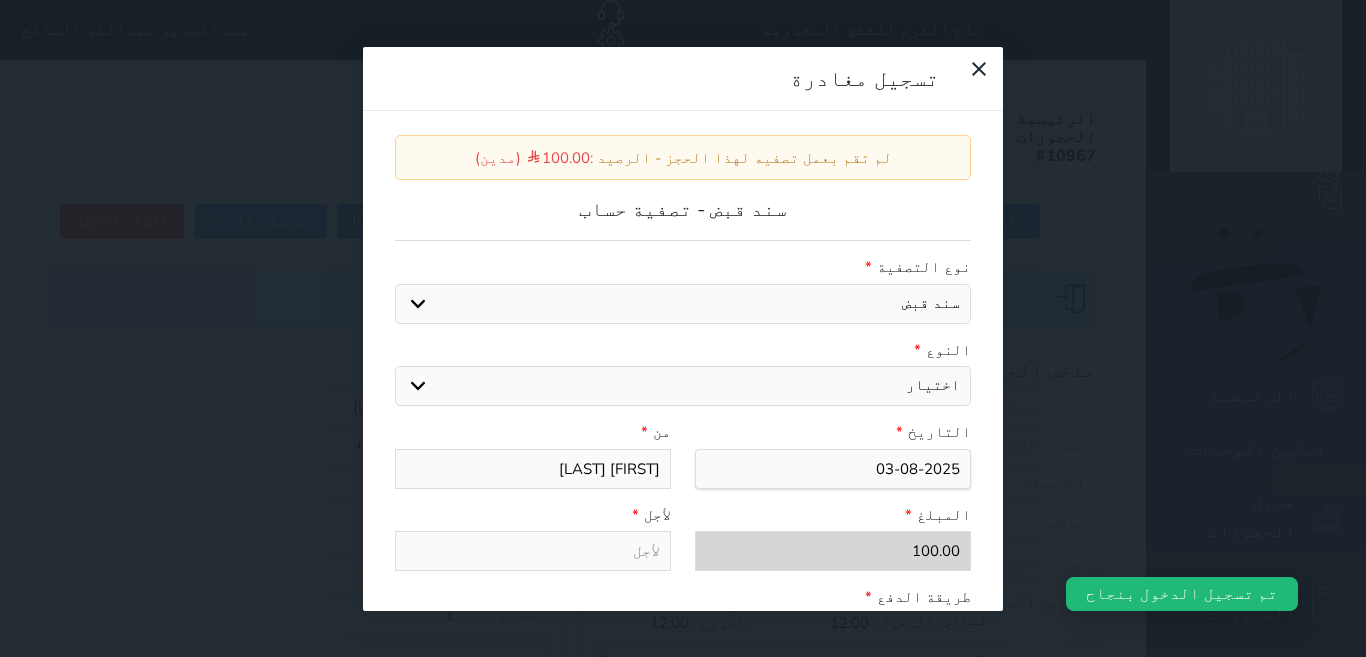 click on "اختيار   مقبوضات عامة
قيمة إيجار
فواتير
عربون
لا ينطبق
آخر
مغسلة
واي فاي - الإنترنت
مواقف السيارات
طعام
الأغذية والمشروبات
مشروبات
المشروبات الباردة
المشروبات الساخنة
الإفطار
غداء
عشاء
مخبز و كعك
حمام سباحة
الصالة الرياضية
سبا و خدمات الجمال
اختيار وإسقاط (خدمات النقل)
ميني بار
كابل - تلفزيون
سرير إضافي
تصفيف الشعر
التسوق" at bounding box center [683, 386] 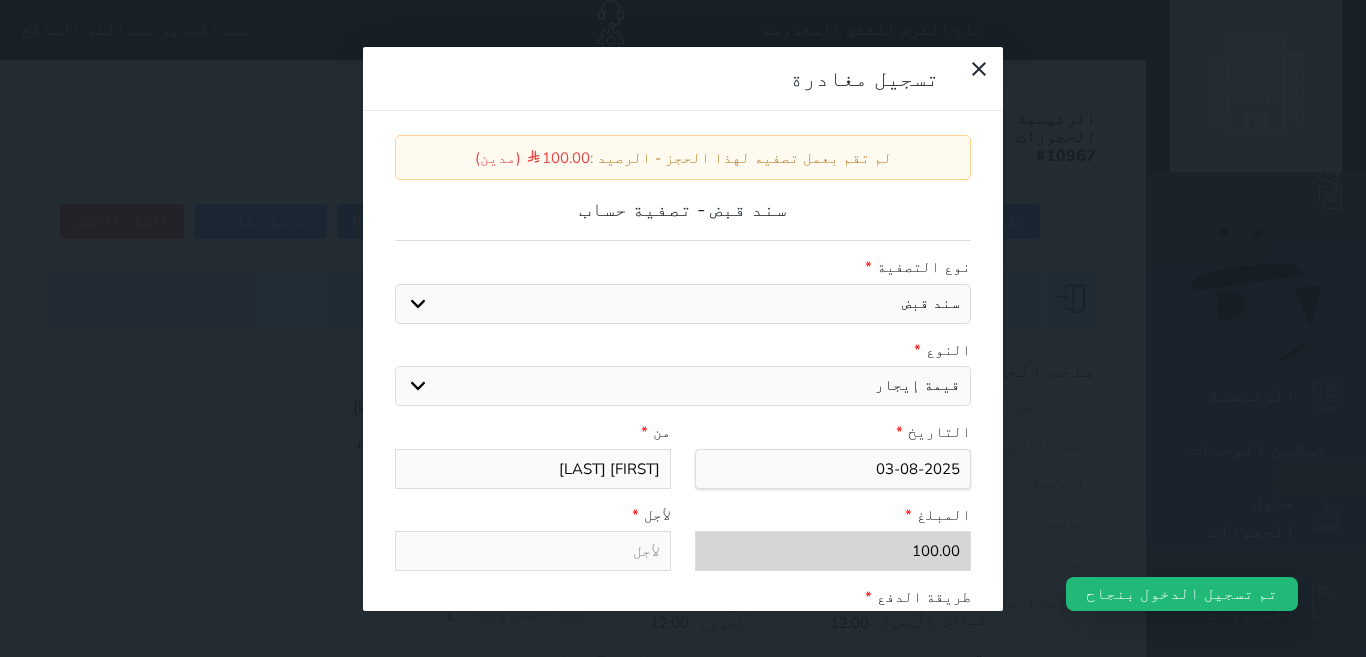 click on "اختيار   مقبوضات عامة
قيمة إيجار
فواتير
عربون
لا ينطبق
آخر
مغسلة
واي فاي - الإنترنت
مواقف السيارات
طعام
الأغذية والمشروبات
مشروبات
المشروبات الباردة
المشروبات الساخنة
الإفطار
غداء
عشاء
مخبز و كعك
حمام سباحة
الصالة الرياضية
سبا و خدمات الجمال
اختيار وإسقاط (خدمات النقل)
ميني بار
كابل - تلفزيون
سرير إضافي
تصفيف الشعر
التسوق" at bounding box center (683, 386) 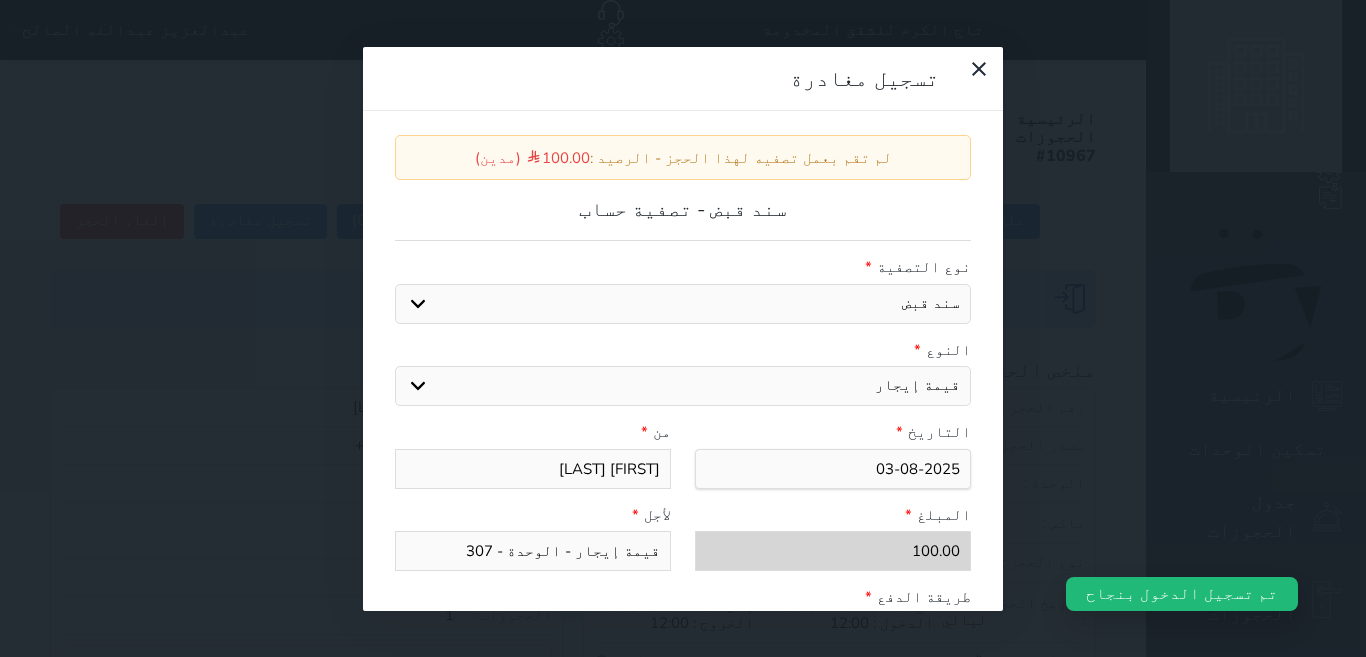 click on "قيمة إيجار - الوحدة - 307" at bounding box center [533, 551] 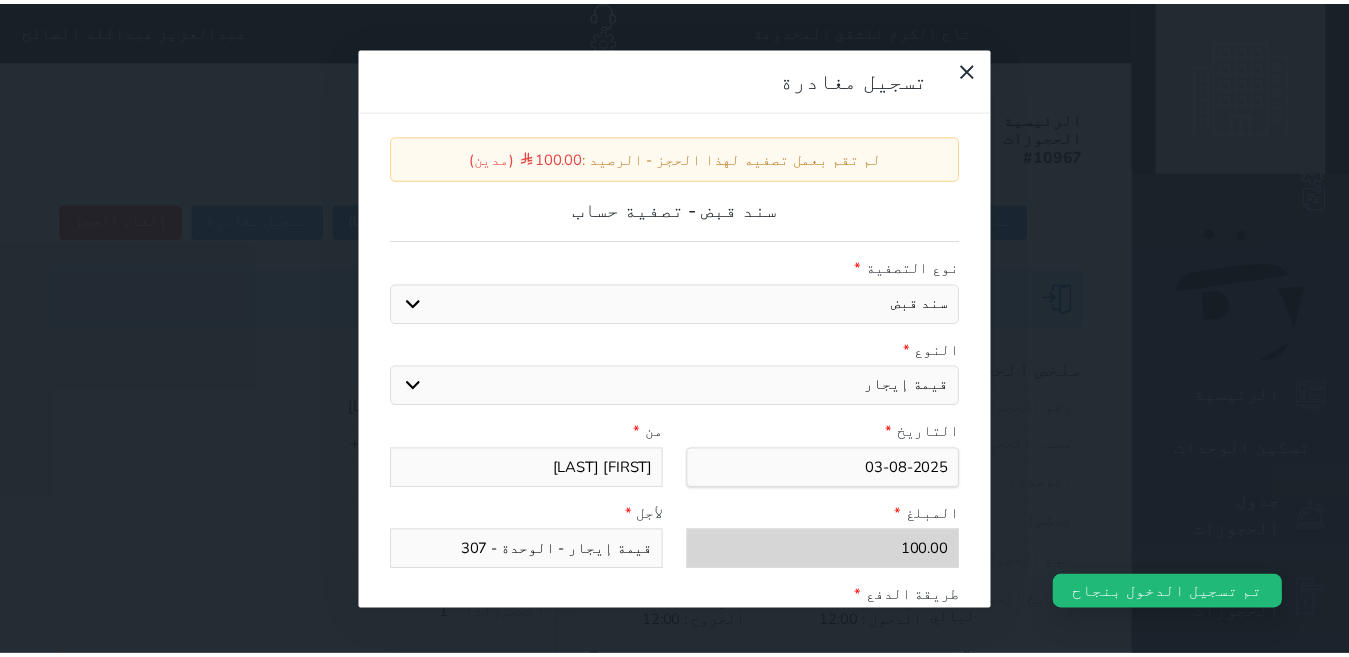 scroll, scrollTop: 309, scrollLeft: 0, axis: vertical 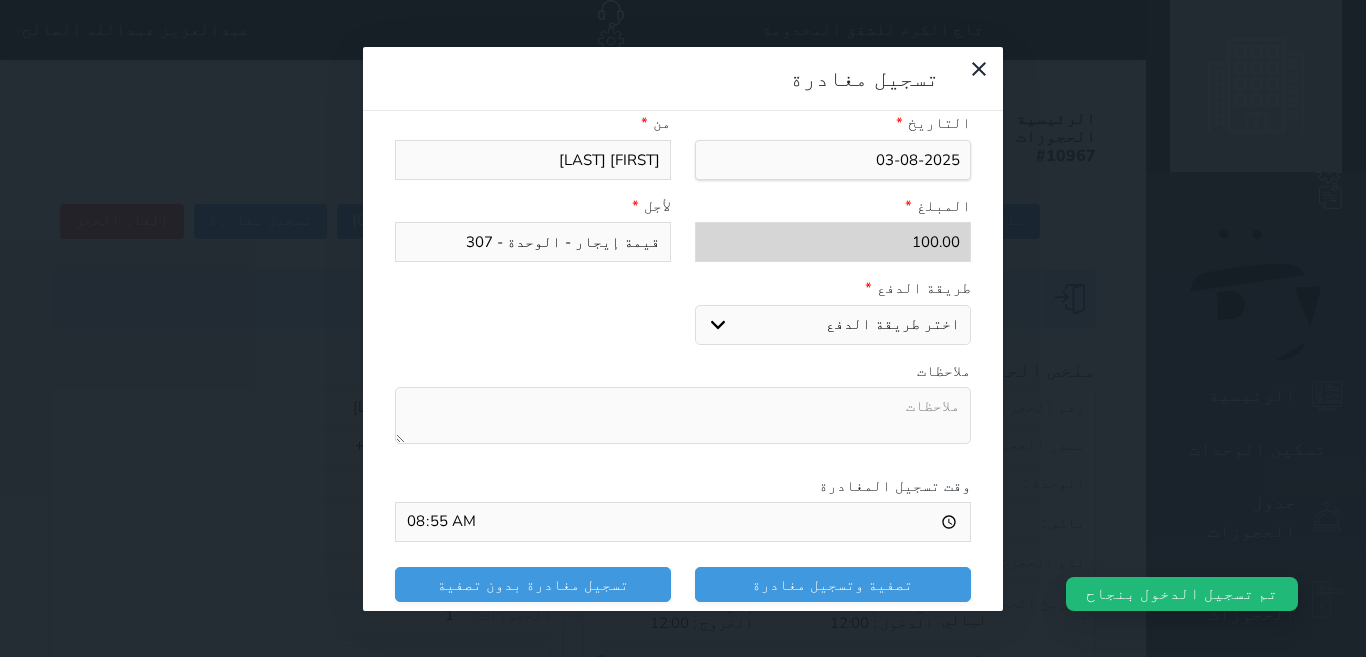 click on "اختر طريقة الدفع   دفع نقدى   تحويل بنكى   مدى   بطاقة ائتمان" at bounding box center [833, 325] 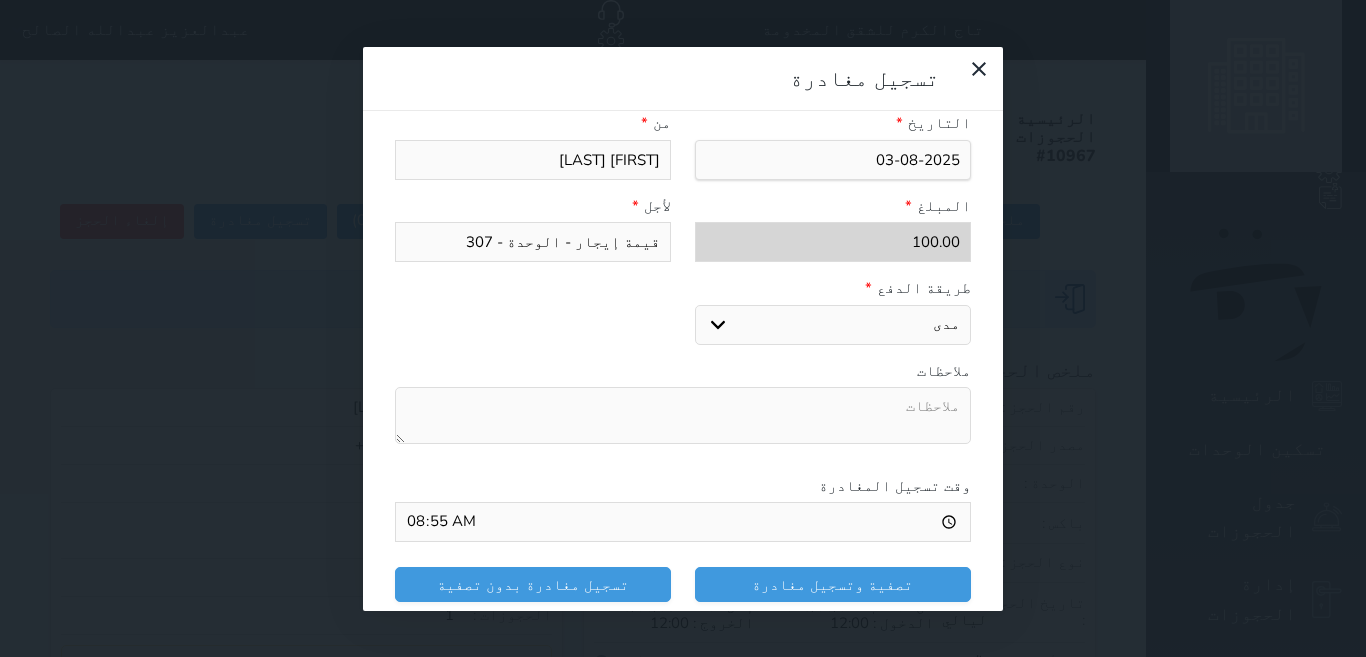 click on "اختر طريقة الدفع   دفع نقدى   تحويل بنكى   مدى   بطاقة ائتمان" at bounding box center (833, 325) 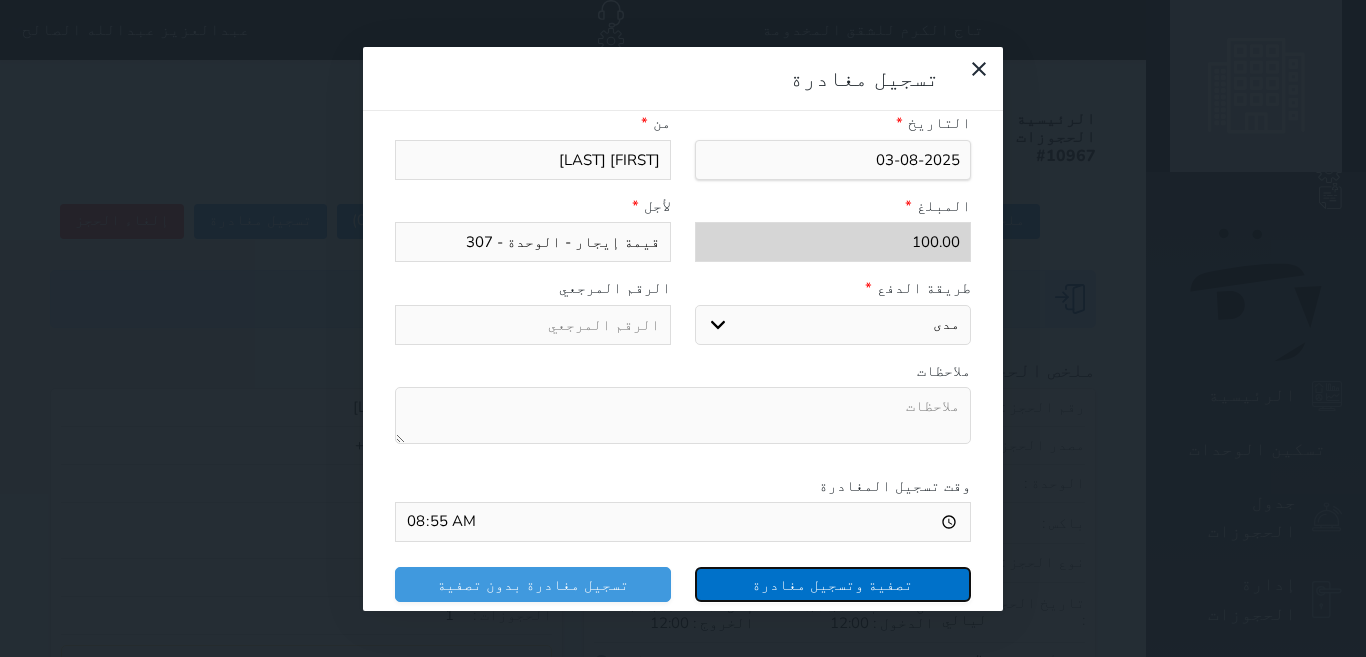click on "تصفية وتسجيل مغادرة" at bounding box center [833, 584] 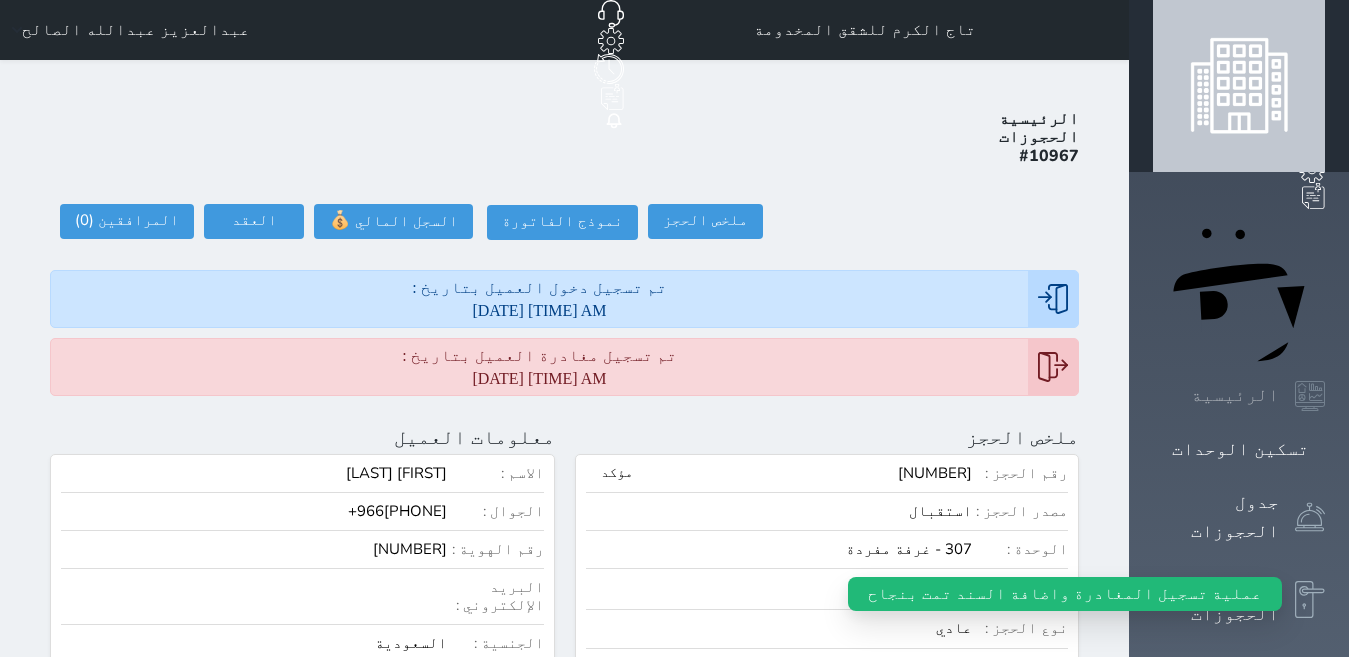 click on "الرئيسية" at bounding box center (1235, 395) 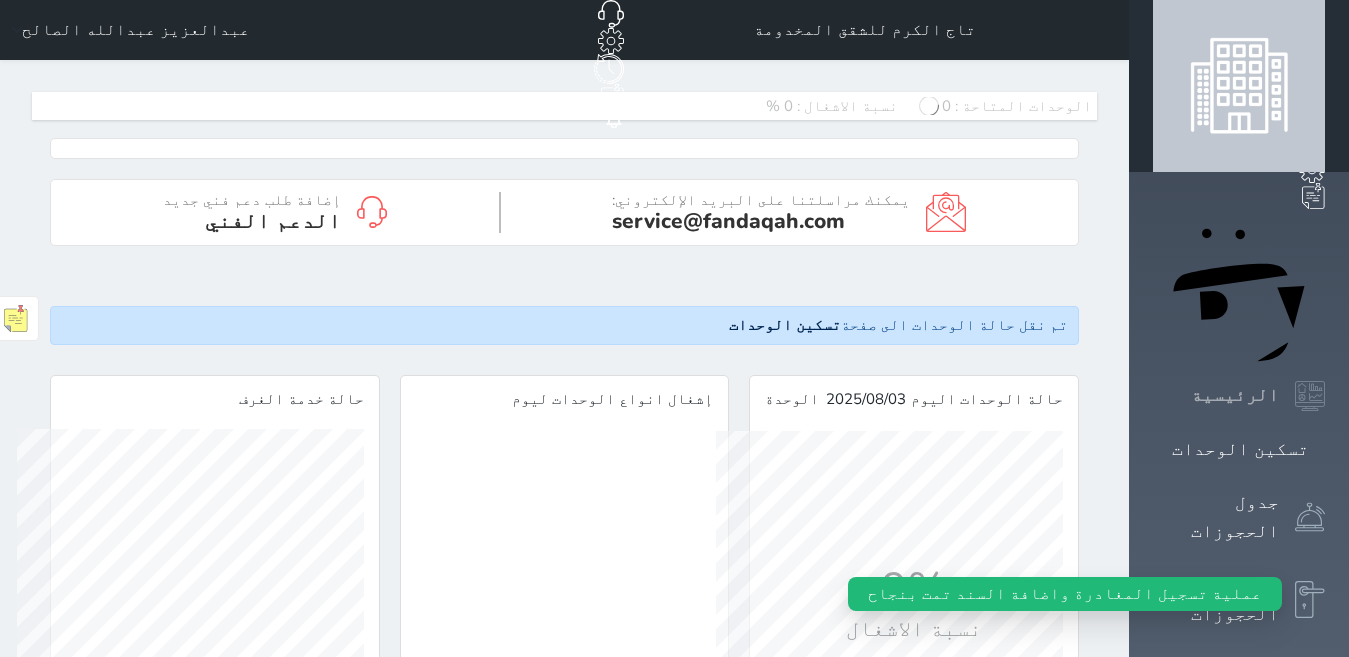 scroll, scrollTop: 999653, scrollLeft: 999653, axis: both 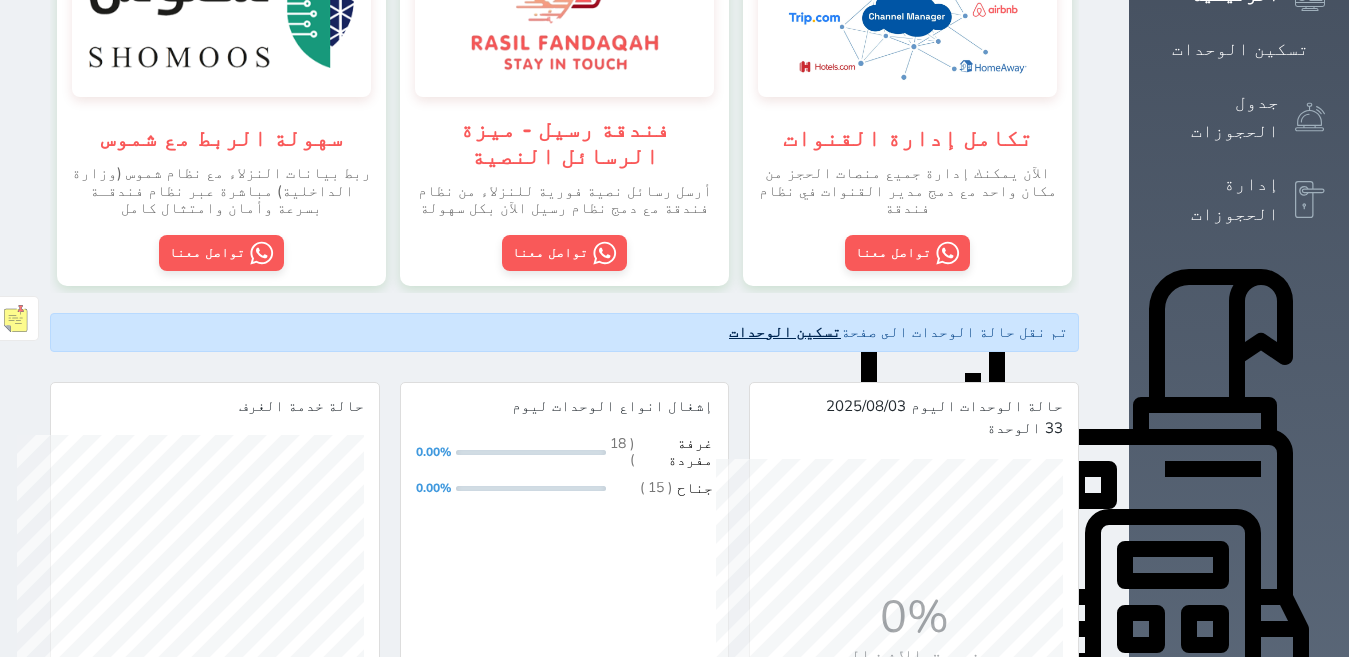 click on "تسكين الوحدات" at bounding box center [785, 332] 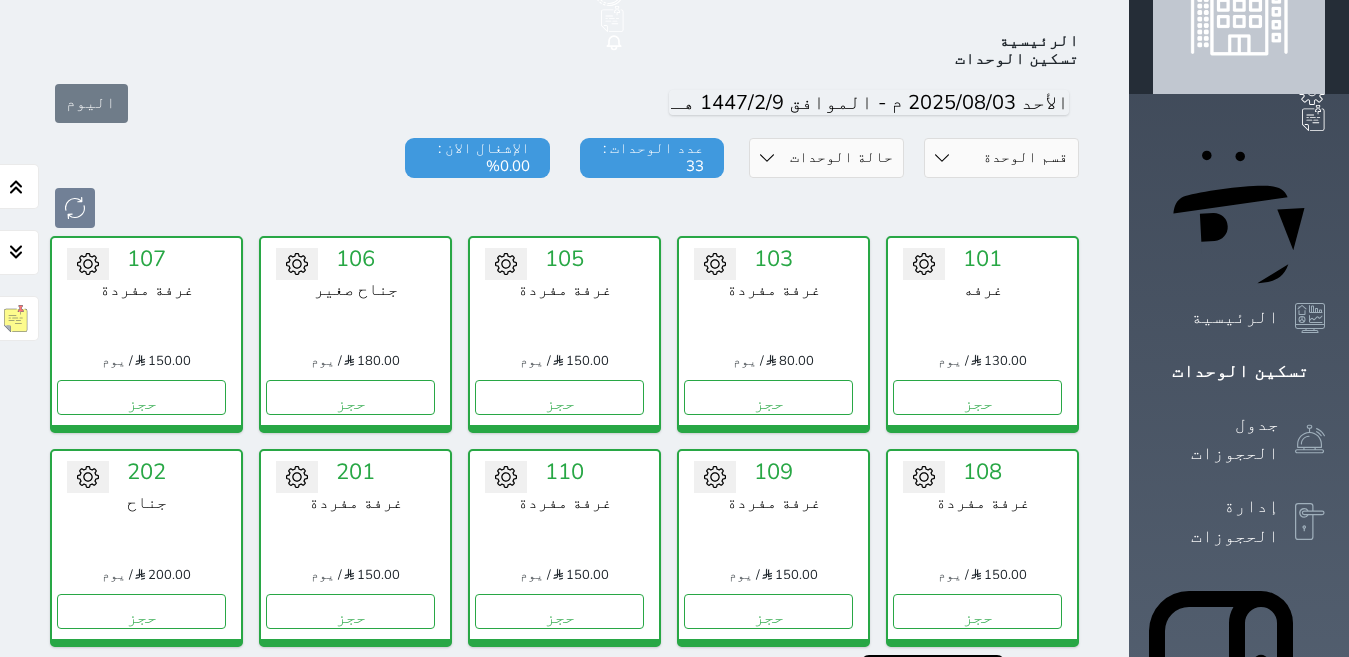 scroll, scrollTop: 478, scrollLeft: 0, axis: vertical 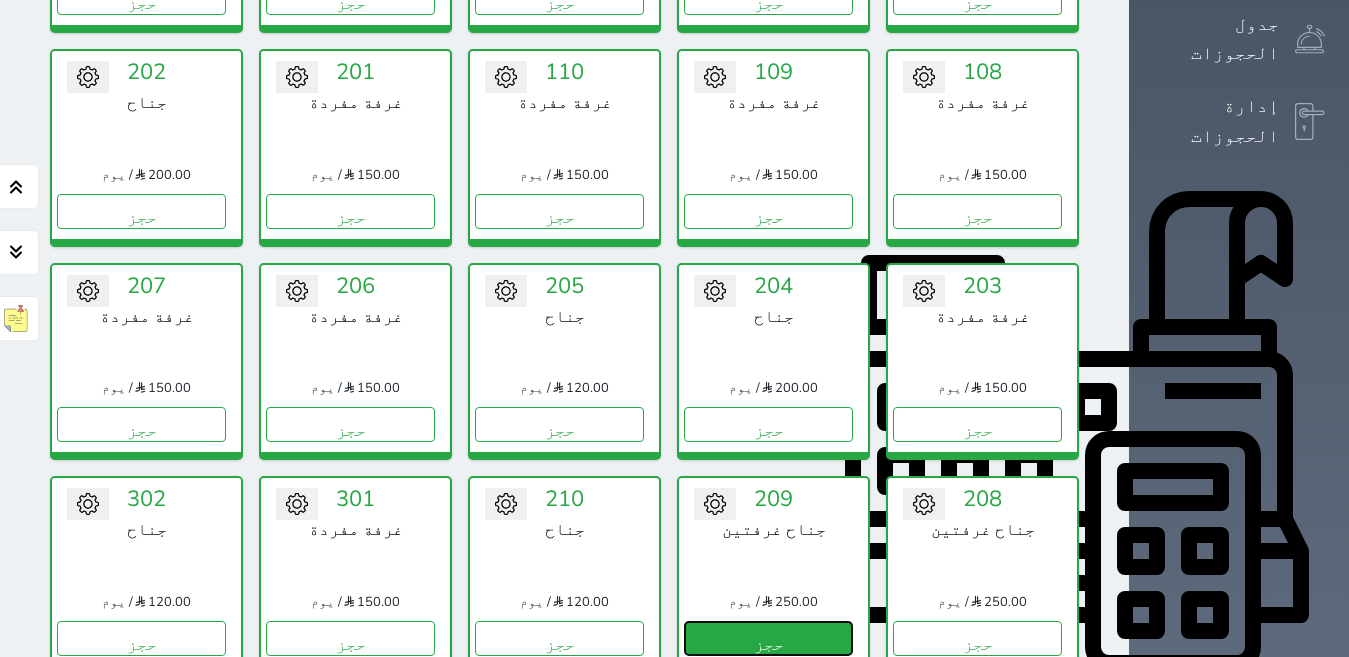 click on "حجز" at bounding box center (768, 638) 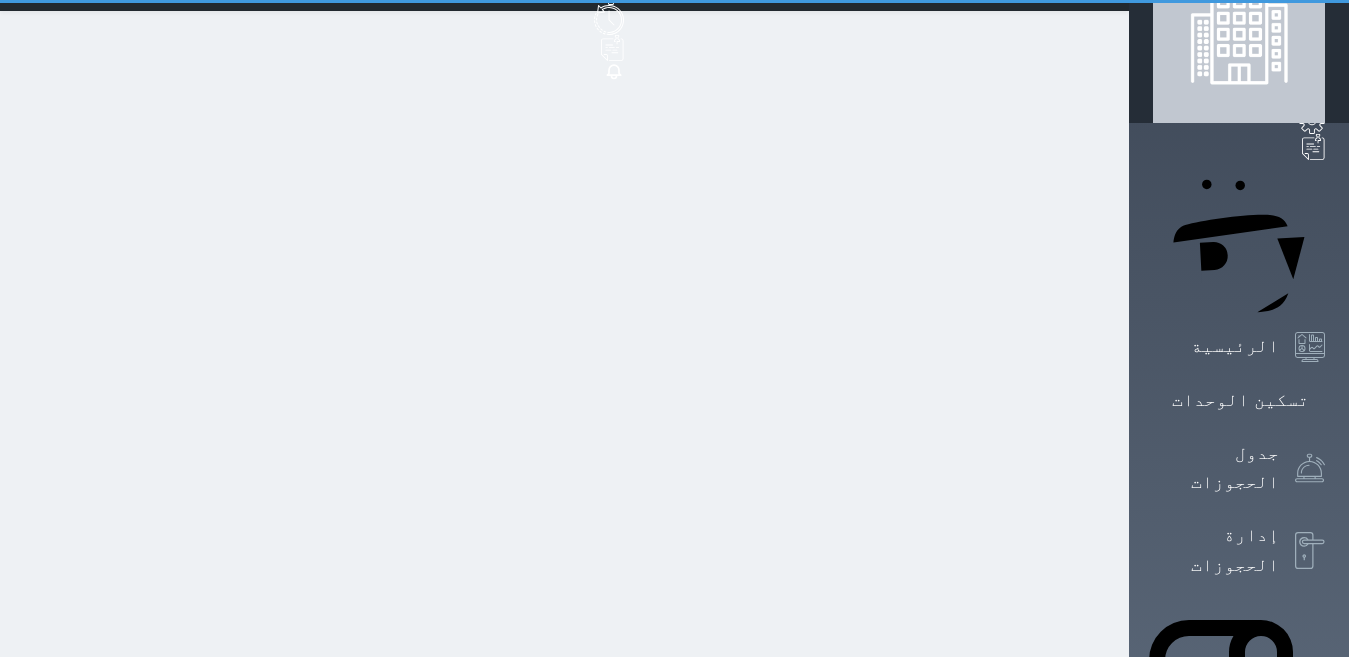 scroll, scrollTop: 0, scrollLeft: 0, axis: both 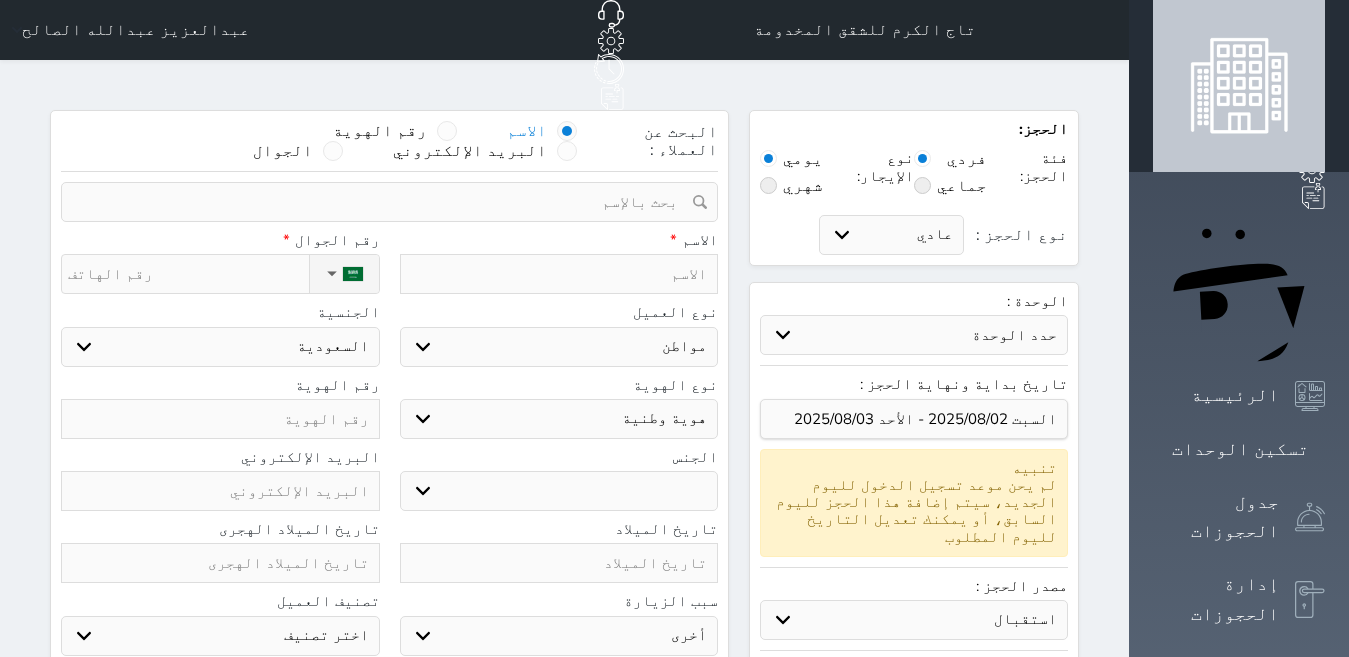 click at bounding box center [559, 274] 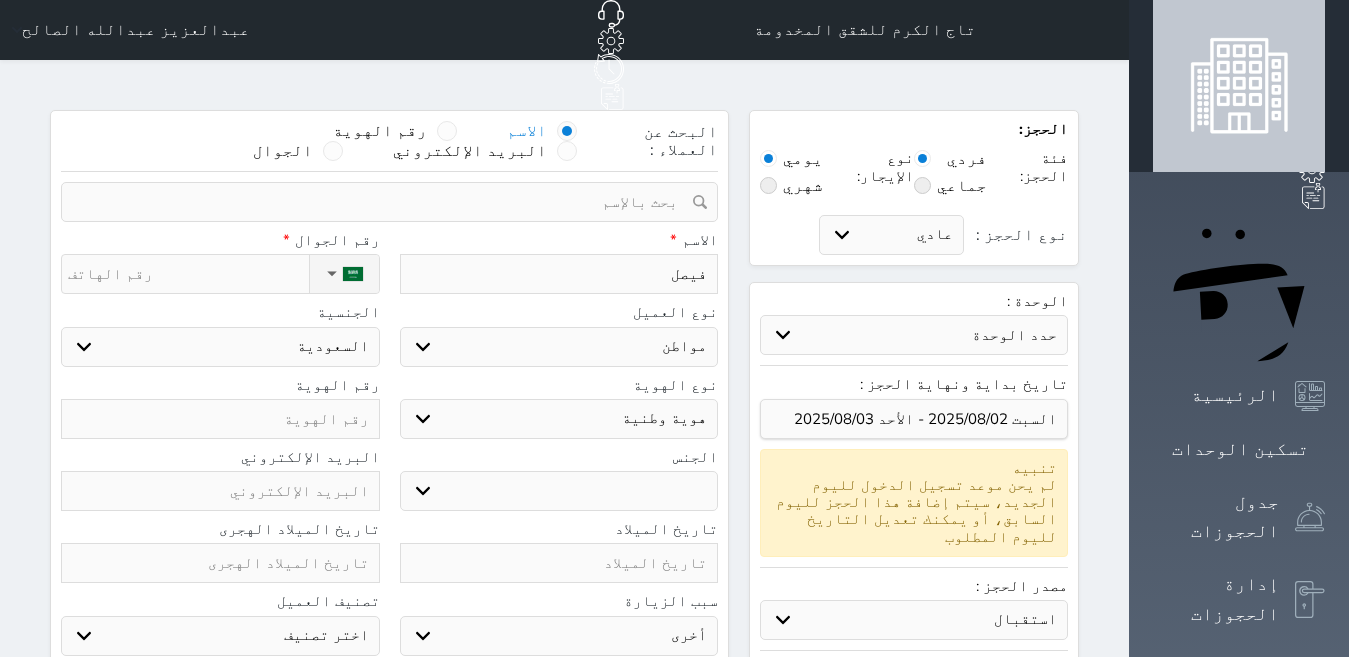 click on "ذكر   انثى" at bounding box center [559, 491] 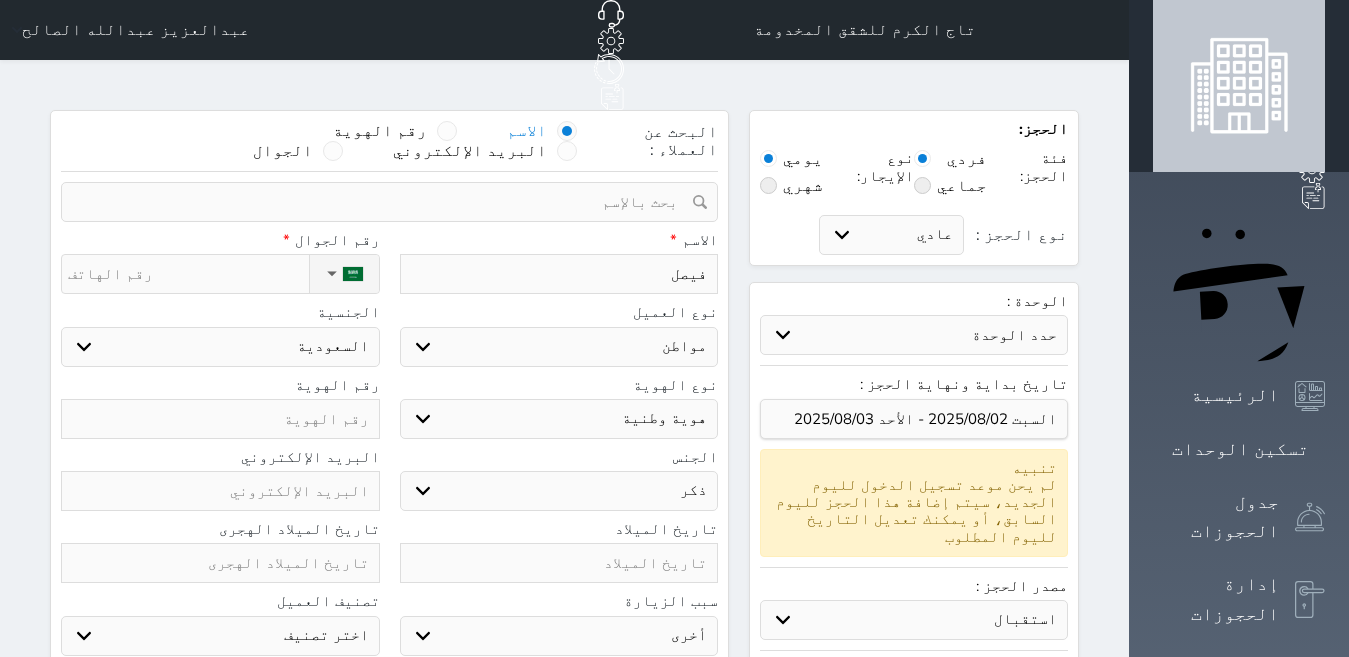 click on "ذكر   انثى" at bounding box center [559, 491] 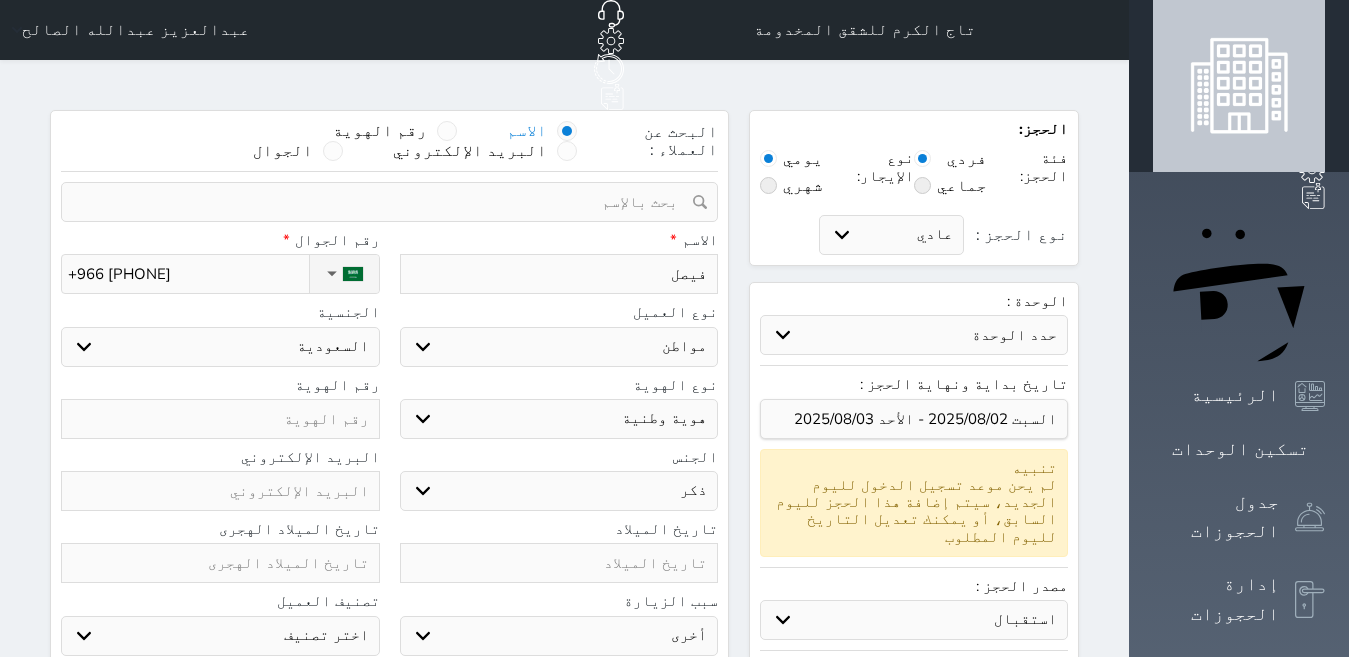 click at bounding box center (220, 419) 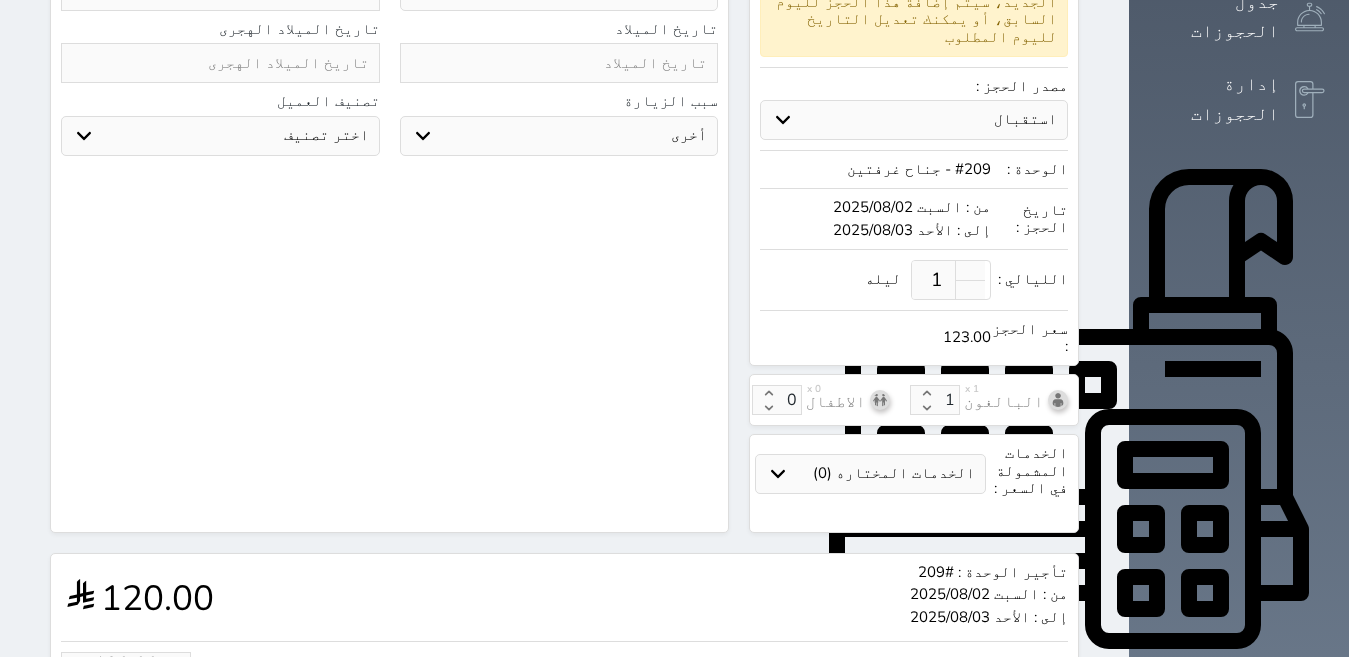 scroll, scrollTop: 652, scrollLeft: 0, axis: vertical 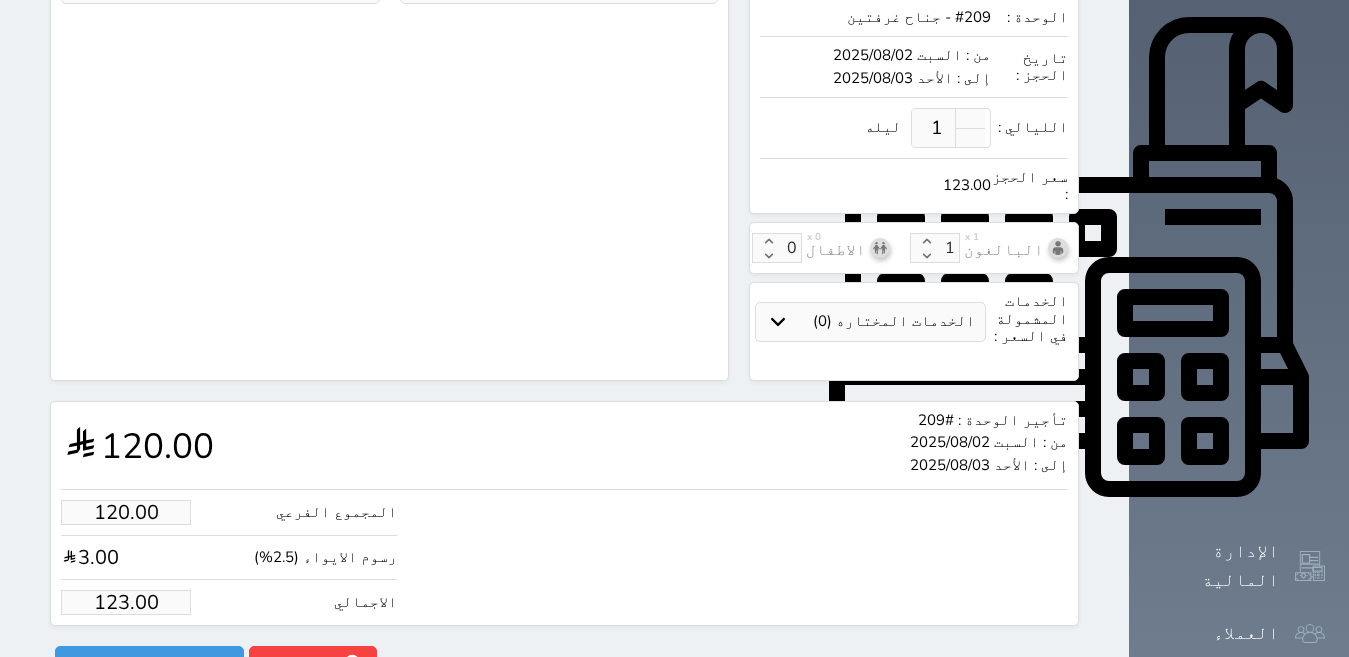 click on "123.00" at bounding box center [126, 602] 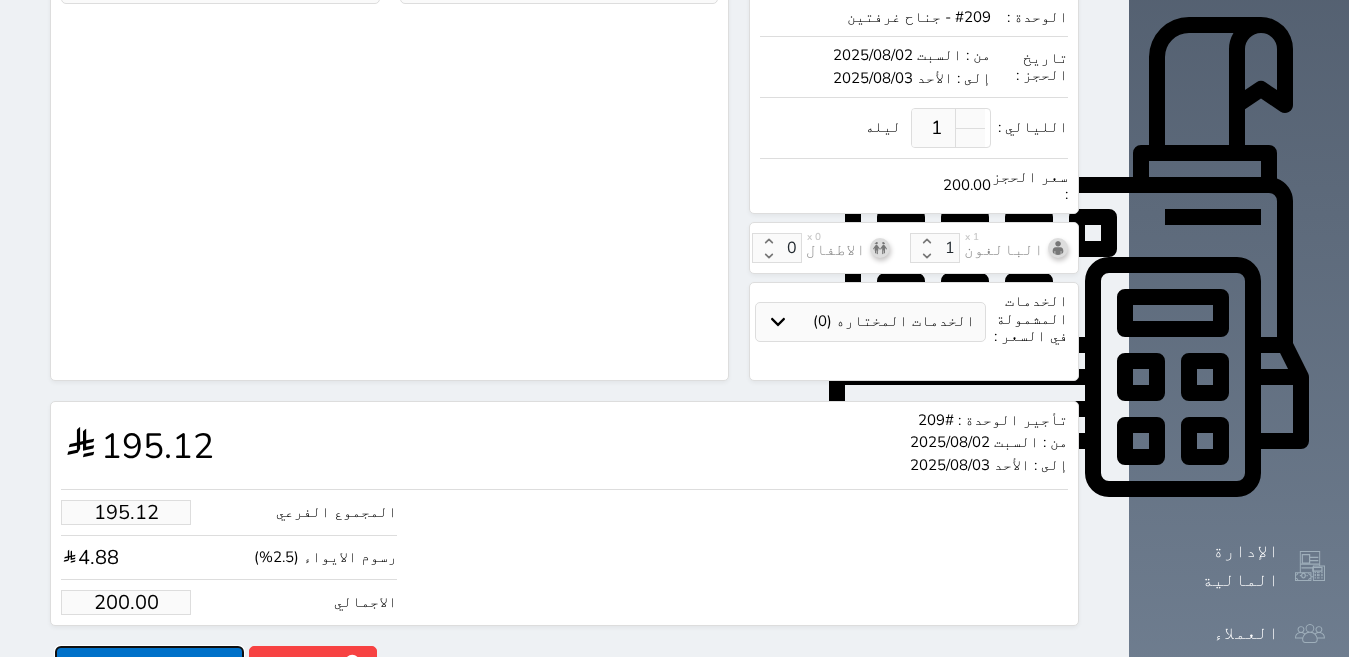 click on "حجز" at bounding box center (149, 663) 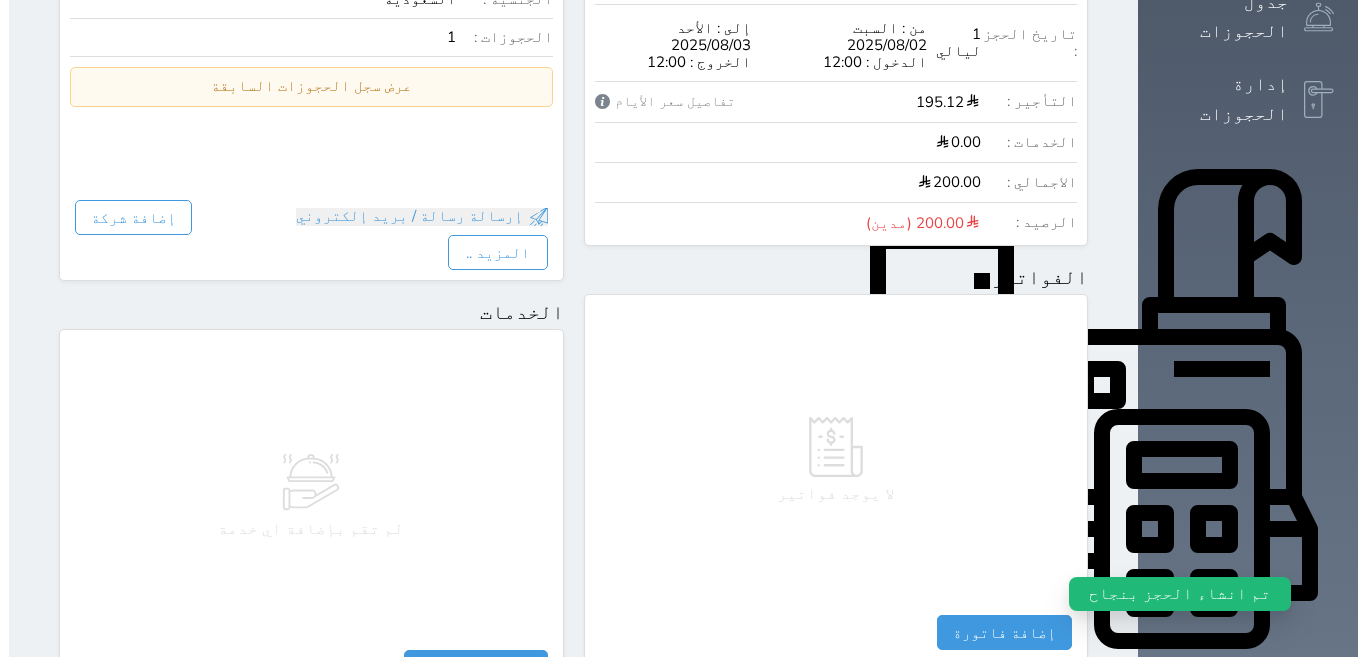 scroll, scrollTop: 700, scrollLeft: 0, axis: vertical 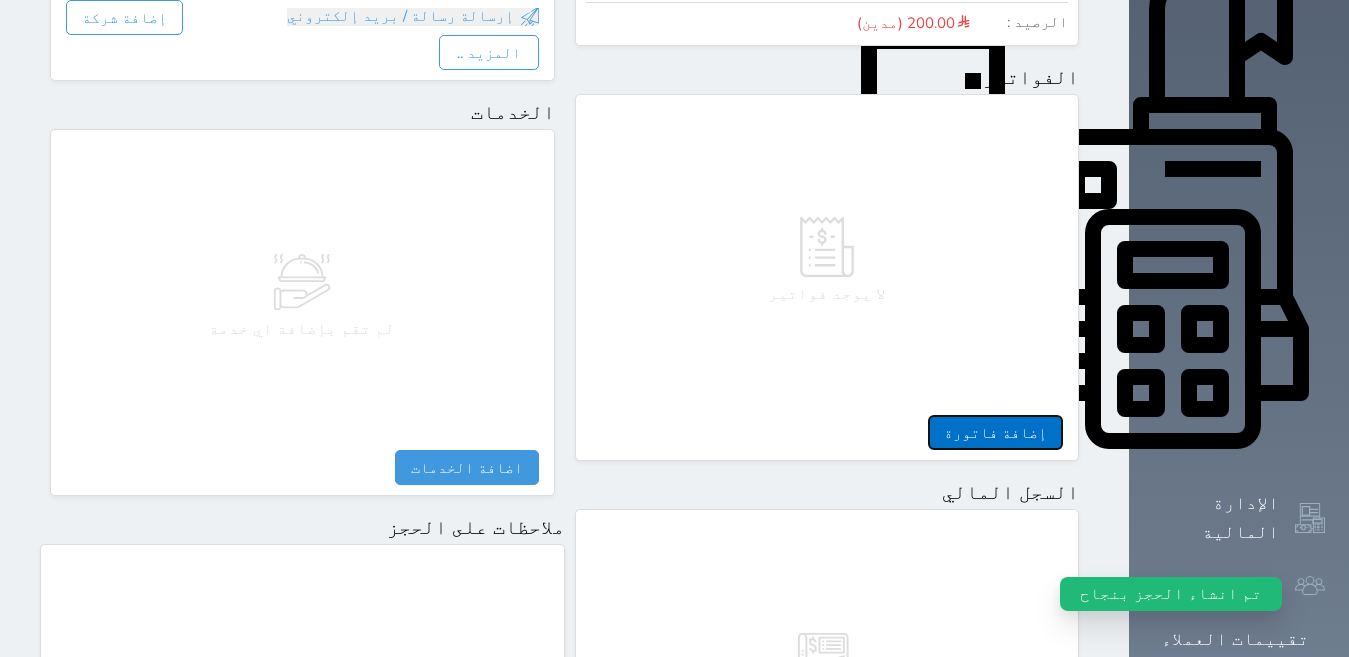 click on "إضافة فاتورة" at bounding box center [995, 432] 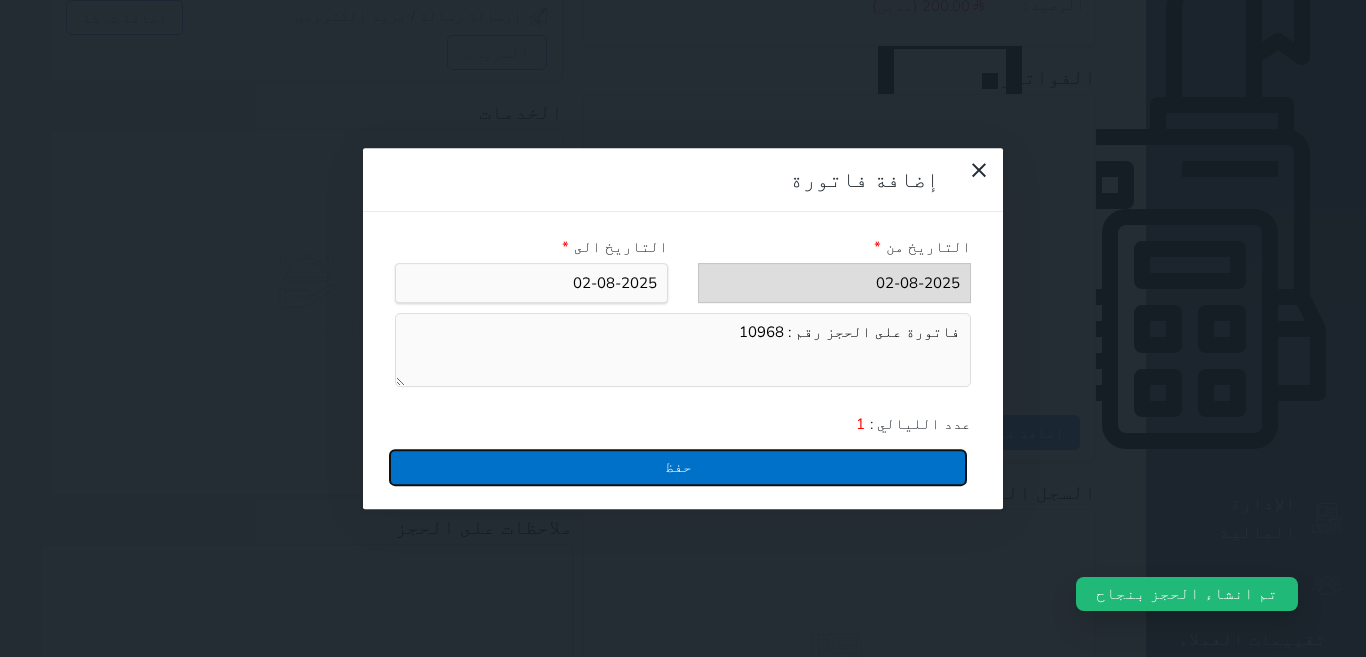 click on "حفظ" at bounding box center [678, 467] 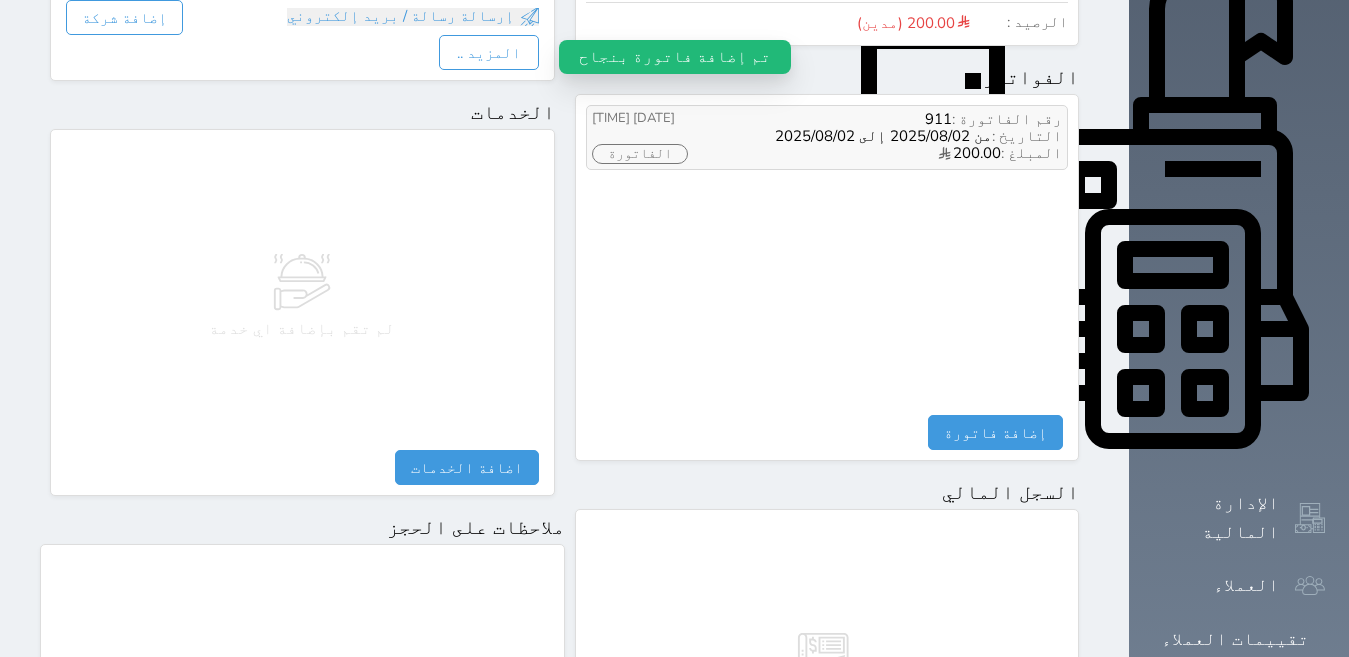 click on "الفاتورة" at bounding box center [640, 154] 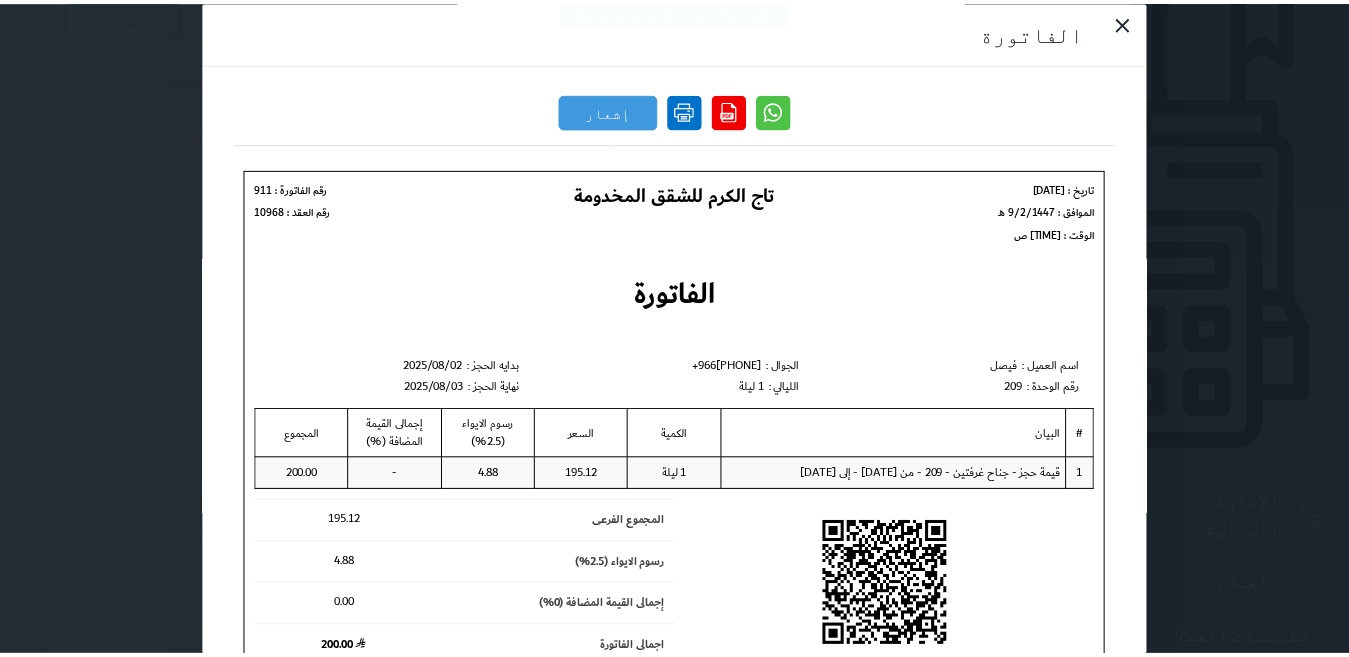scroll, scrollTop: 0, scrollLeft: 0, axis: both 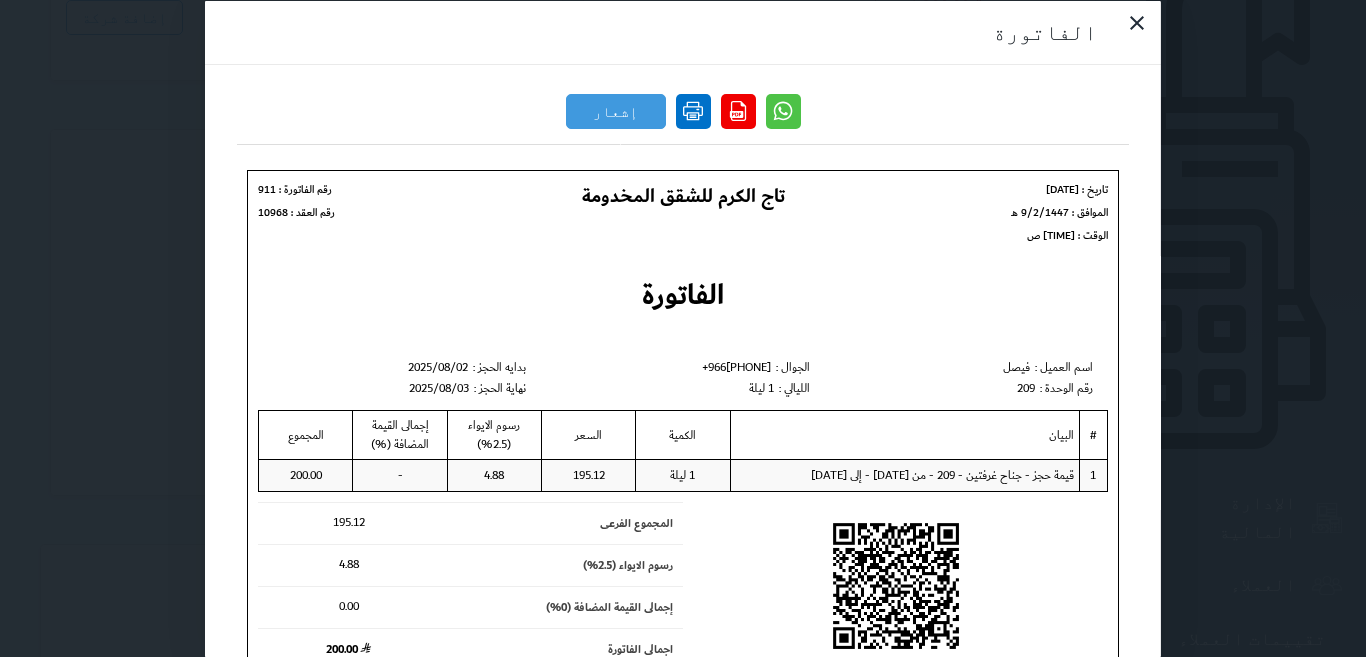 click at bounding box center [693, 110] 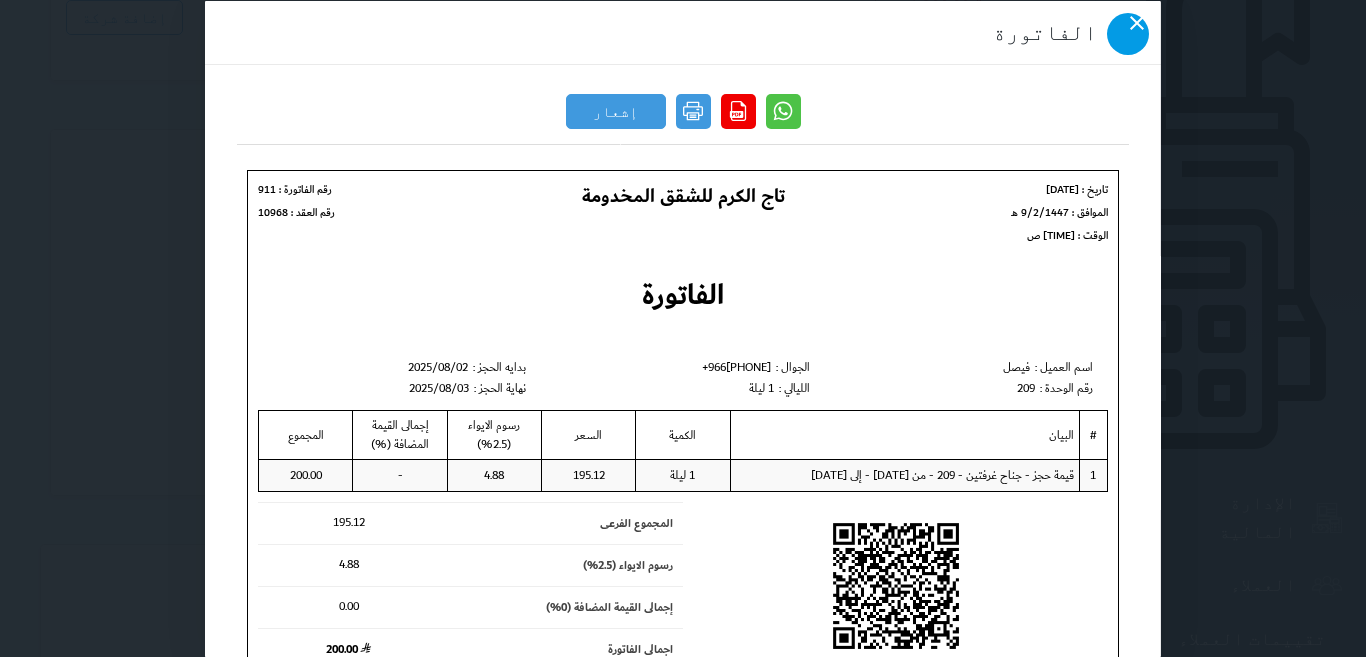 click 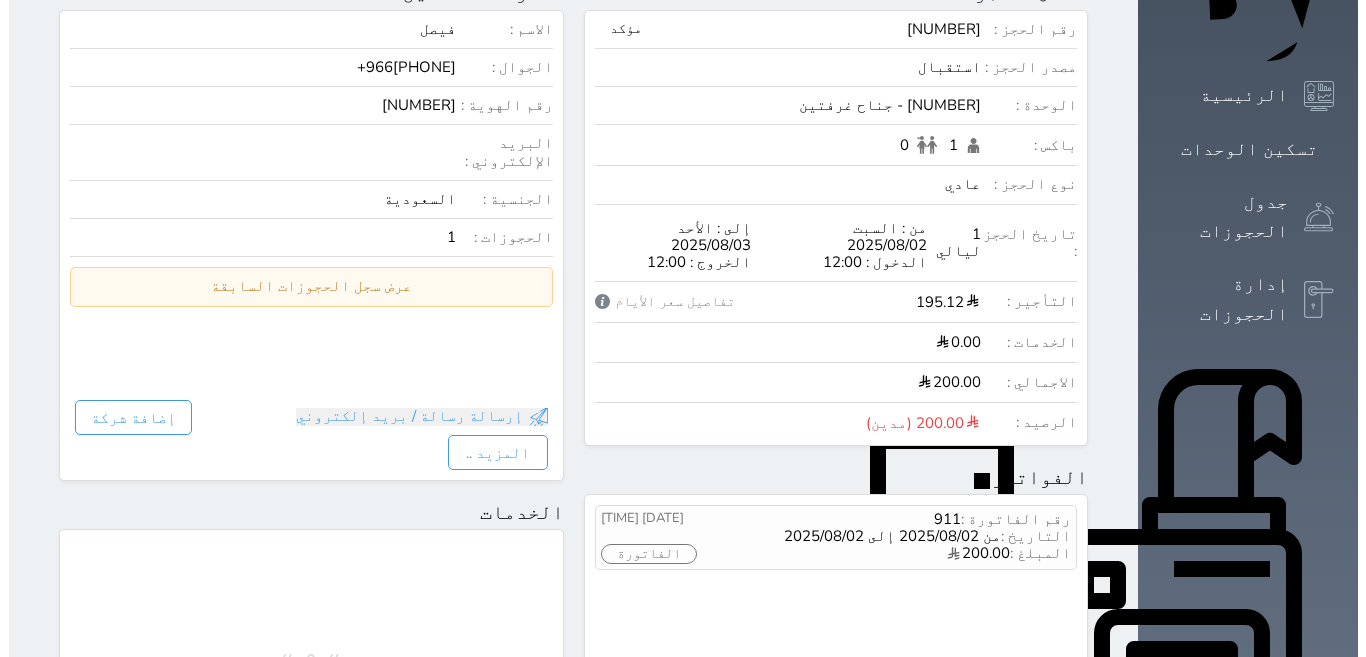 scroll, scrollTop: 0, scrollLeft: 0, axis: both 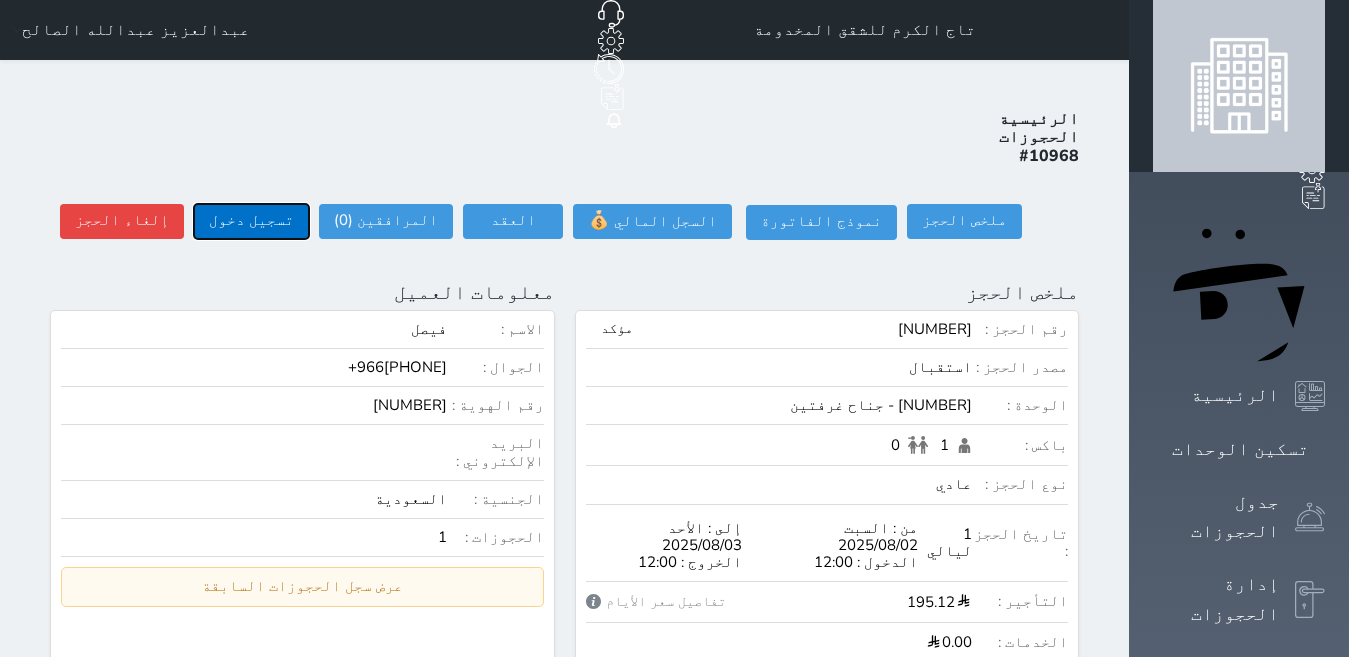 click on "تسجيل دخول" at bounding box center (251, 221) 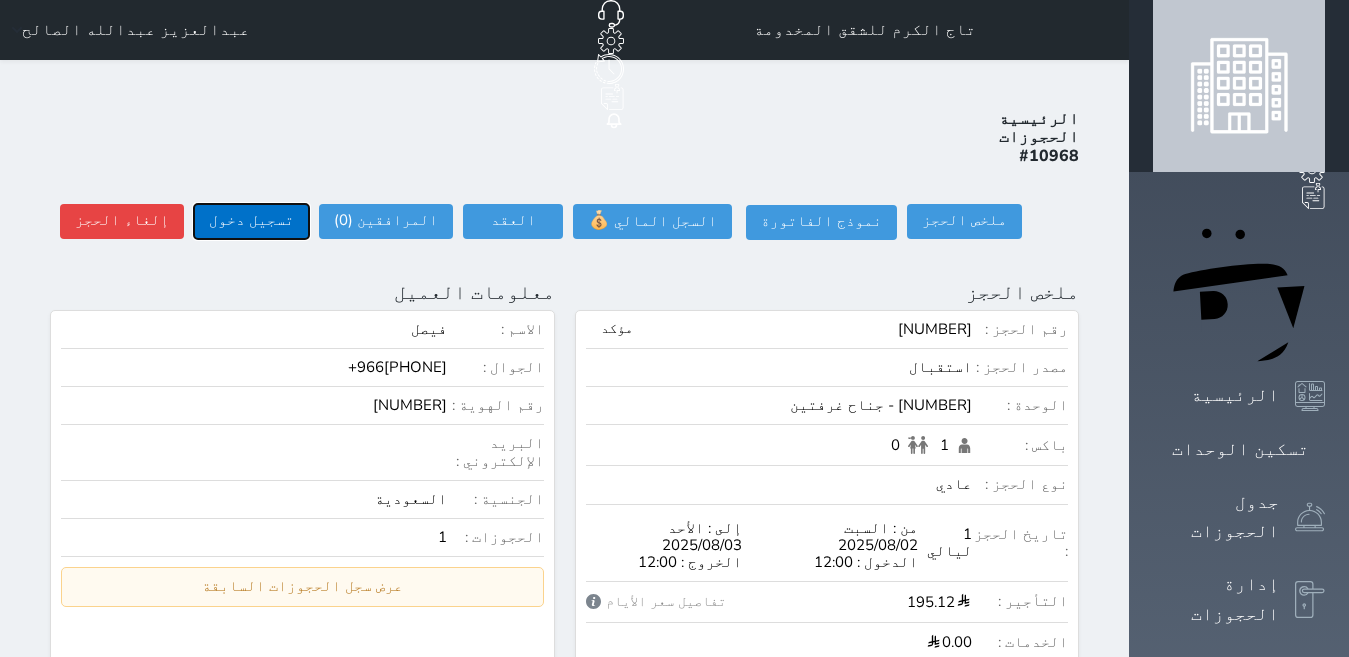 click on "تسجيل دخول" at bounding box center (251, 221) 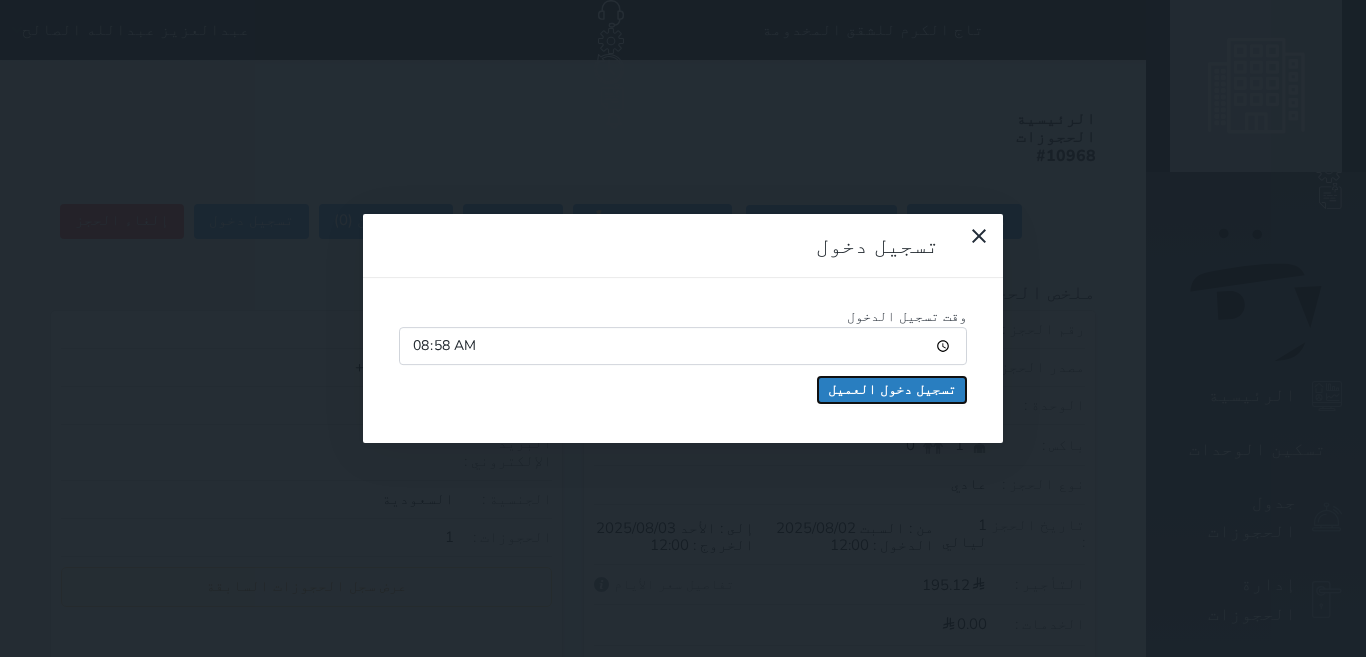 click on "تسجيل دخول العميل" at bounding box center [892, 390] 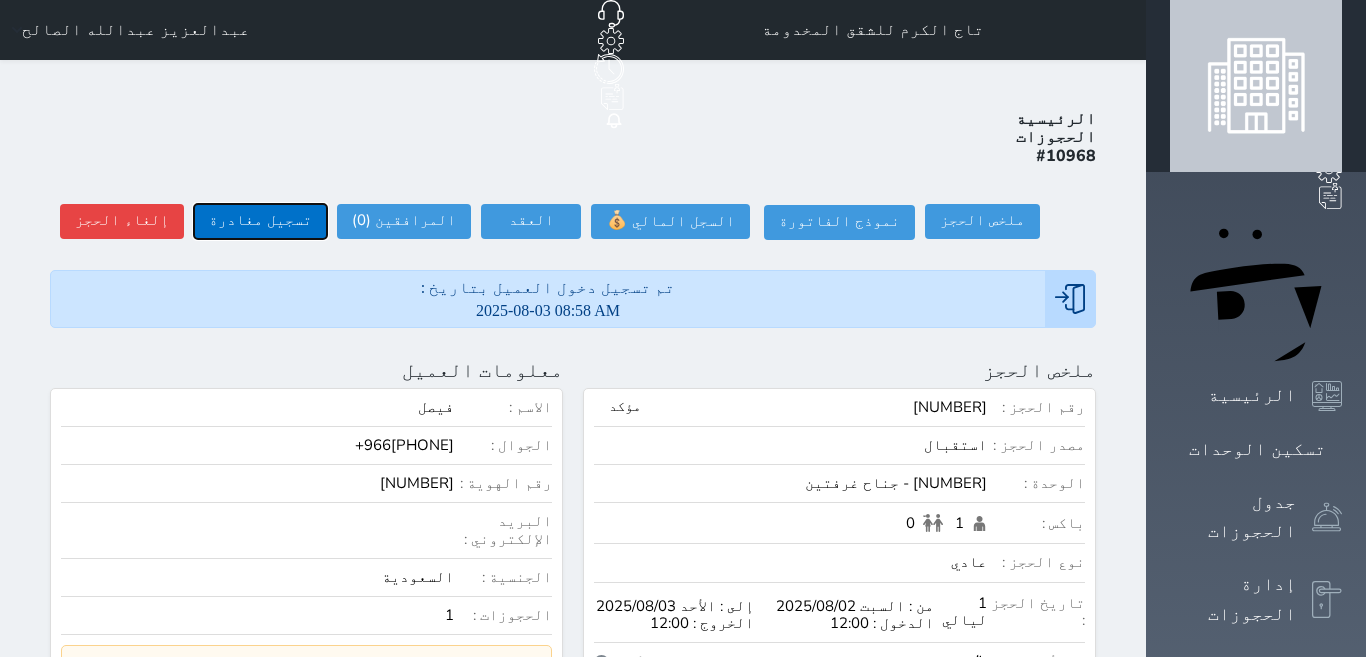 click on "تسجيل مغادرة" at bounding box center (260, 221) 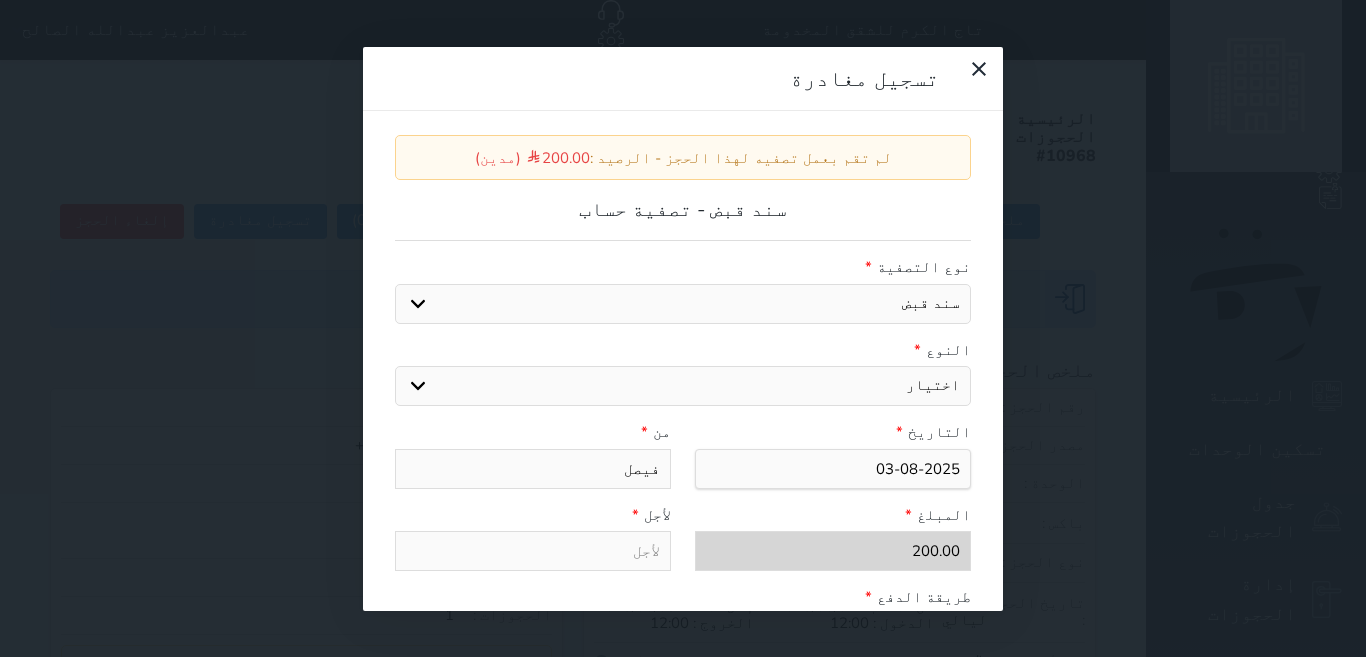 click on "اختيار   مقبوضات عامة
قيمة إيجار
فواتير
عربون
لا ينطبق
آخر
مغسلة
واي فاي - الإنترنت
مواقف السيارات
طعام
الأغذية والمشروبات
مشروبات
المشروبات الباردة
المشروبات الساخنة
الإفطار
غداء
عشاء
مخبز و كعك
حمام سباحة
الصالة الرياضية
سبا و خدمات الجمال
اختيار وإسقاط (خدمات النقل)
ميني بار
كابل - تلفزيون
سرير إضافي
تصفيف الشعر
التسوق" at bounding box center [683, 386] 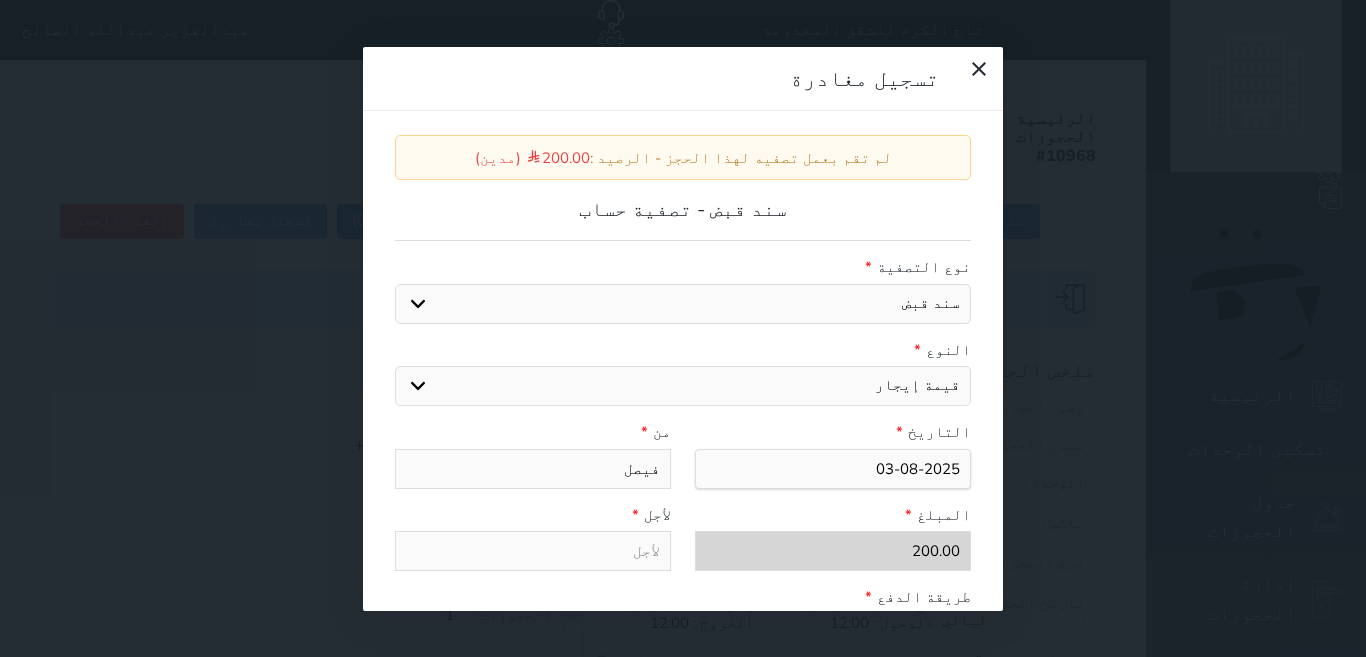 click on "اختيار   مقبوضات عامة
قيمة إيجار
فواتير
عربون
لا ينطبق
آخر
مغسلة
واي فاي - الإنترنت
مواقف السيارات
طعام
الأغذية والمشروبات
مشروبات
المشروبات الباردة
المشروبات الساخنة
الإفطار
غداء
عشاء
مخبز و كعك
حمام سباحة
الصالة الرياضية
سبا و خدمات الجمال
اختيار وإسقاط (خدمات النقل)
ميني بار
كابل - تلفزيون
سرير إضافي
تصفيف الشعر
التسوق" at bounding box center [683, 386] 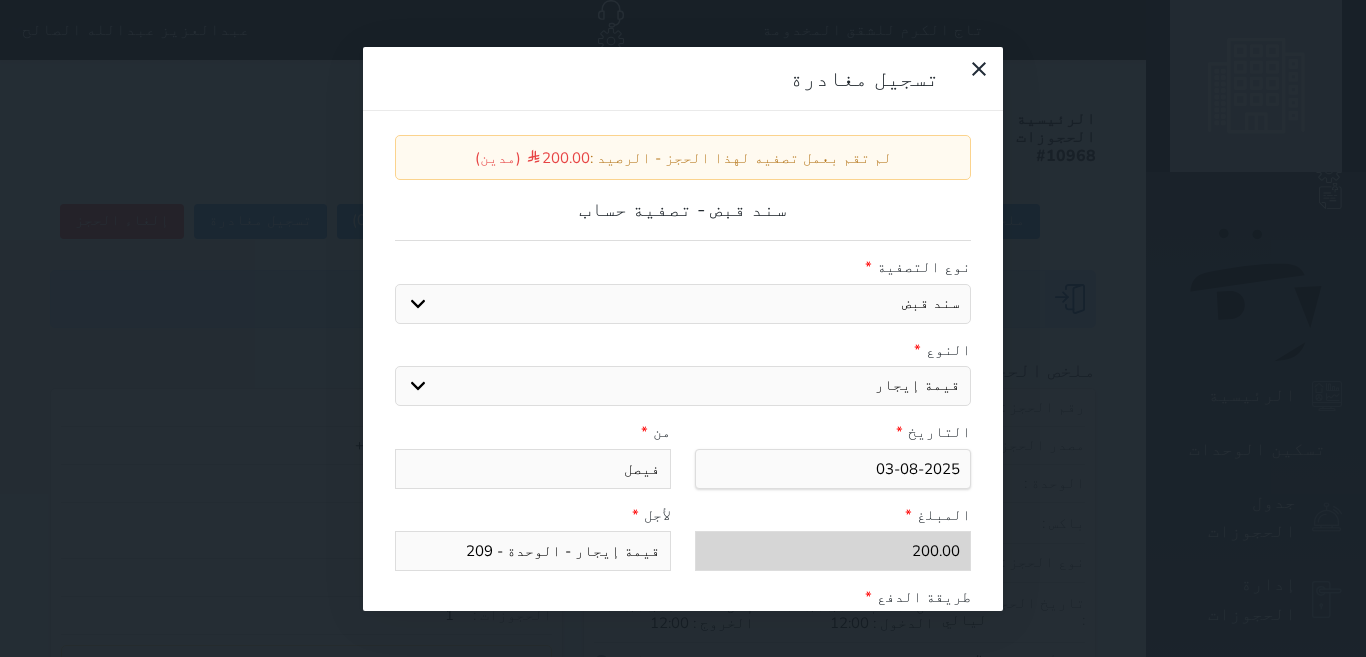 click on "قيمة إيجار - الوحدة - 209" at bounding box center (533, 551) 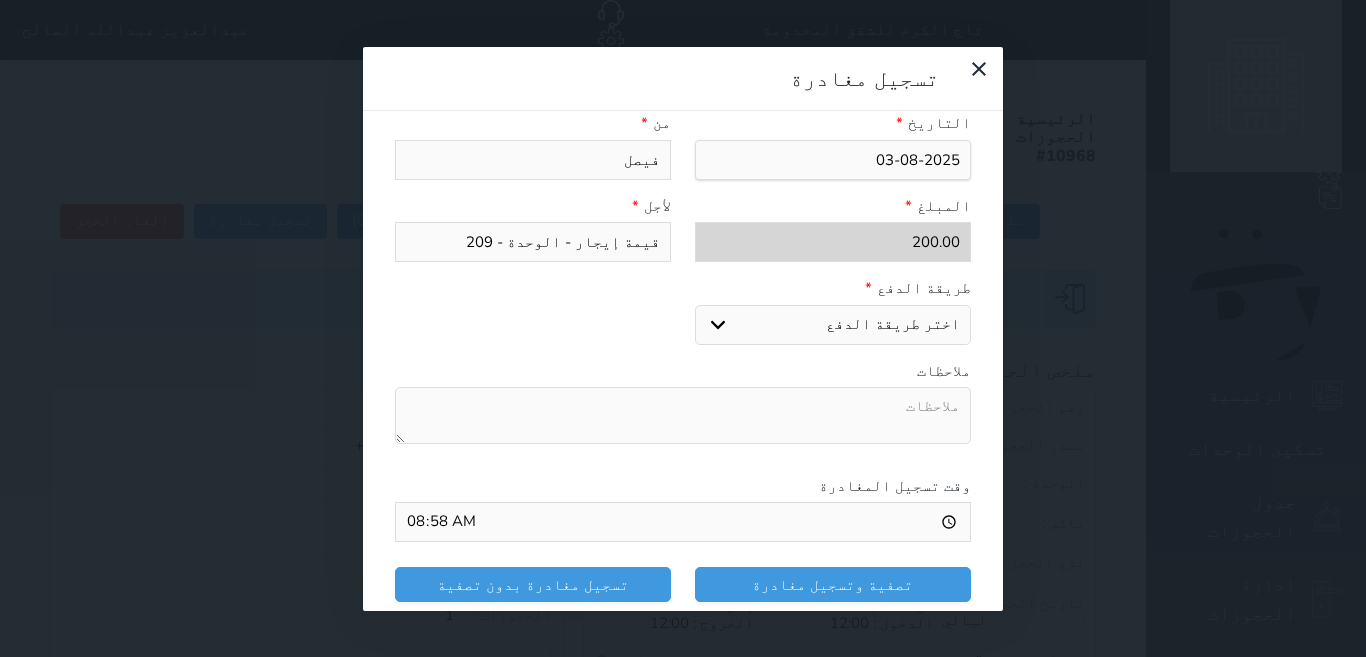 click on "اختر طريقة الدفع   دفع نقدى   تحويل بنكى   مدى   بطاقة ائتمان" at bounding box center (833, 325) 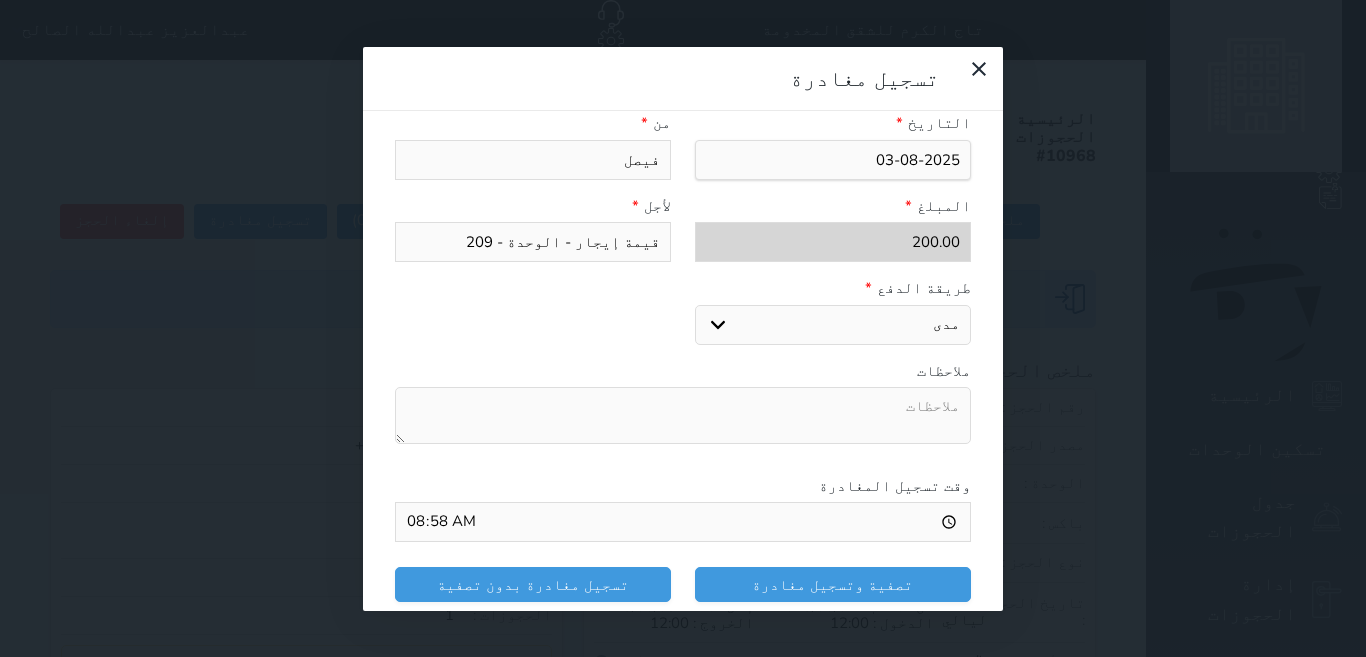 click on "اختر طريقة الدفع   دفع نقدى   تحويل بنكى   مدى   بطاقة ائتمان" at bounding box center [833, 325] 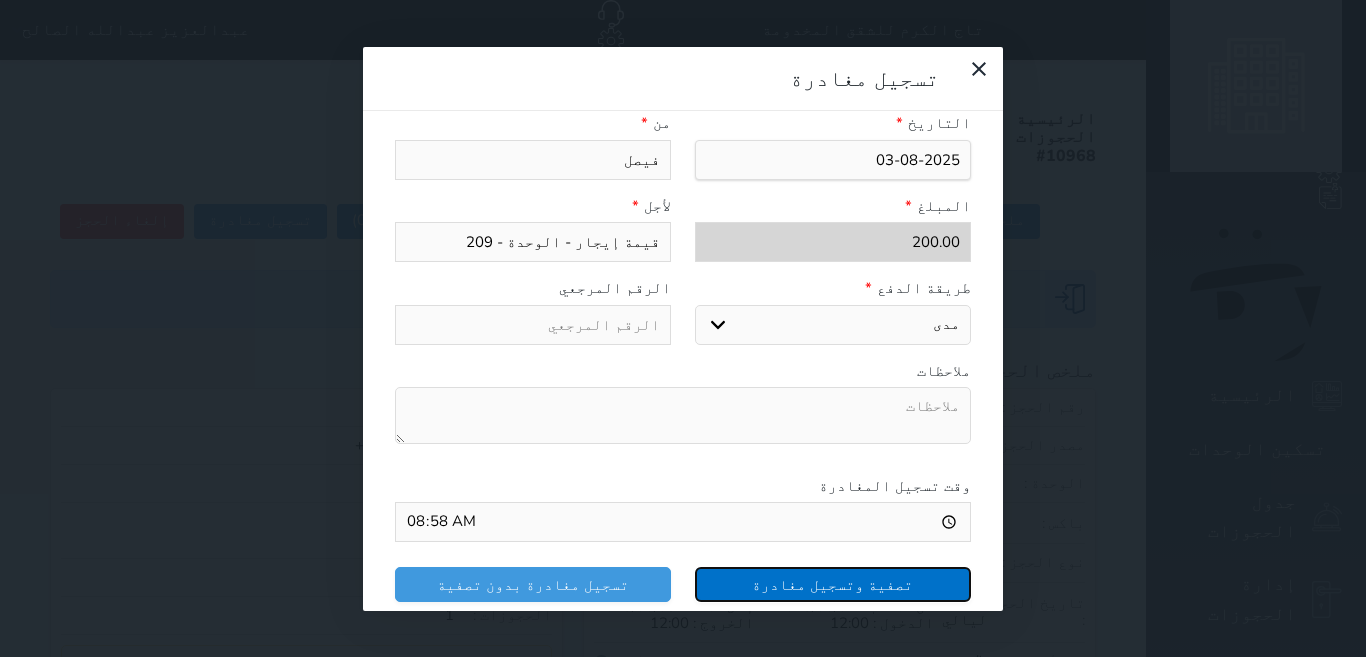 click on "تصفية وتسجيل مغادرة" at bounding box center (833, 584) 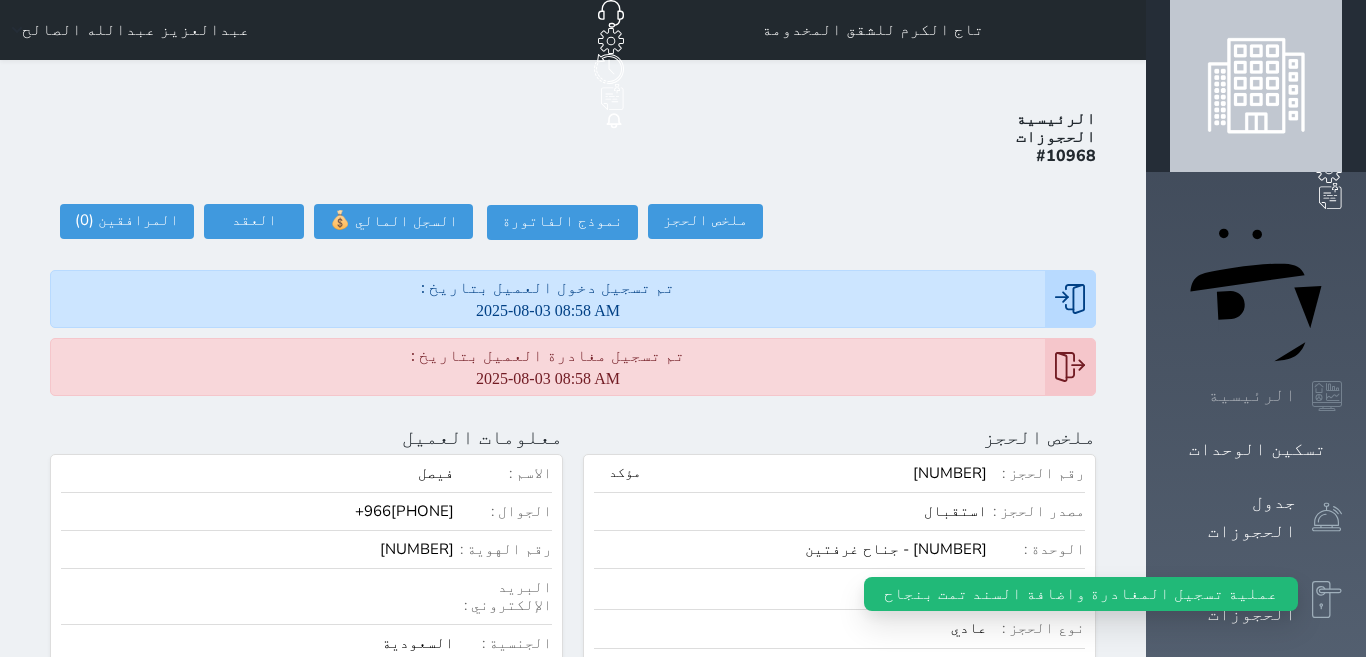 click on "الرئيسية" at bounding box center [1252, 395] 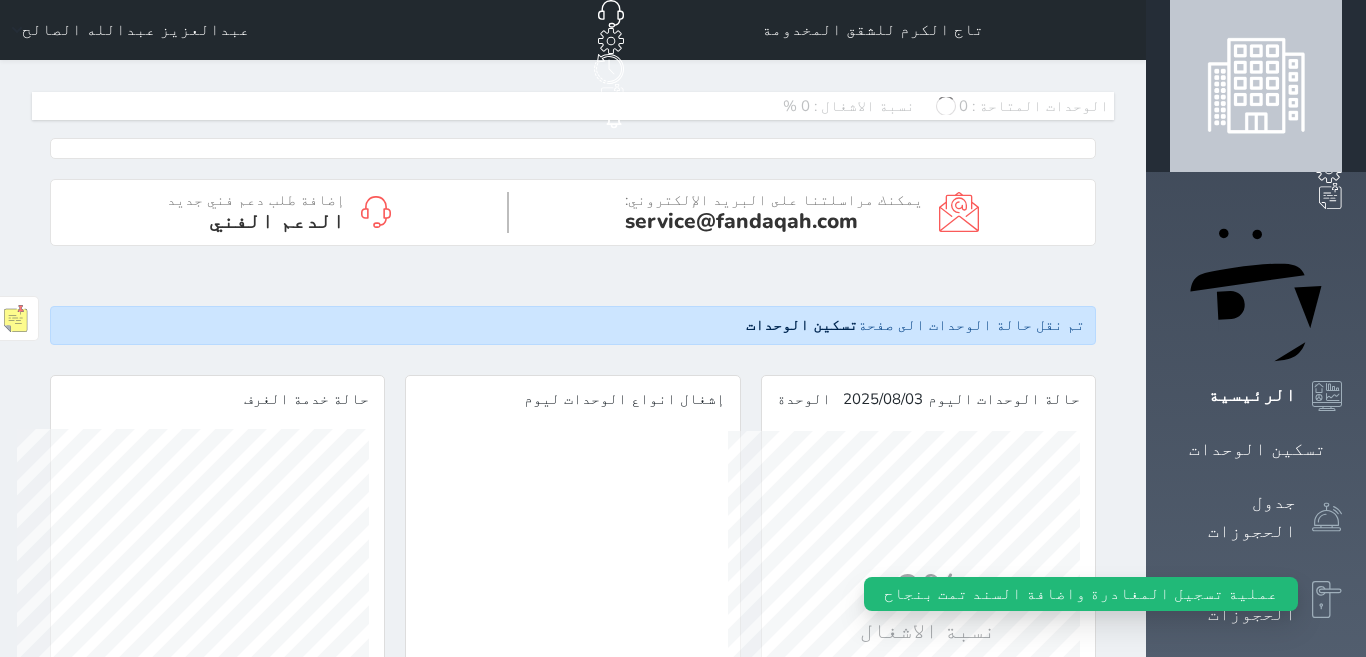 scroll, scrollTop: 999648, scrollLeft: 999648, axis: both 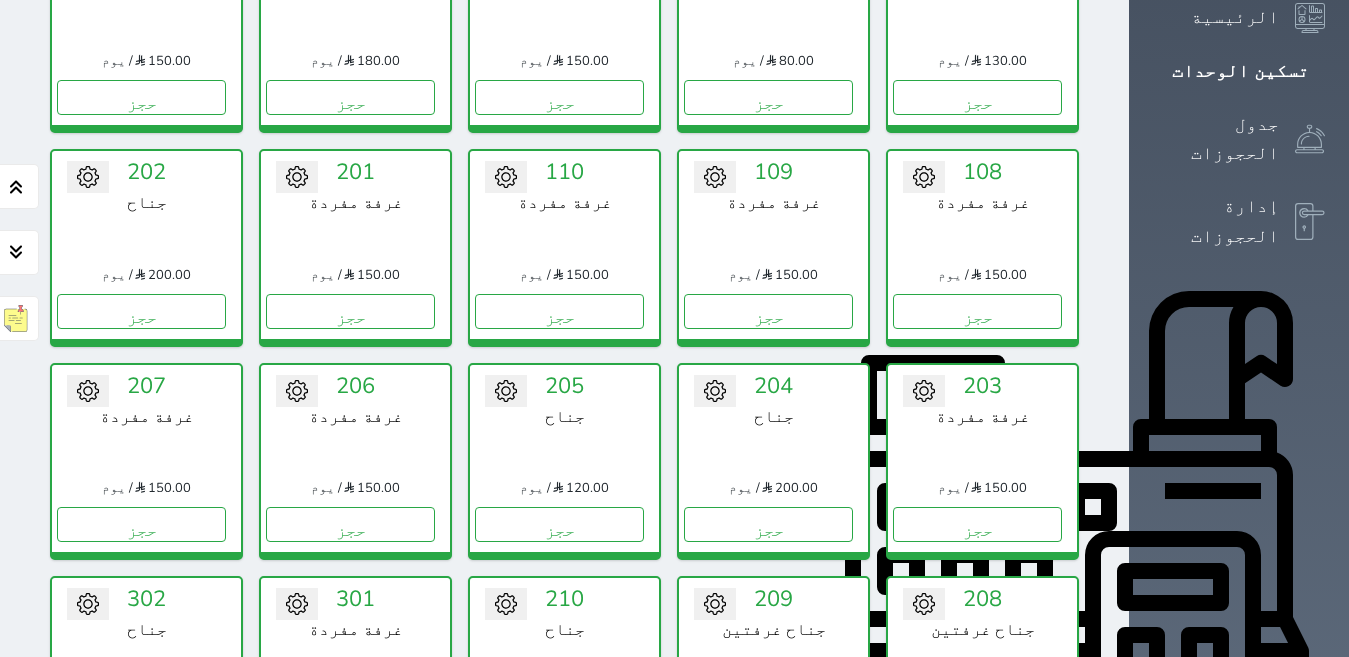 click on "حجز" at bounding box center [977, 738] 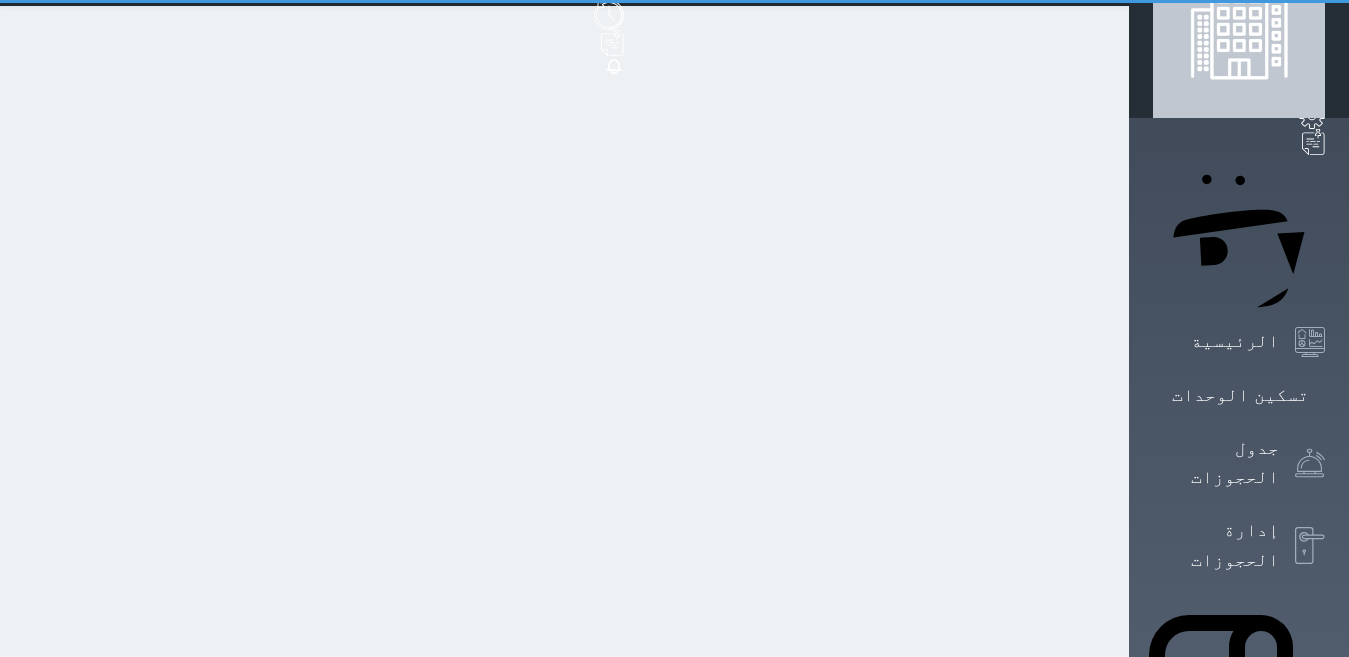 scroll, scrollTop: 0, scrollLeft: 0, axis: both 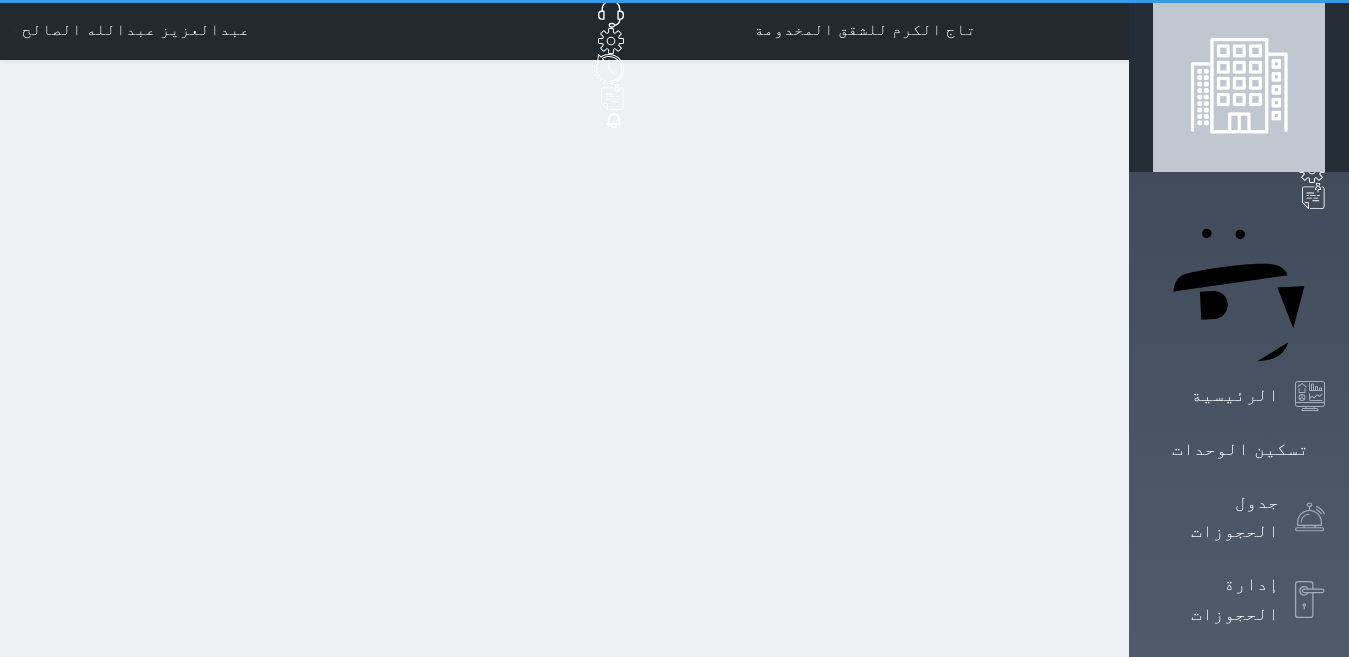 select on "1" 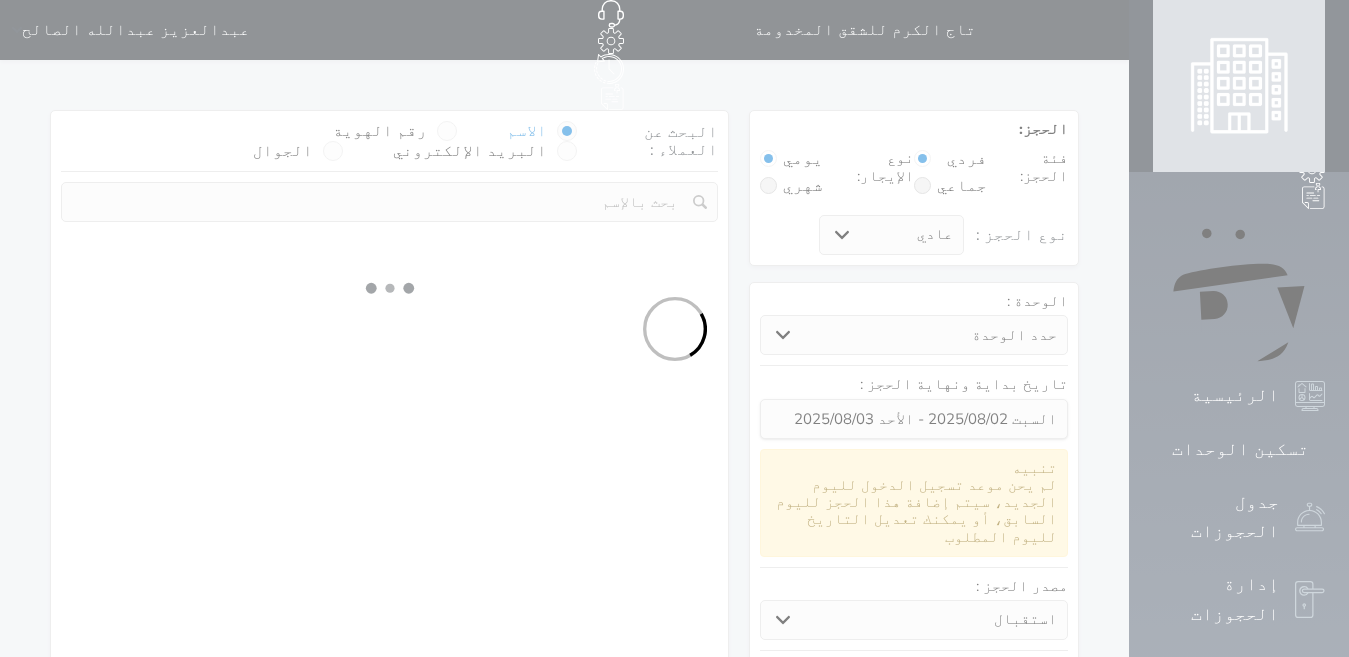 select 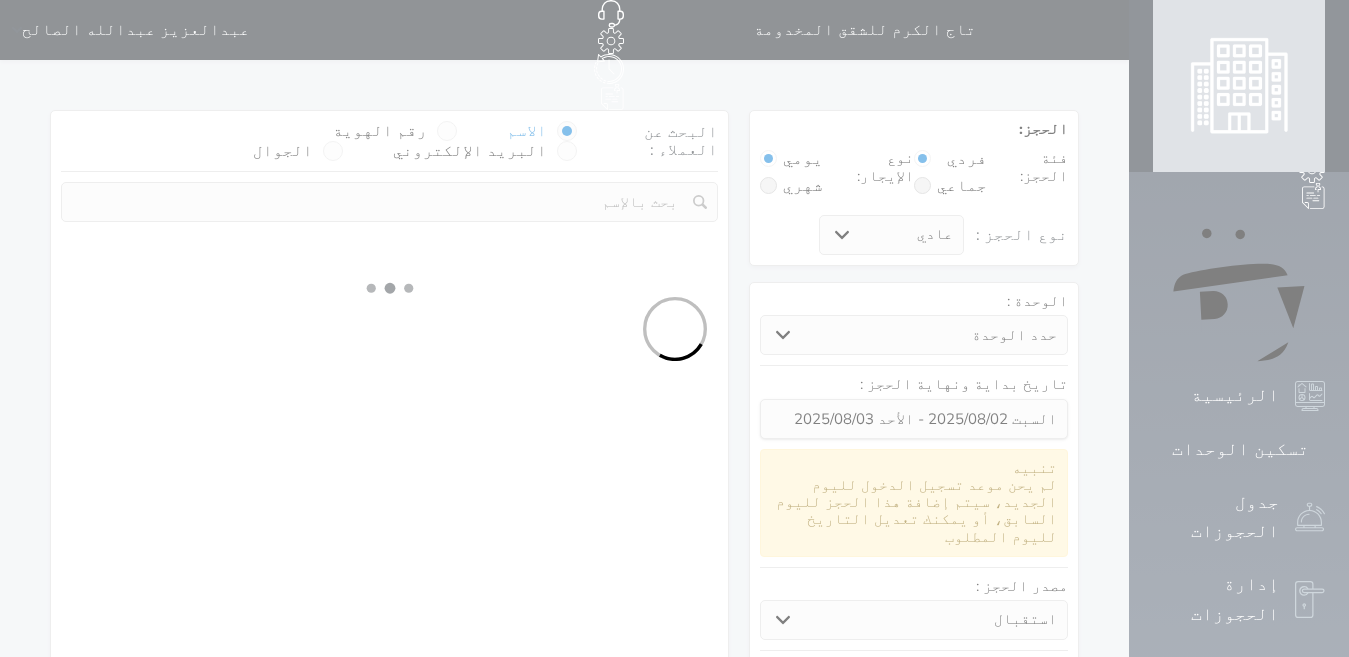 select on "113" 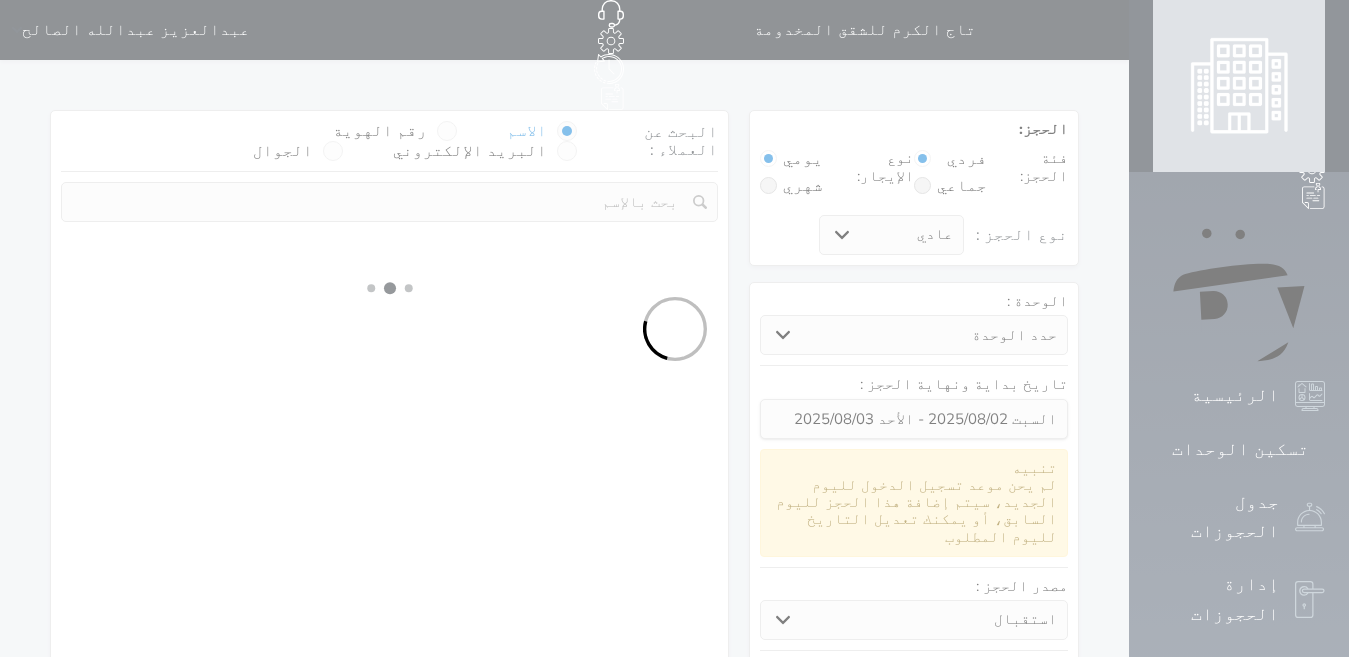 select on "1" 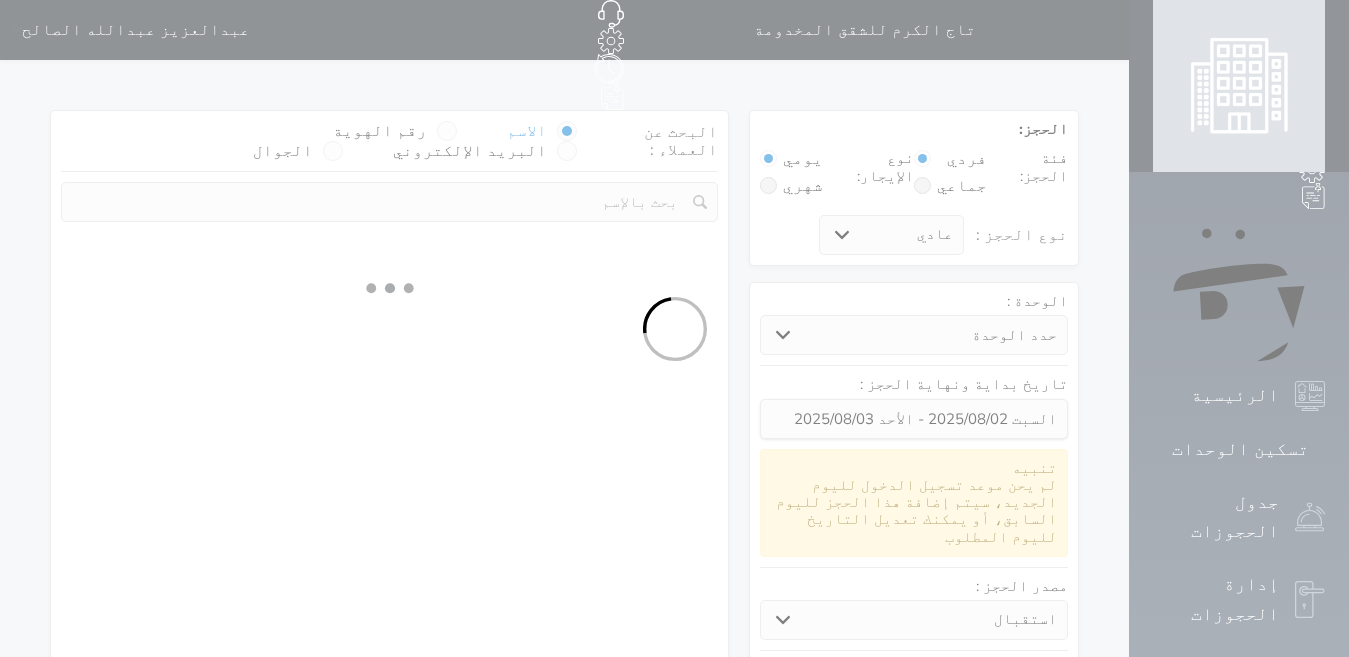 select 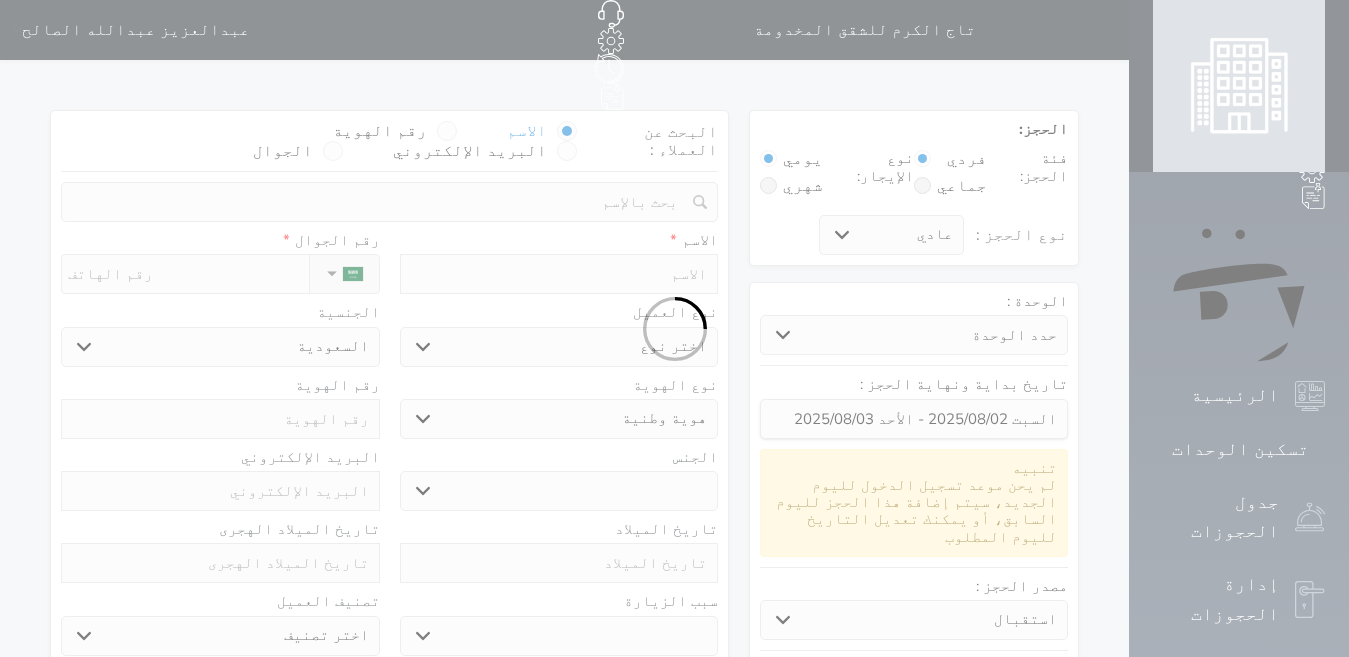 select 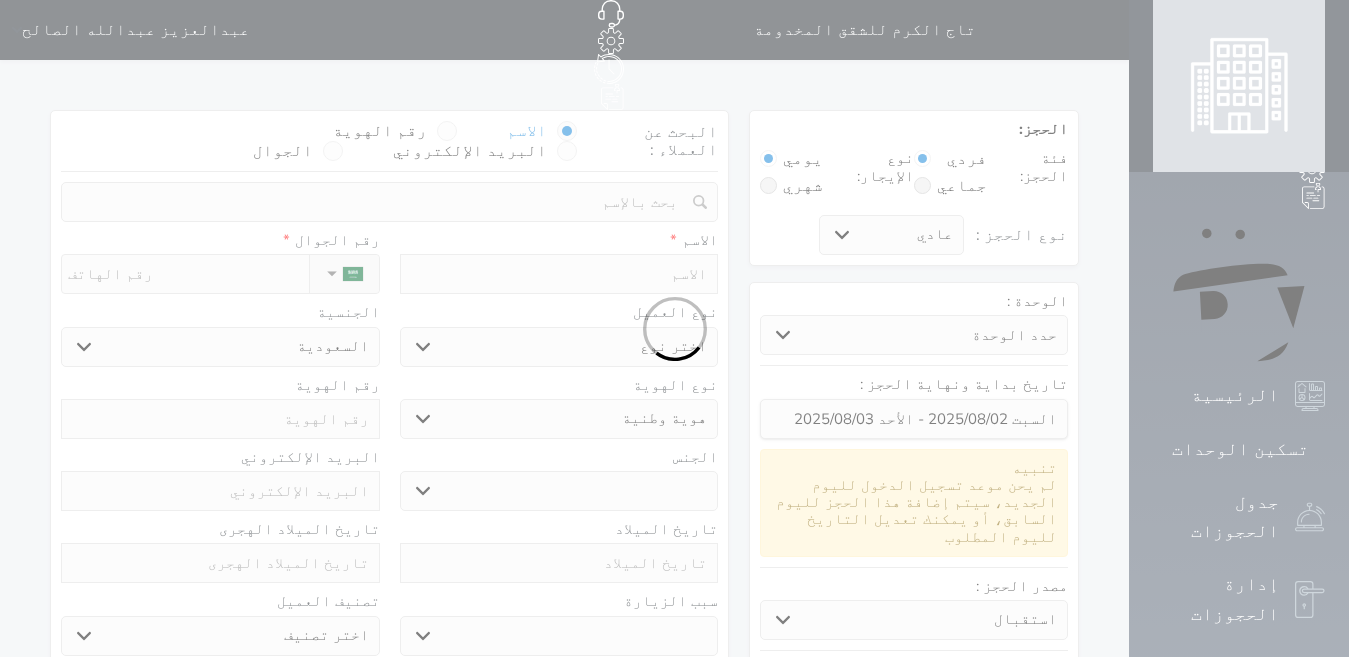 select 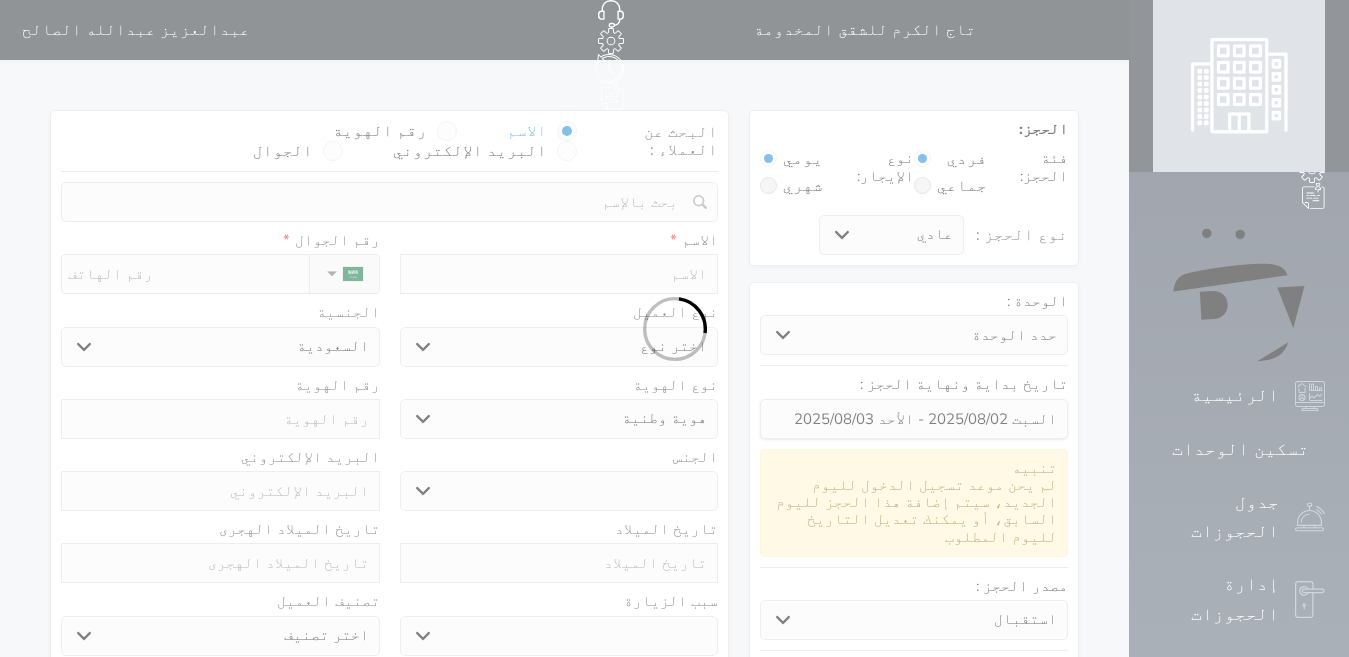 select 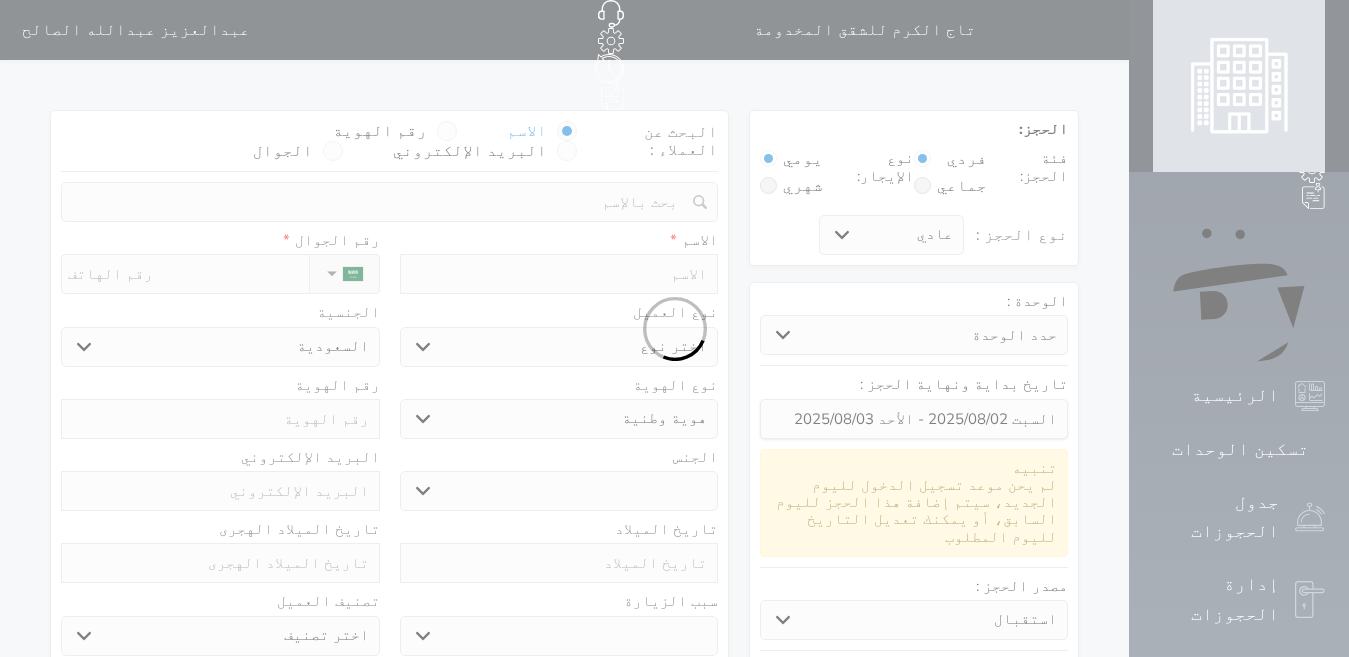 select 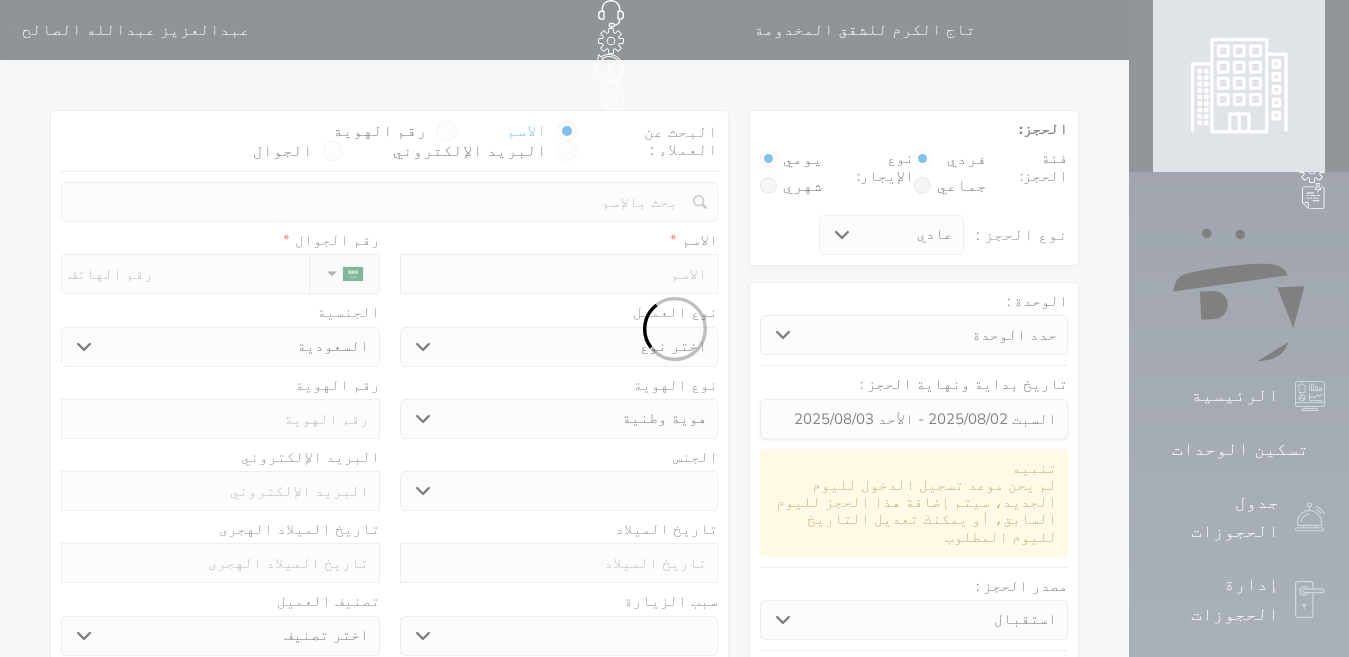 select 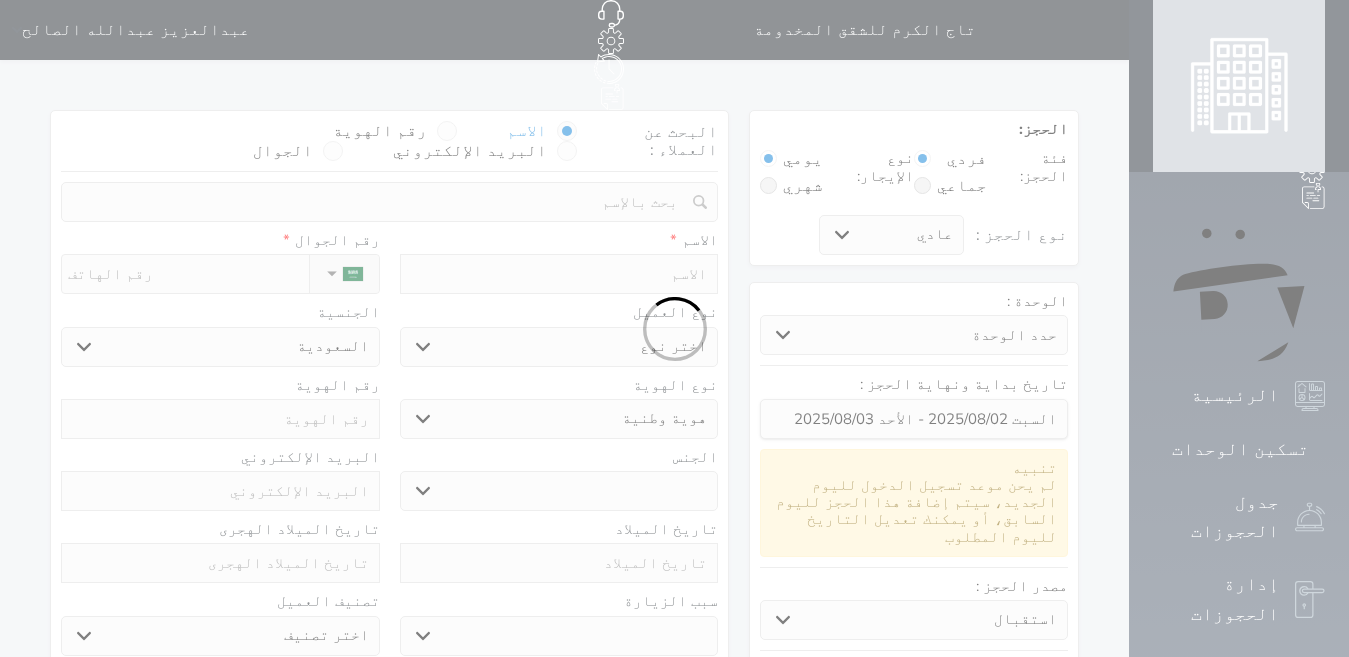 select 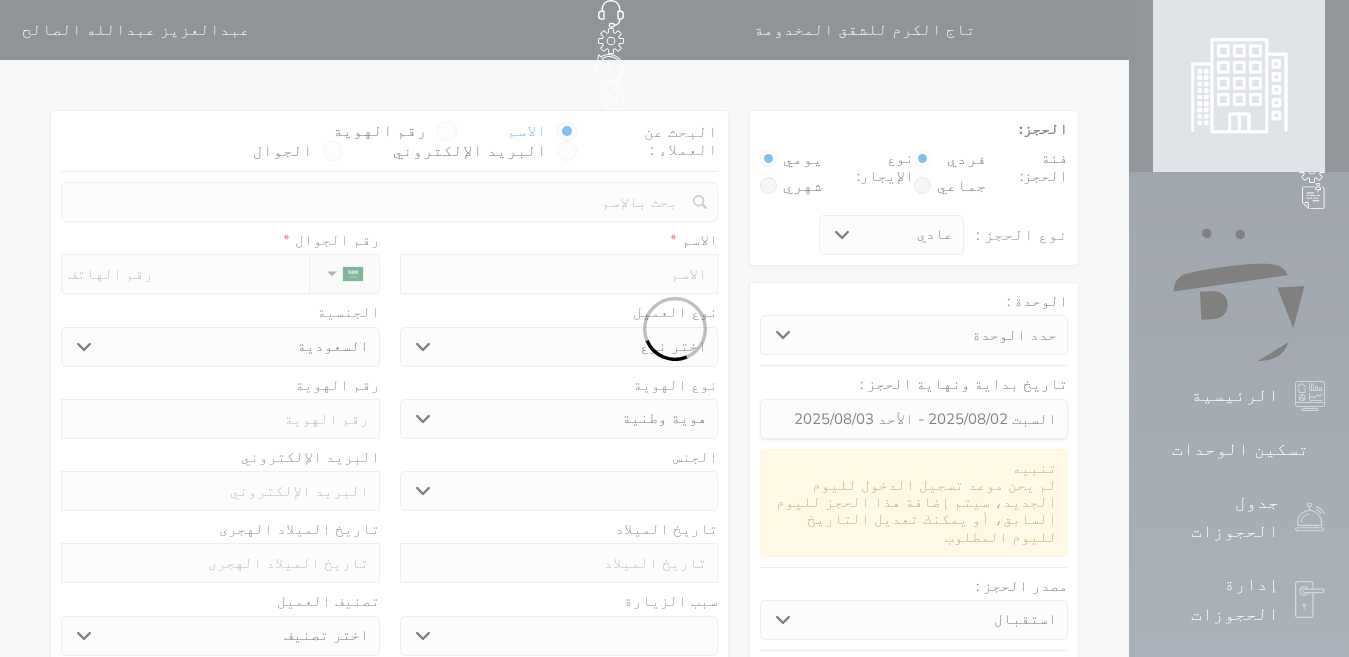 select 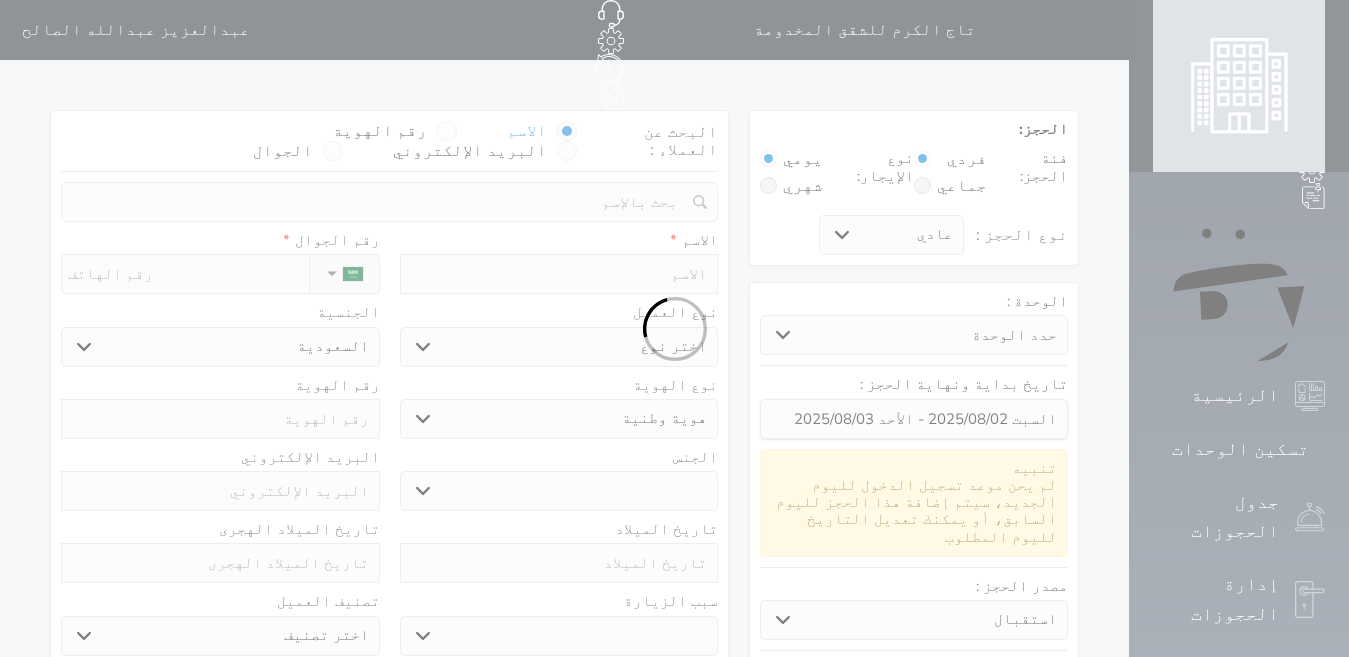 select on "1" 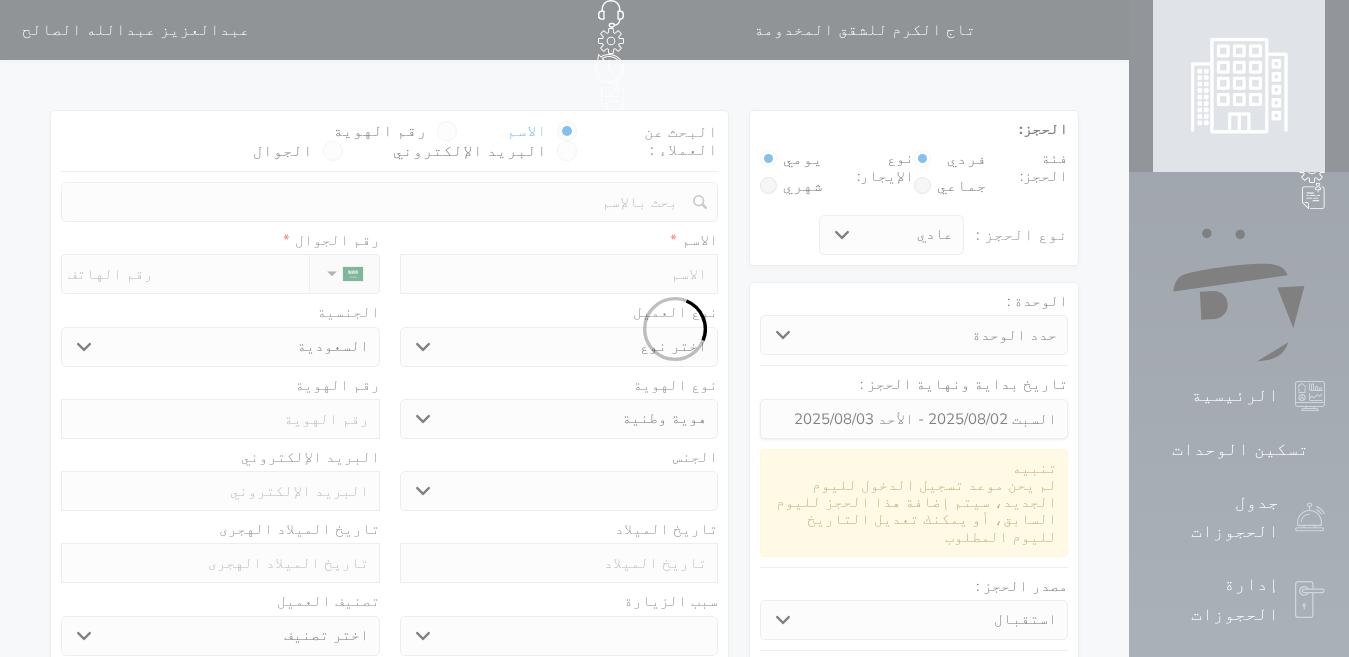 select on "7" 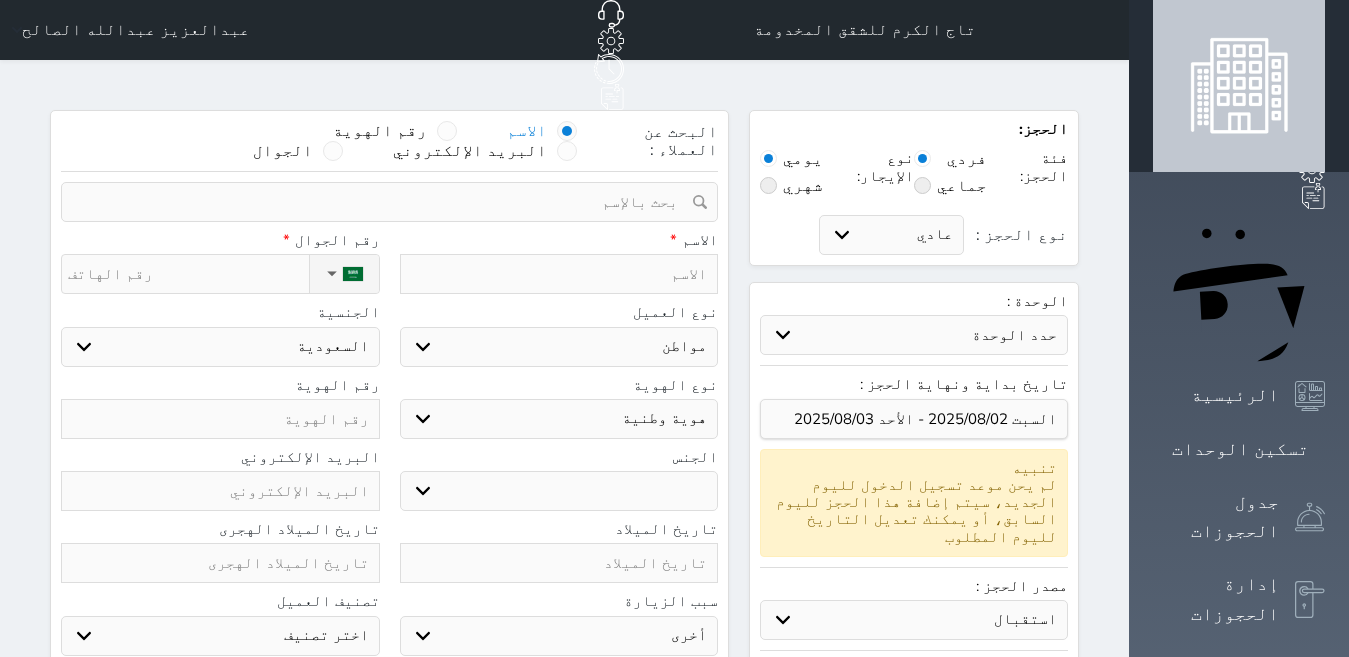 click at bounding box center [559, 274] 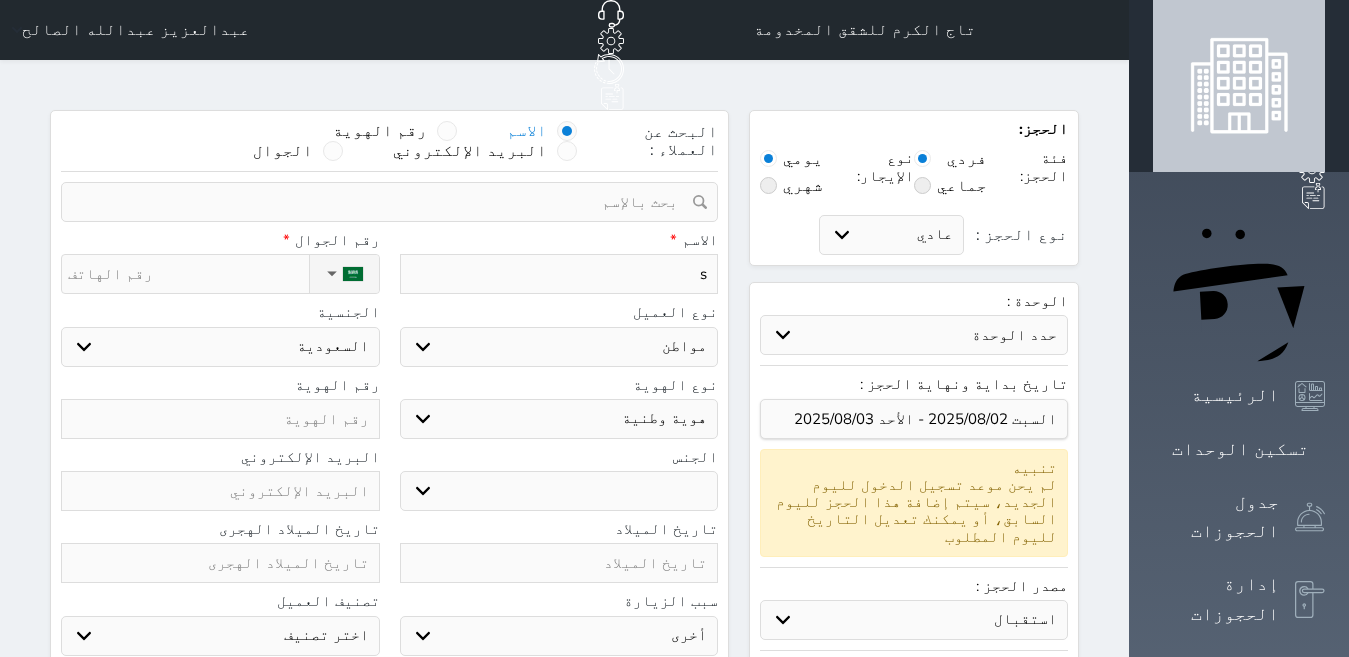 type on "sg" 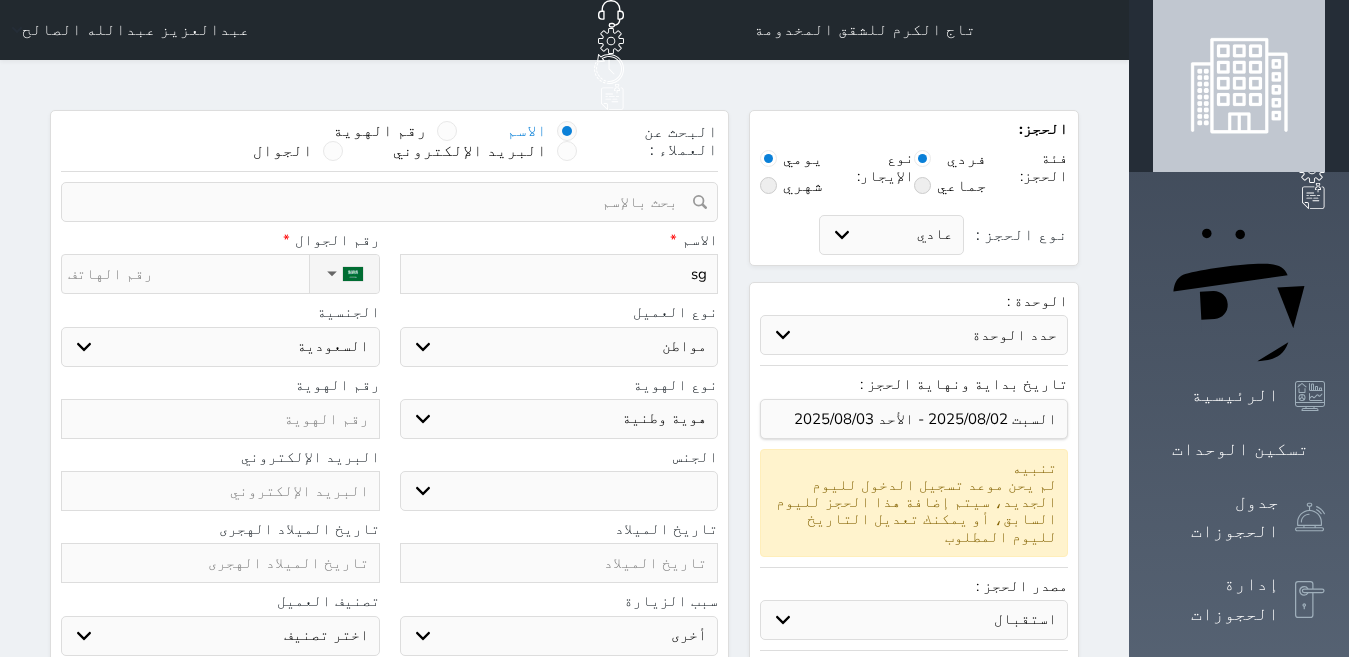 type on "sg'" 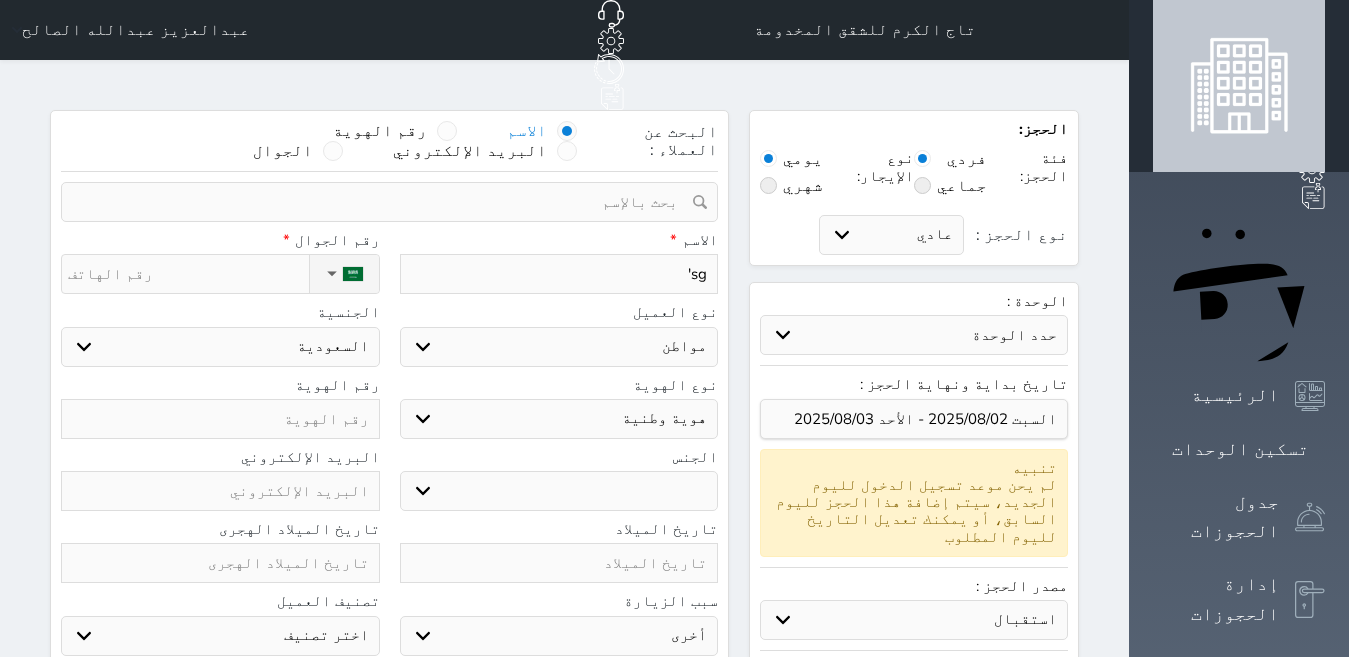 type on "sg'h" 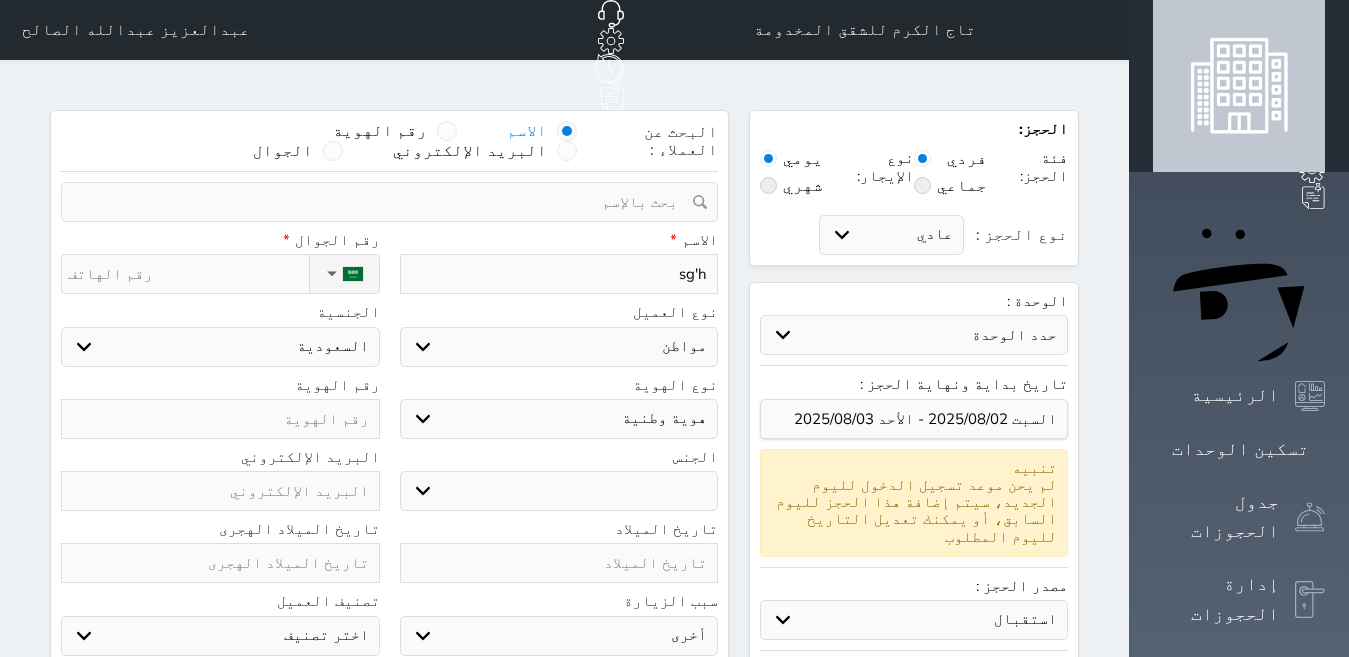 type on "sg'hk" 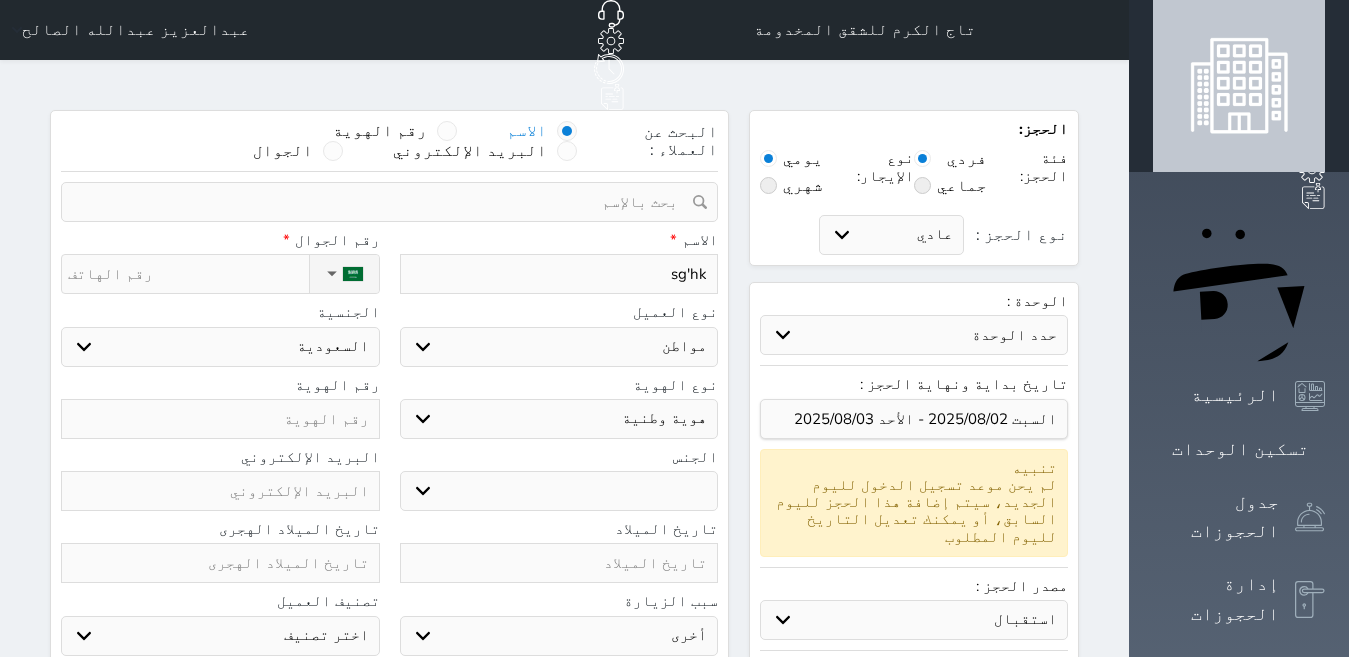 type on "sg'h" 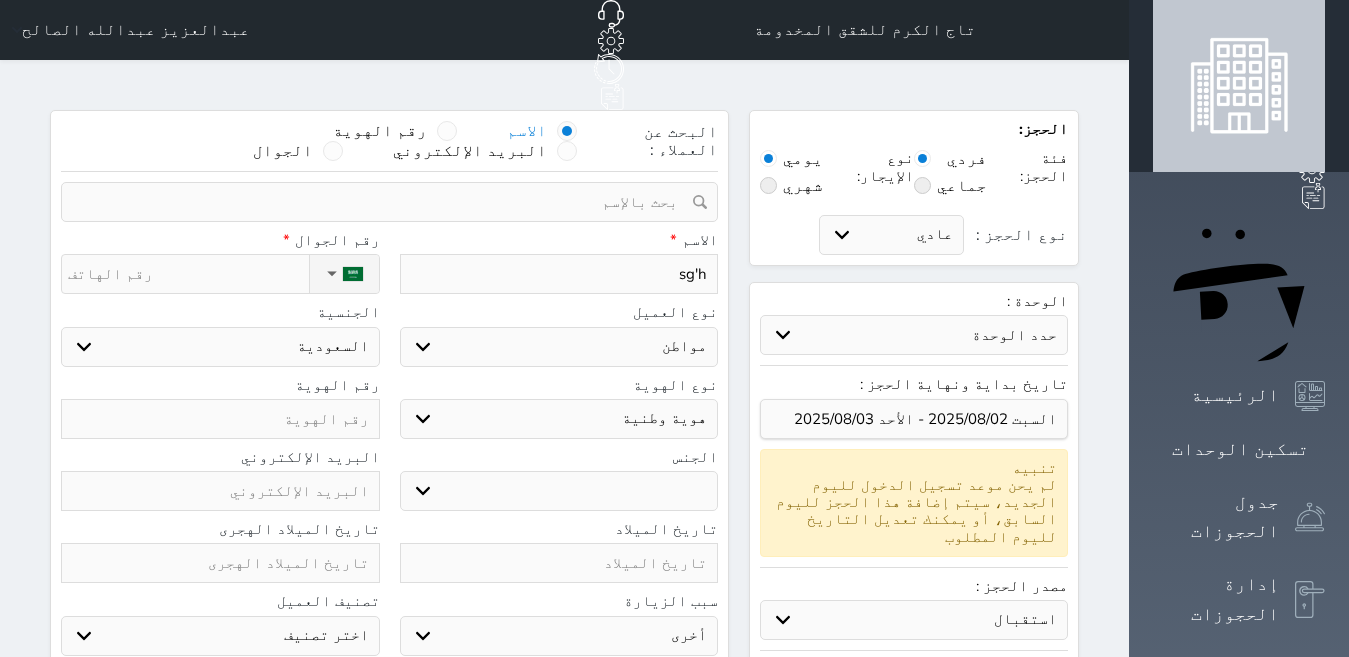 type on "sg'" 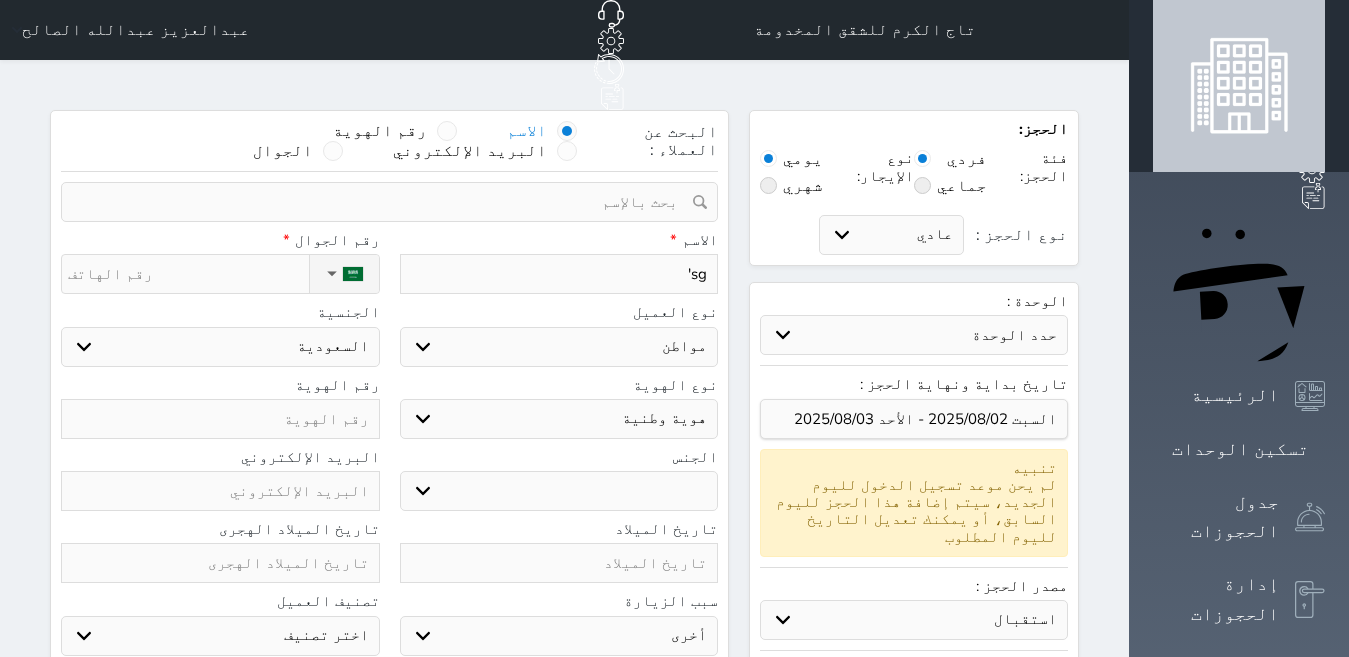 type on "sg" 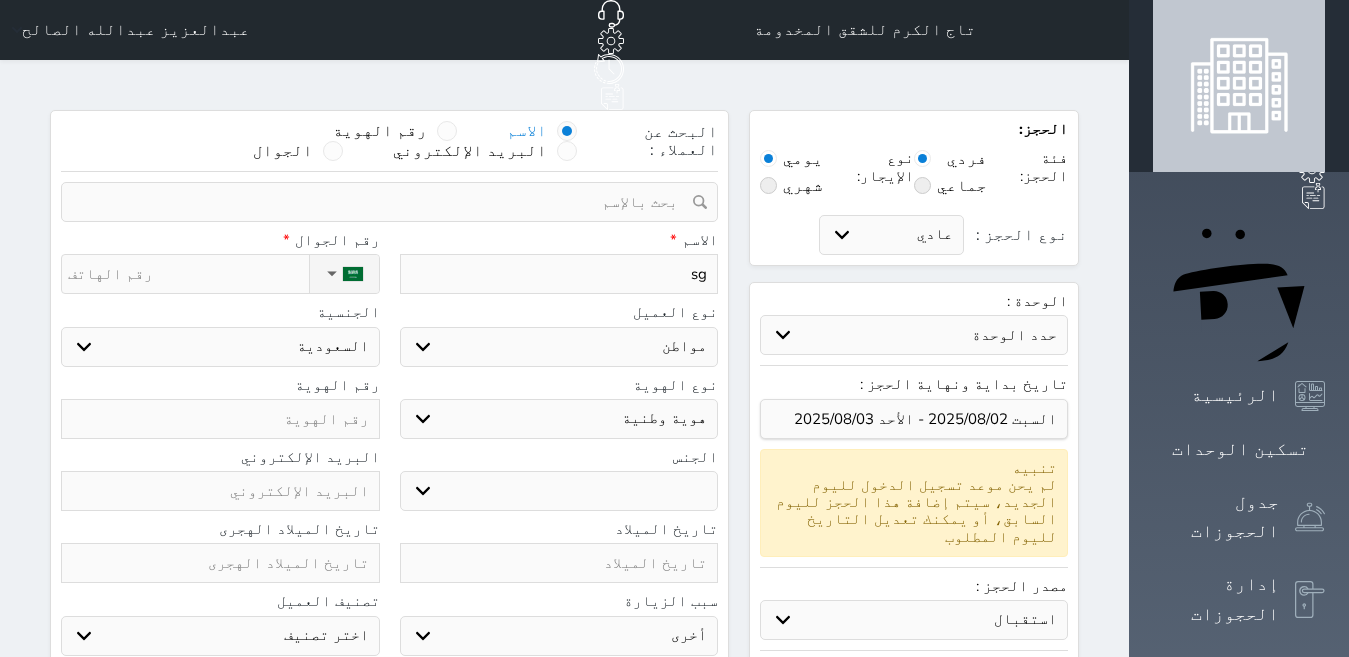 type on "s" 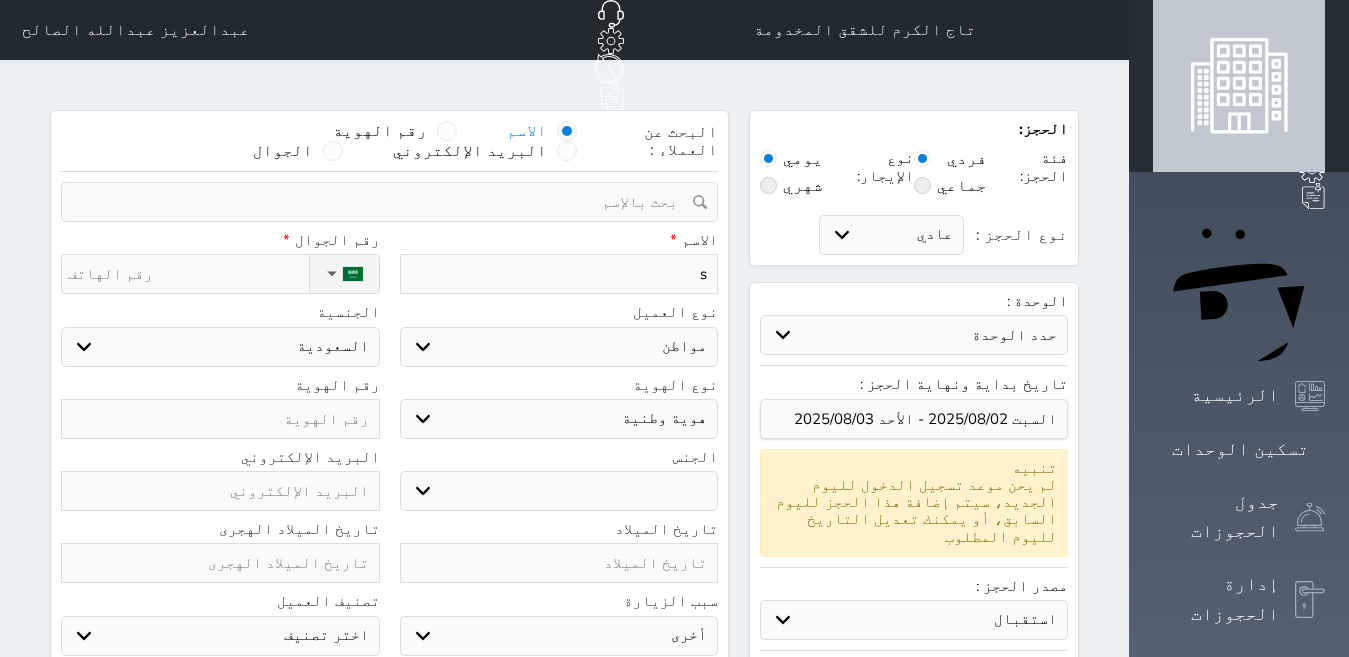 type 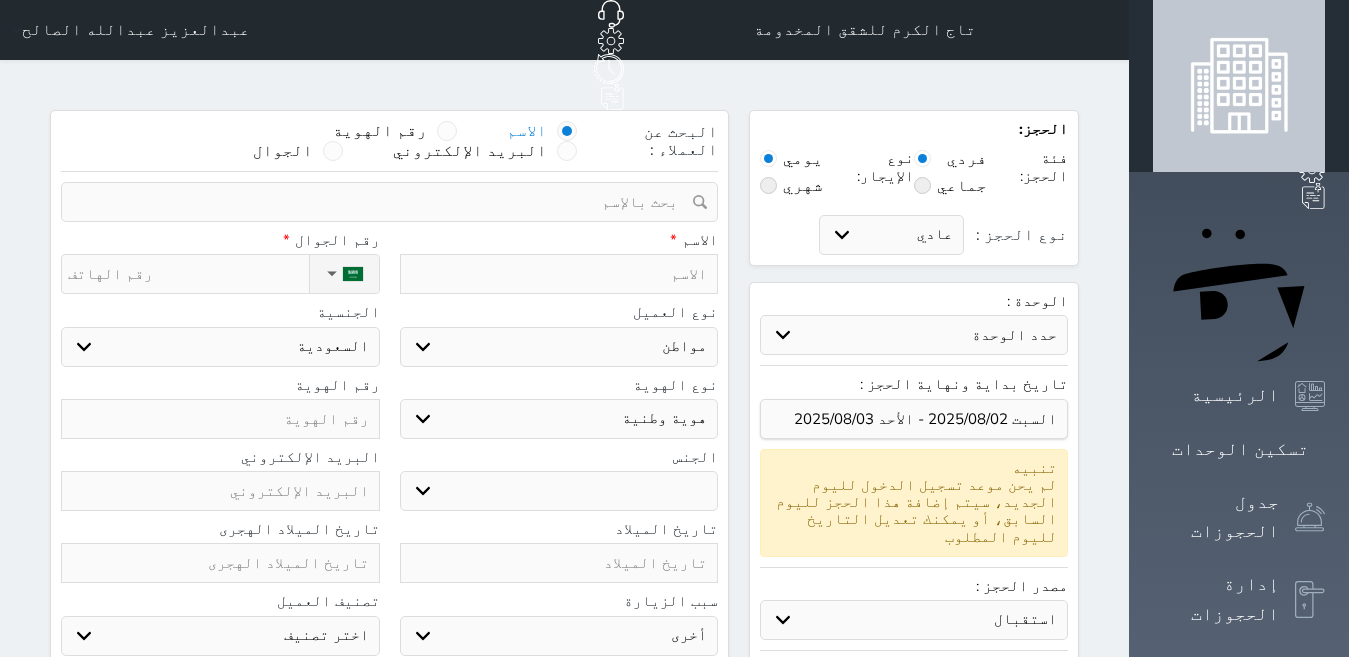 type on "ي" 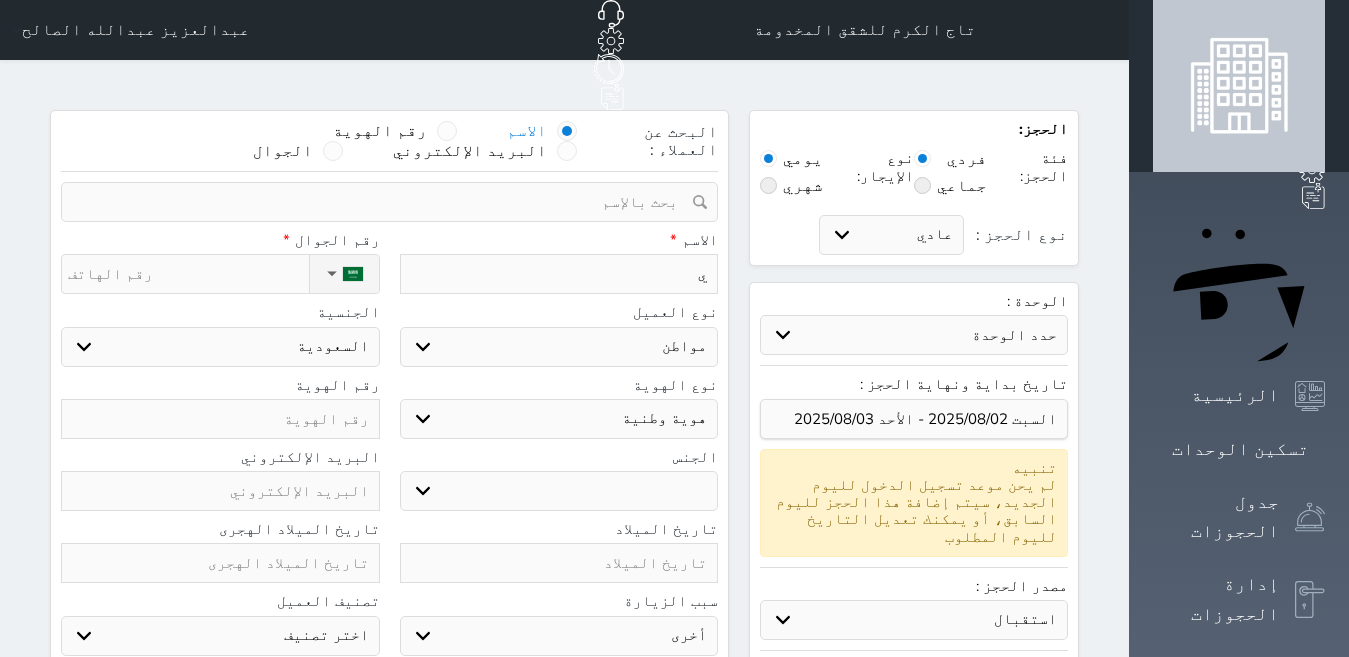 type 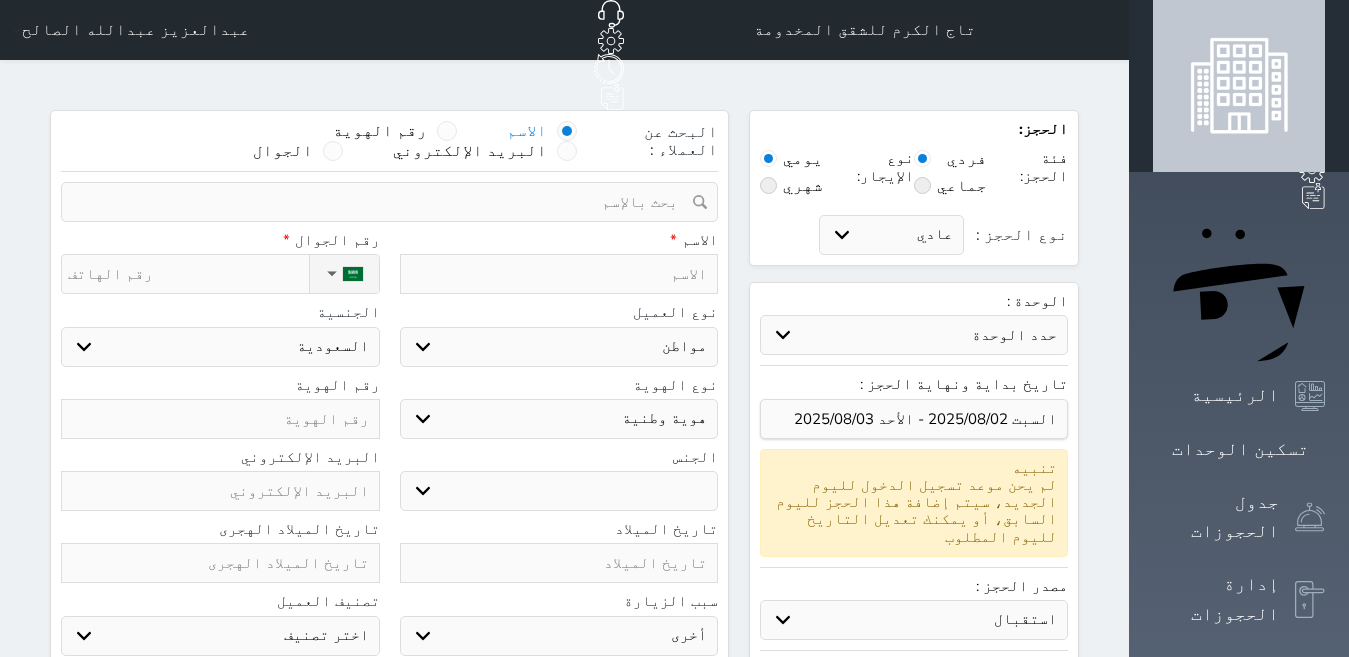 type on "س" 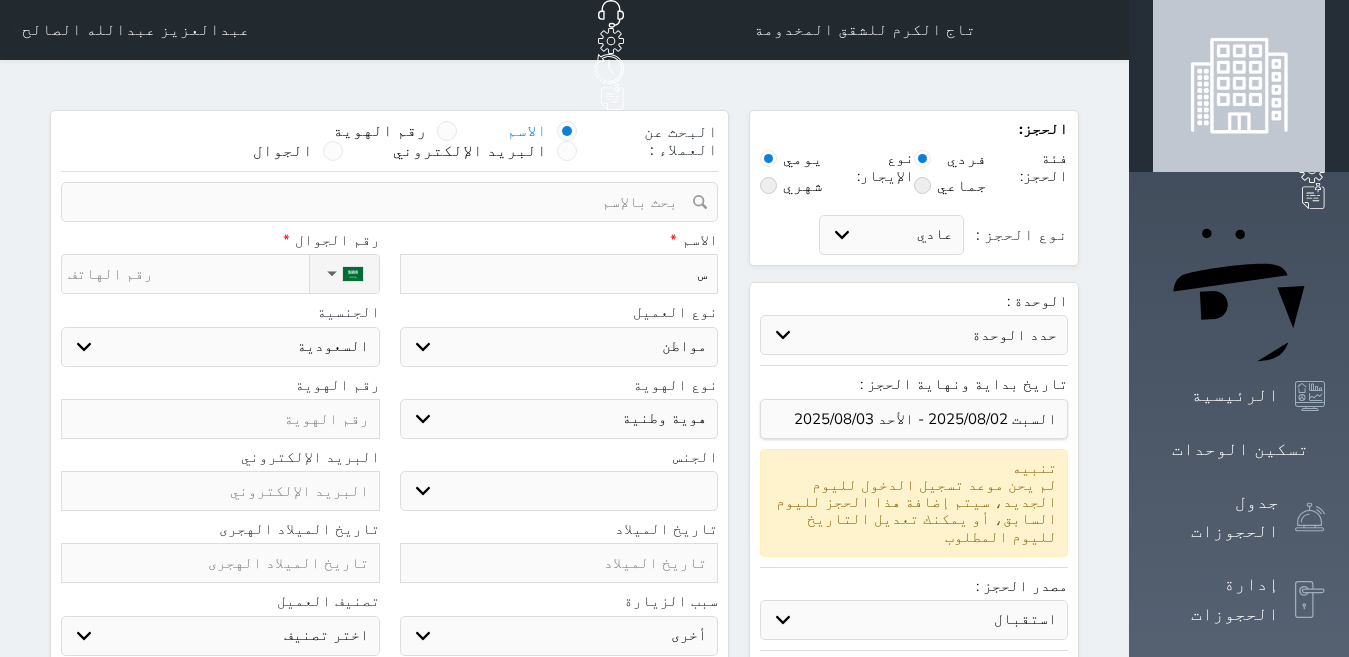 type on "سل" 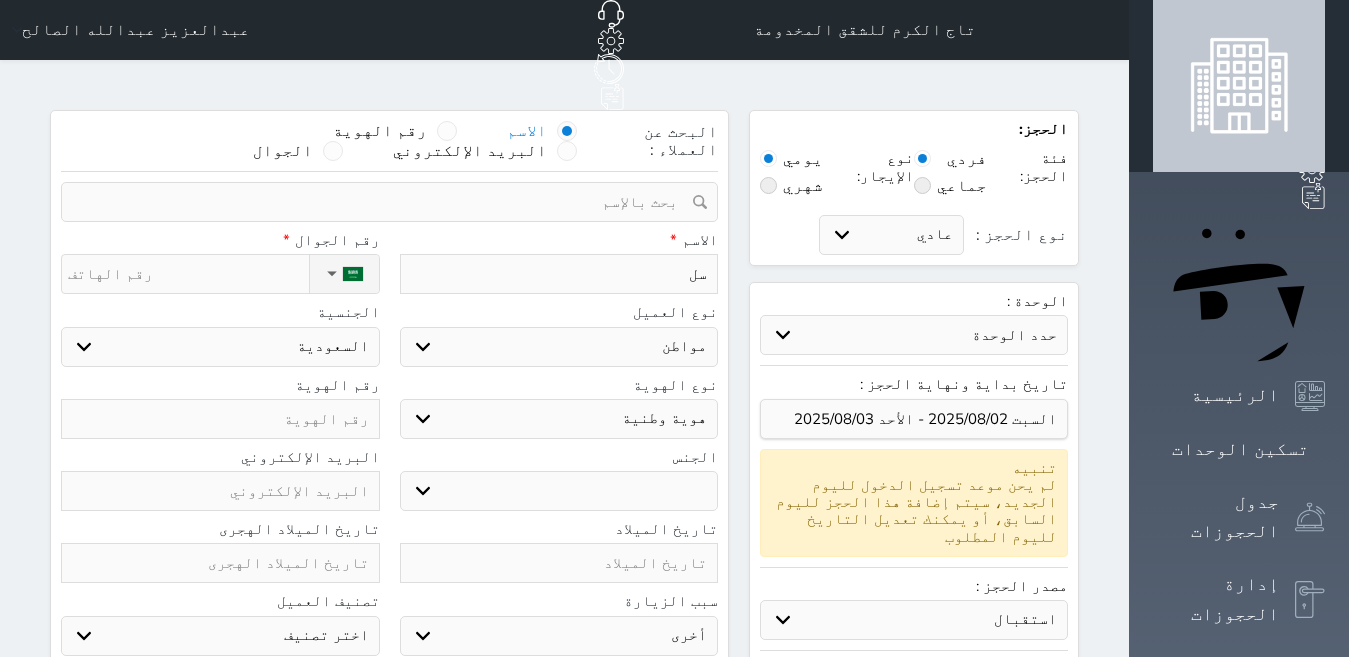 select 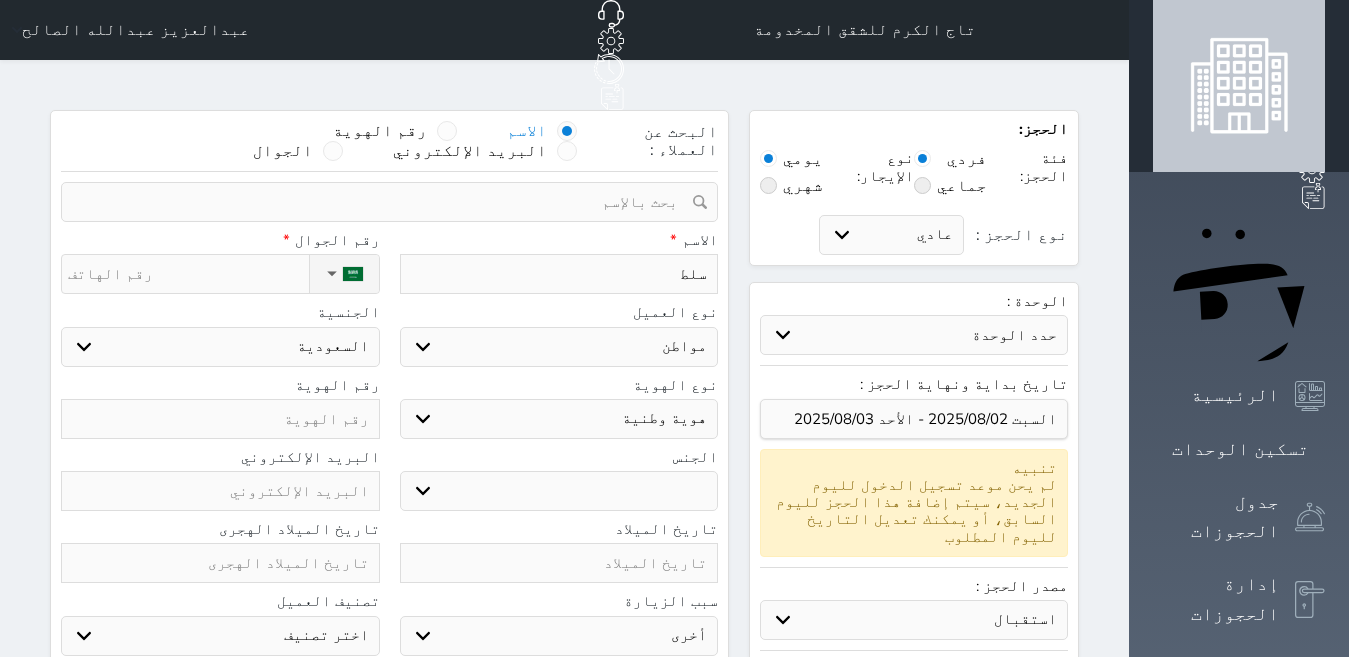 type on "سلطا" 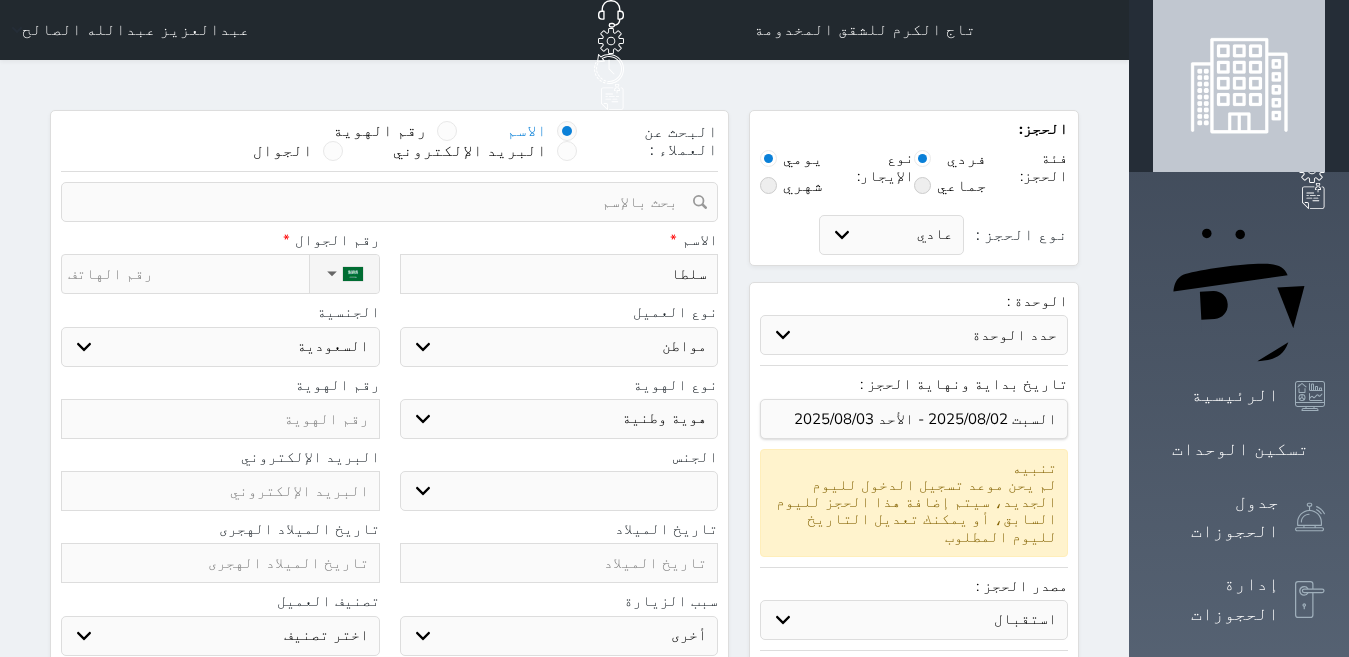 type on "سلطان" 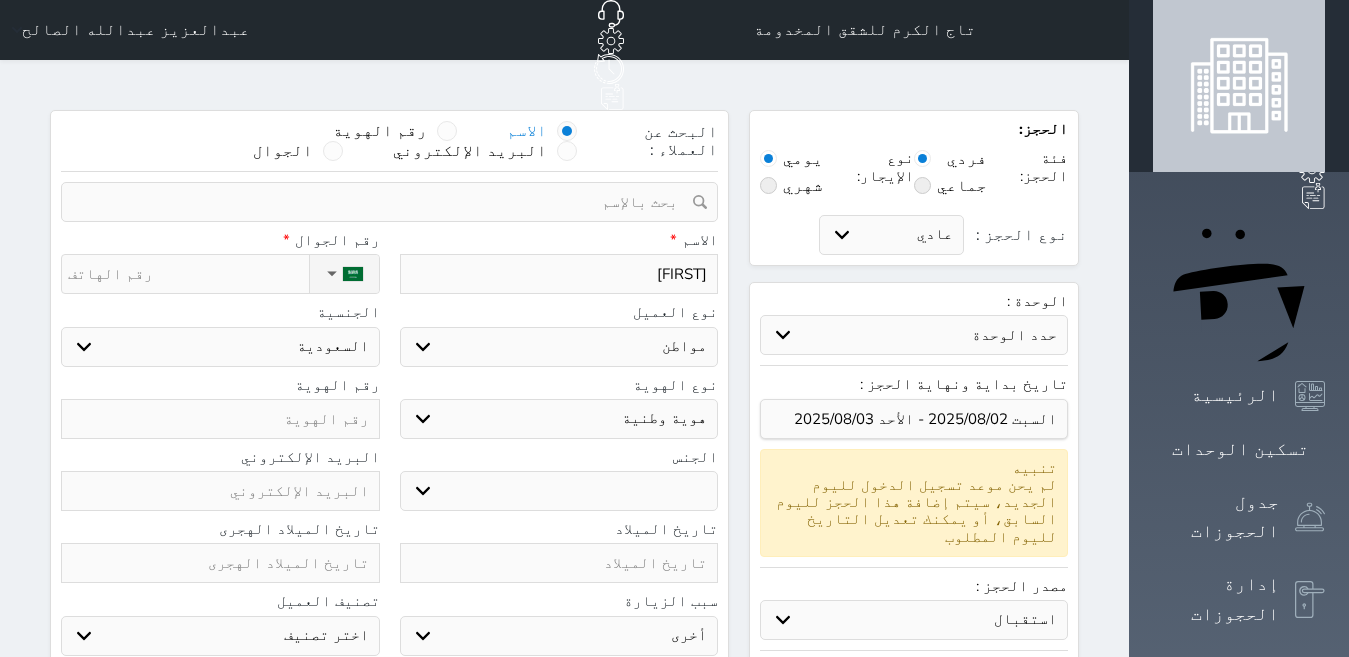 select 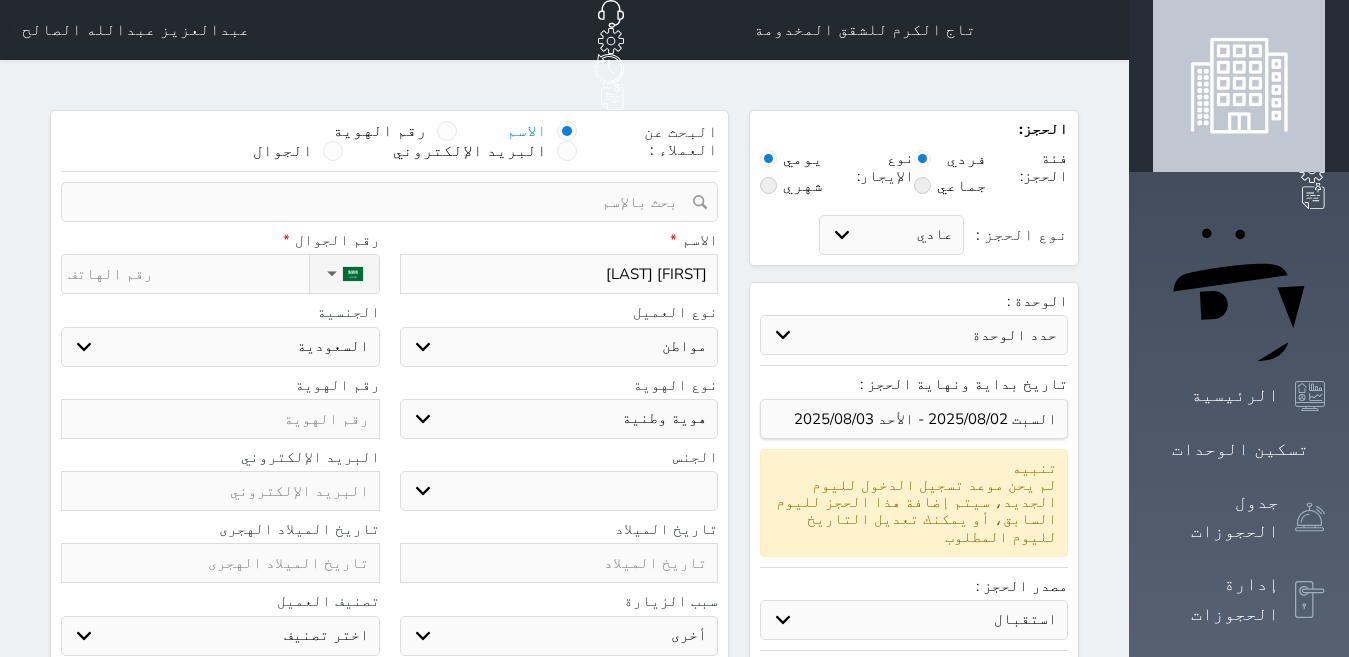 type on "سلطان را" 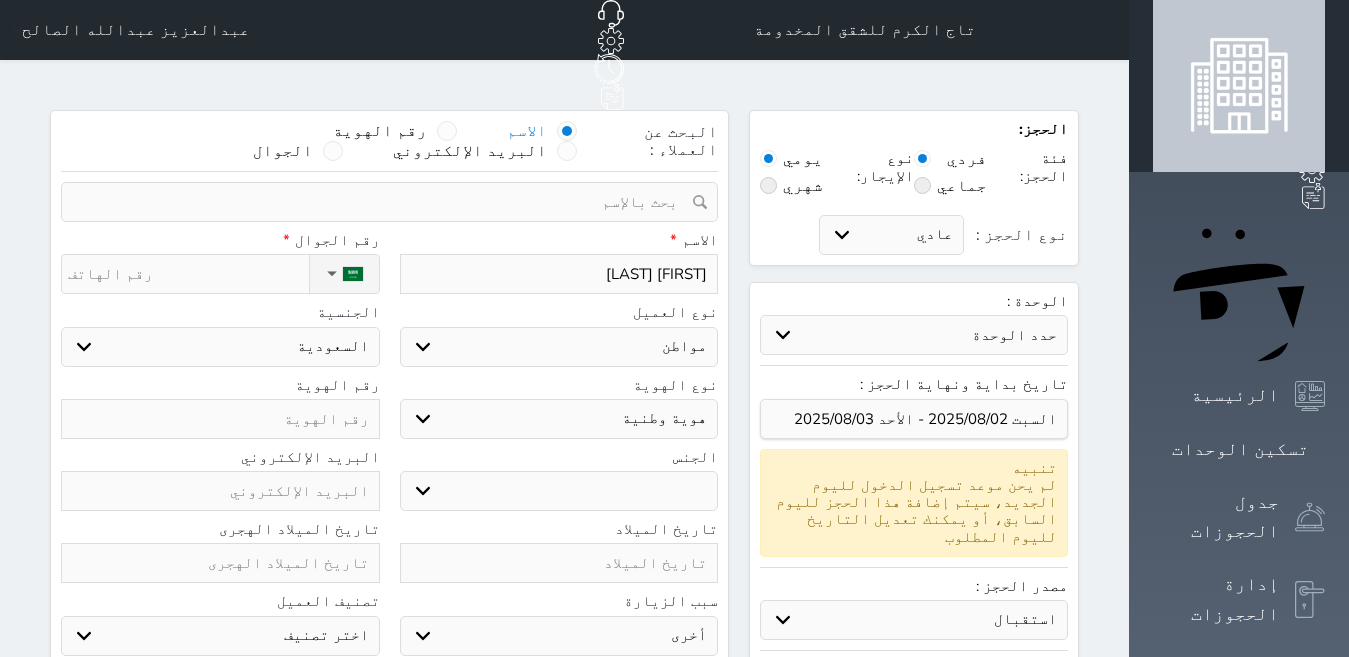 click on "اختر نوع   مواطن مواطن خليجي زائر مقيم" at bounding box center (559, 347) 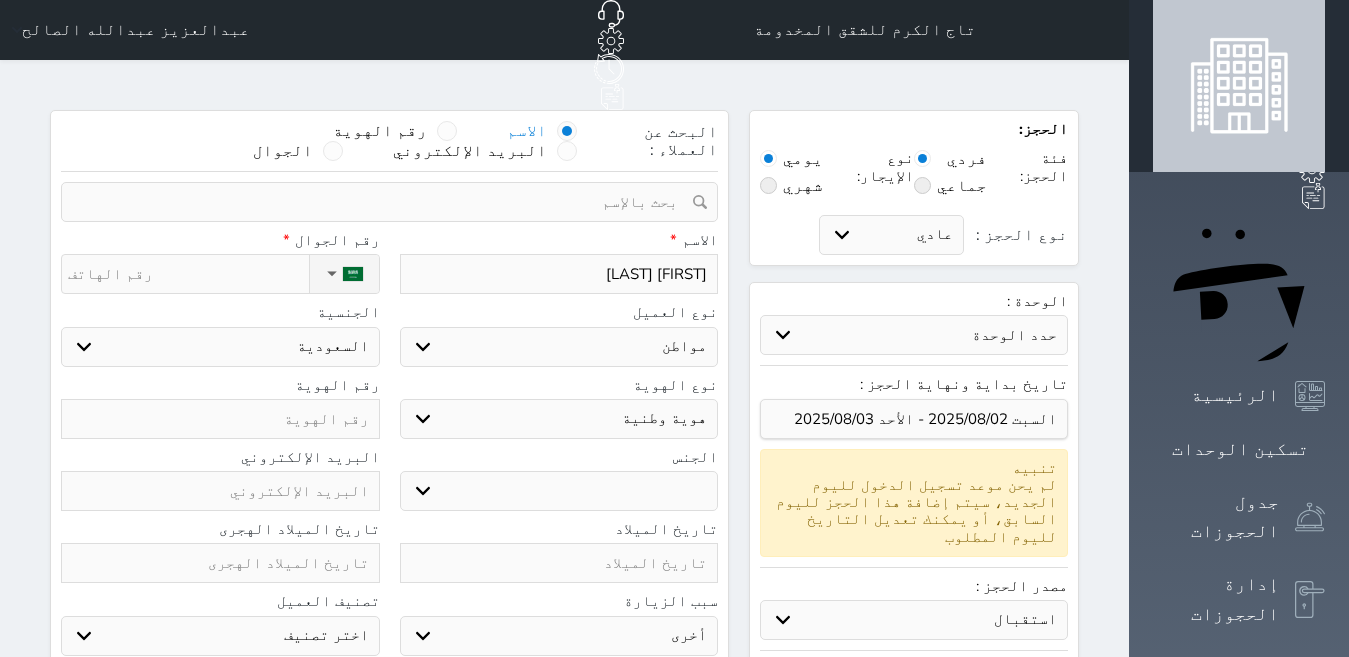 select on "2" 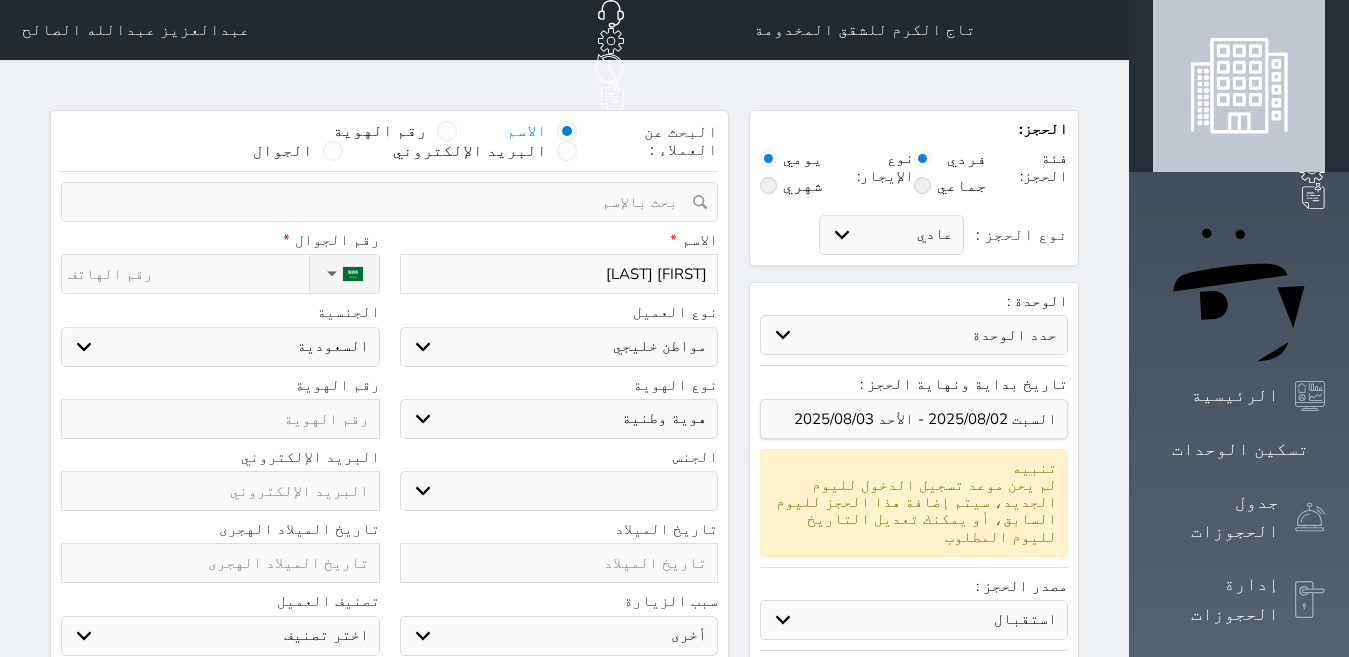 click on "اختر نوع   مواطن مواطن خليجي زائر مقيم" at bounding box center [559, 347] 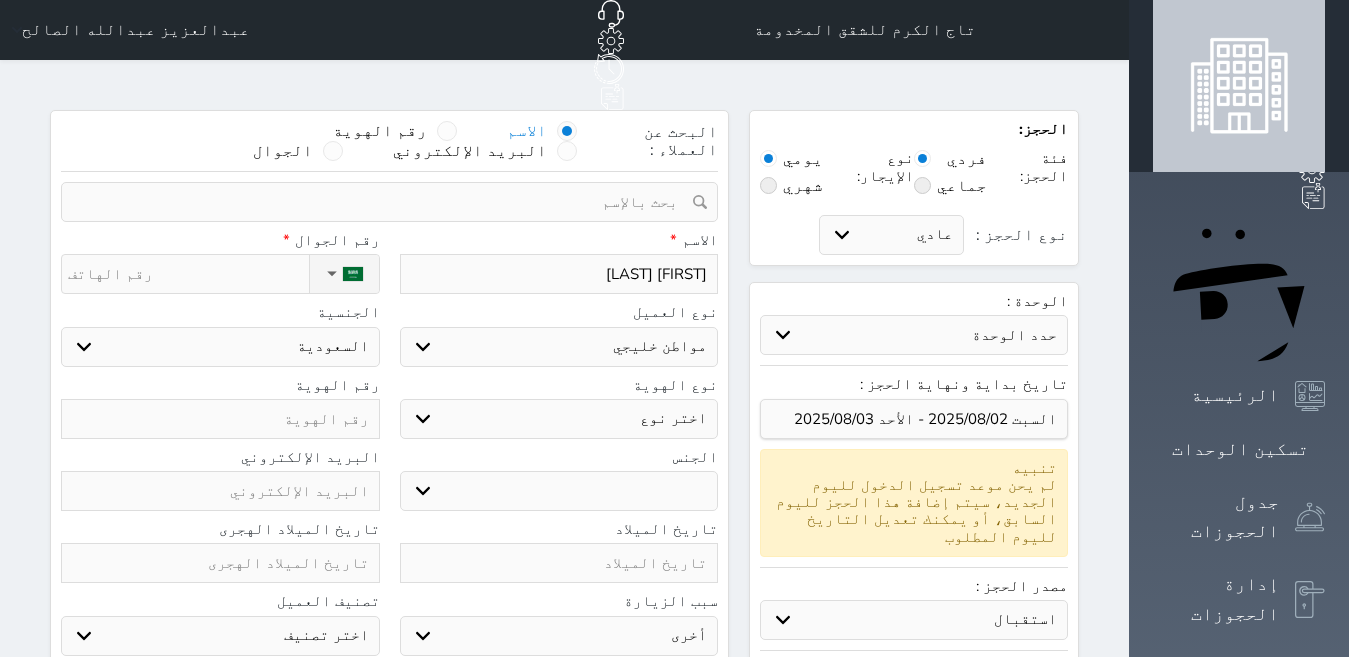 select 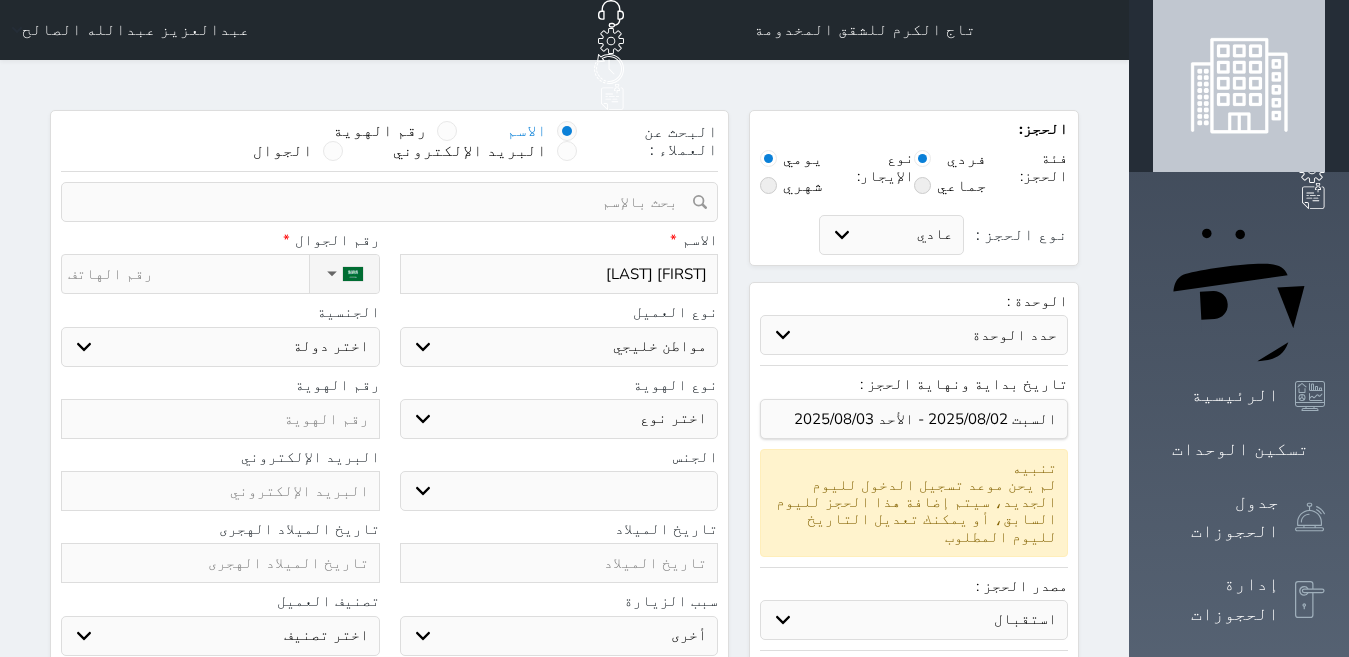 click on "ذكر   انثى" at bounding box center (559, 491) 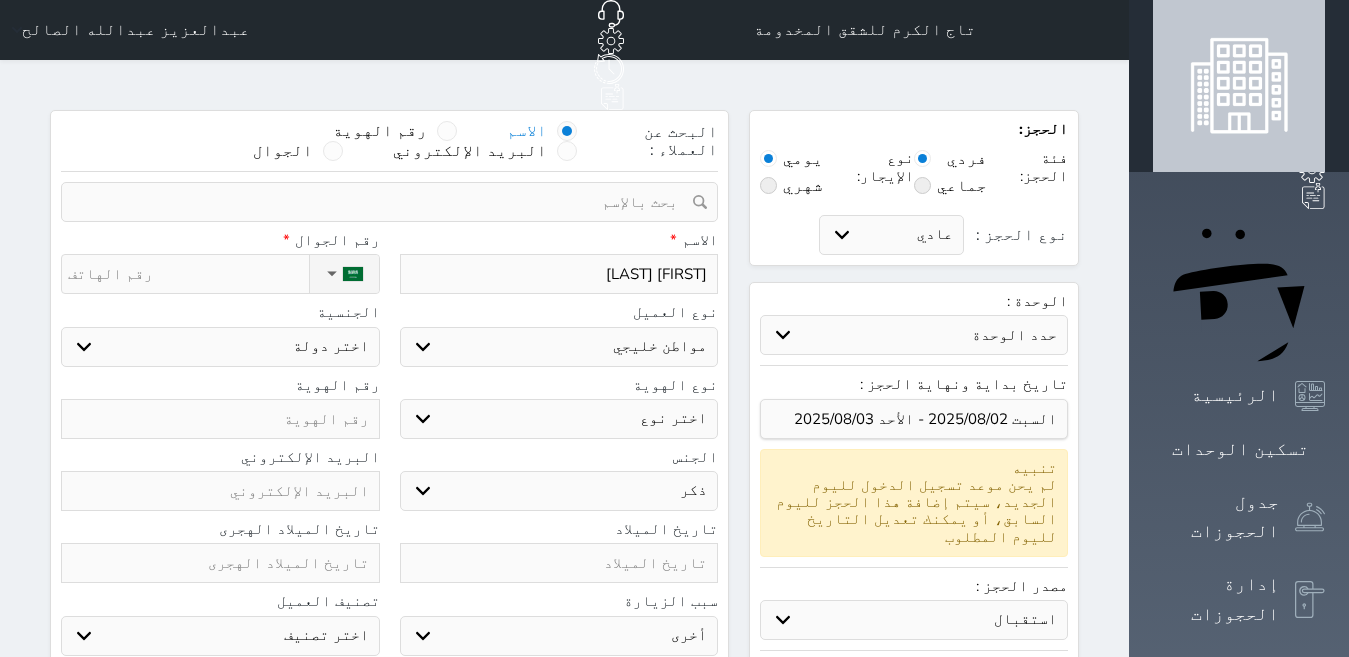 click on "ذكر   انثى" at bounding box center [559, 491] 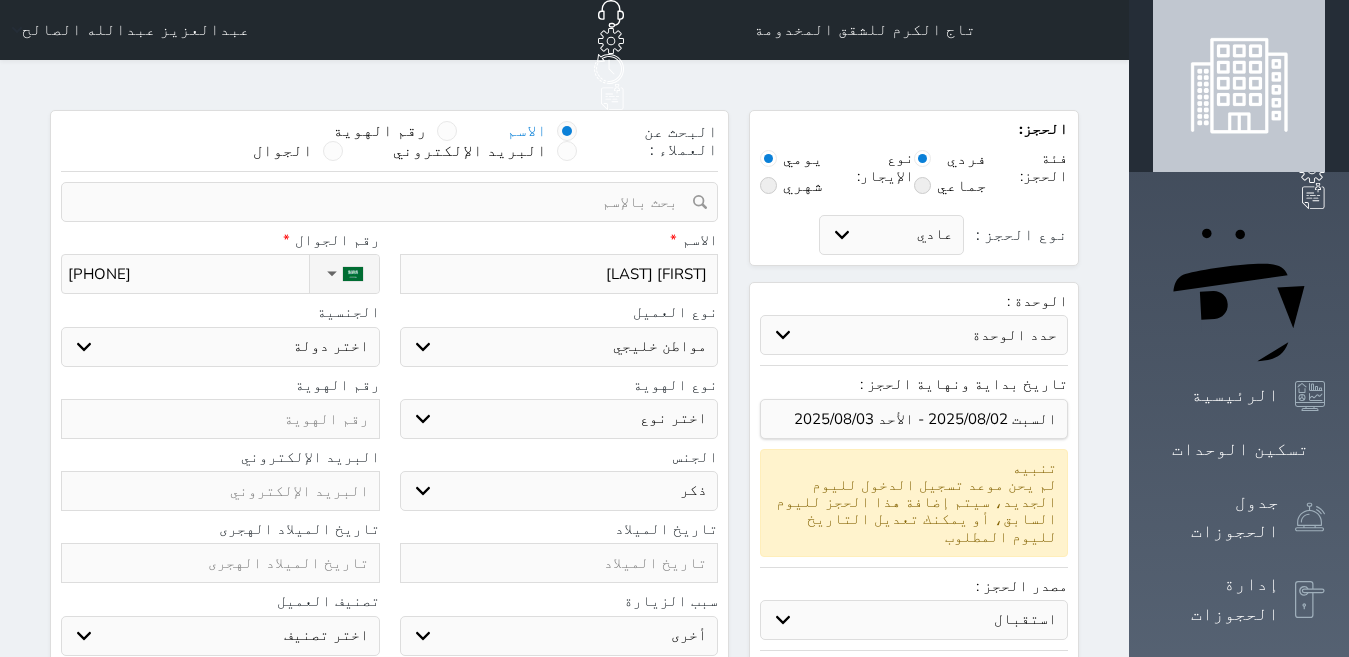 select 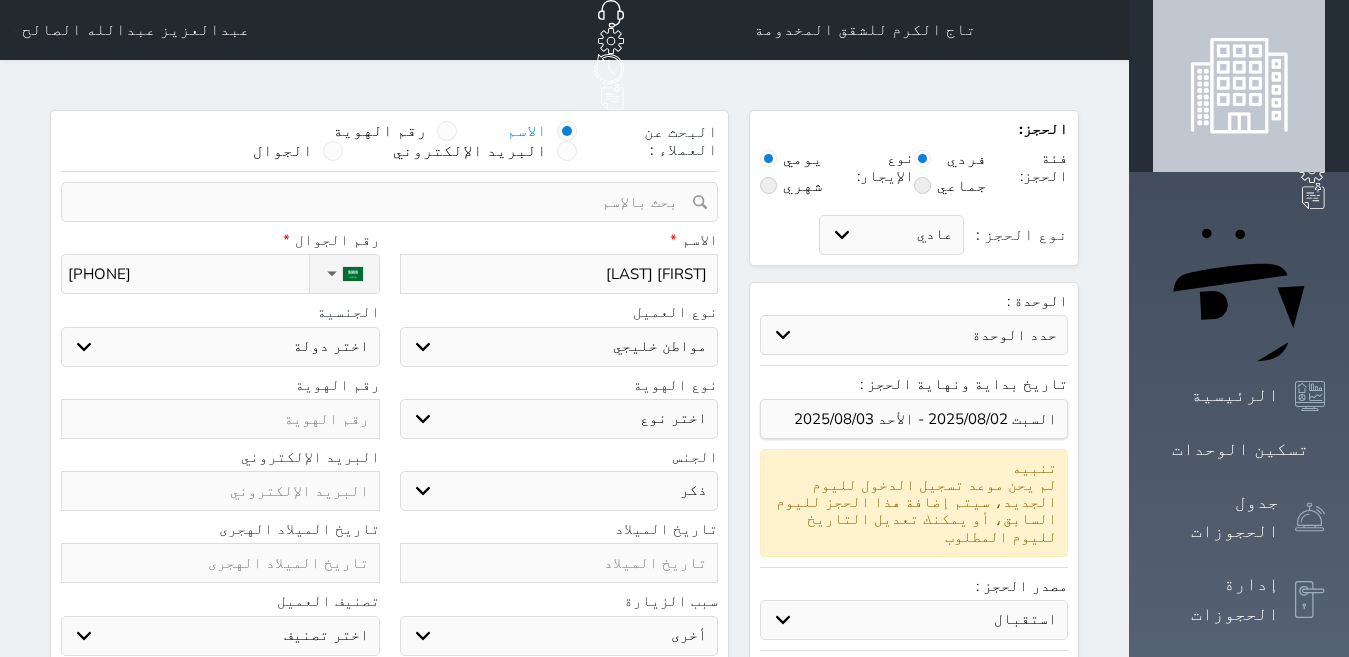 click at bounding box center (220, 419) 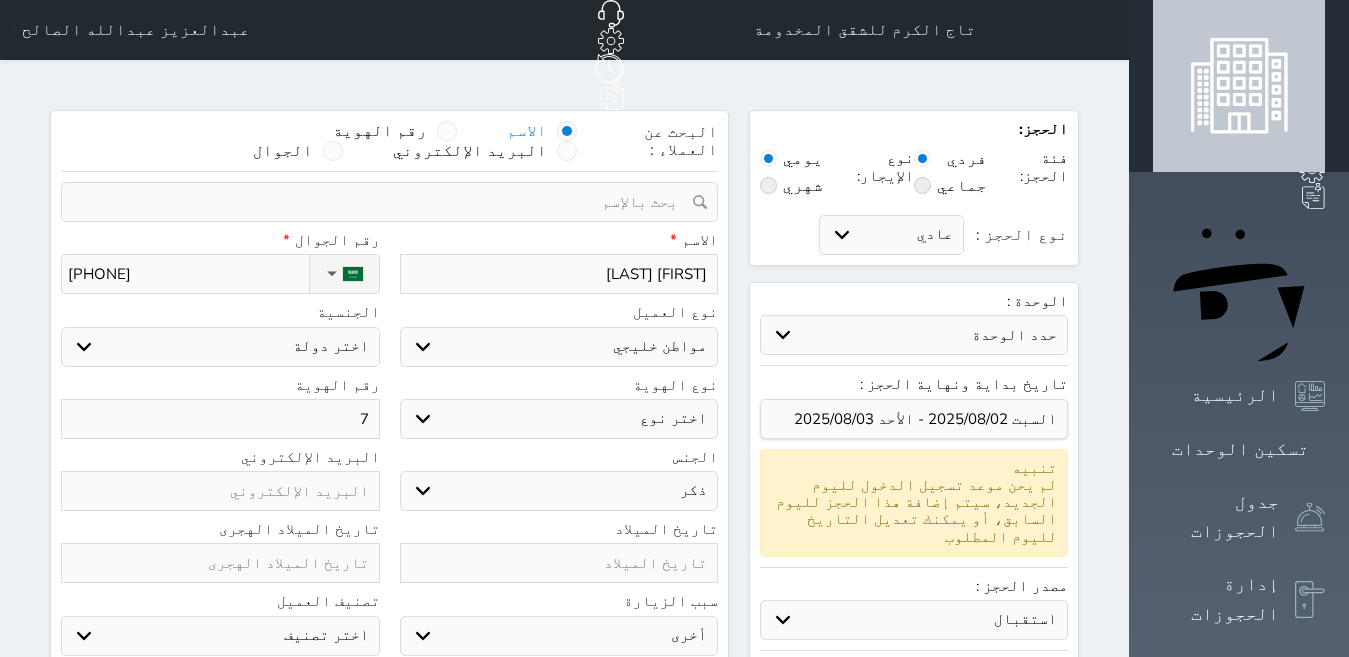 select 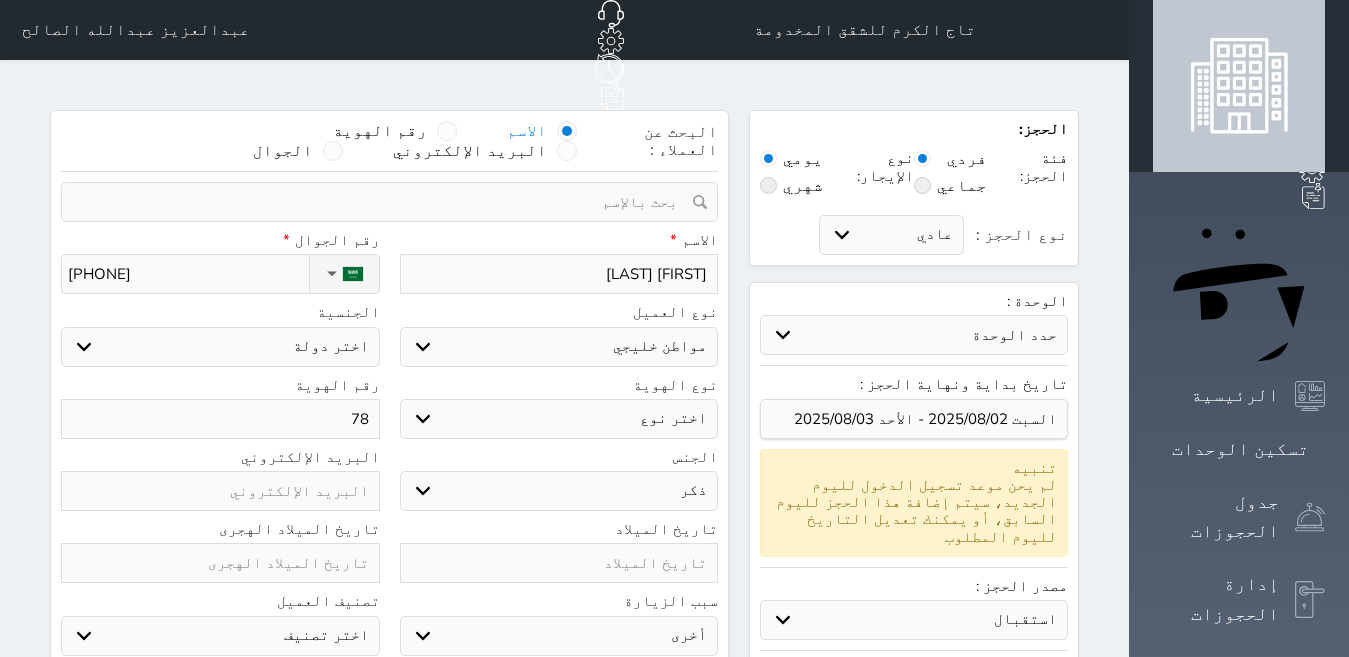 select 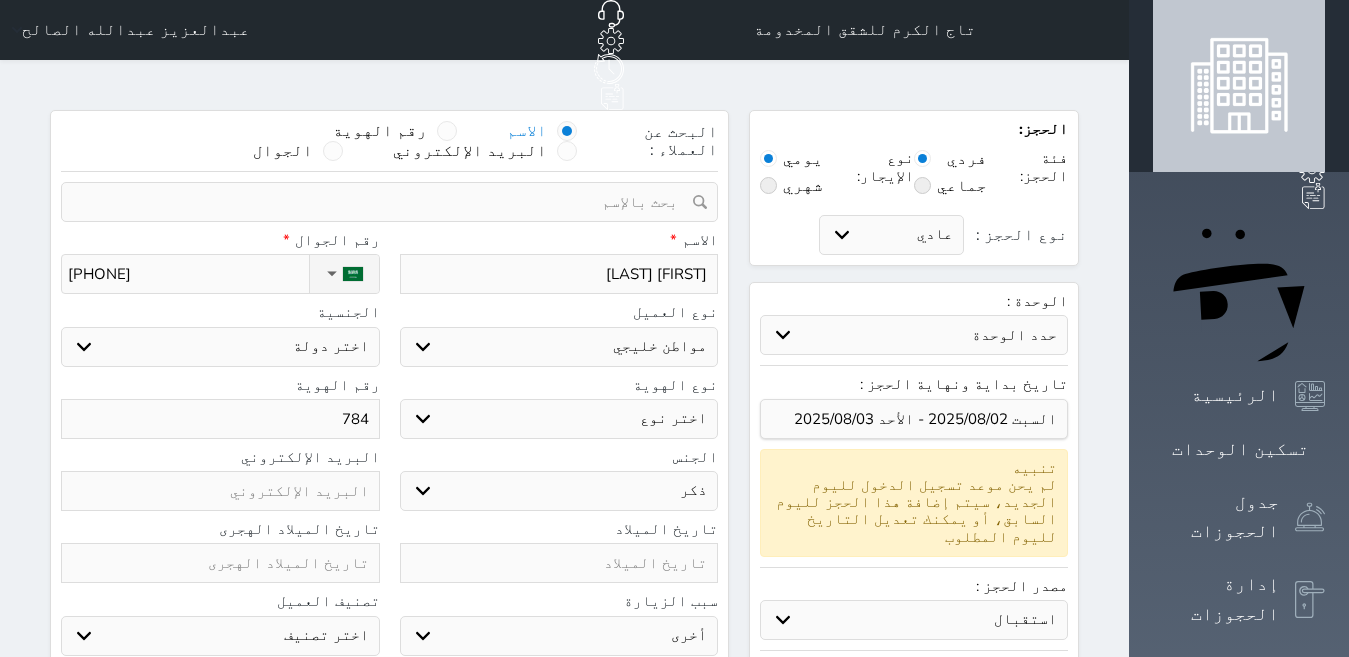 select 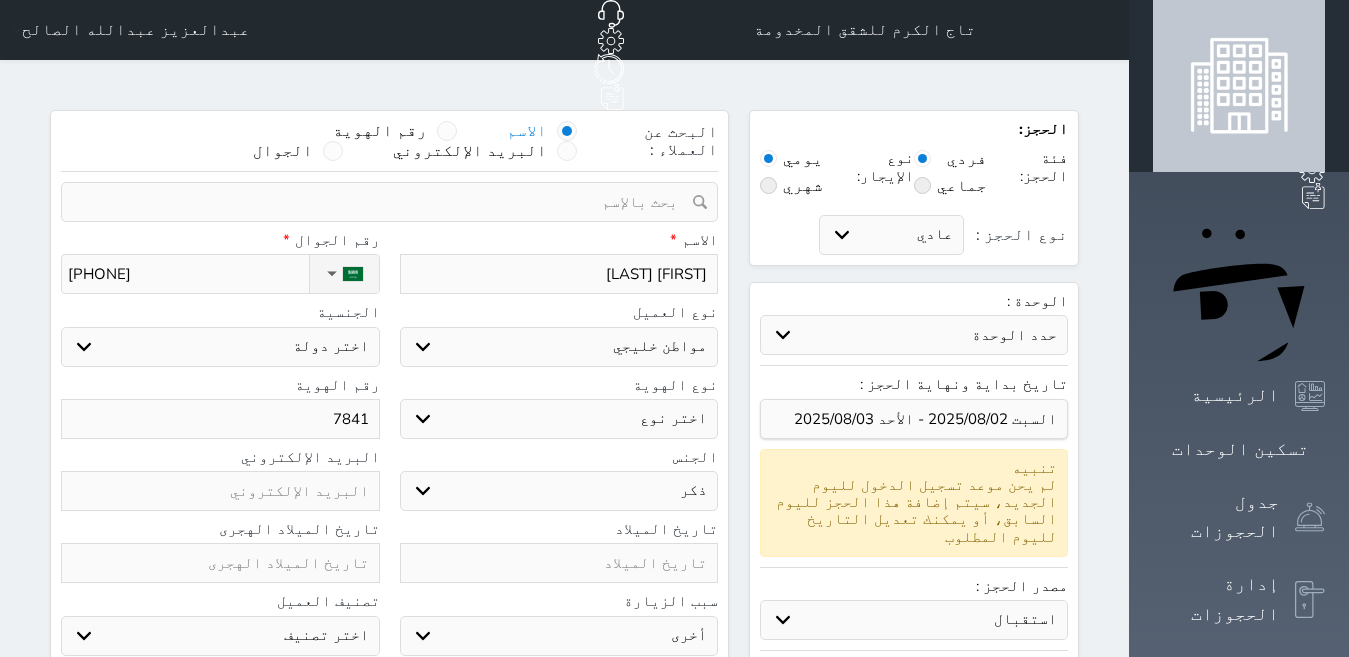 select 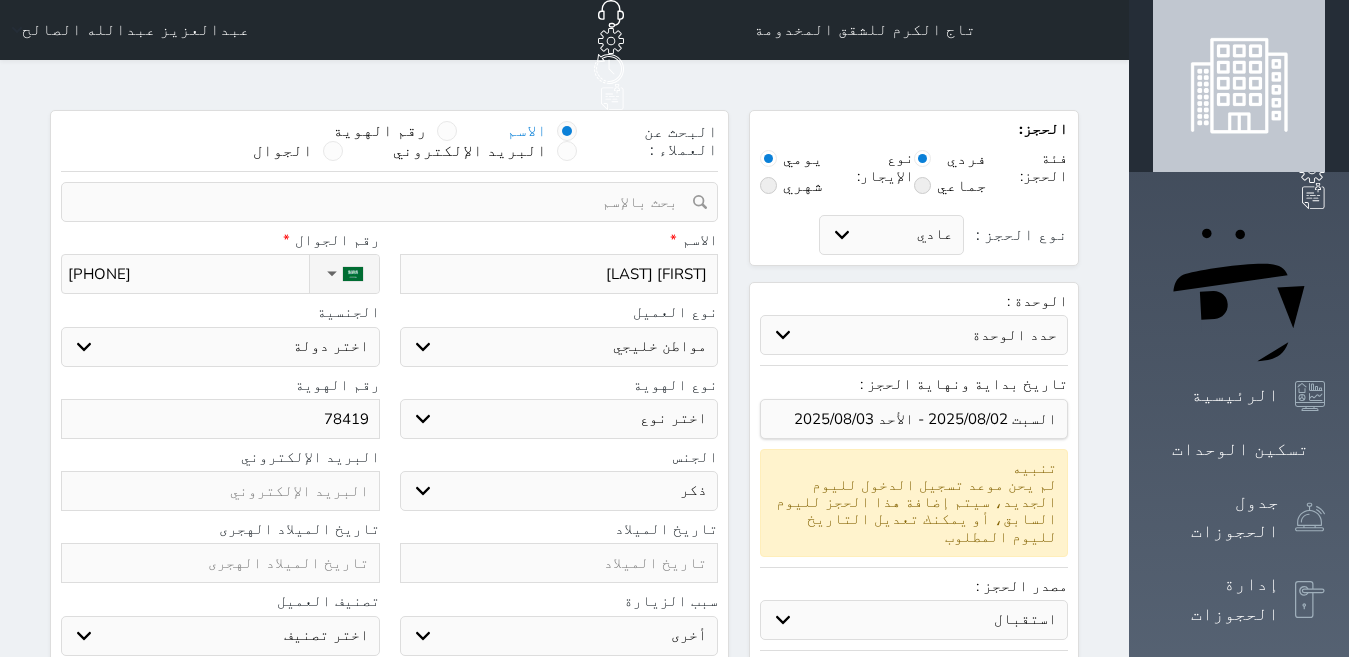 select 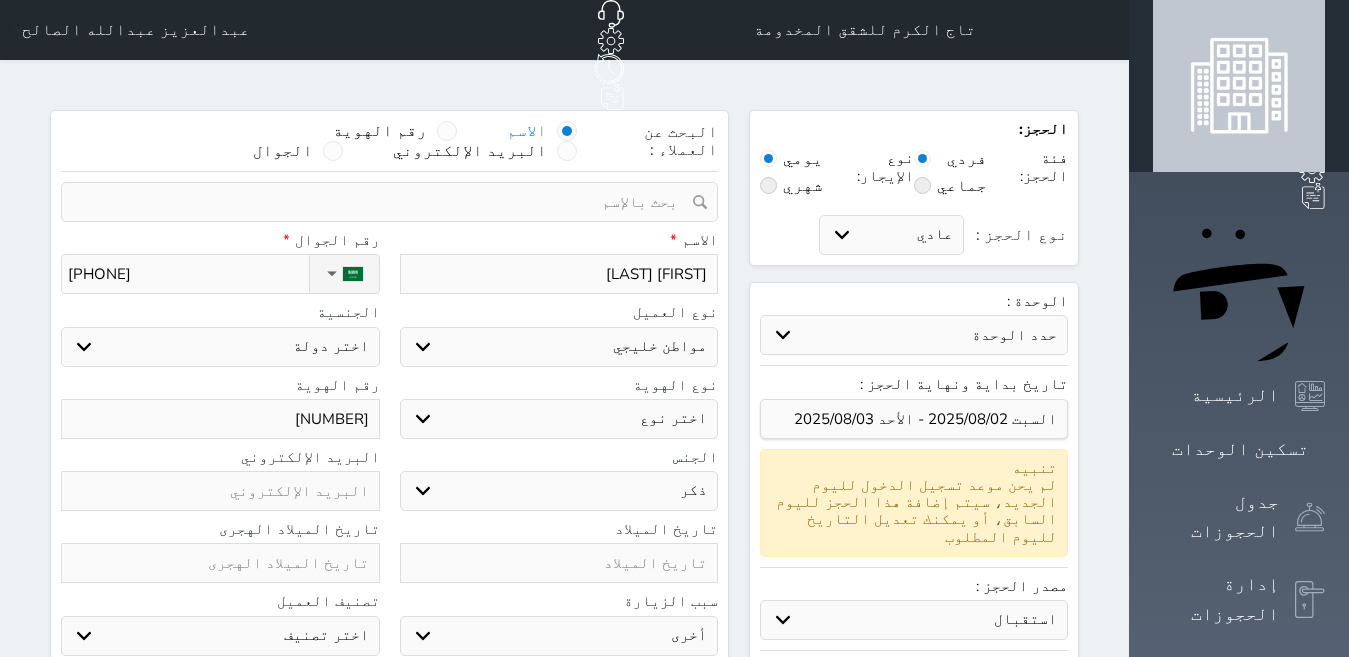 select 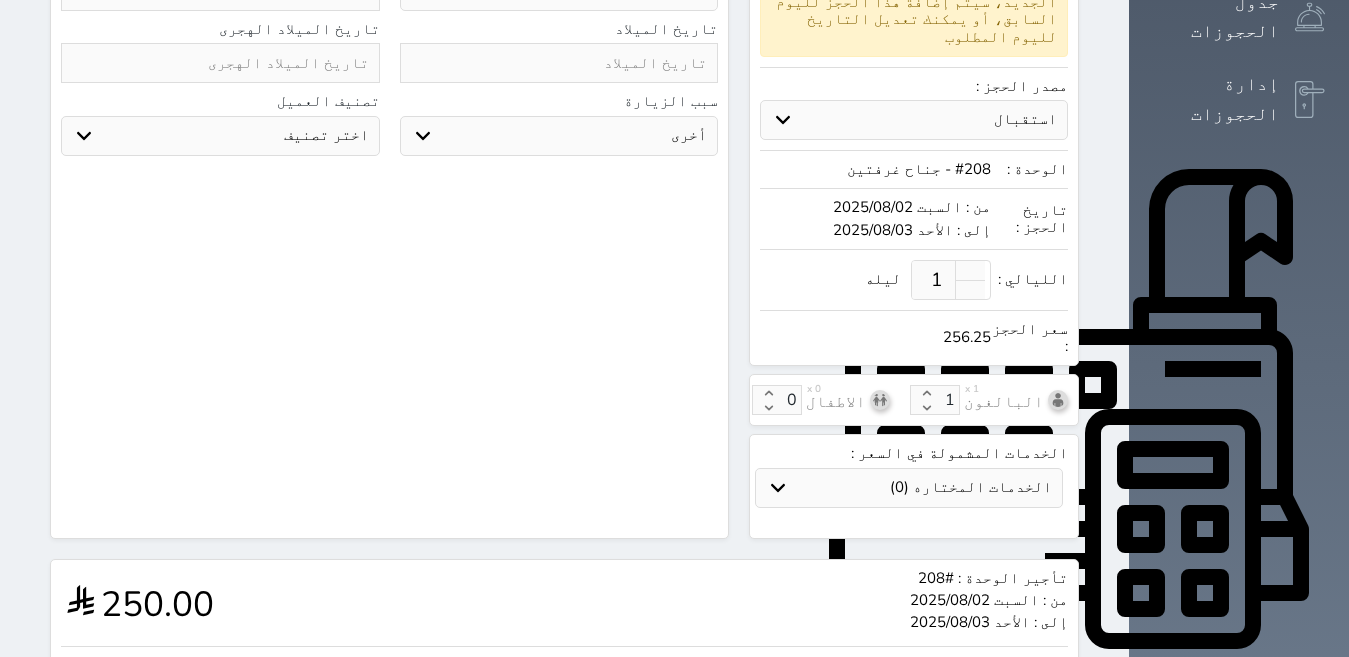 scroll, scrollTop: 652, scrollLeft: 0, axis: vertical 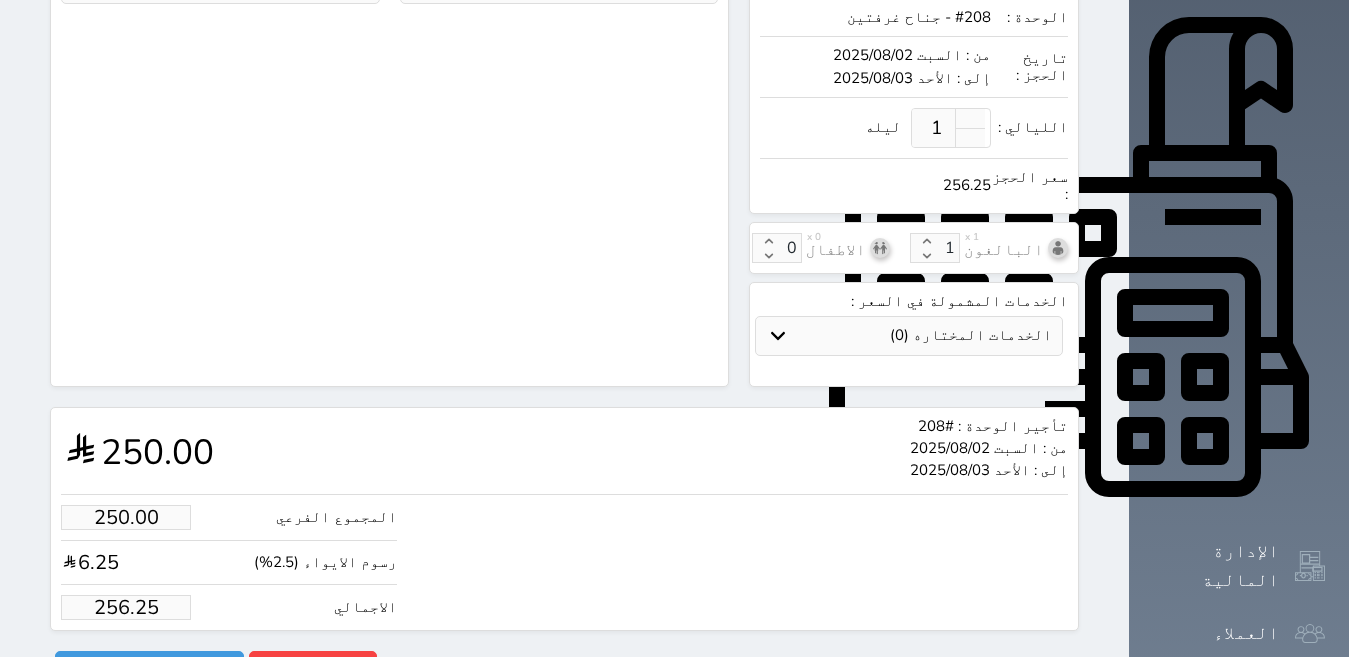 type on "78419811396907" 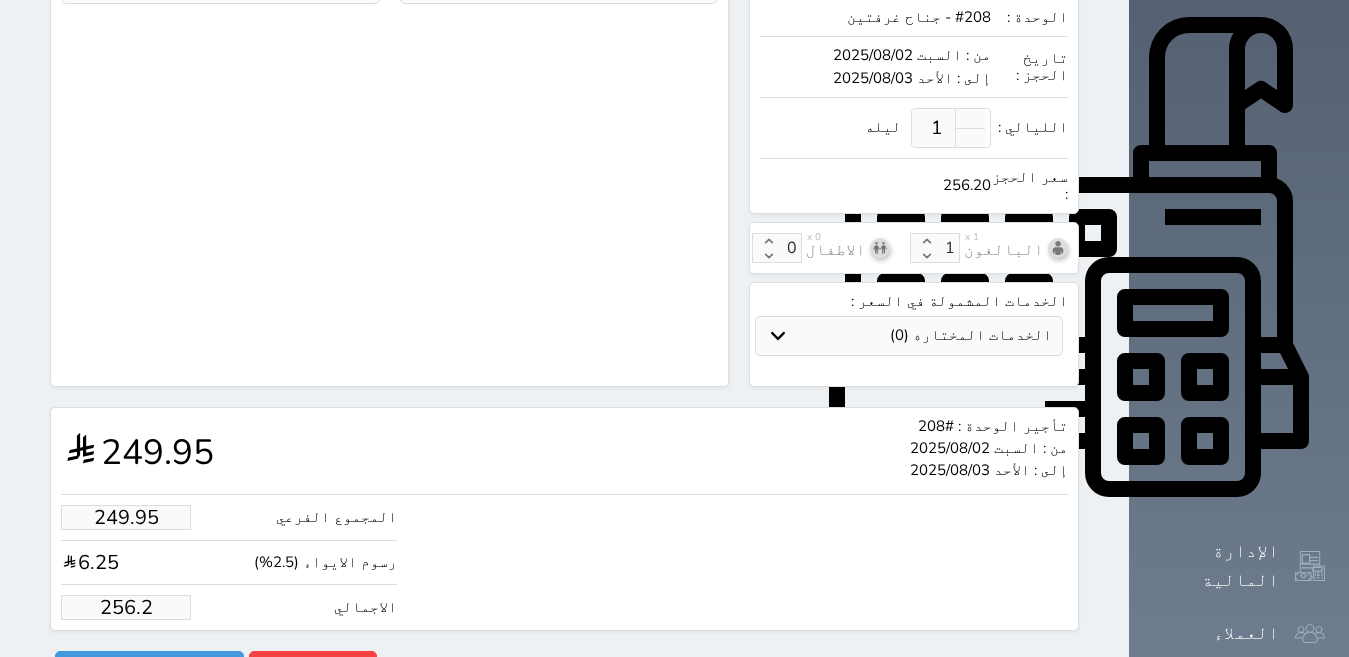 type on "249.76" 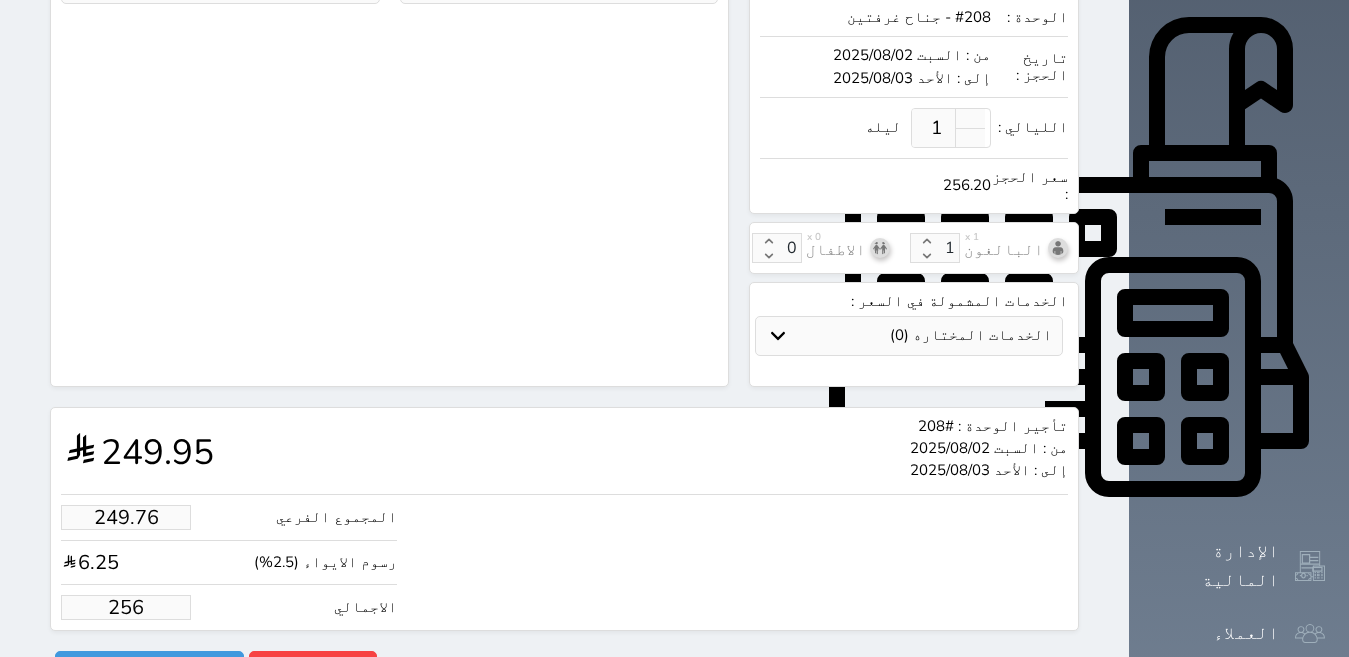type on "24.39" 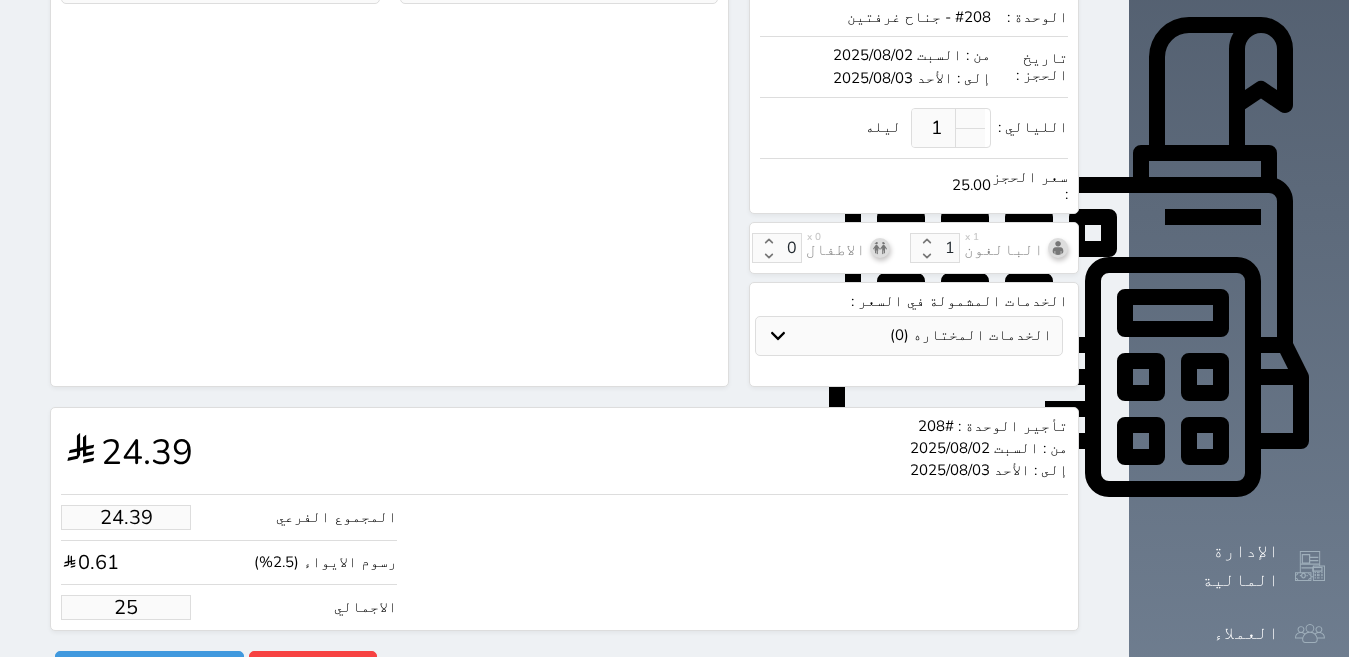 type on "1.95" 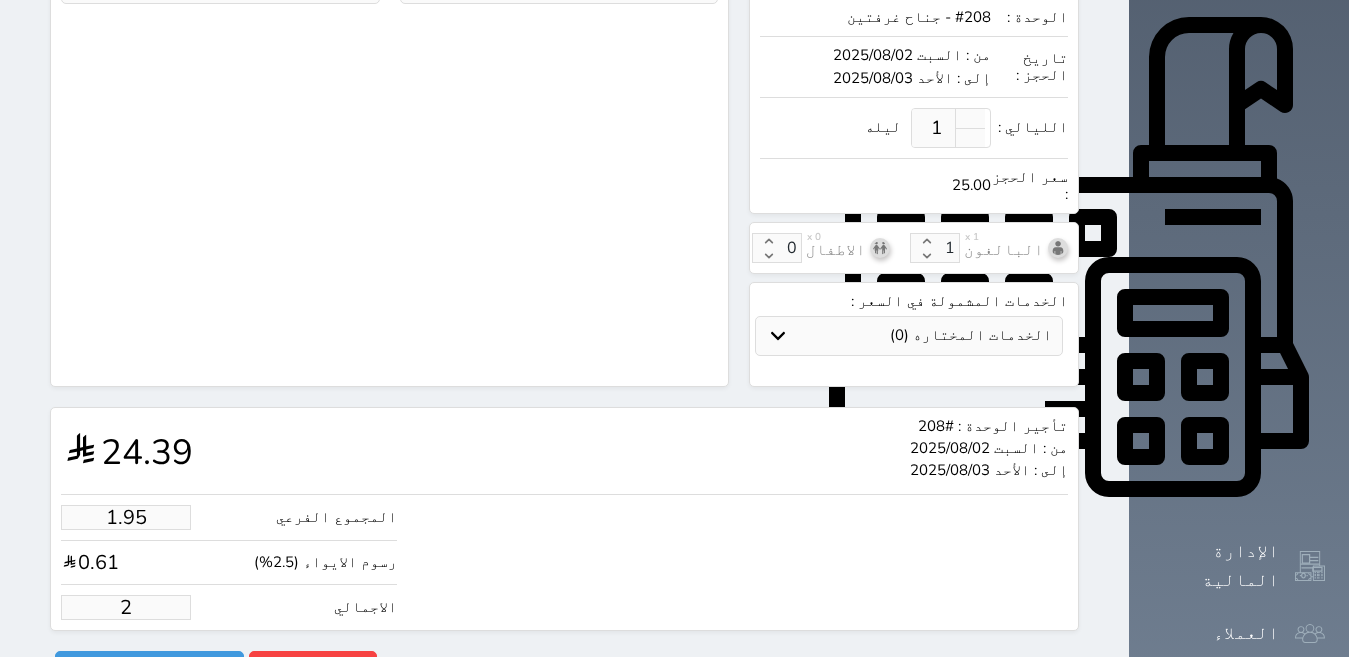 type on "1.00" 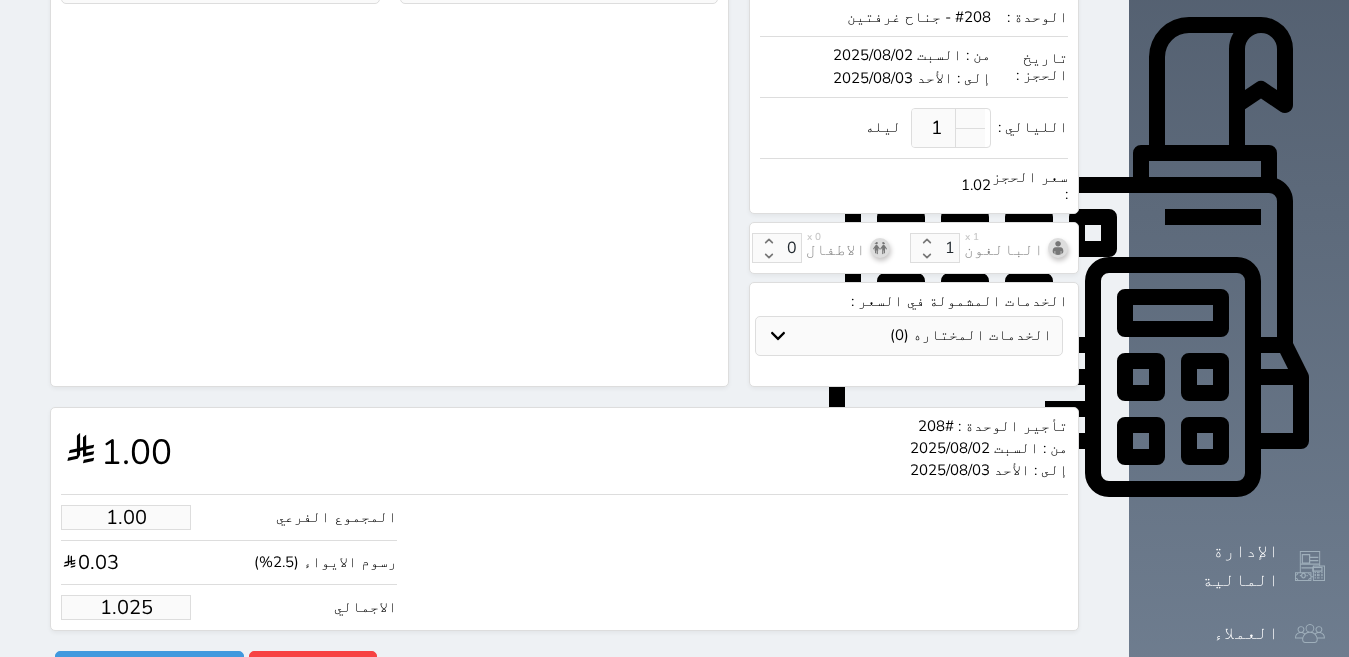 type on "1.02" 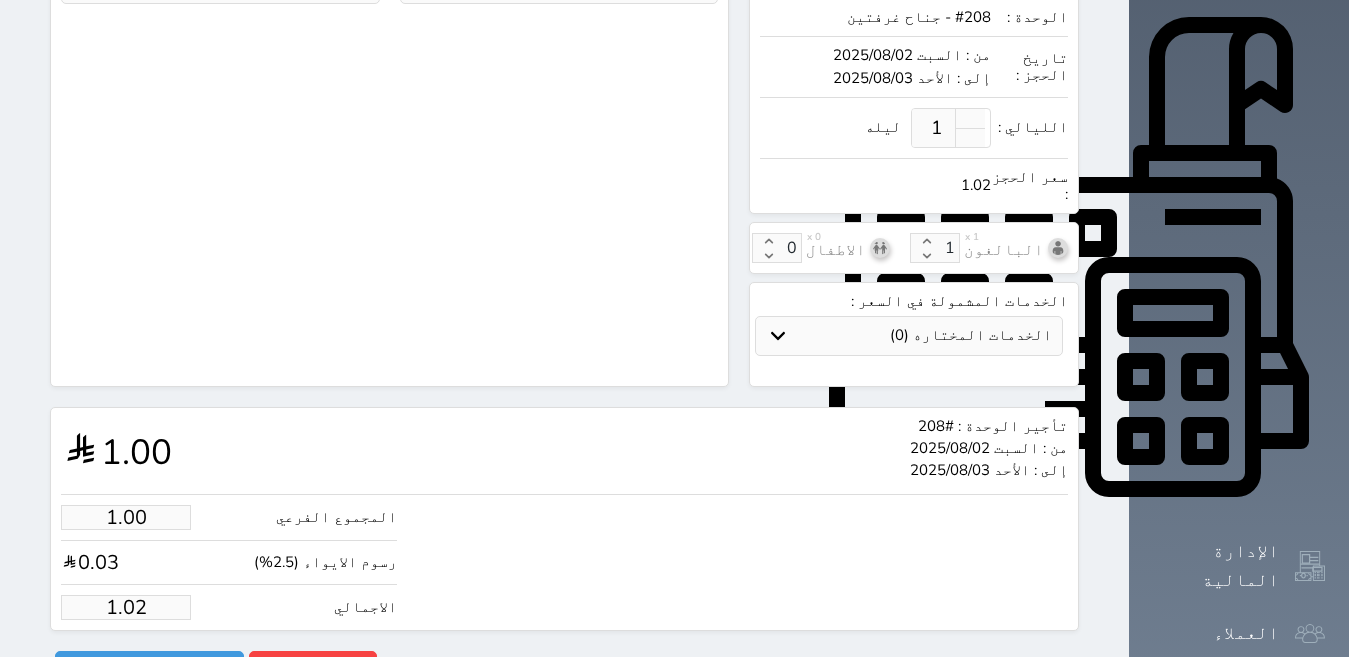 select 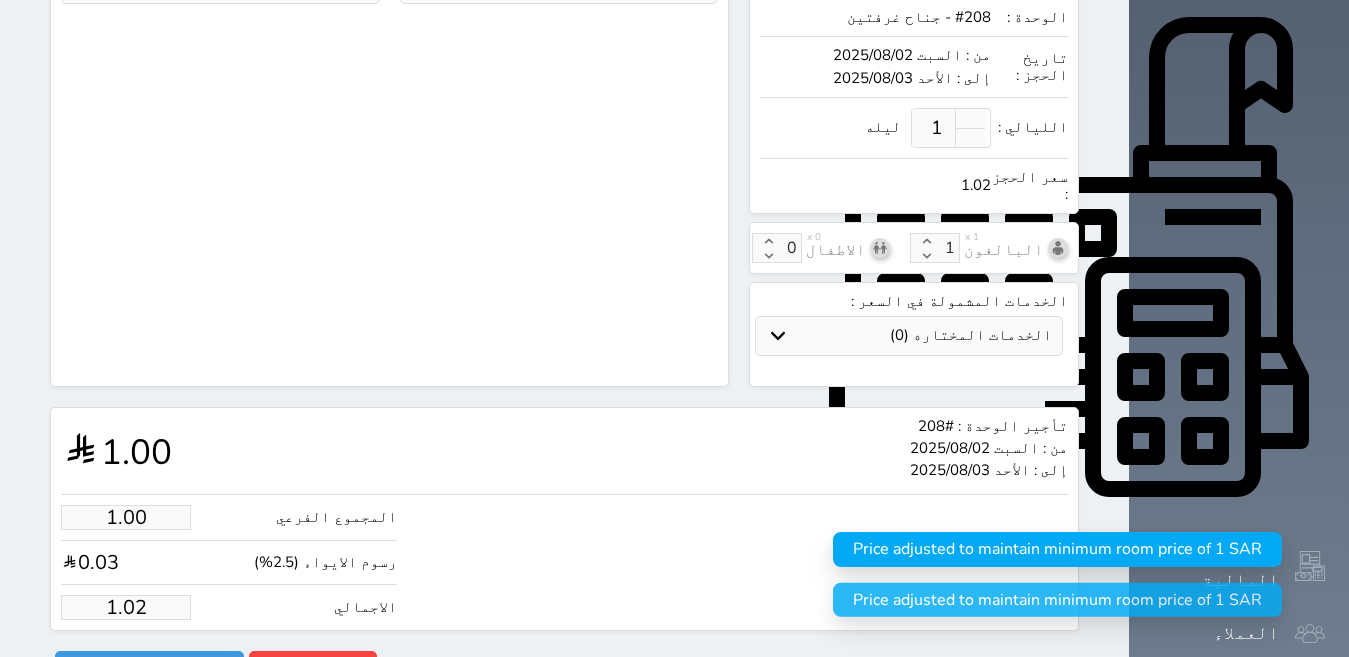 type on "1.0" 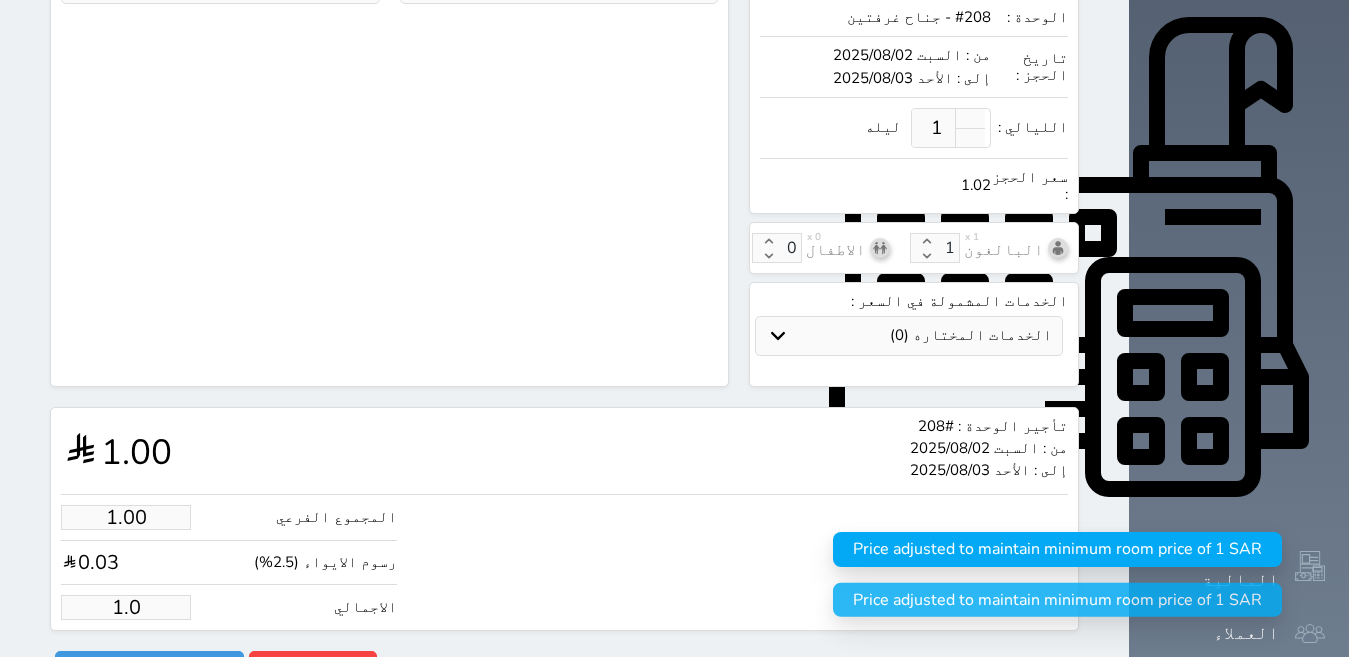 select 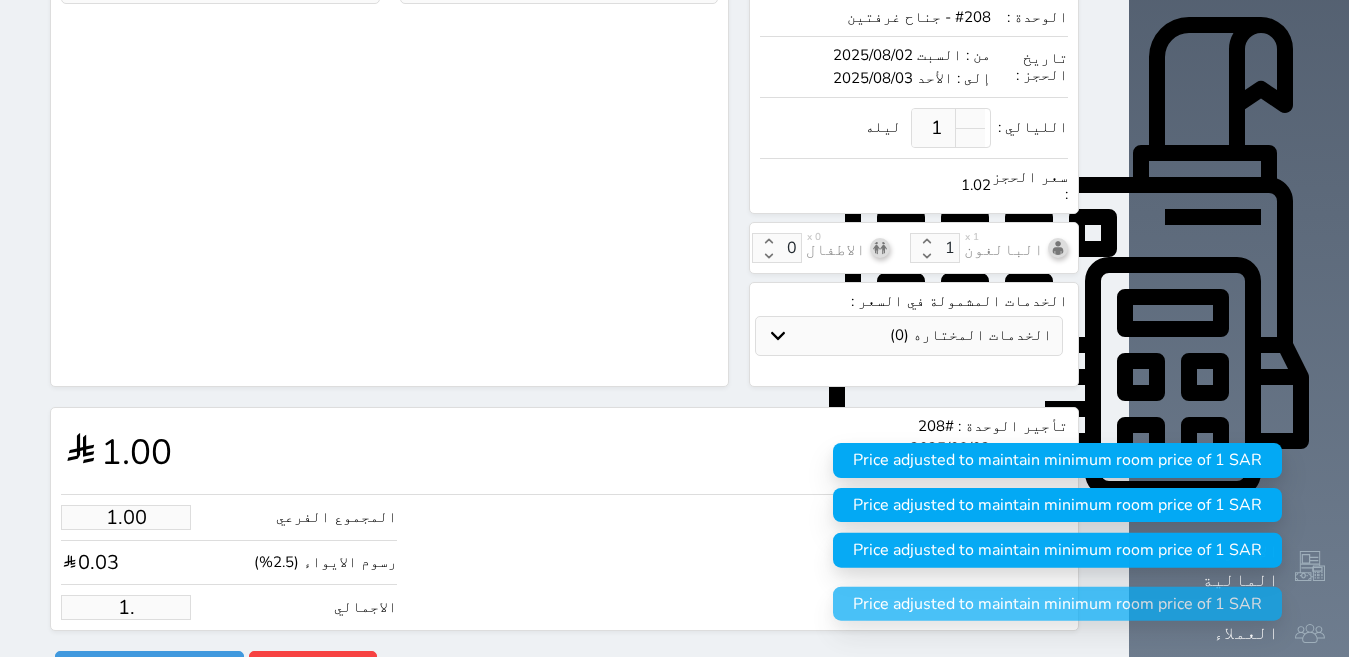 type on "1" 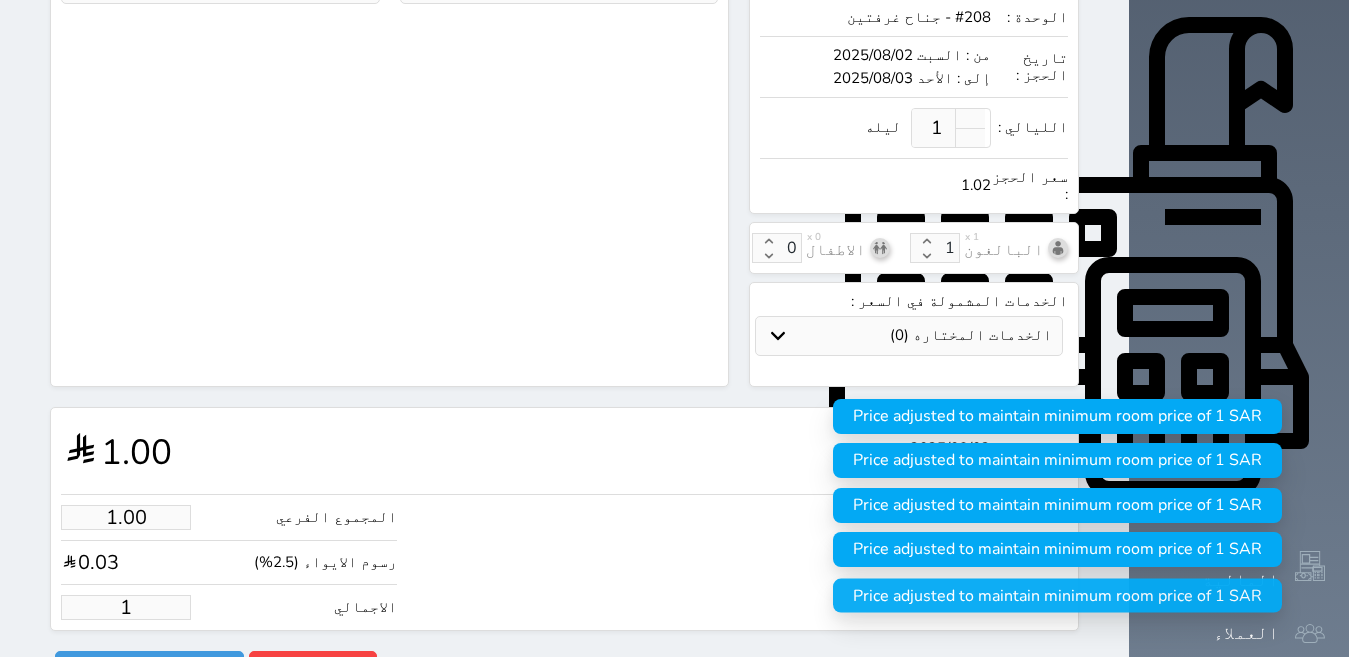 type 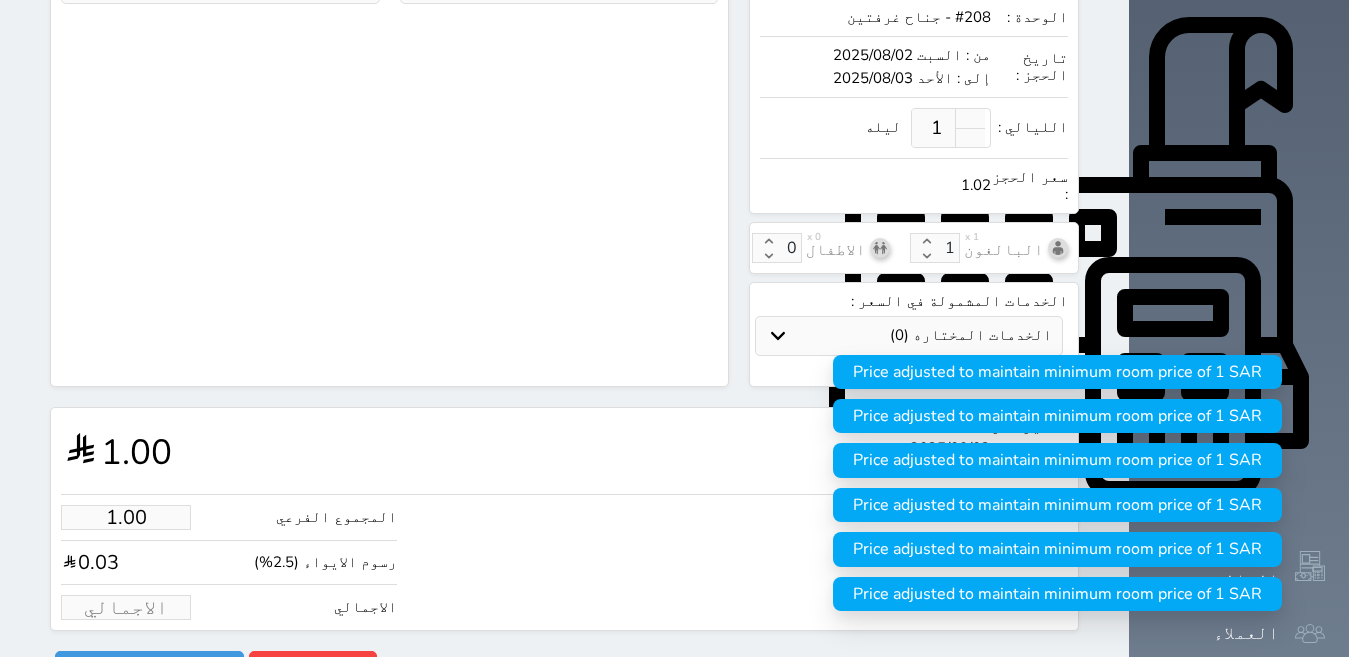 type on "1.95" 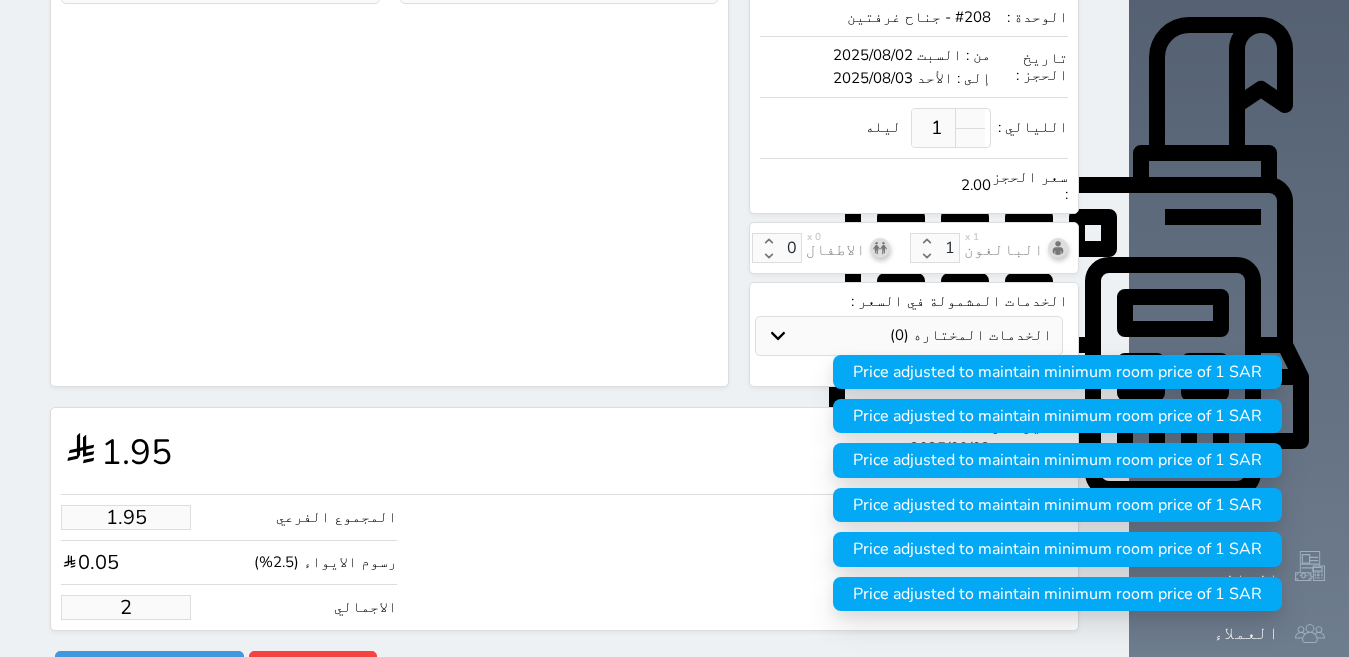 type on "19.51" 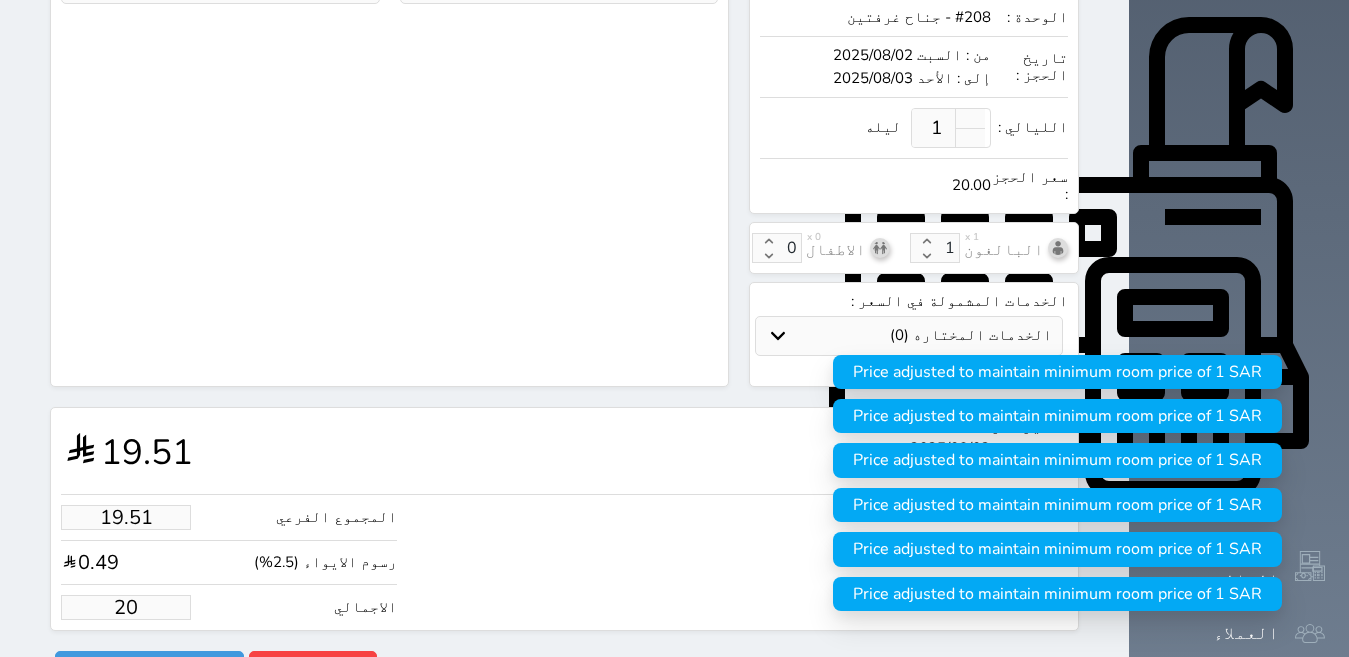 type on "195.12" 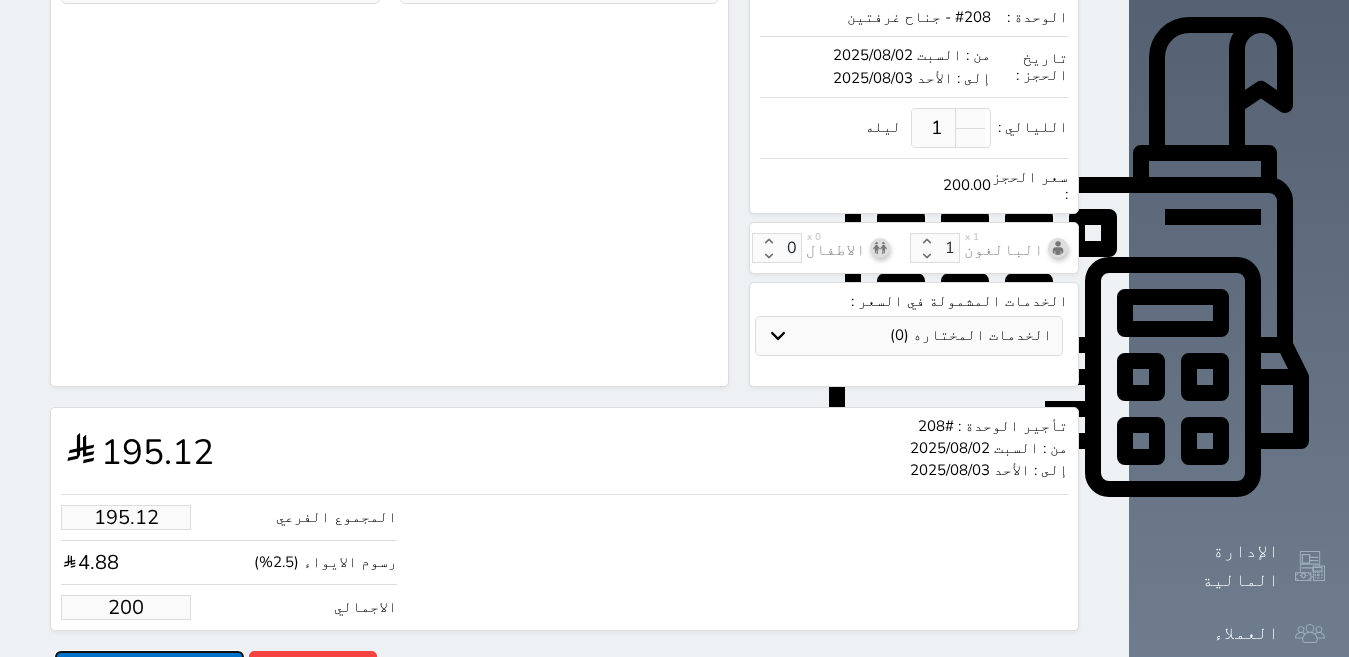 type on "200.00" 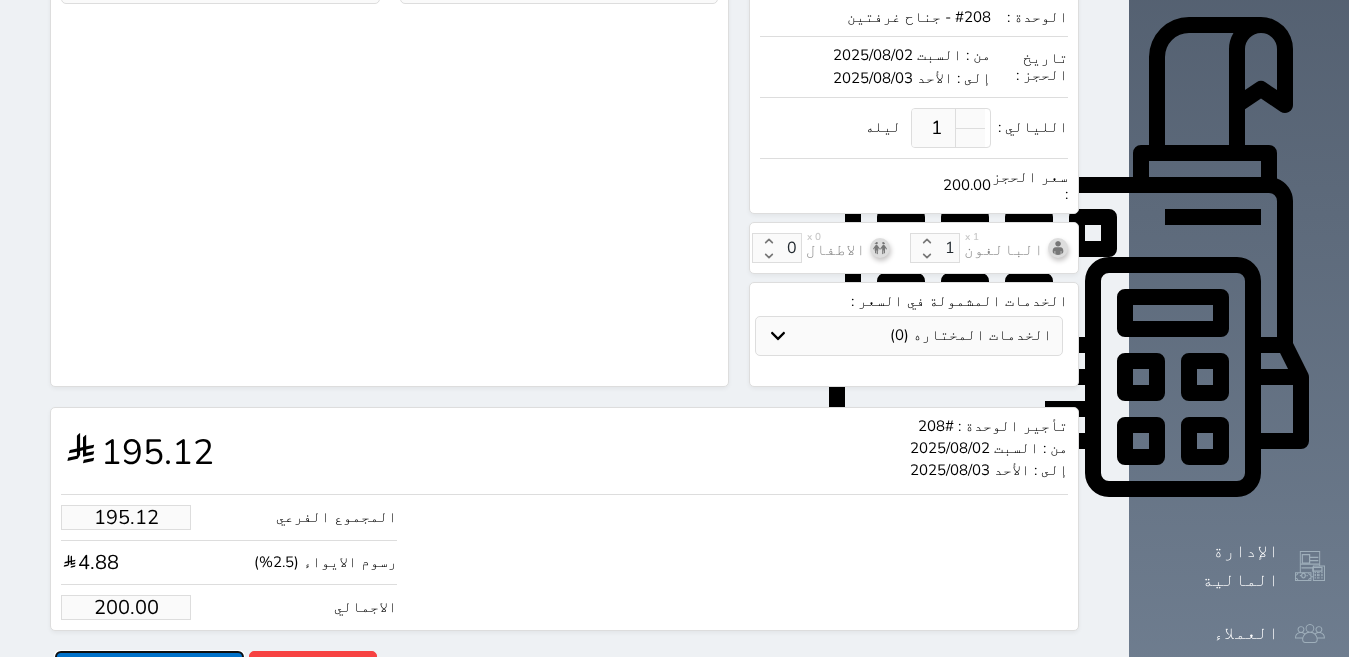 click on "حجز" at bounding box center (149, 668) 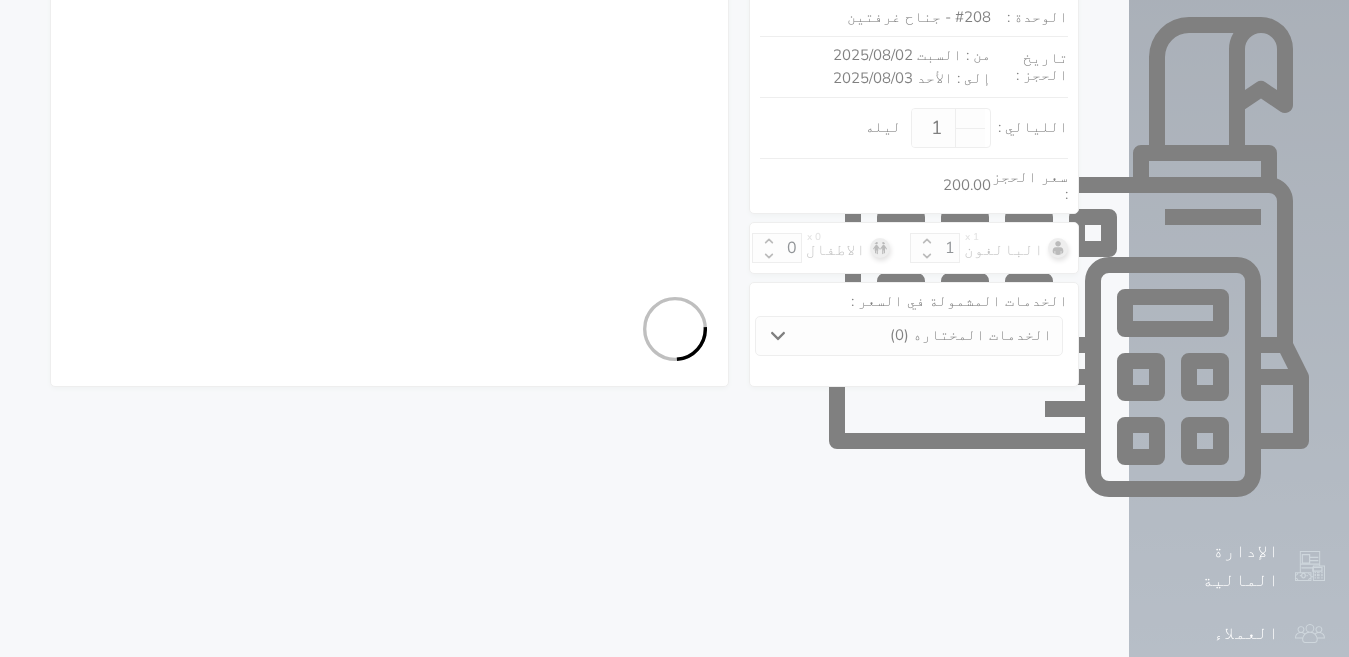 select on "2" 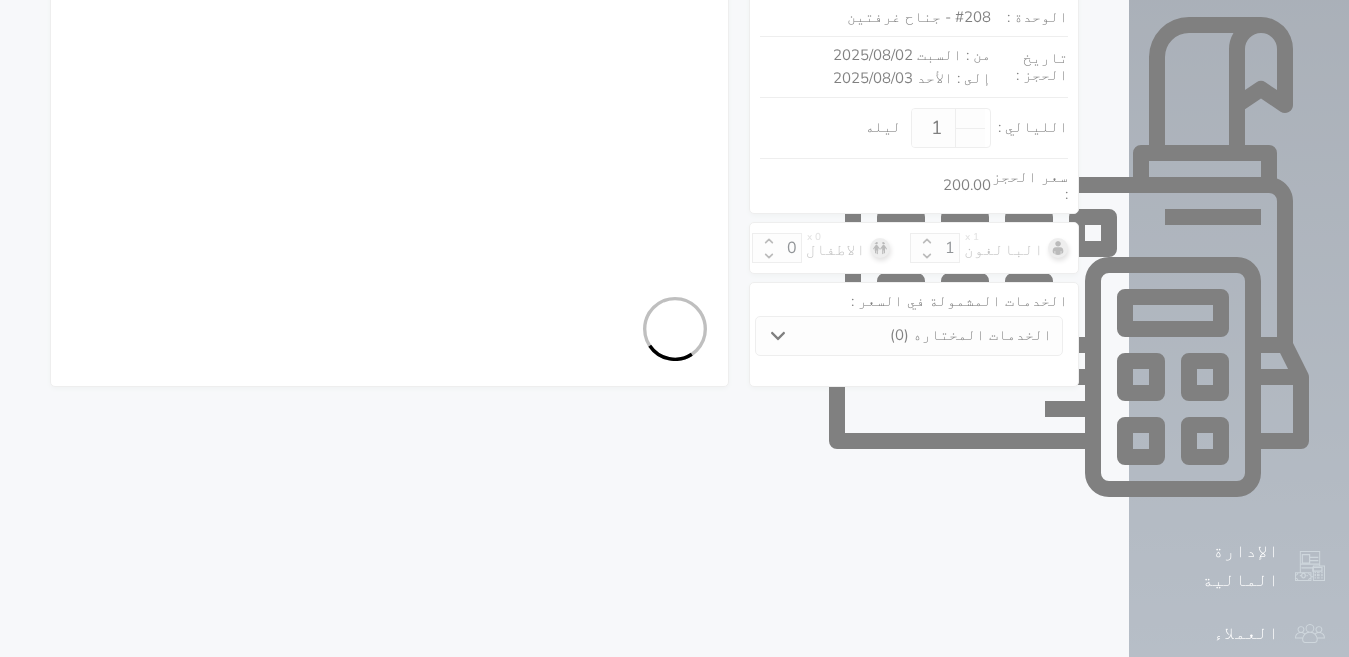 select on "7" 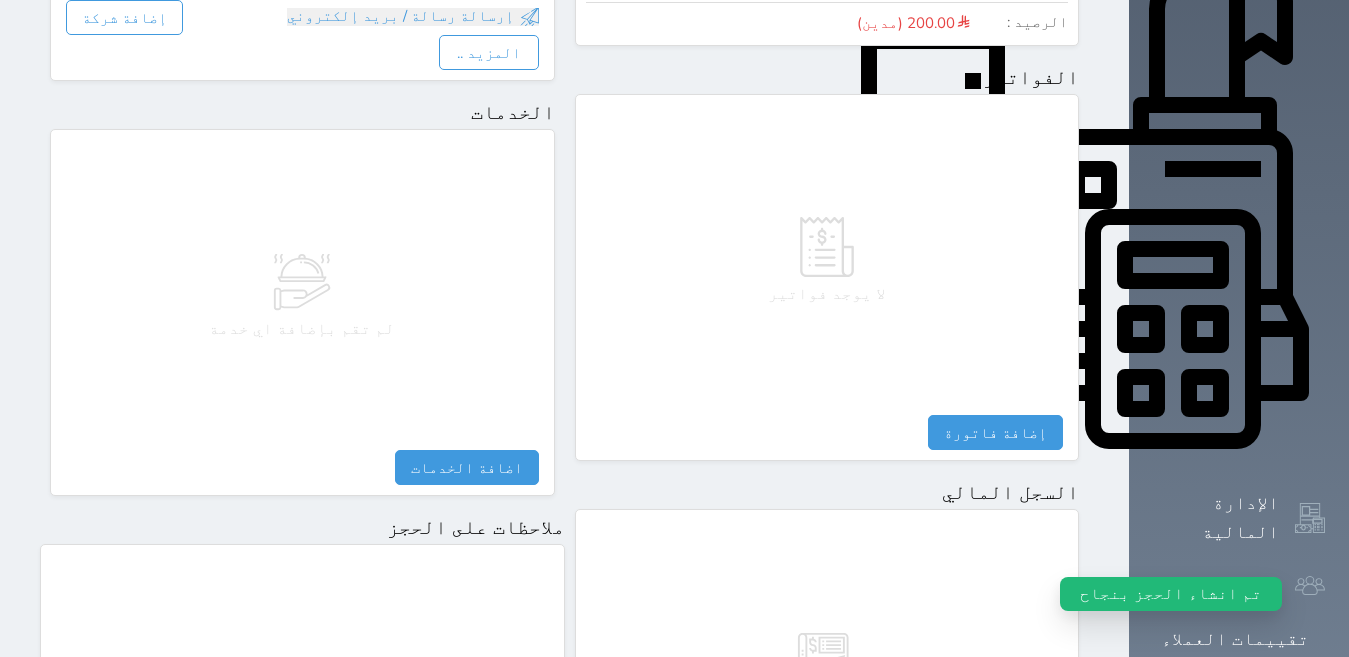 scroll, scrollTop: 800, scrollLeft: 0, axis: vertical 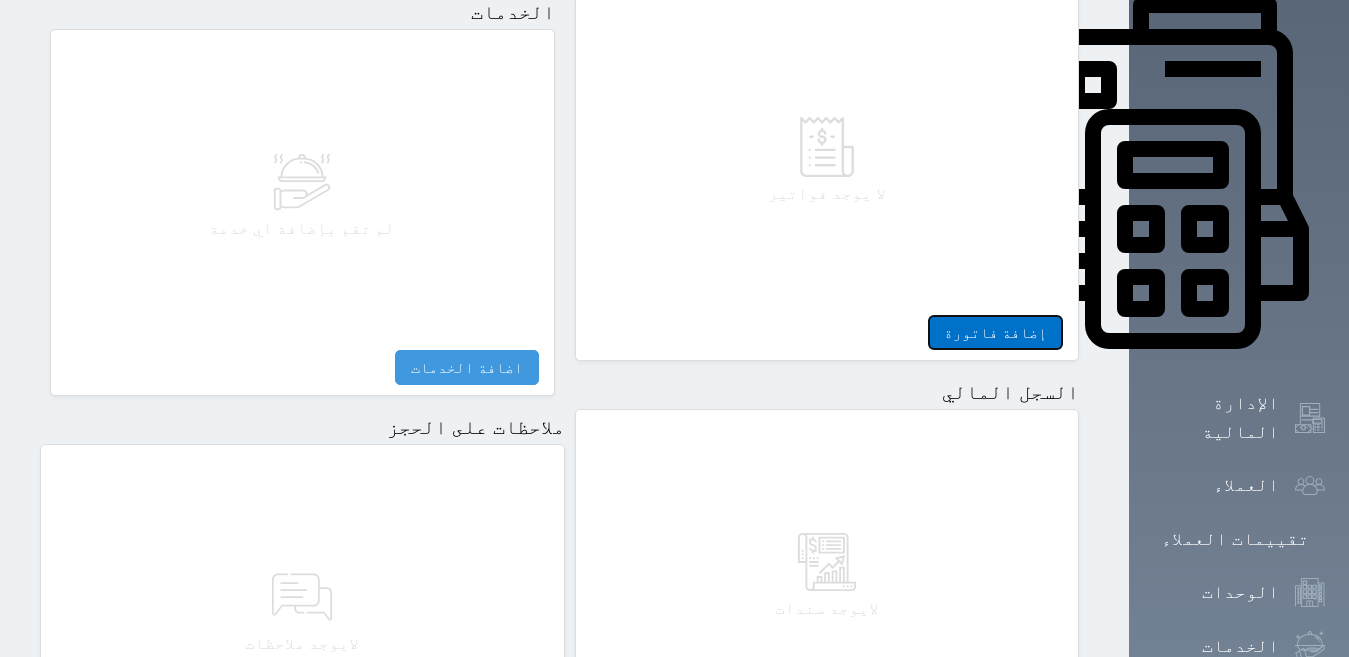 click on "إضافة فاتورة" at bounding box center (995, 332) 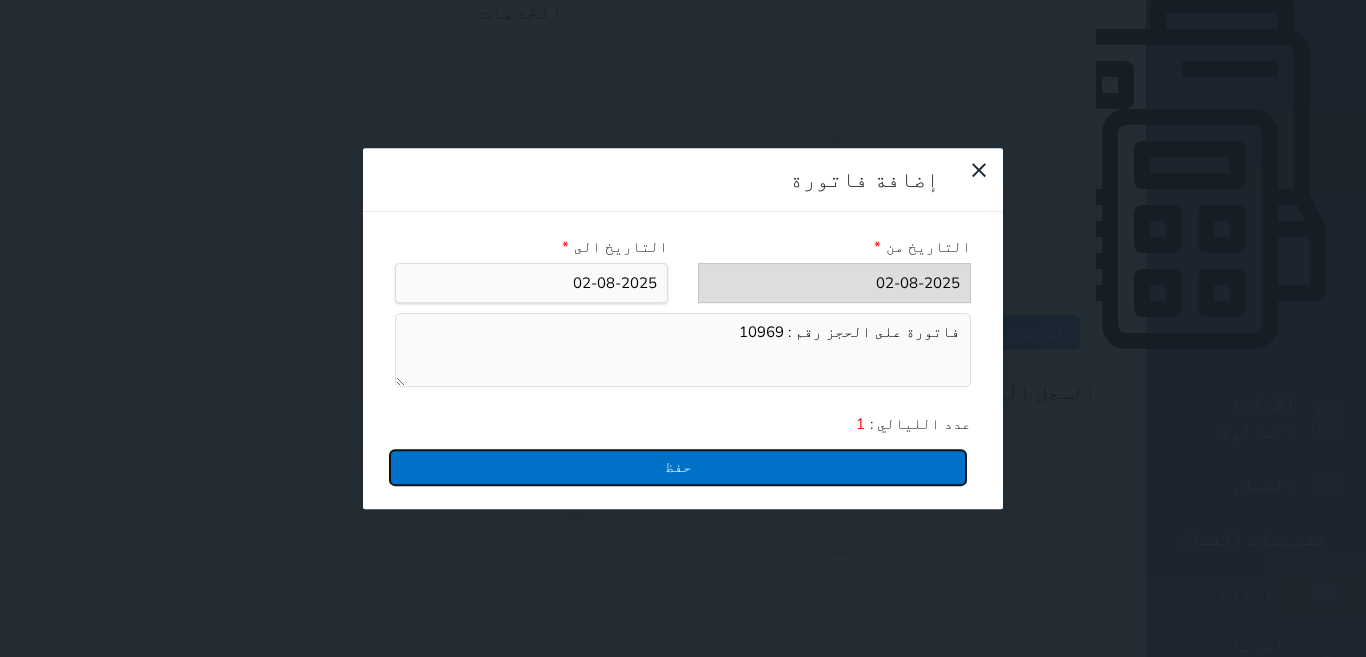 click on "حفظ" at bounding box center [678, 467] 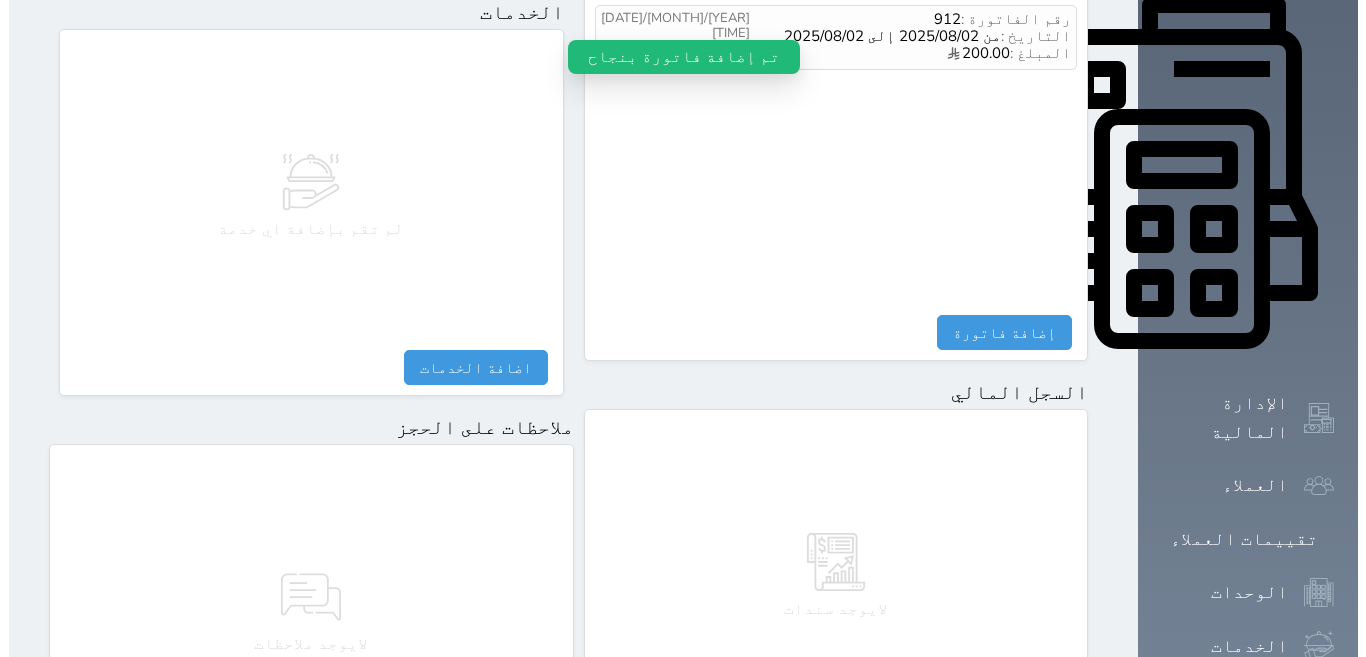 scroll, scrollTop: 500, scrollLeft: 0, axis: vertical 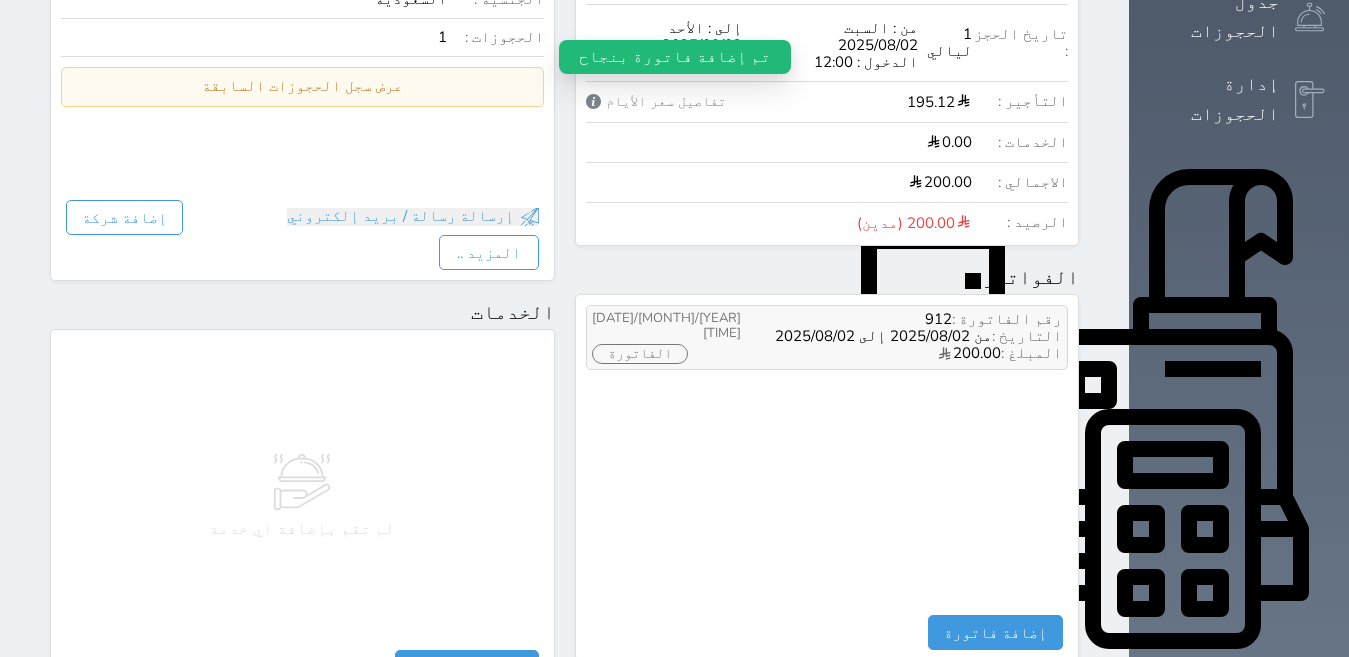 click on "الفاتورة" at bounding box center (640, 354) 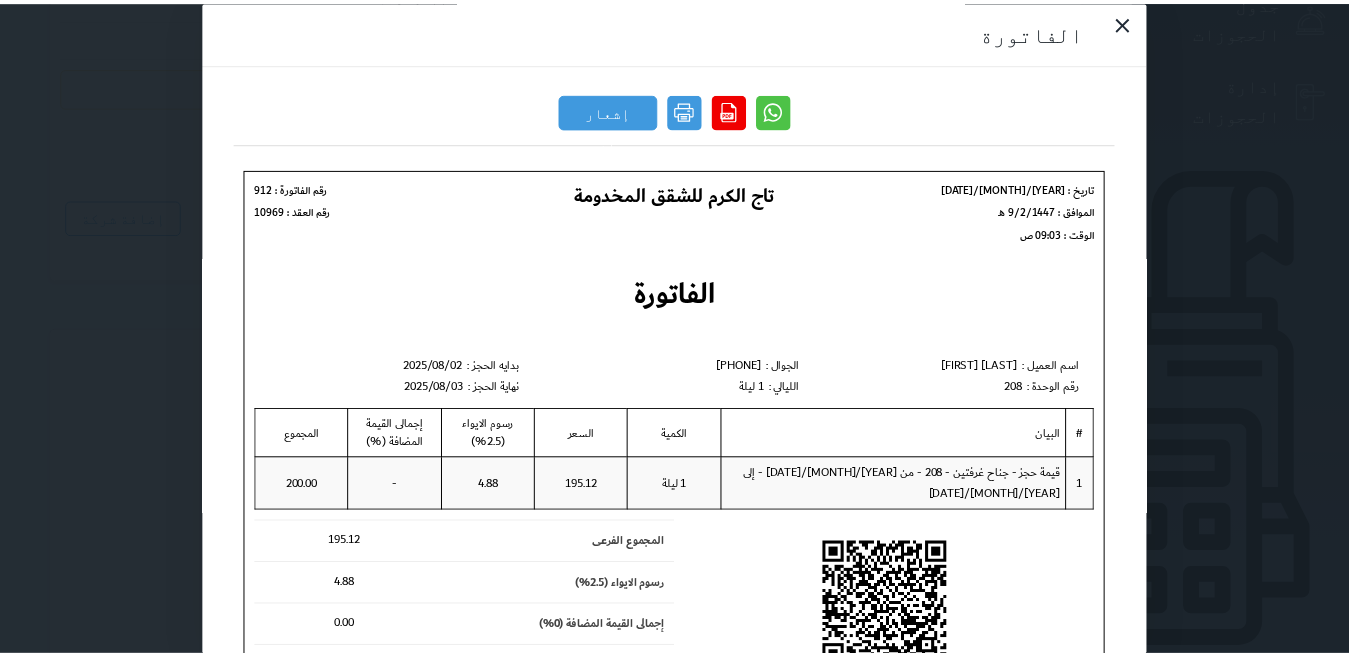 scroll, scrollTop: 0, scrollLeft: 0, axis: both 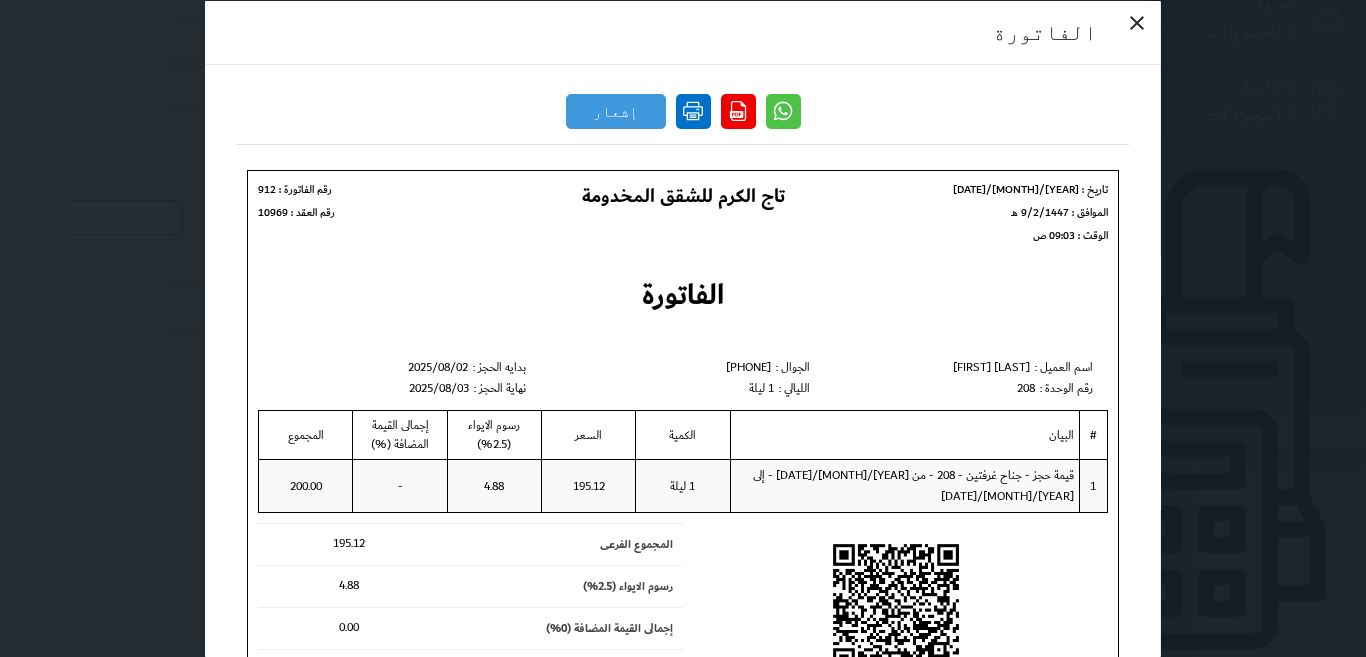 click at bounding box center (693, 110) 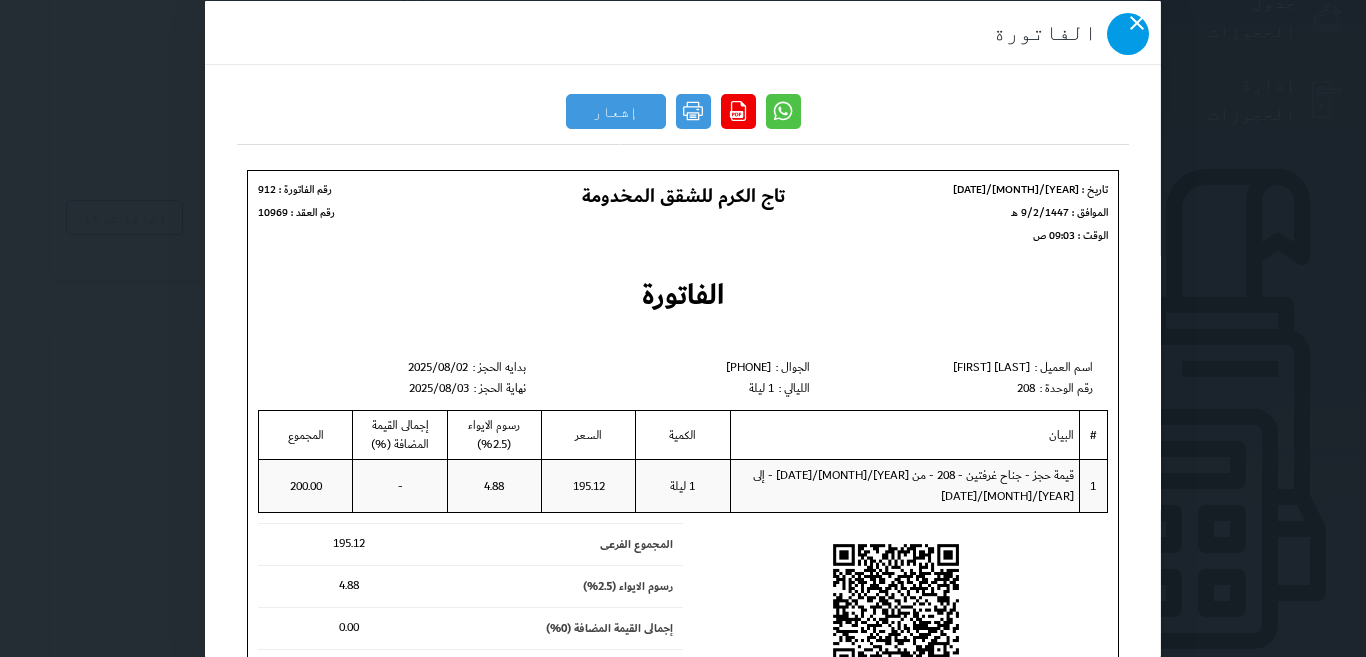 click 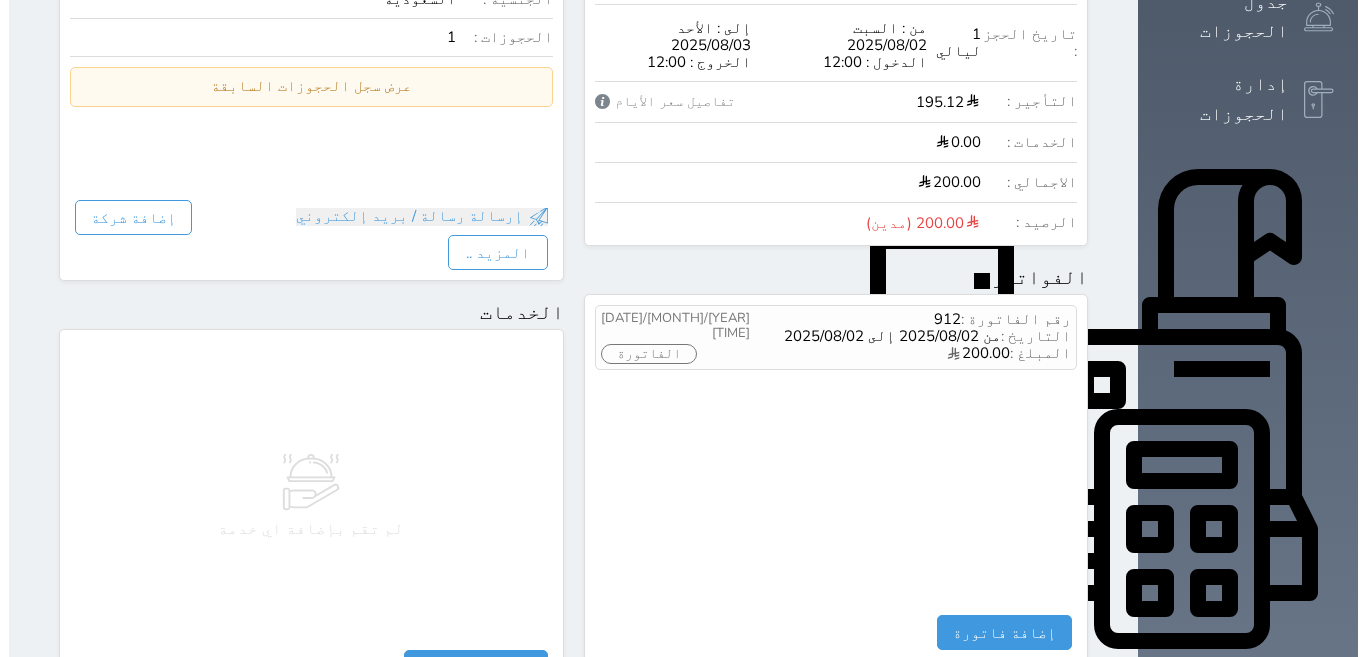 scroll, scrollTop: 0, scrollLeft: 0, axis: both 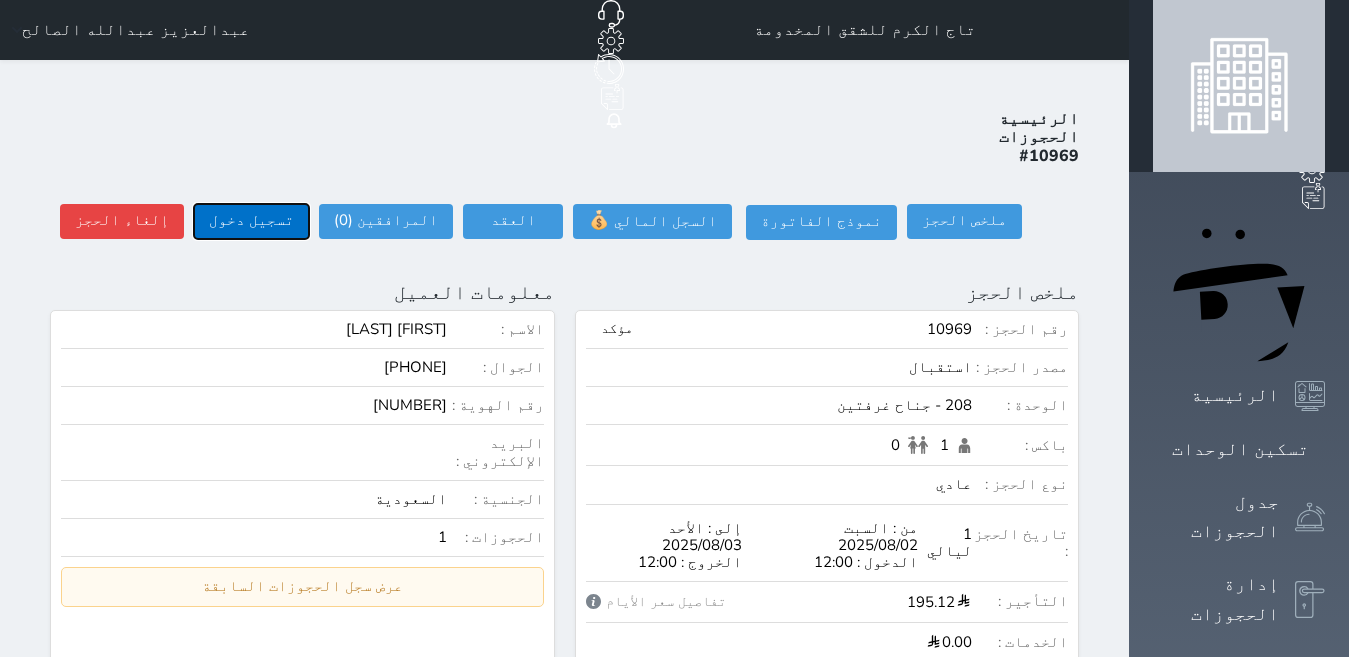 click on "تسجيل دخول" at bounding box center (251, 221) 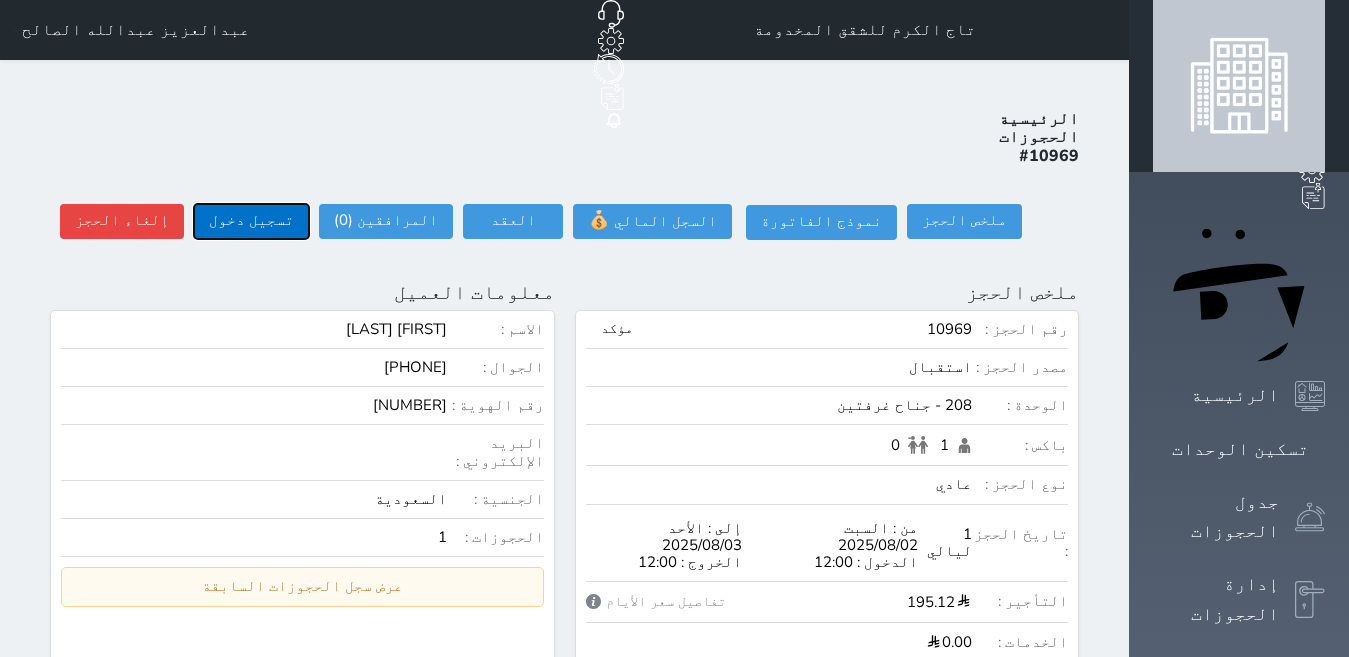click on "تسجيل دخول" at bounding box center [251, 221] 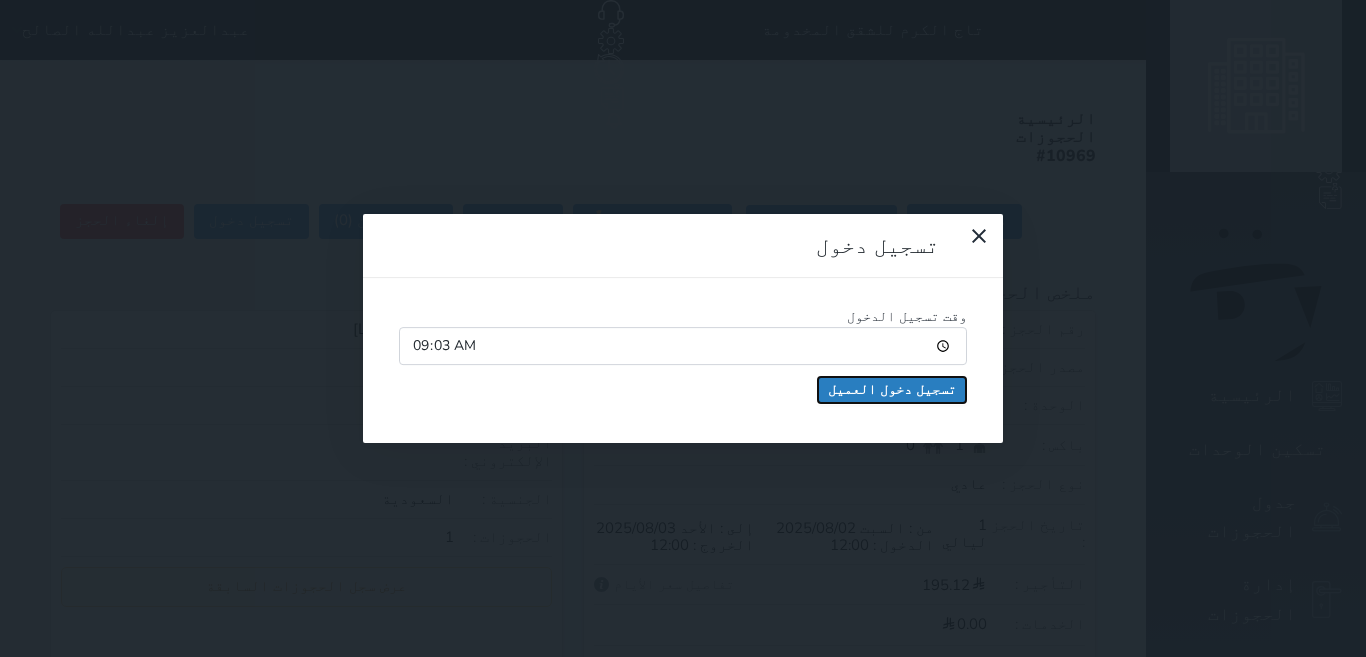 click on "تسجيل دخول العميل" at bounding box center [892, 390] 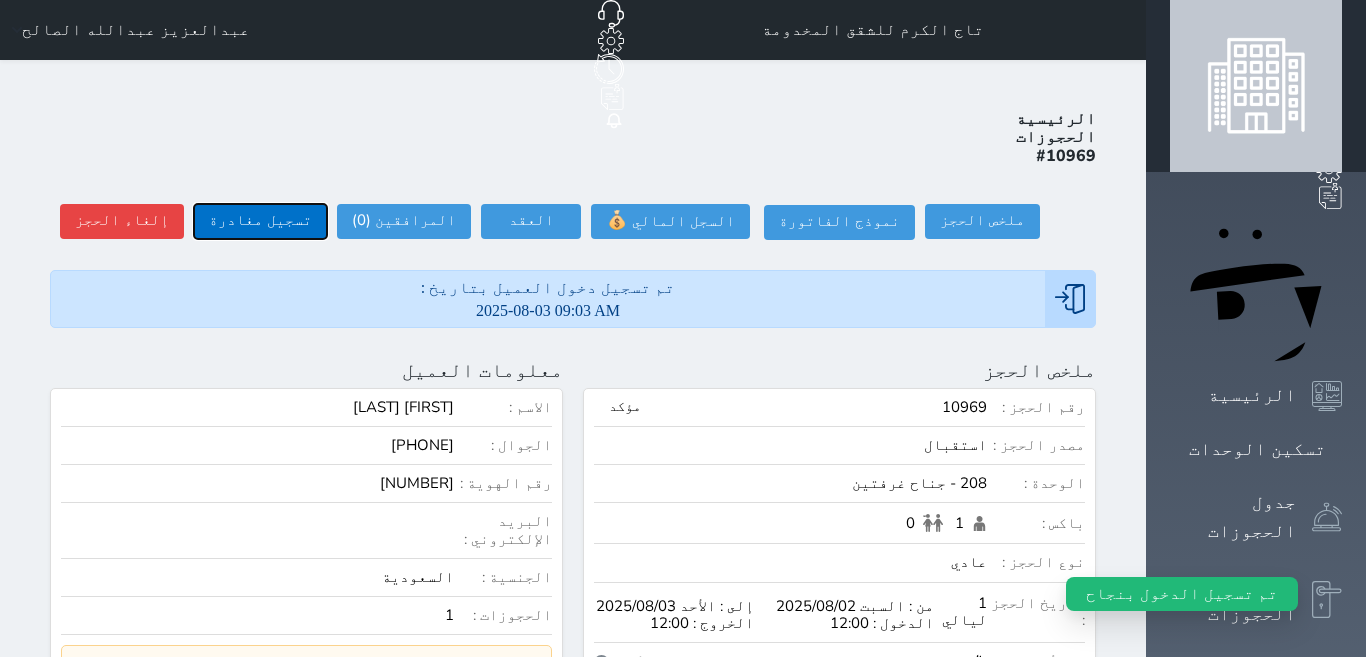 click on "تسجيل مغادرة" at bounding box center (260, 221) 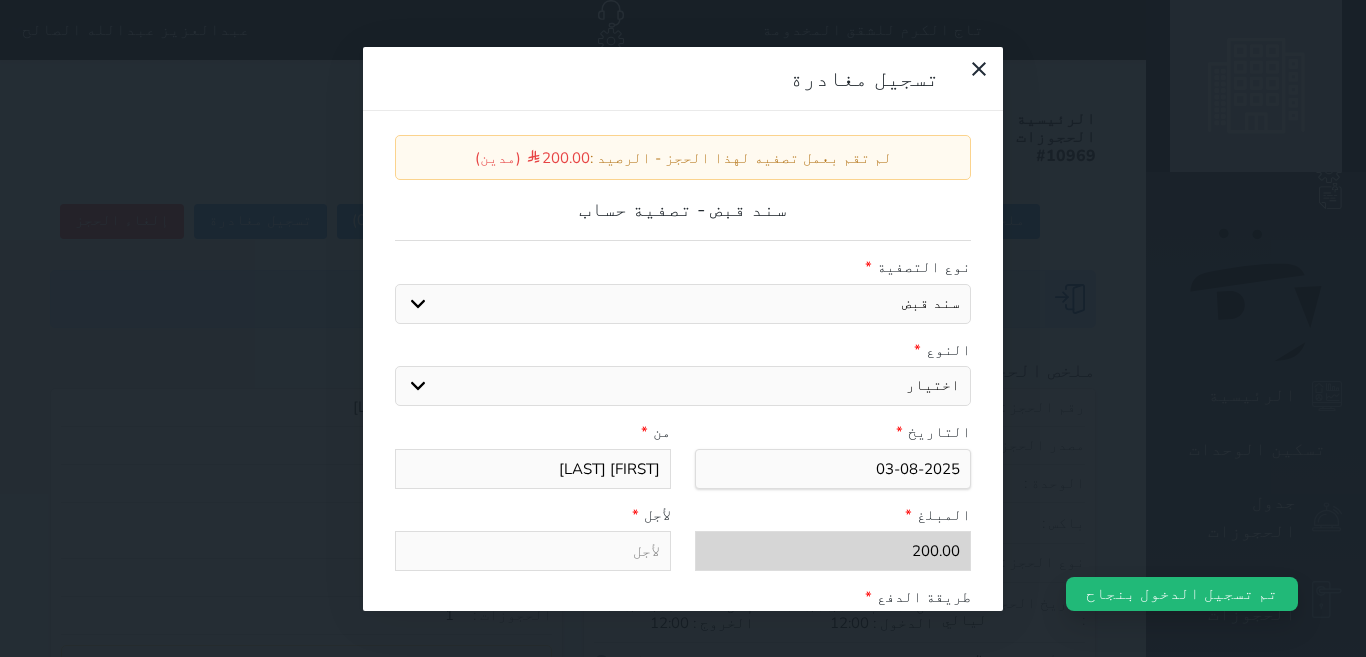 click on "اختيار   مقبوضات عامة
قيمة إيجار
فواتير
عربون
لا ينطبق
آخر
مغسلة
واي فاي - الإنترنت
مواقف السيارات
طعام
الأغذية والمشروبات
مشروبات
المشروبات الباردة
المشروبات الساخنة
الإفطار
غداء
عشاء
مخبز و كعك
حمام سباحة
الصالة الرياضية
سبا و خدمات الجمال
اختيار وإسقاط (خدمات النقل)
ميني بار
كابل - تلفزيون
سرير إضافي
تصفيف الشعر
التسوق" at bounding box center [683, 386] 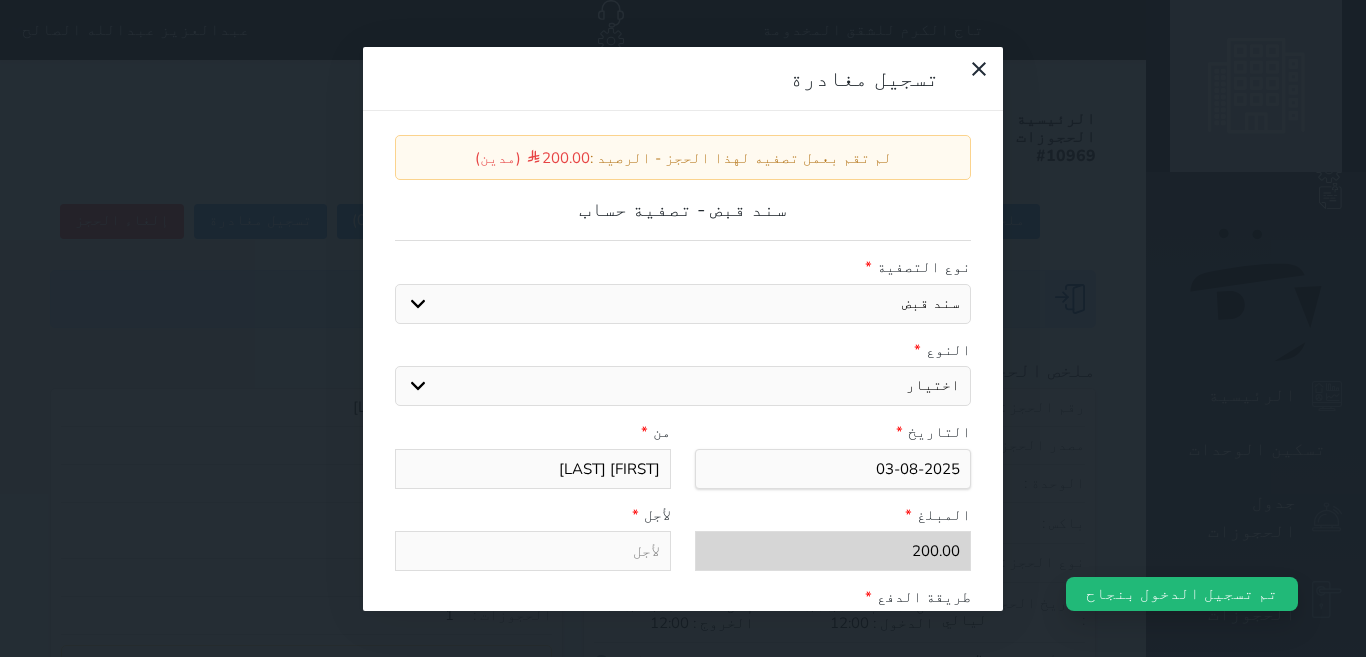 select on "14930" 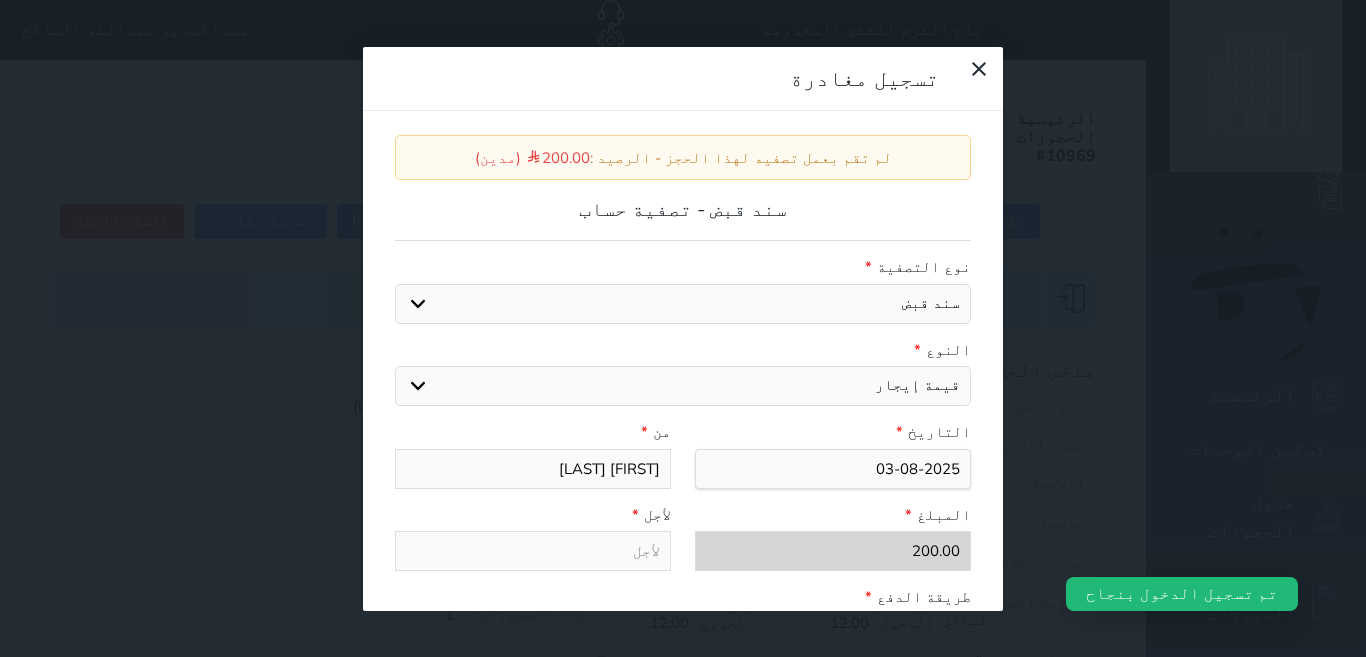 click on "اختيار   مقبوضات عامة
قيمة إيجار
فواتير
عربون
لا ينطبق
آخر
مغسلة
واي فاي - الإنترنت
مواقف السيارات
طعام
الأغذية والمشروبات
مشروبات
المشروبات الباردة
المشروبات الساخنة
الإفطار
غداء
عشاء
مخبز و كعك
حمام سباحة
الصالة الرياضية
سبا و خدمات الجمال
اختيار وإسقاط (خدمات النقل)
ميني بار
كابل - تلفزيون
سرير إضافي
تصفيف الشعر
التسوق" at bounding box center (683, 386) 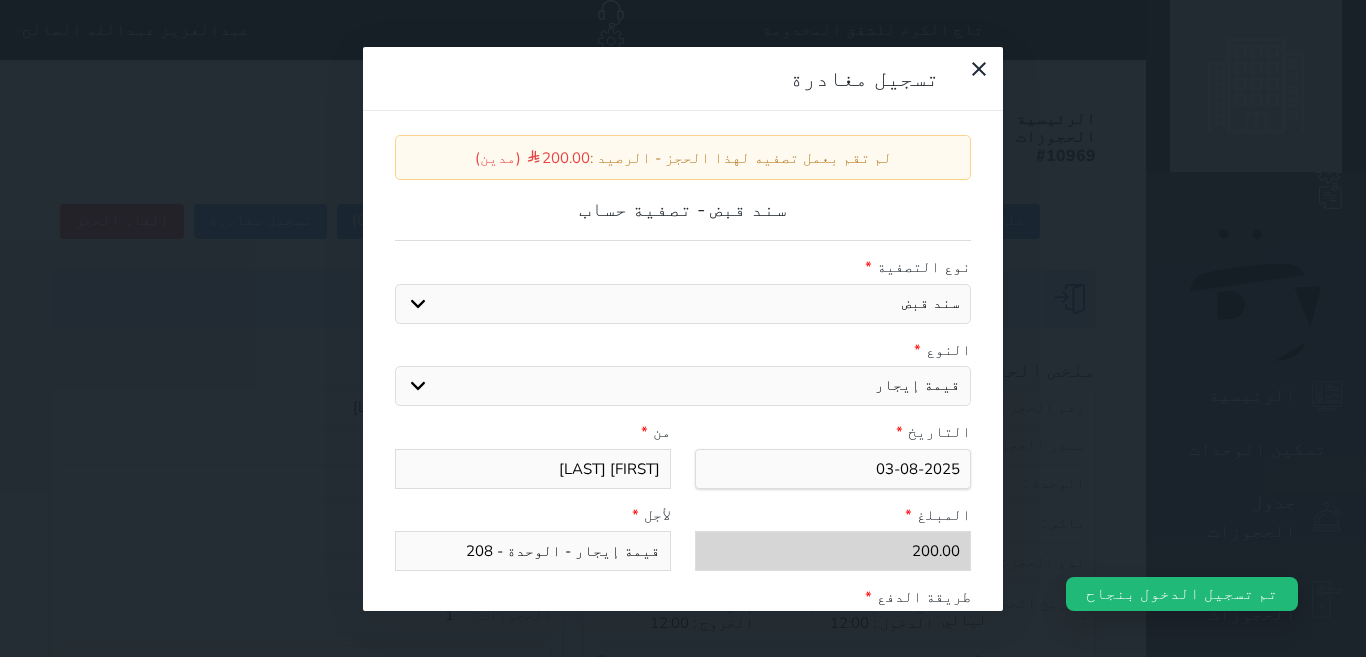 click on "قيمة إيجار - الوحدة - 208" at bounding box center (533, 551) 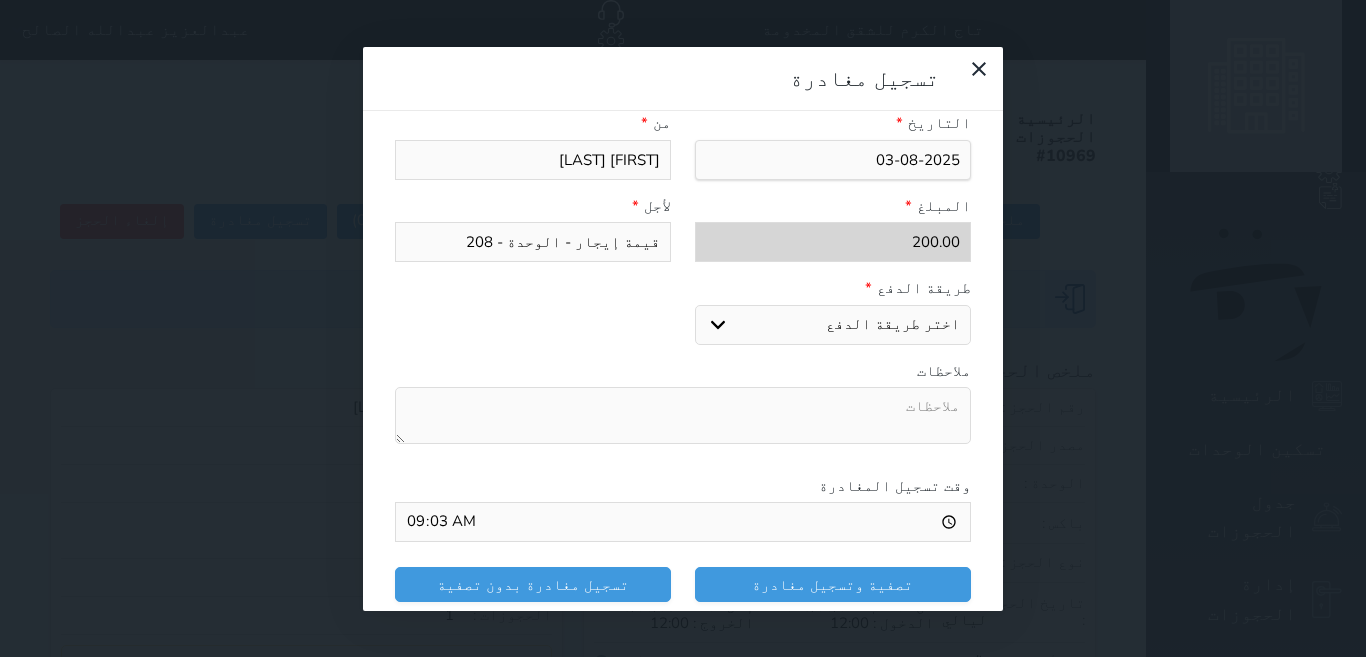 drag, startPoint x: 943, startPoint y: 277, endPoint x: 943, endPoint y: 298, distance: 21 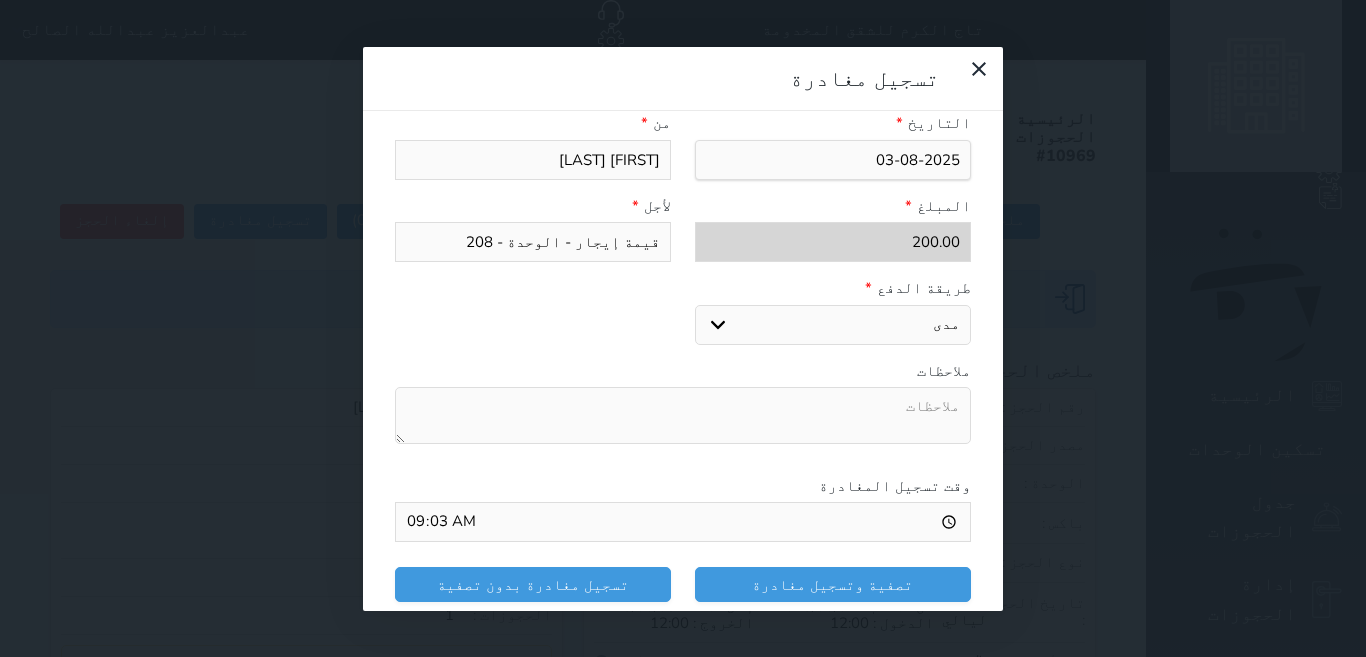 click on "اختر طريقة الدفع   دفع نقدى   تحويل بنكى   مدى   بطاقة ائتمان" at bounding box center (833, 325) 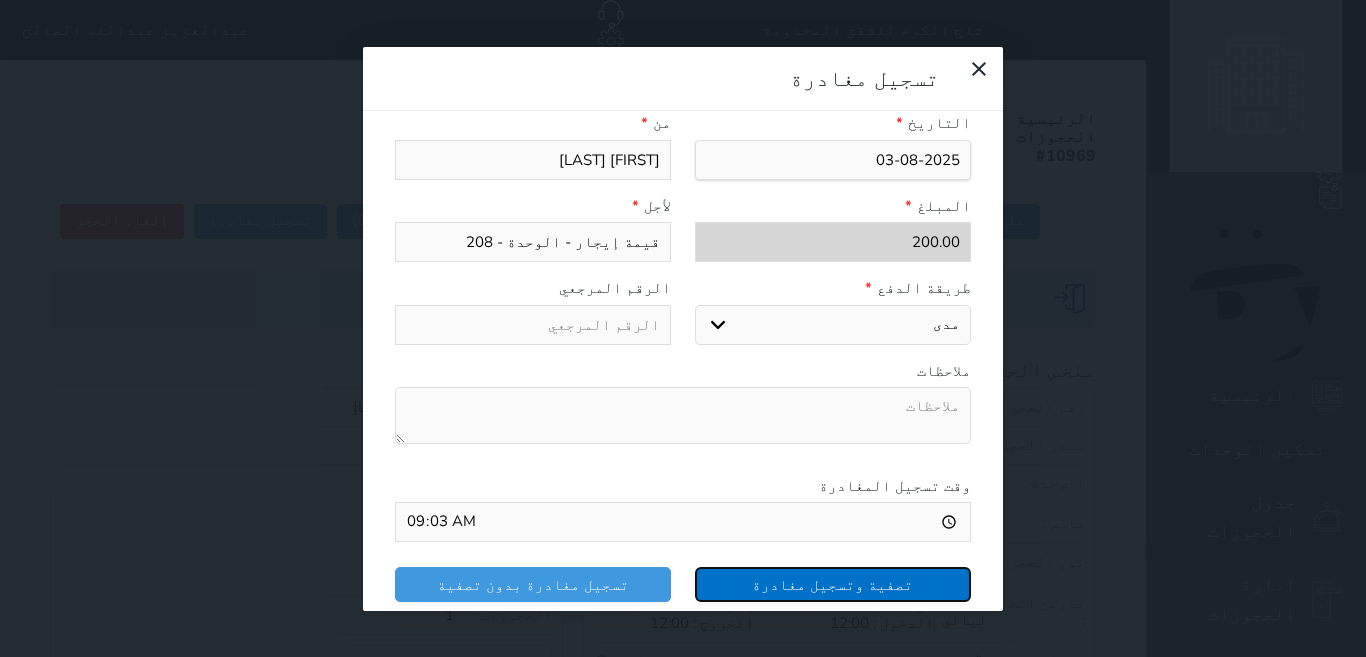 click on "تصفية وتسجيل مغادرة" at bounding box center [833, 584] 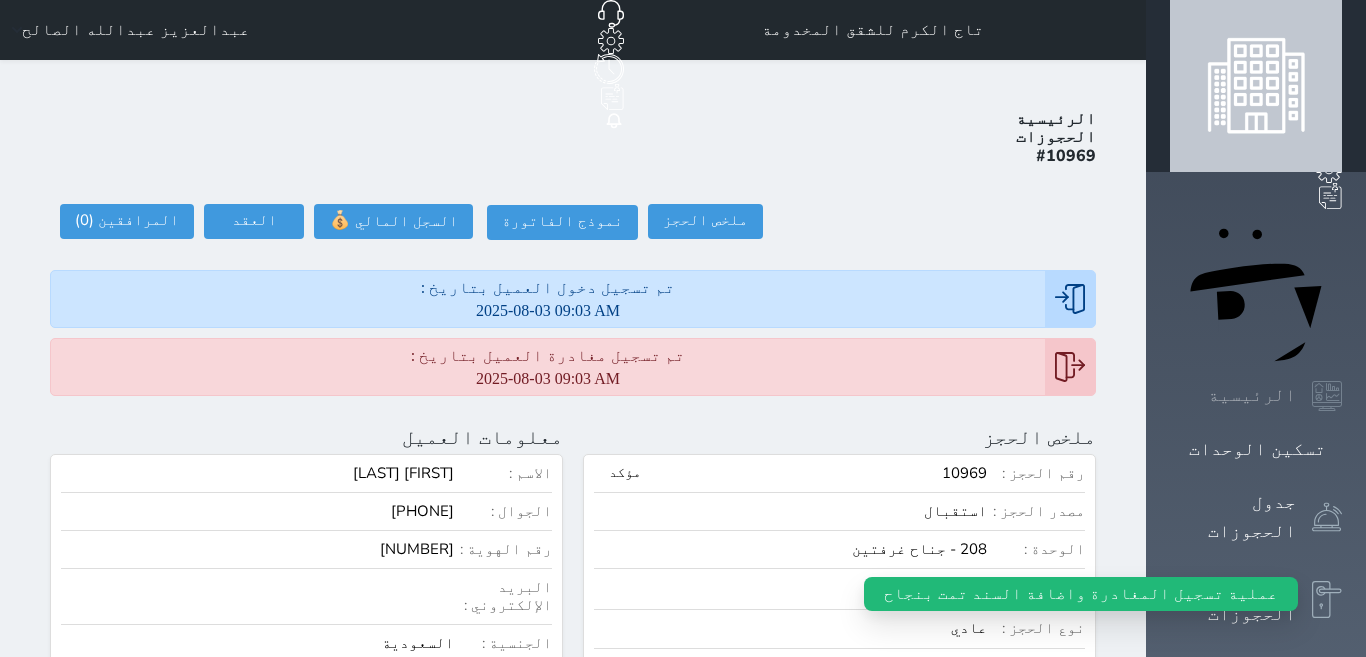click on "الرئيسية" at bounding box center (1252, 395) 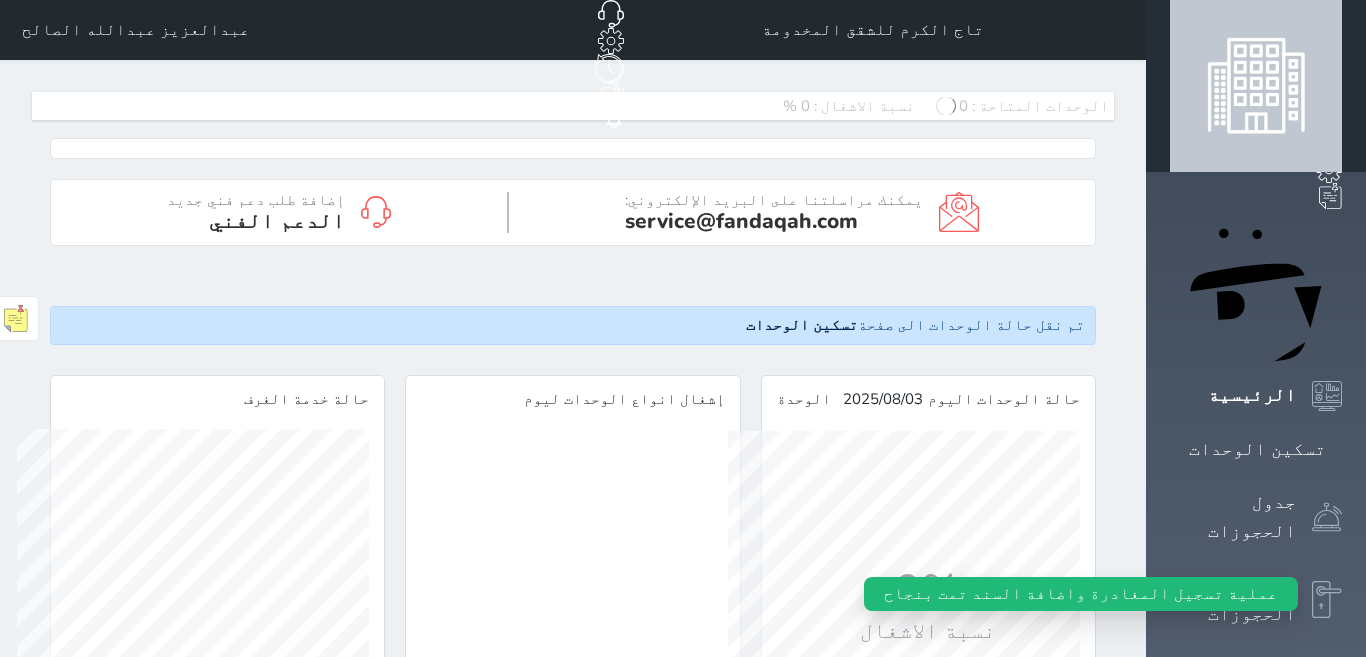 scroll, scrollTop: 999648, scrollLeft: 999648, axis: both 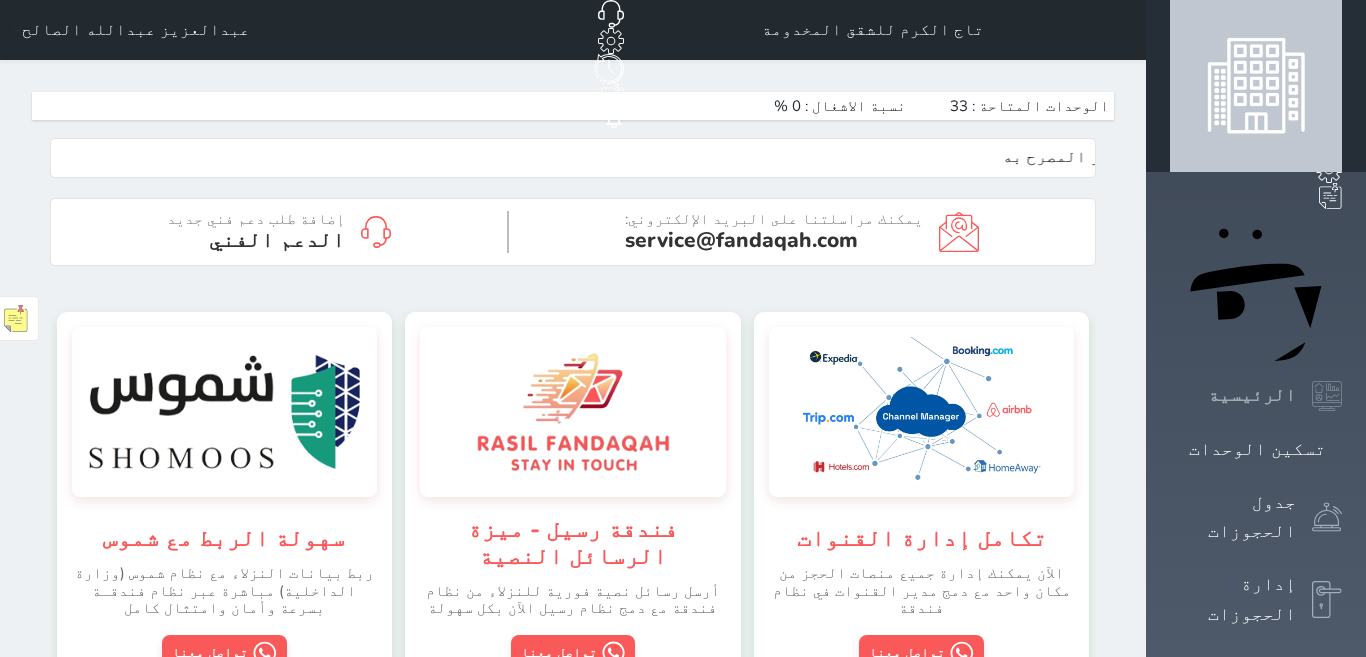 click on "الرئيسية" at bounding box center (1252, 395) 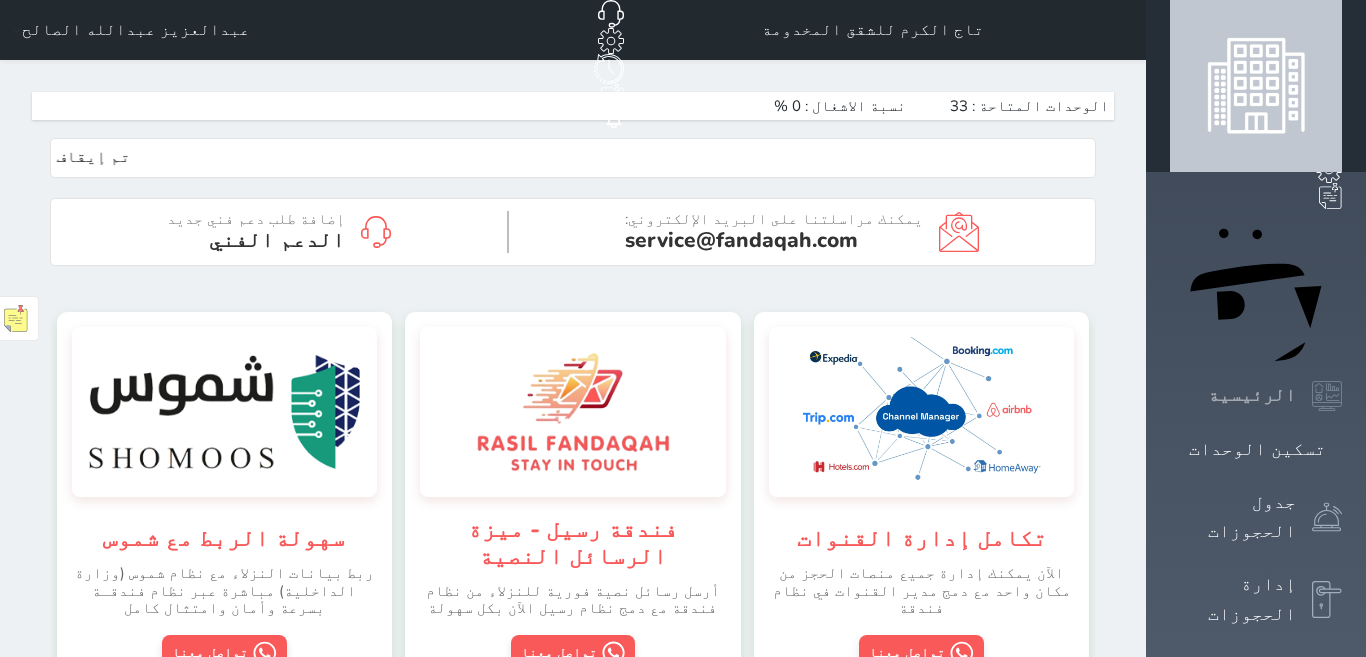 click on "الرئيسية" at bounding box center (1252, 395) 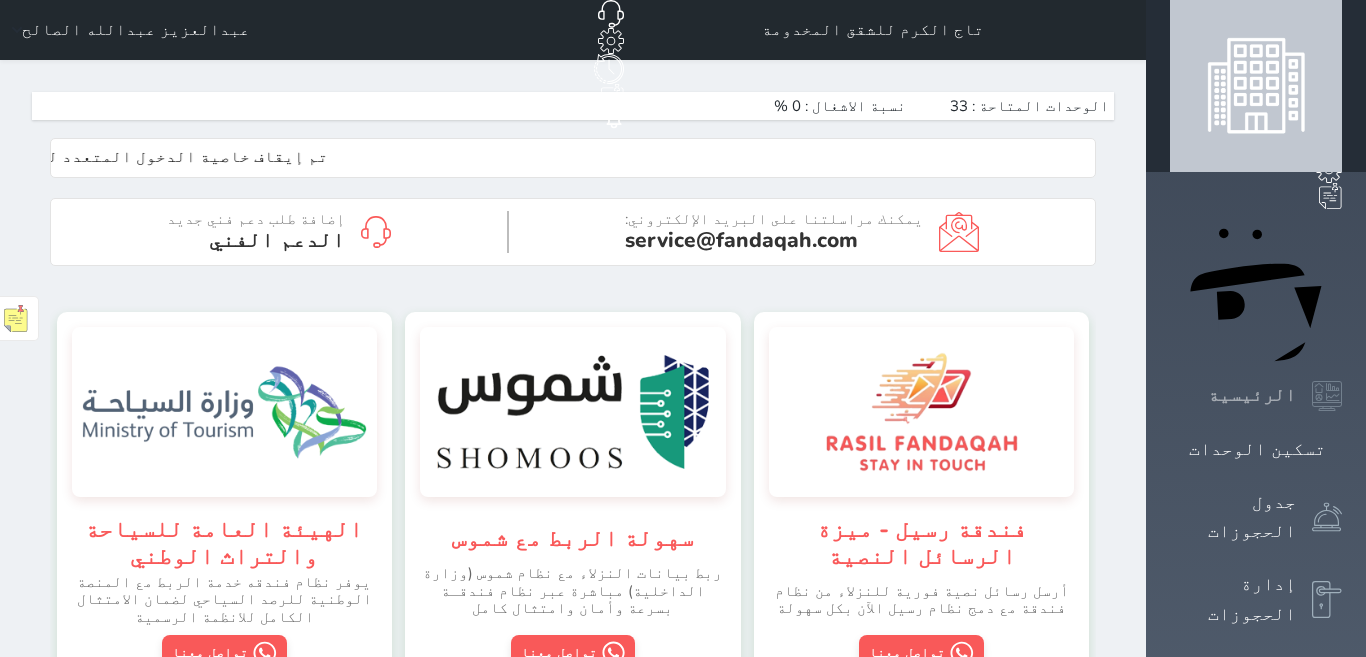 click on "الرئيسية" at bounding box center [1252, 395] 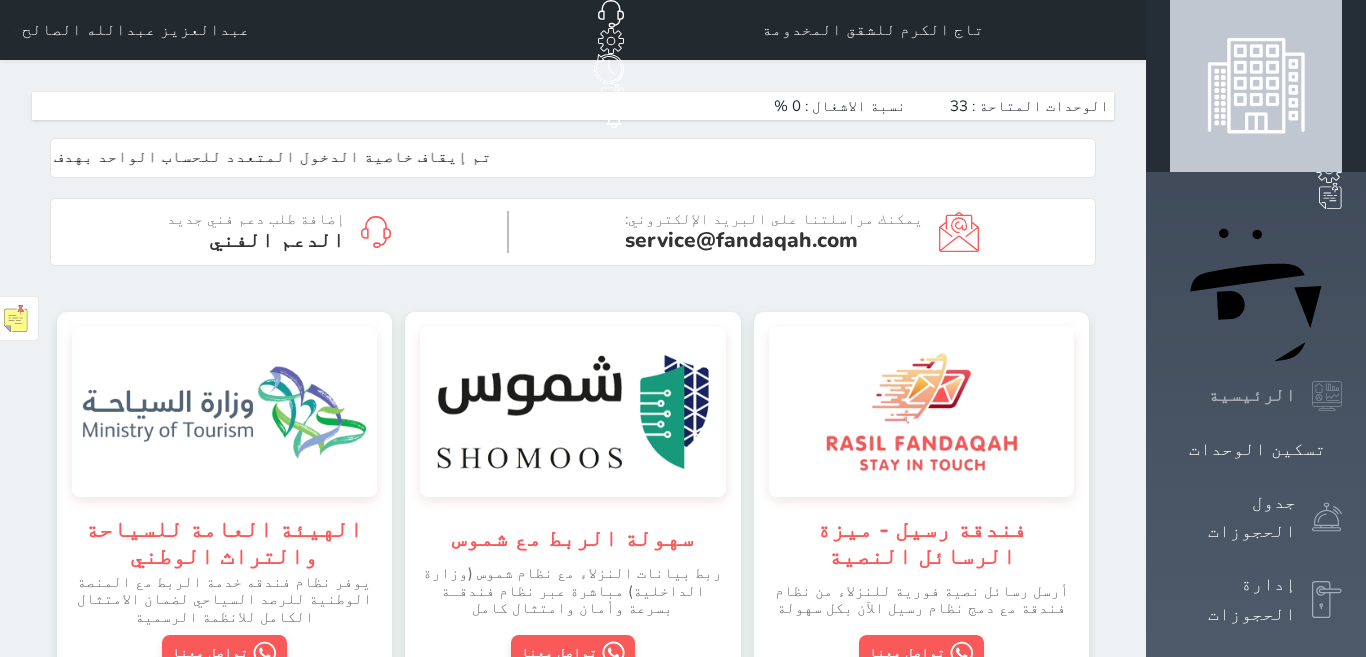 click on "الرئيسية" at bounding box center [1252, 395] 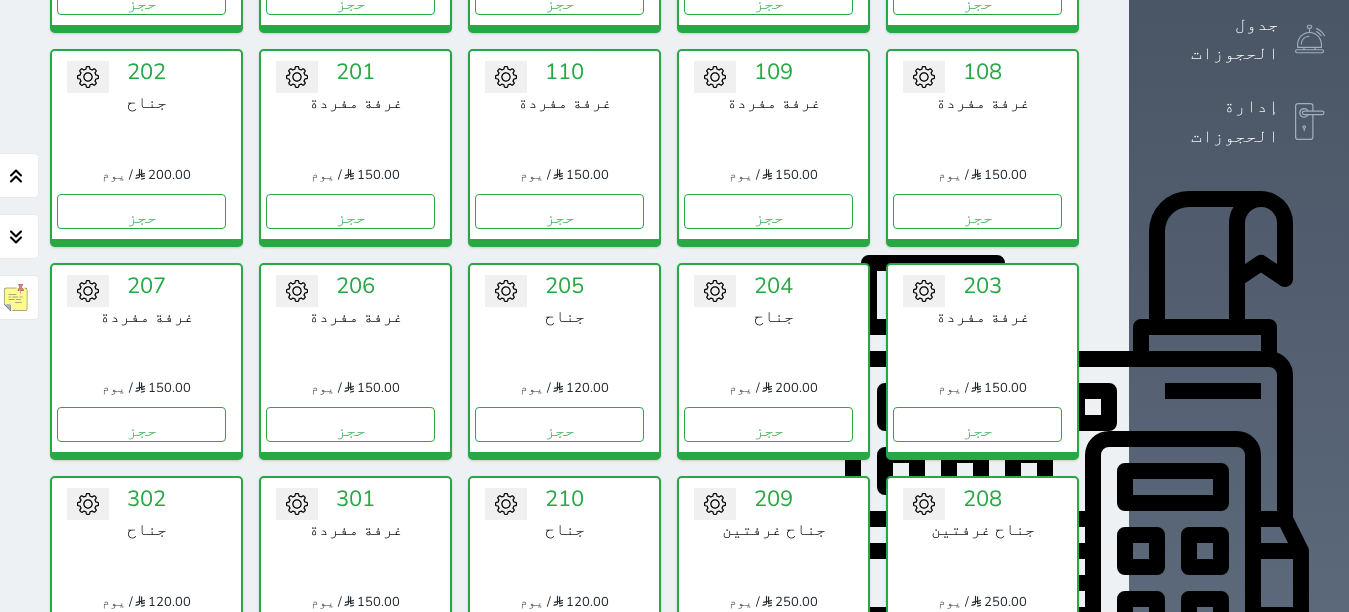 scroll, scrollTop: 878, scrollLeft: 0, axis: vertical 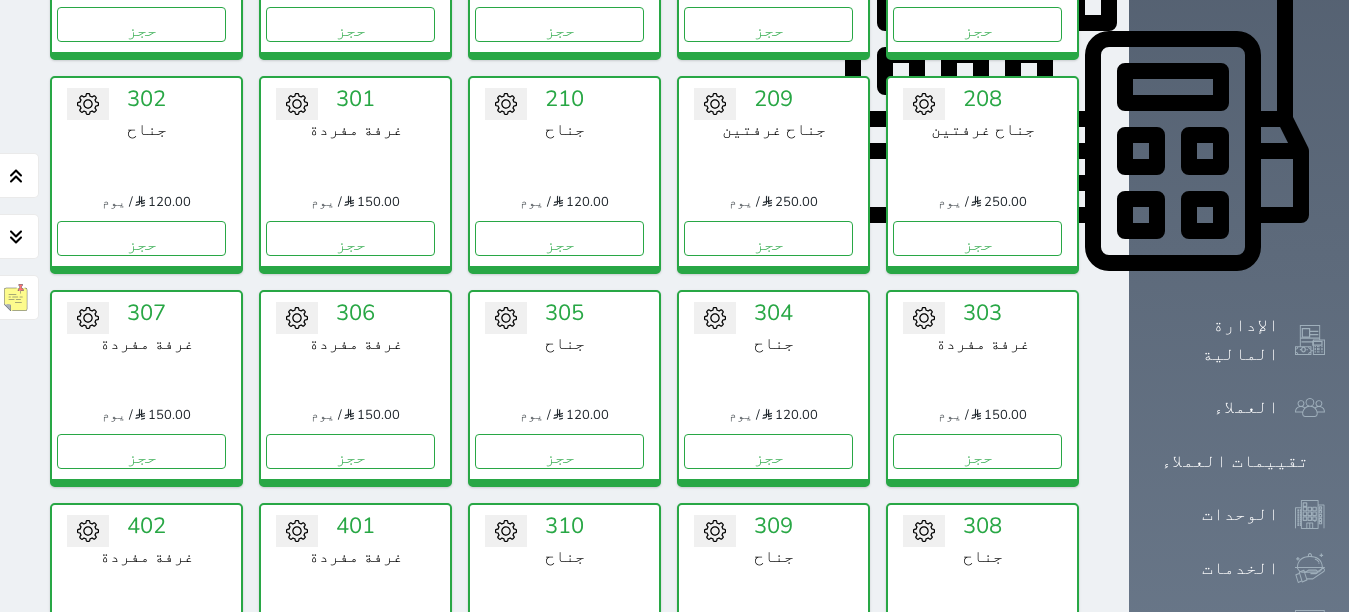 click on "حجز" at bounding box center [768, 664] 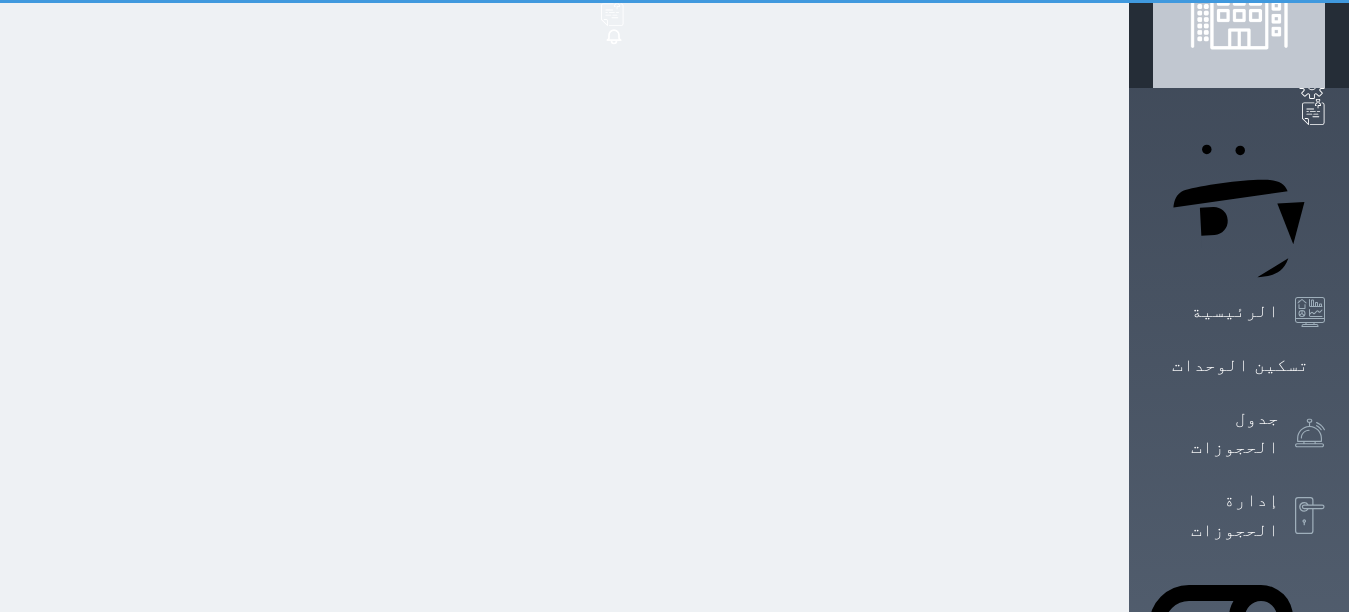scroll, scrollTop: 6, scrollLeft: 0, axis: vertical 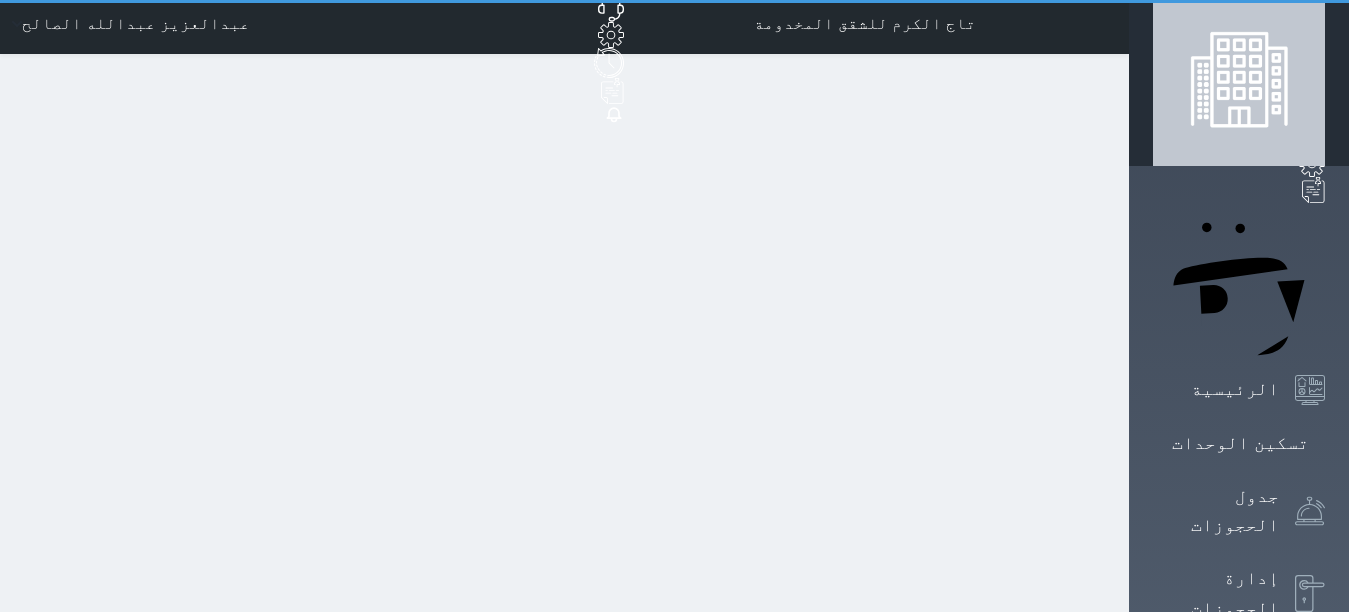 select on "1" 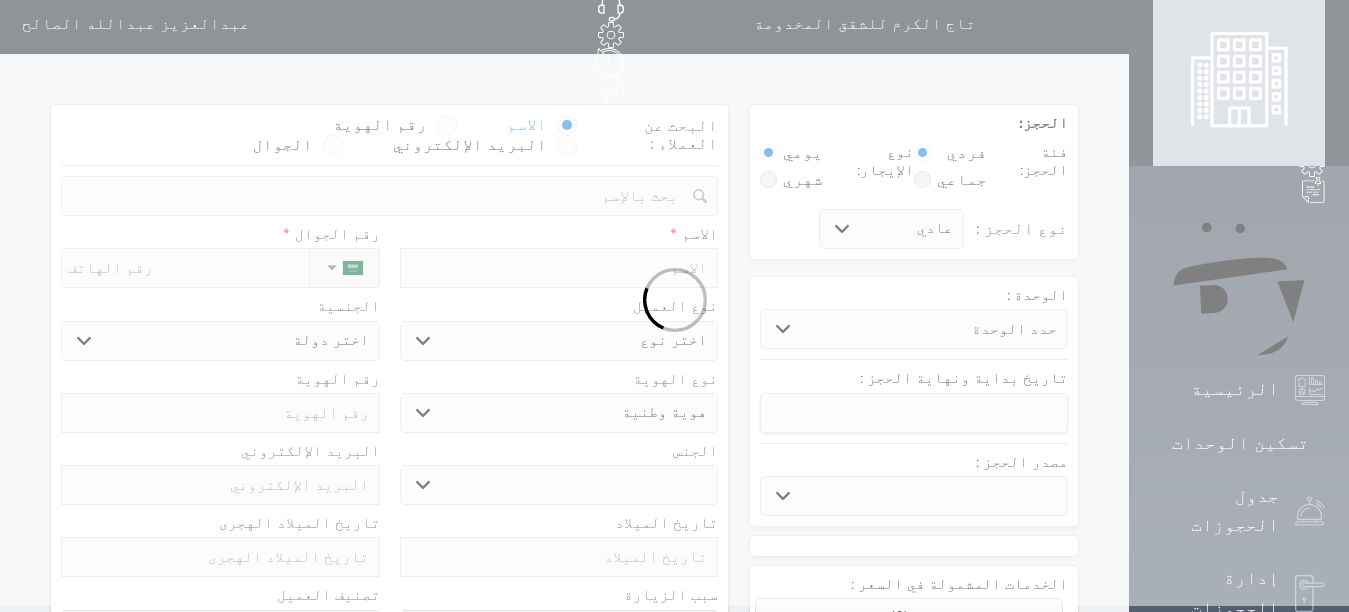 scroll, scrollTop: 0, scrollLeft: 0, axis: both 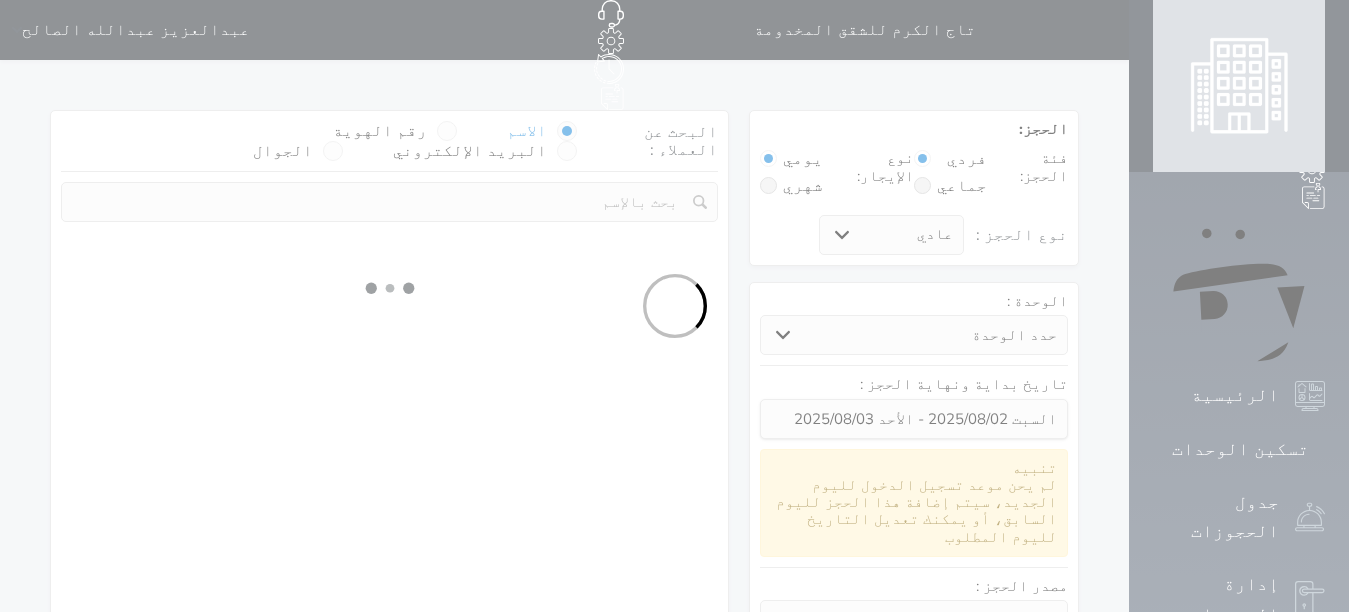 select 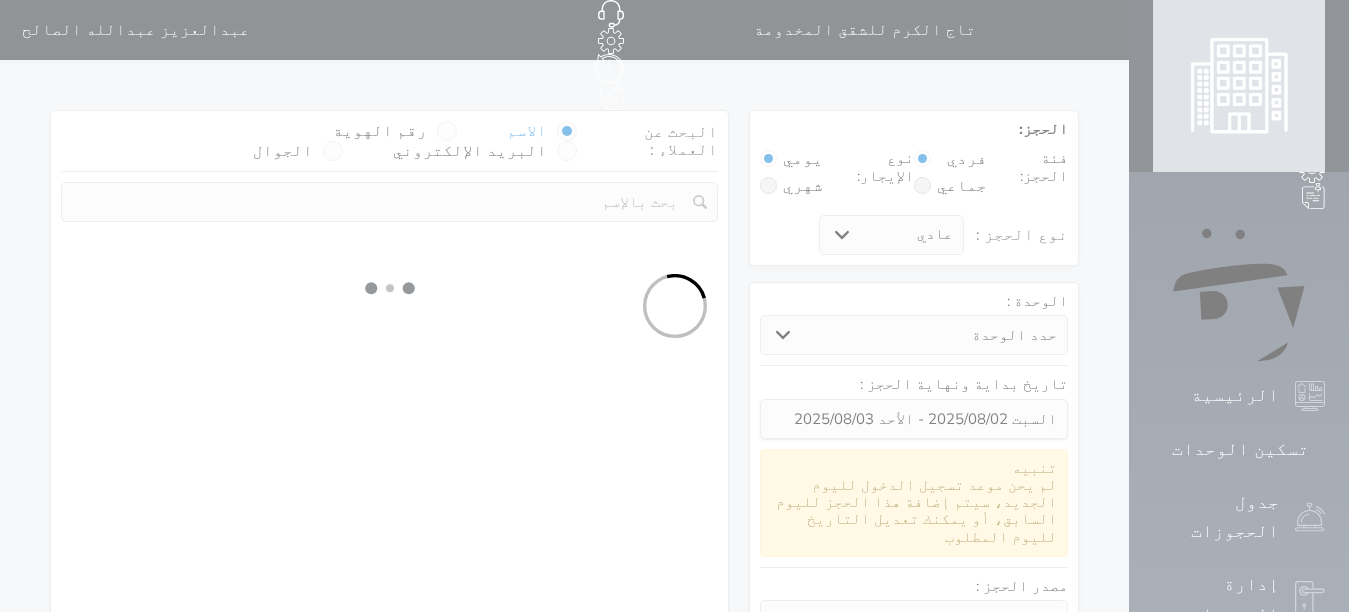 select on "113" 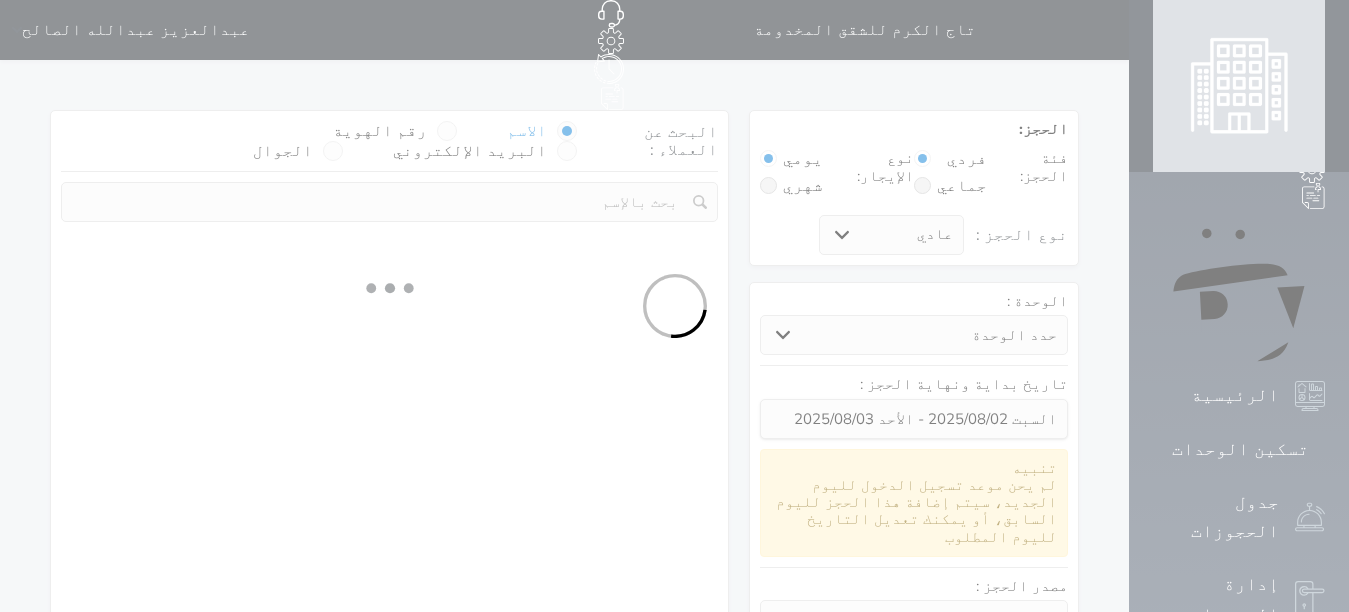 select on "1" 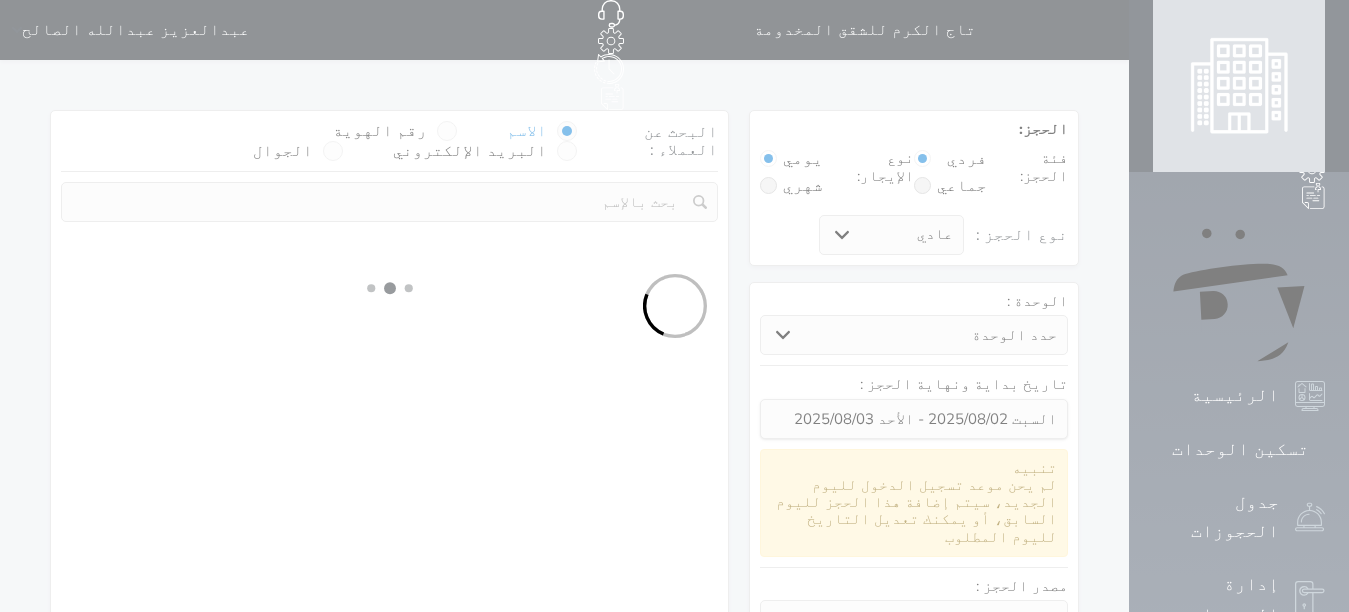 select 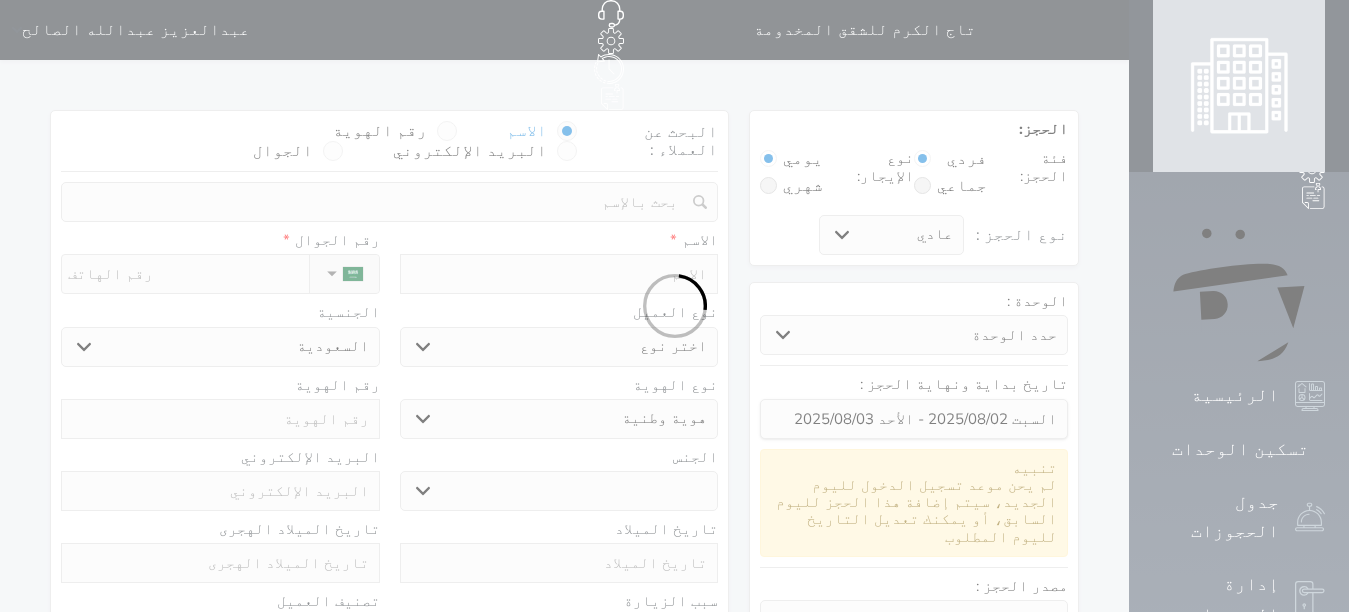 select 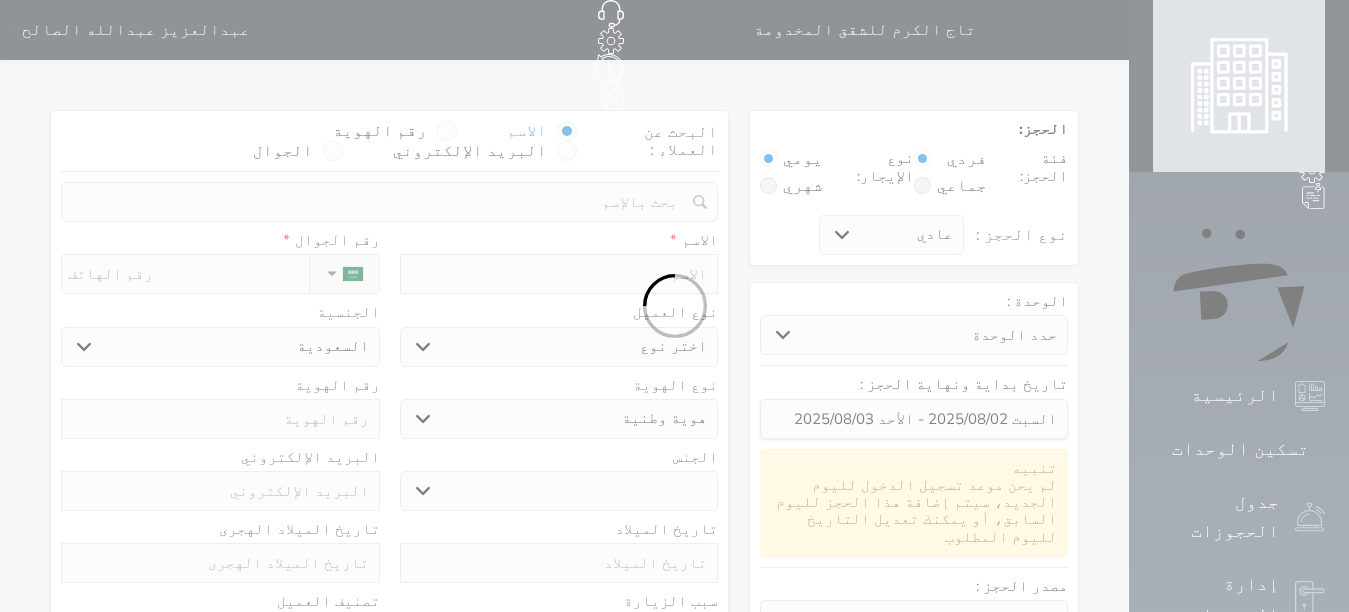 select 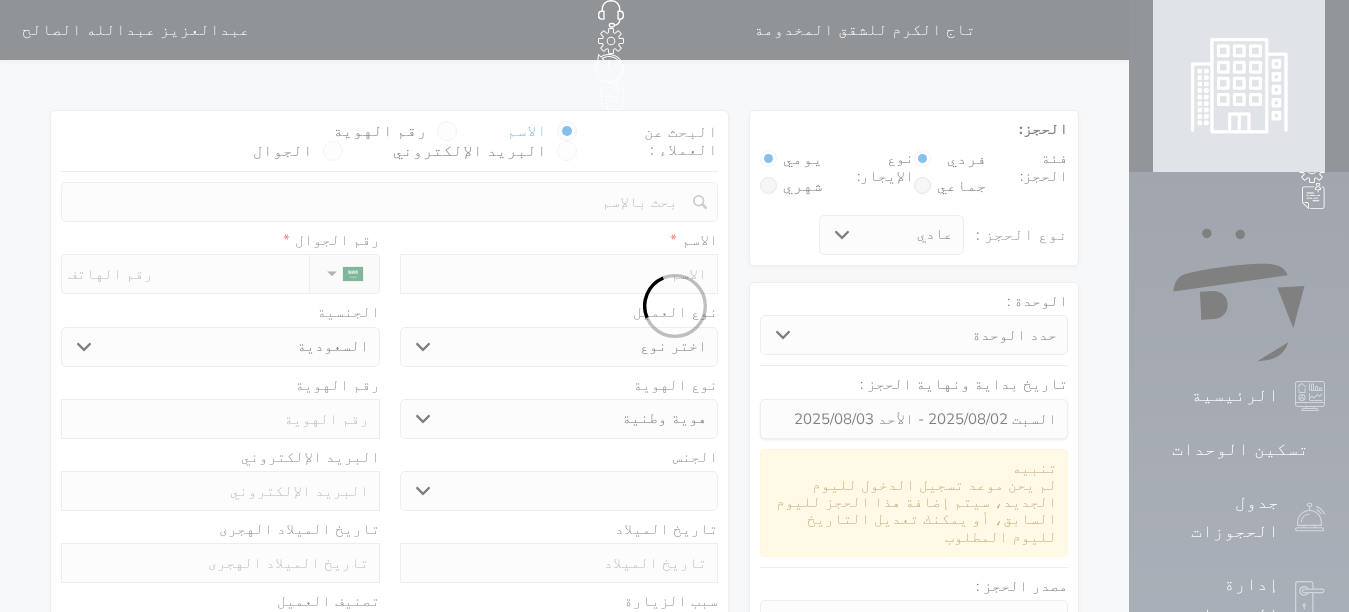 select 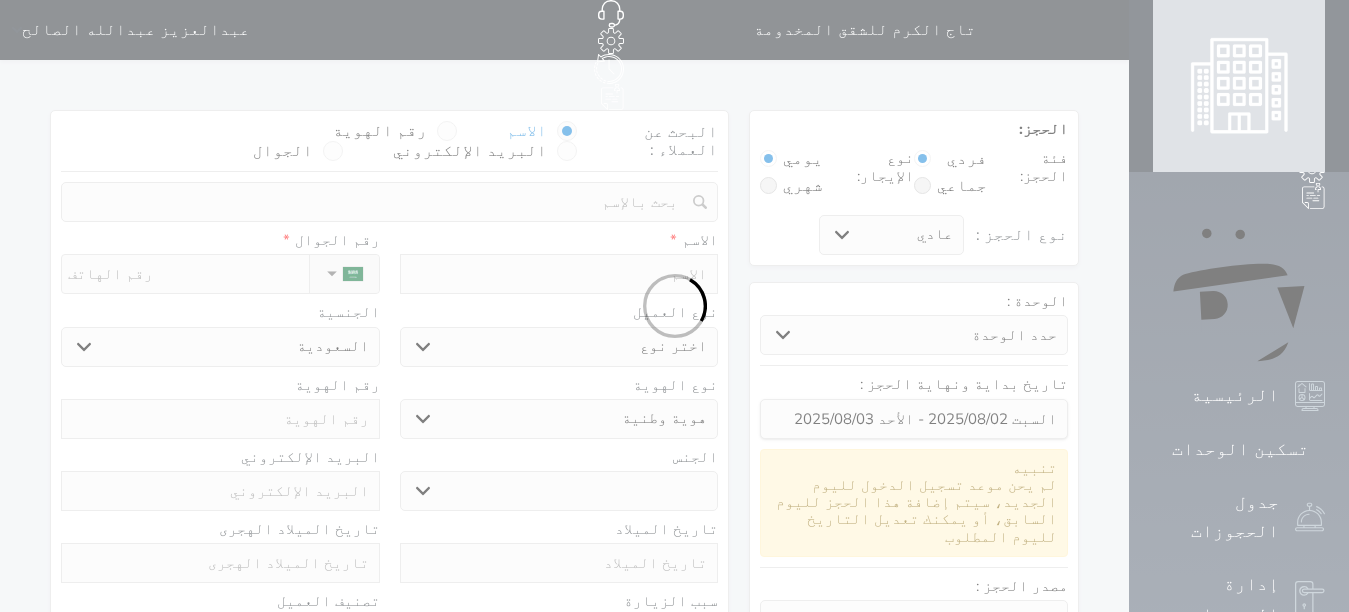 select 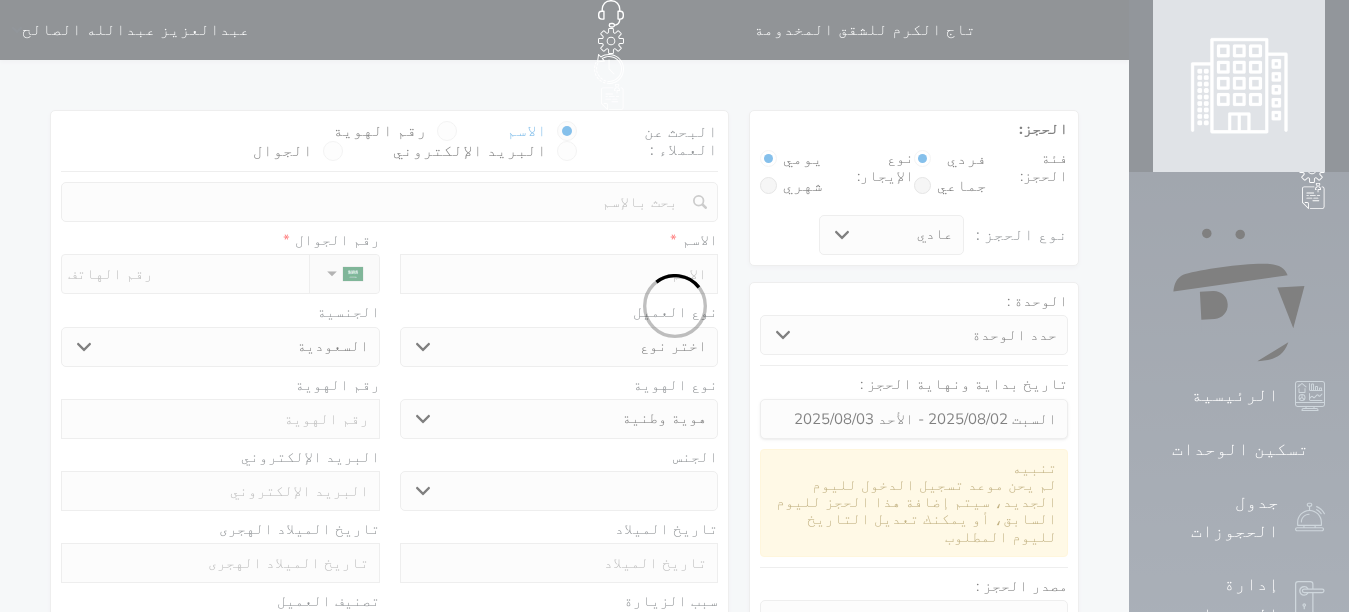 select on "1" 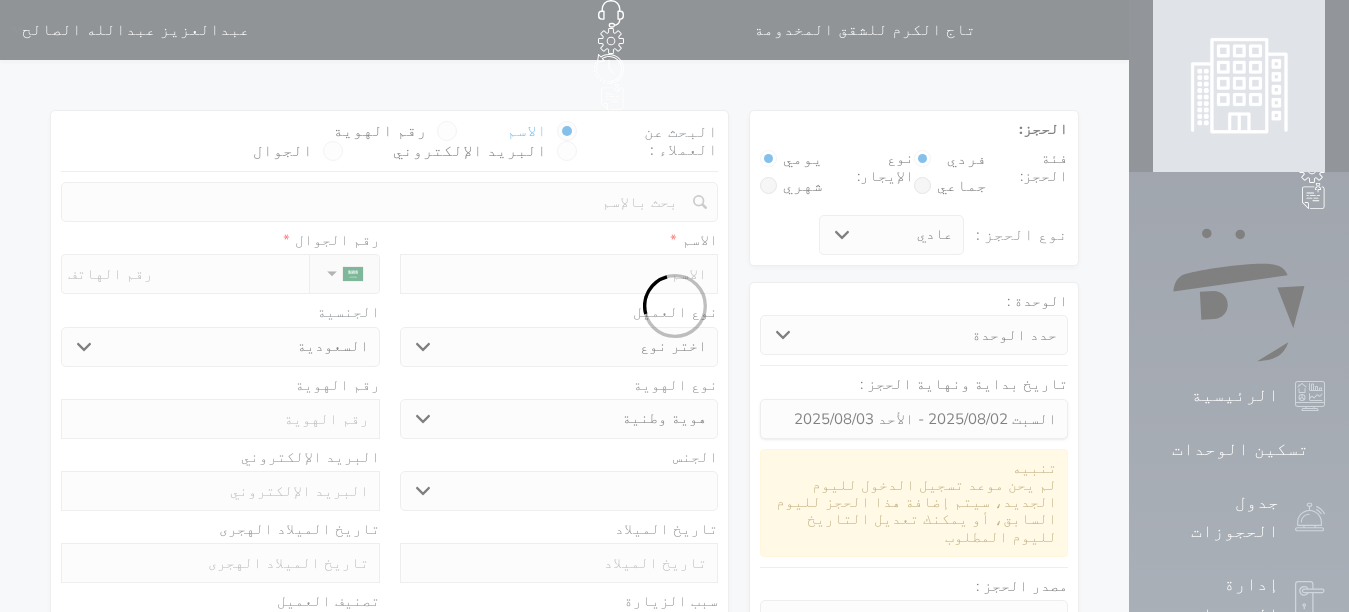 select on "7" 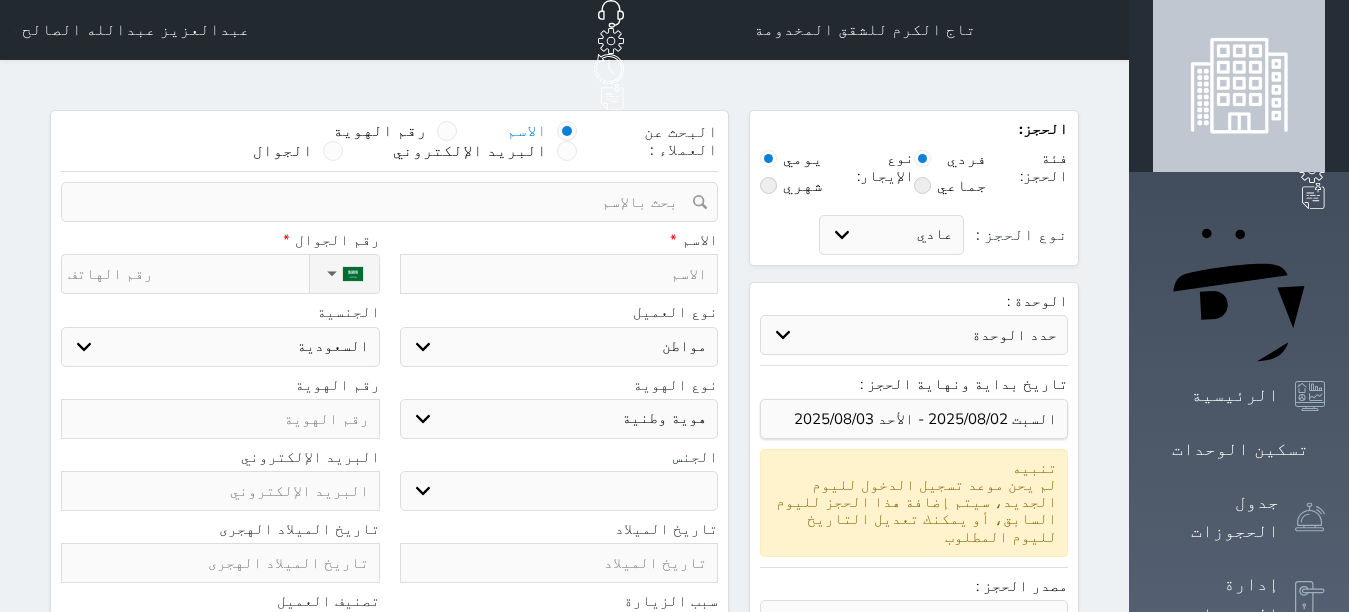 select 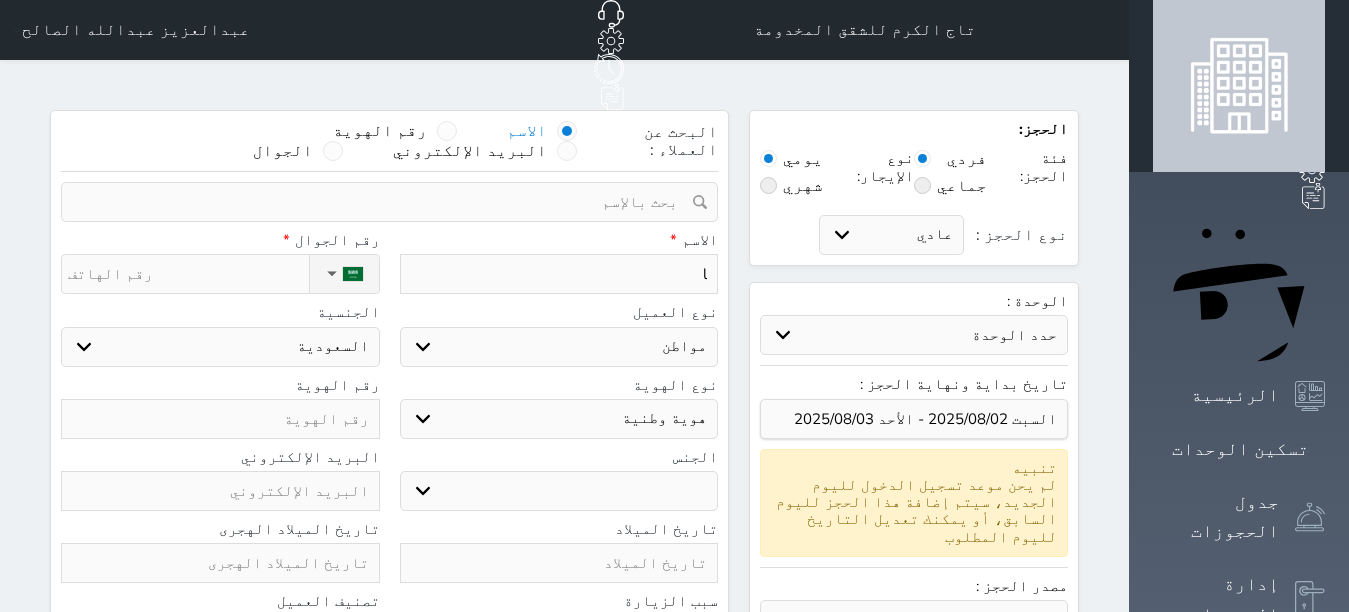 type on "lp" 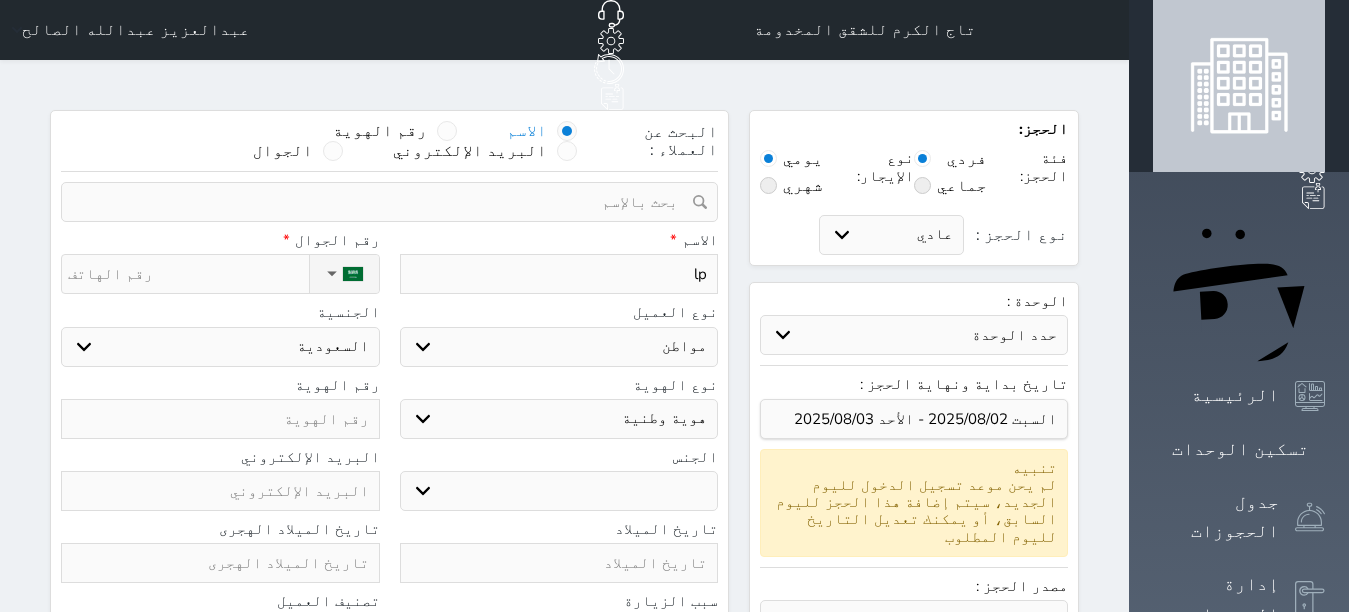 type on "l" 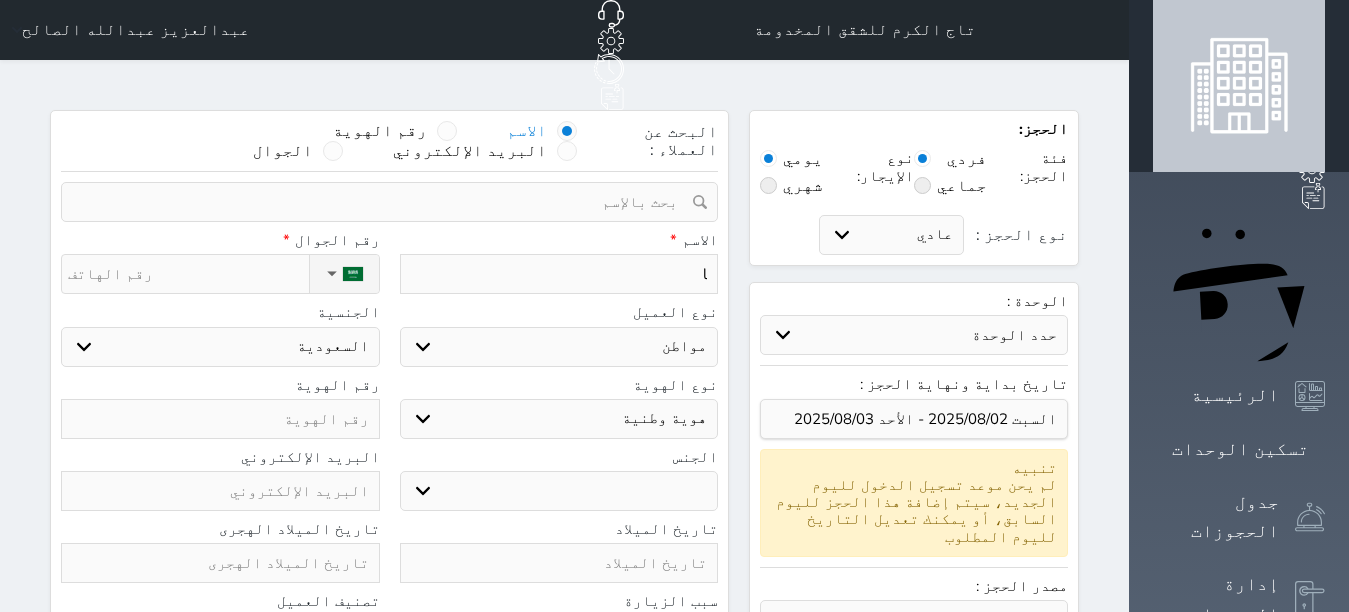 select 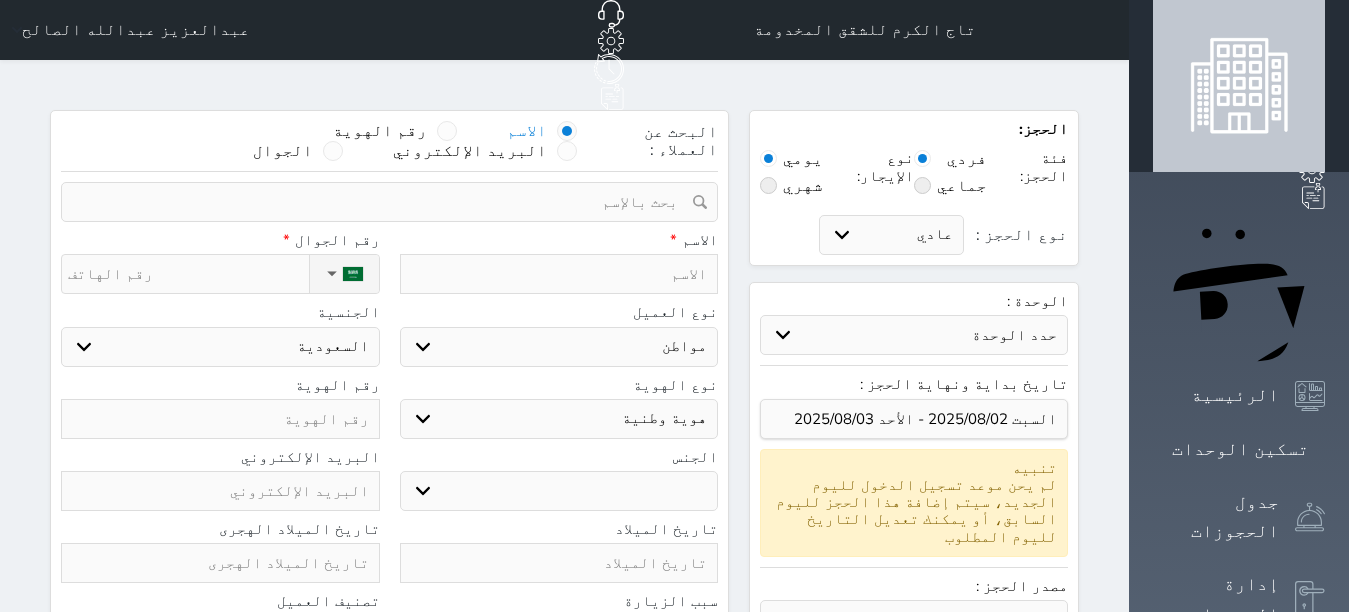 type on "م" 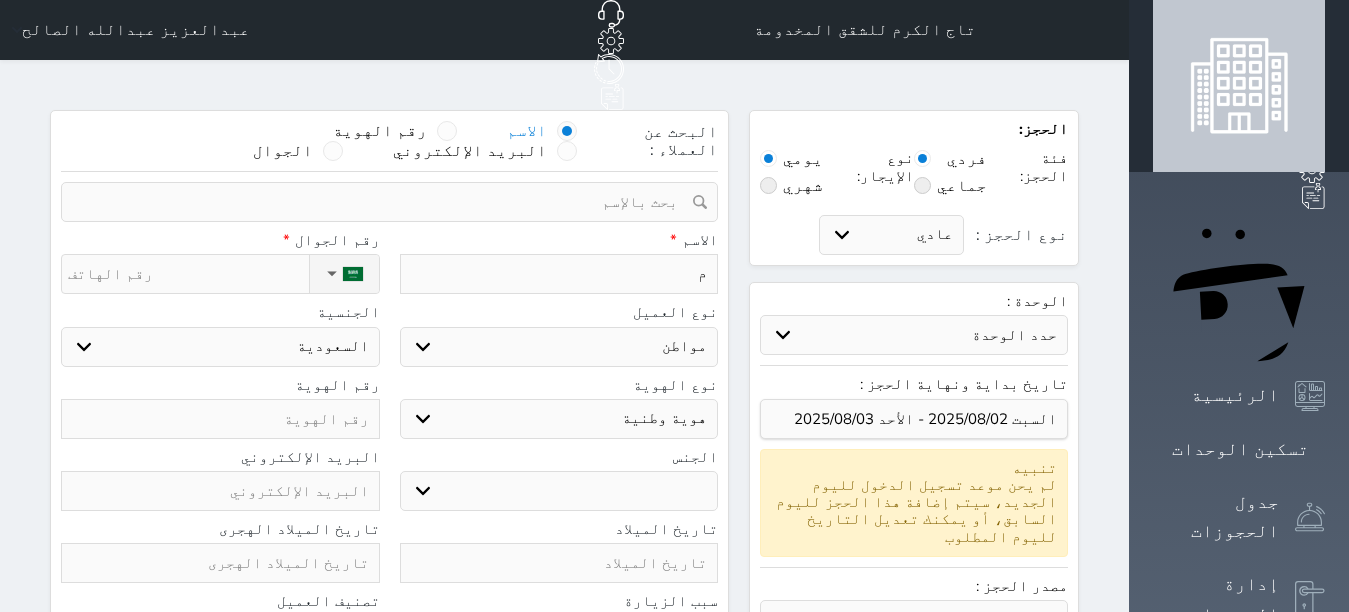 type on "مح" 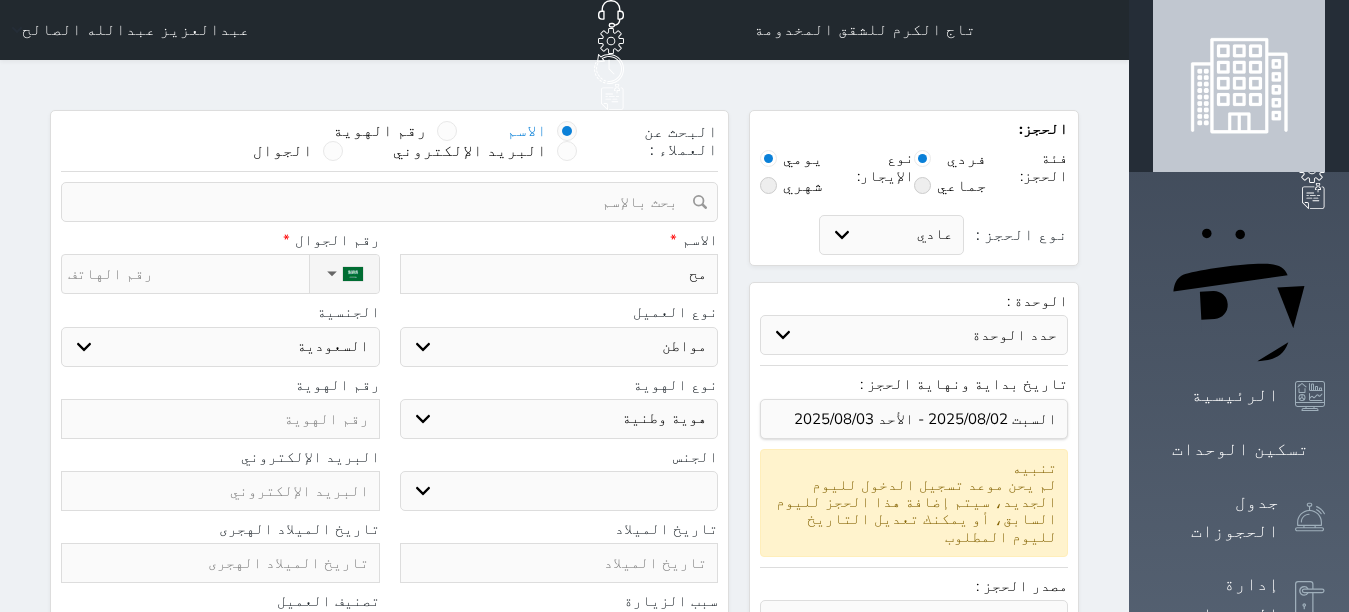 type on "محم" 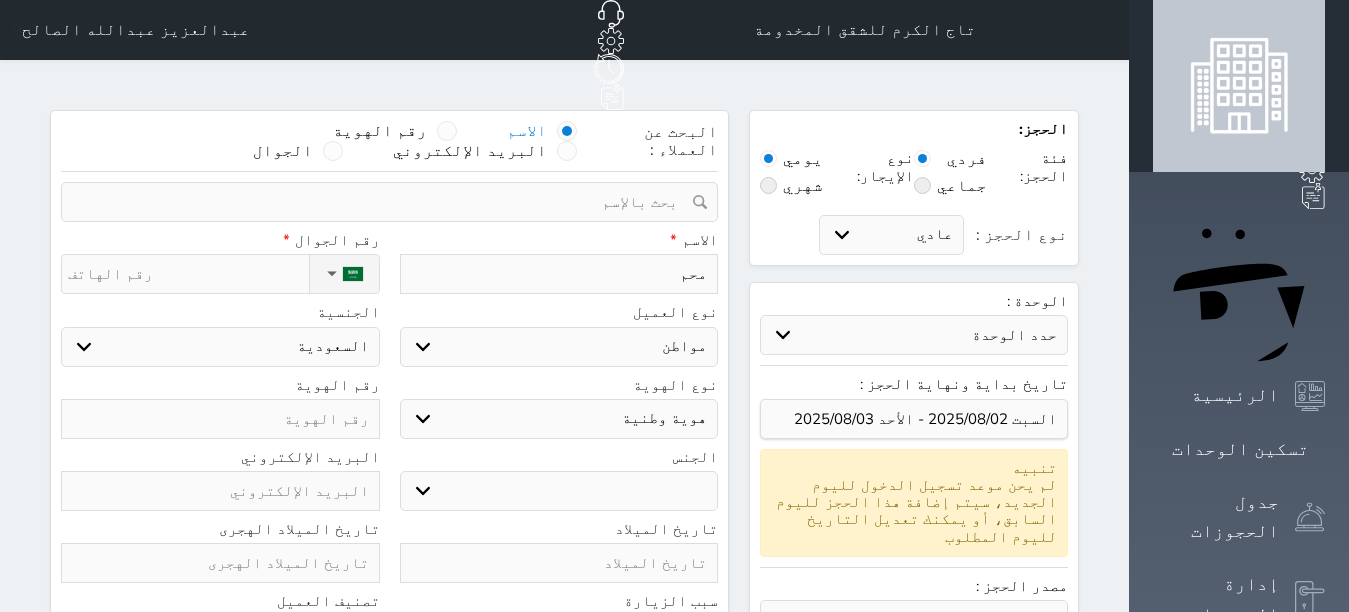 type on "محمد" 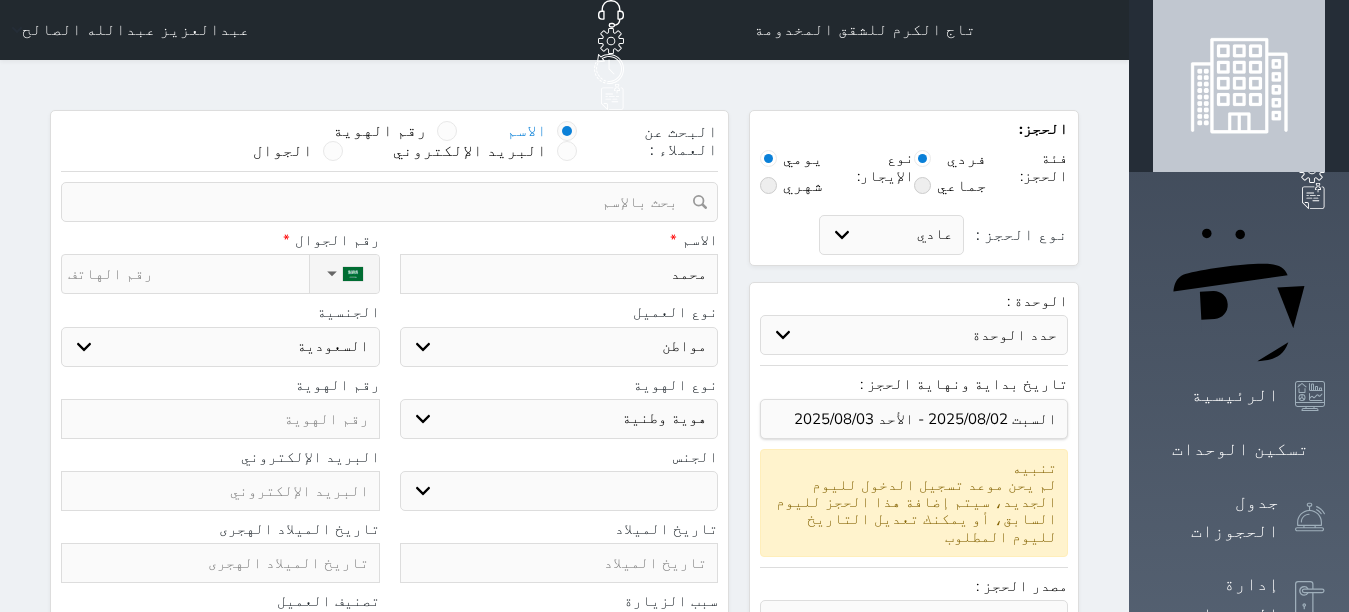 type on "محمد" 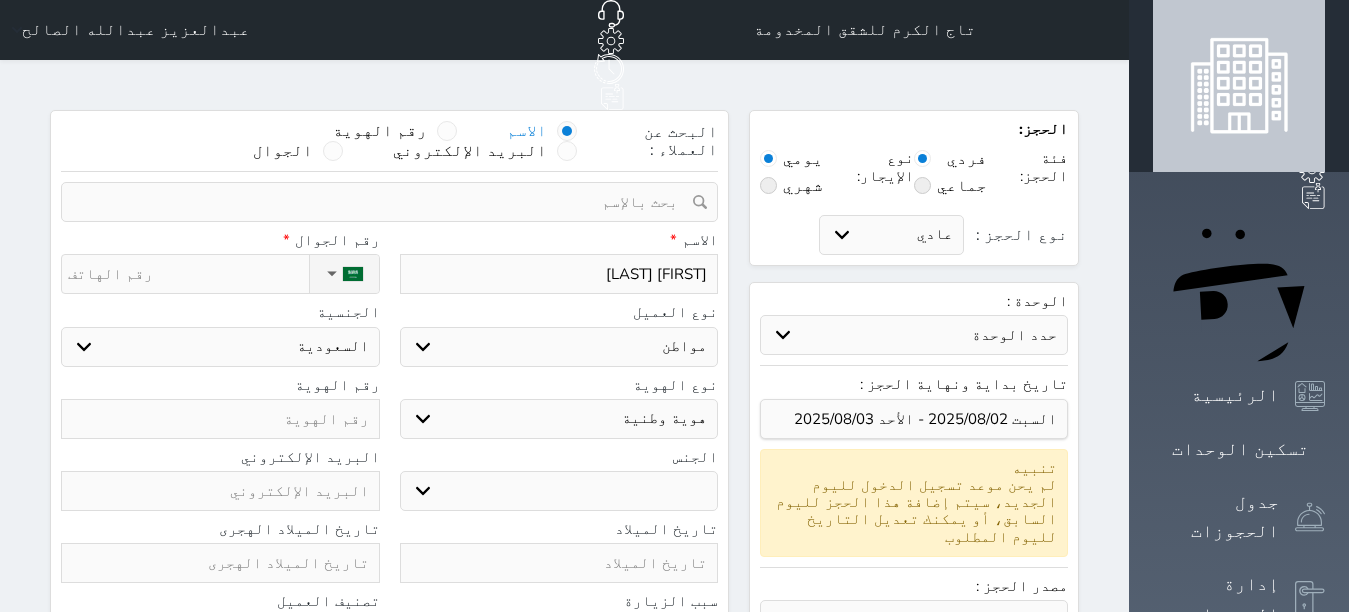 type on "محمد ال" 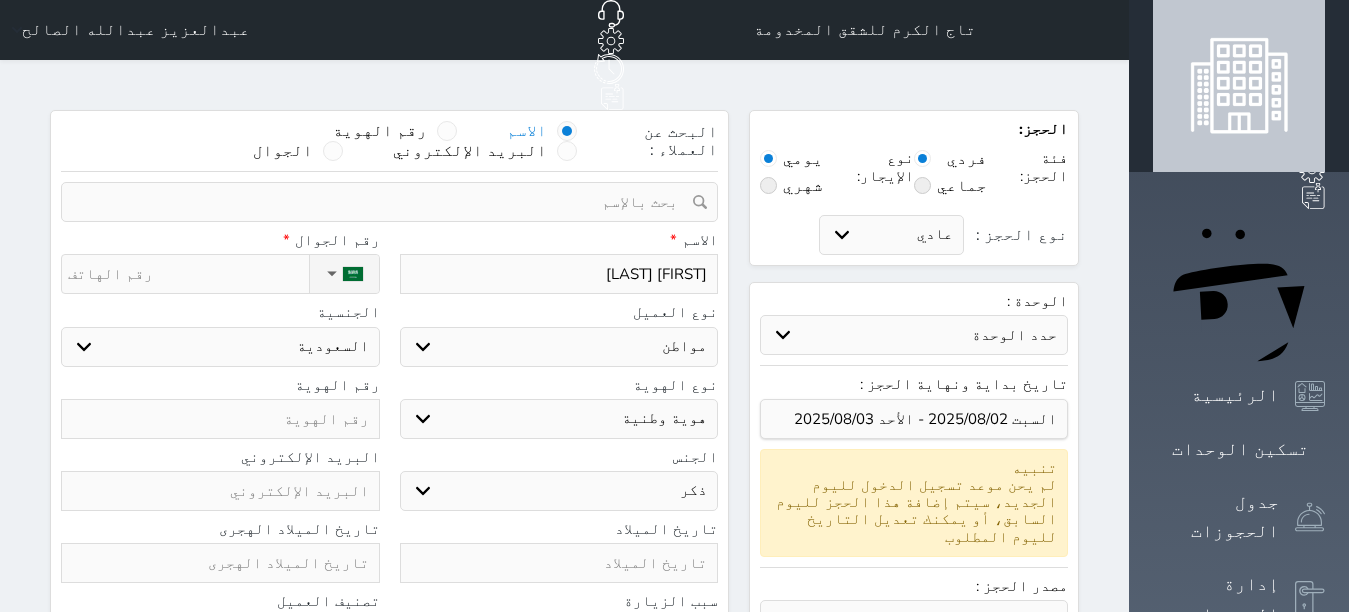click on "ذكر   انثى" at bounding box center [559, 491] 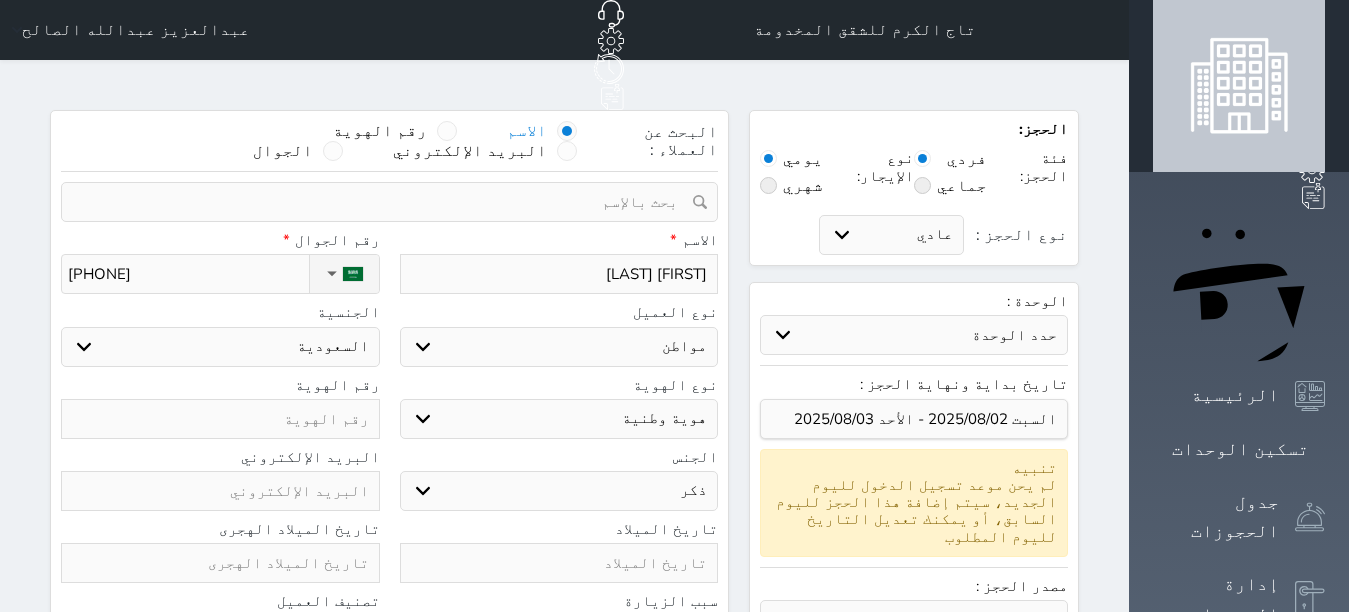 type on "+966 53 636 6595" 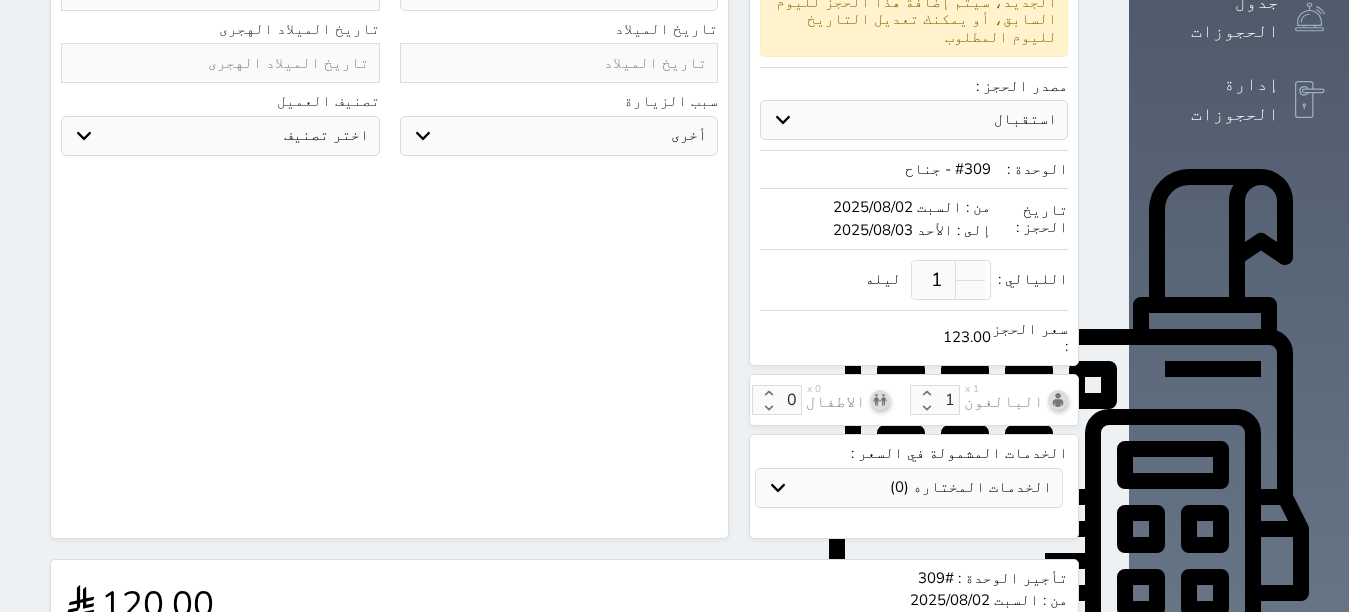 scroll, scrollTop: 697, scrollLeft: 0, axis: vertical 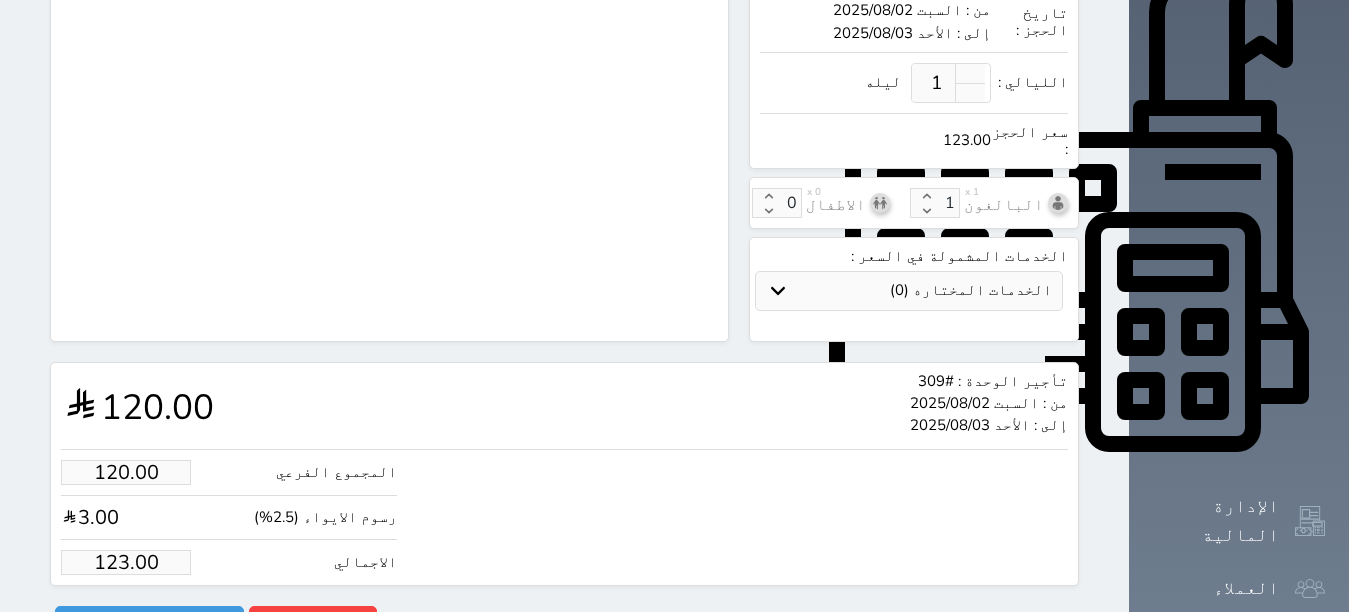 type on "1046664411" 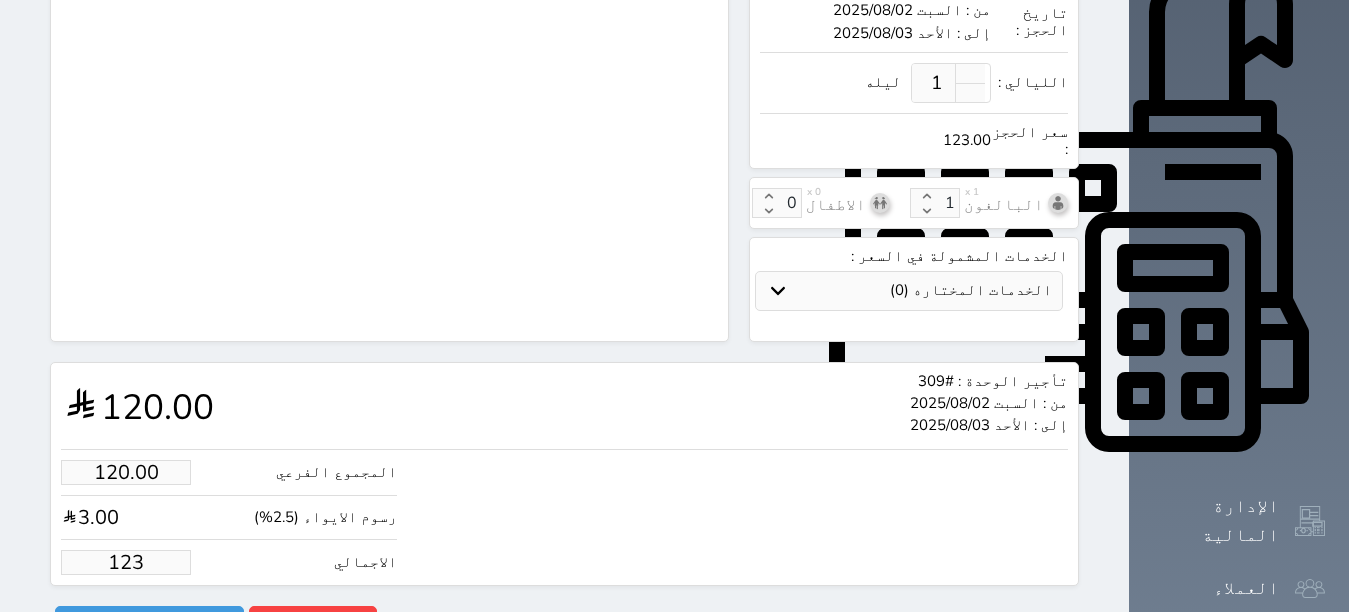 type on "11.71" 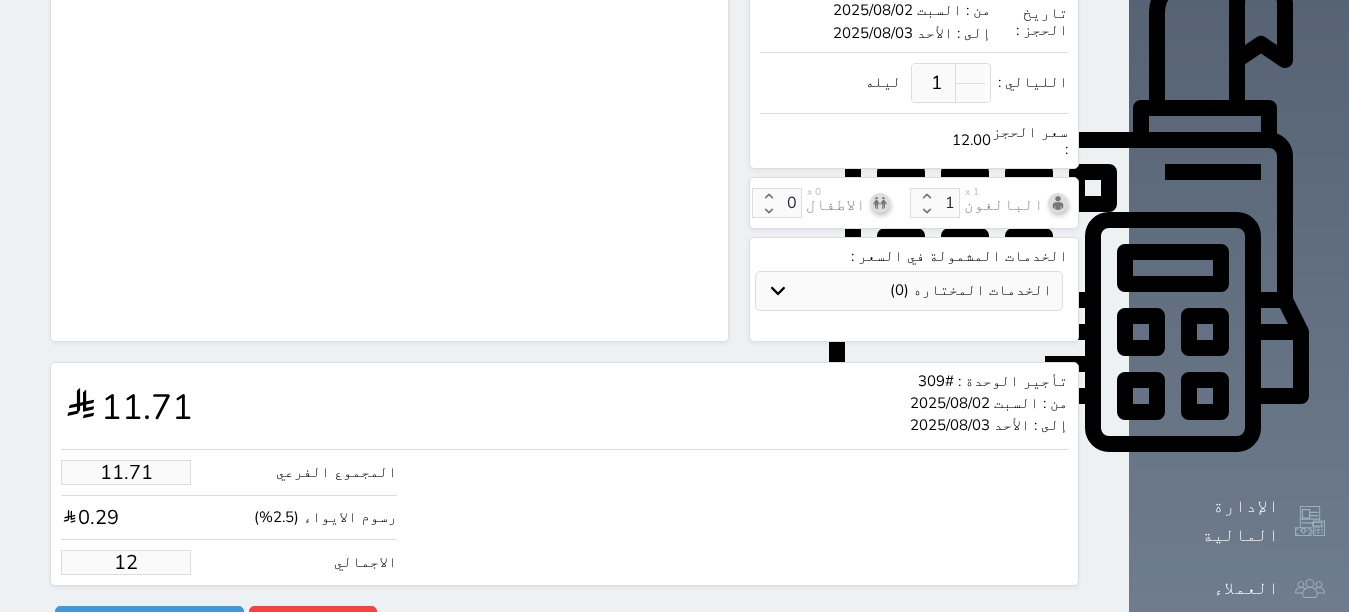 type on "1.025" 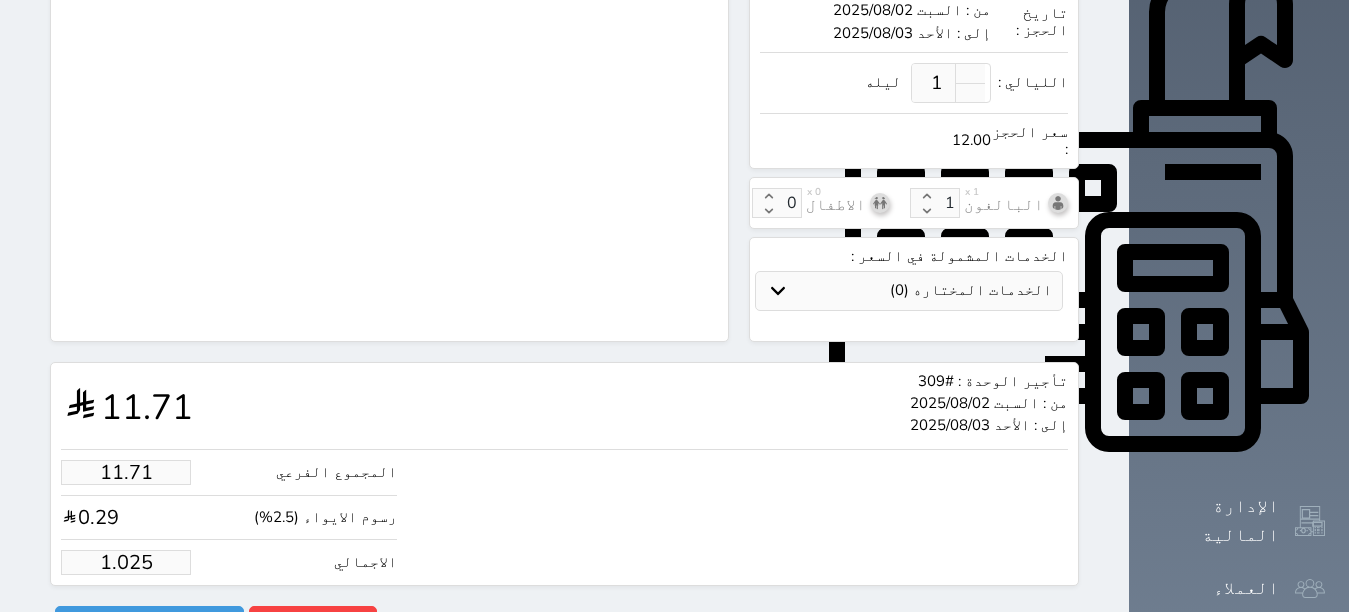 type on "1.00" 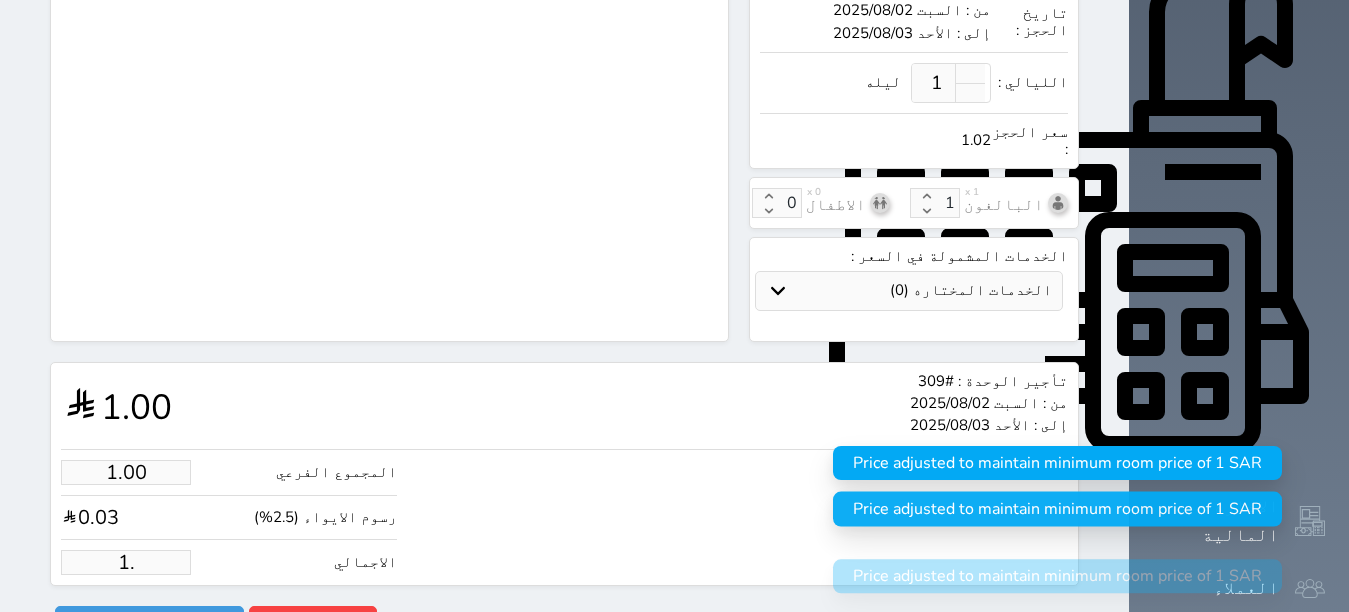 type on "1" 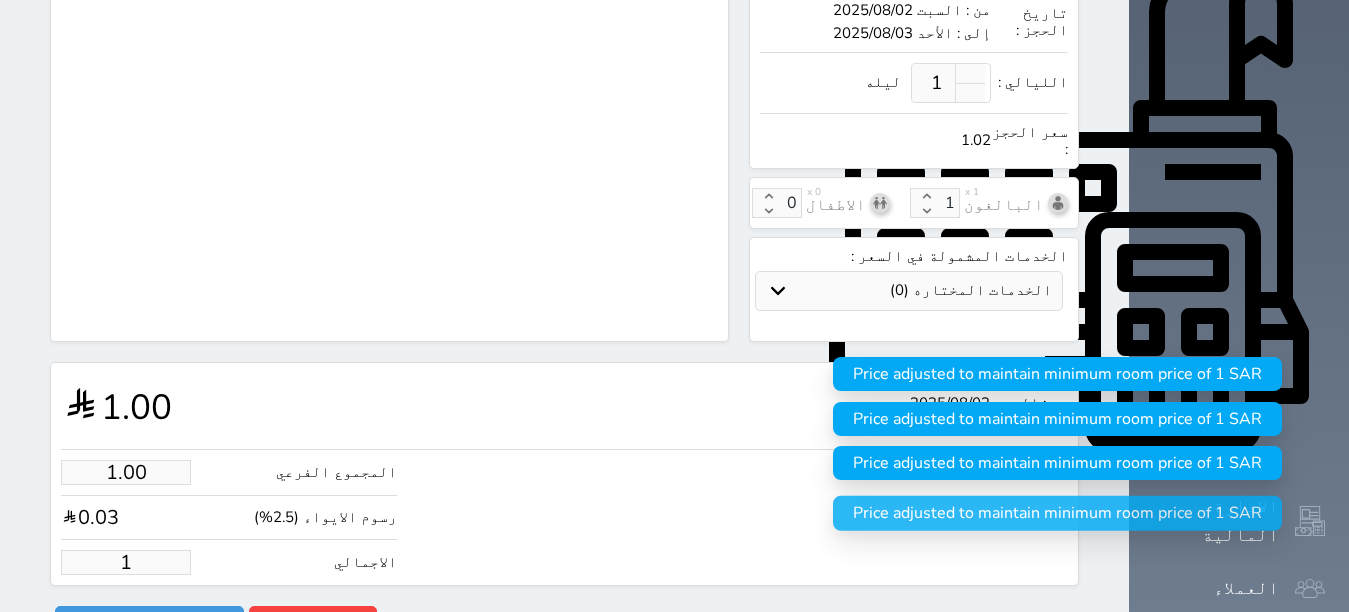 type 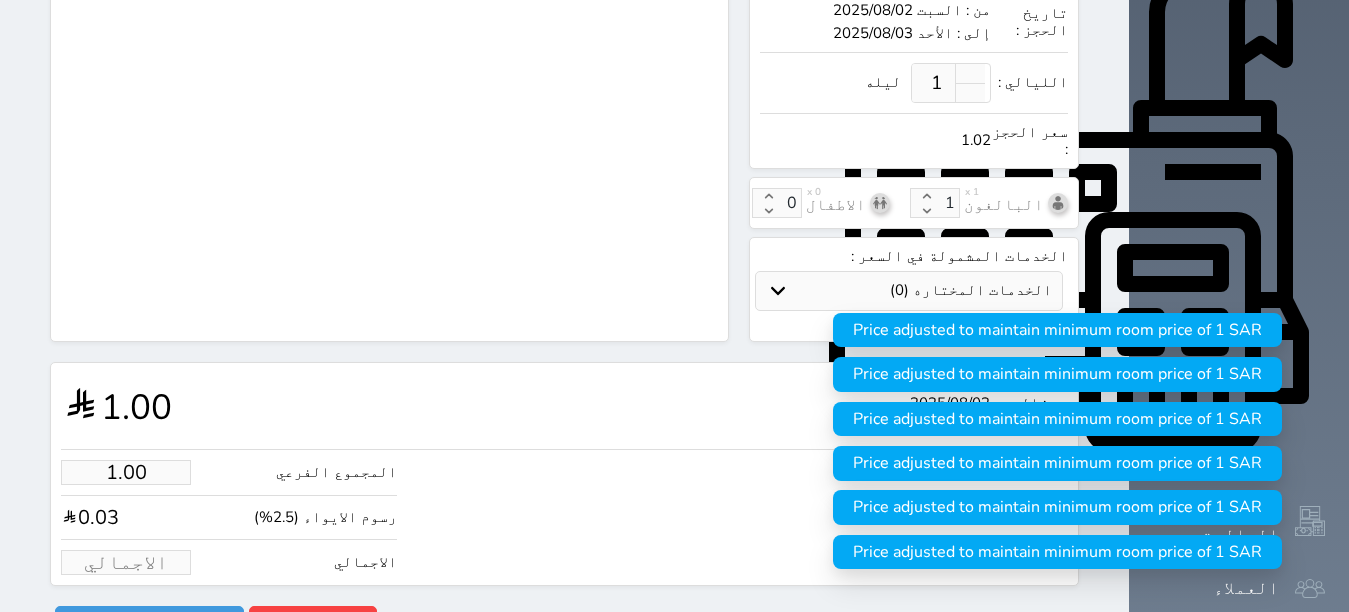 type on "1.95" 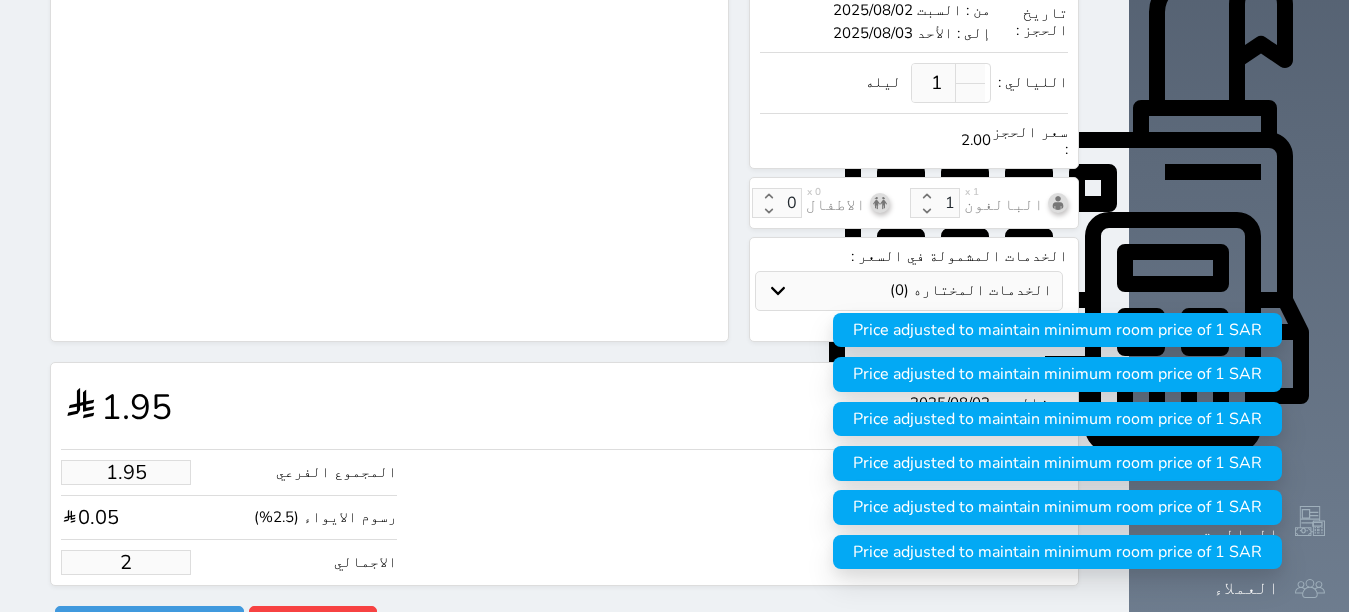 type on "19.51" 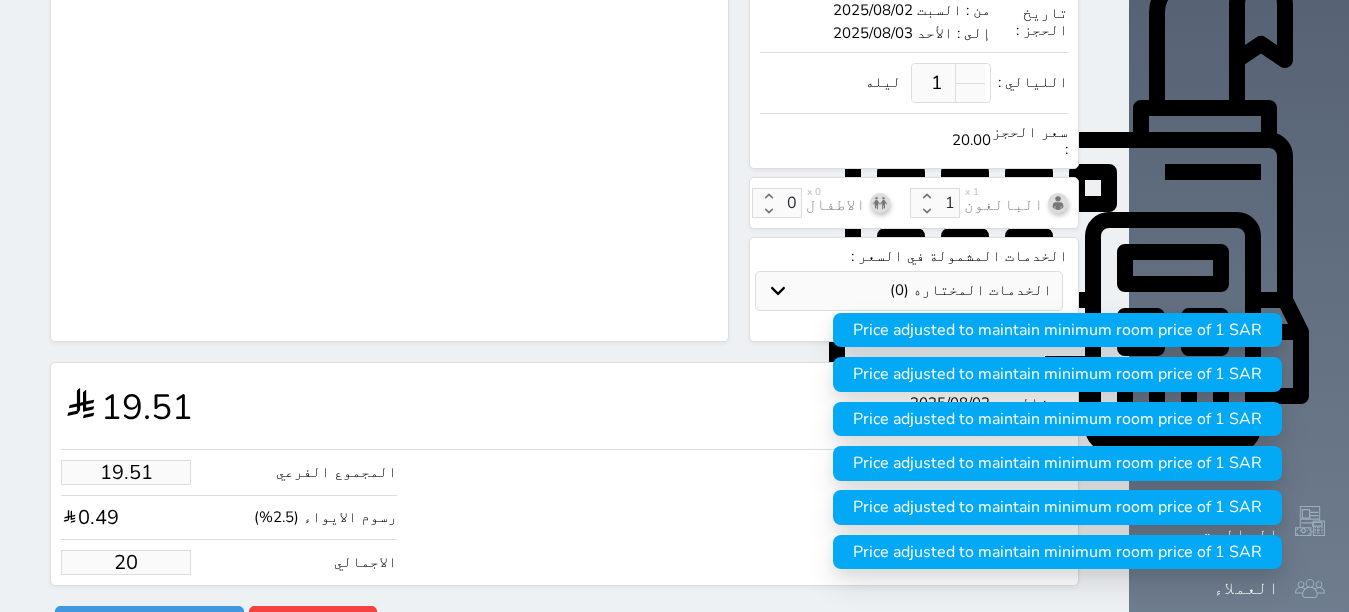 type on "195.12" 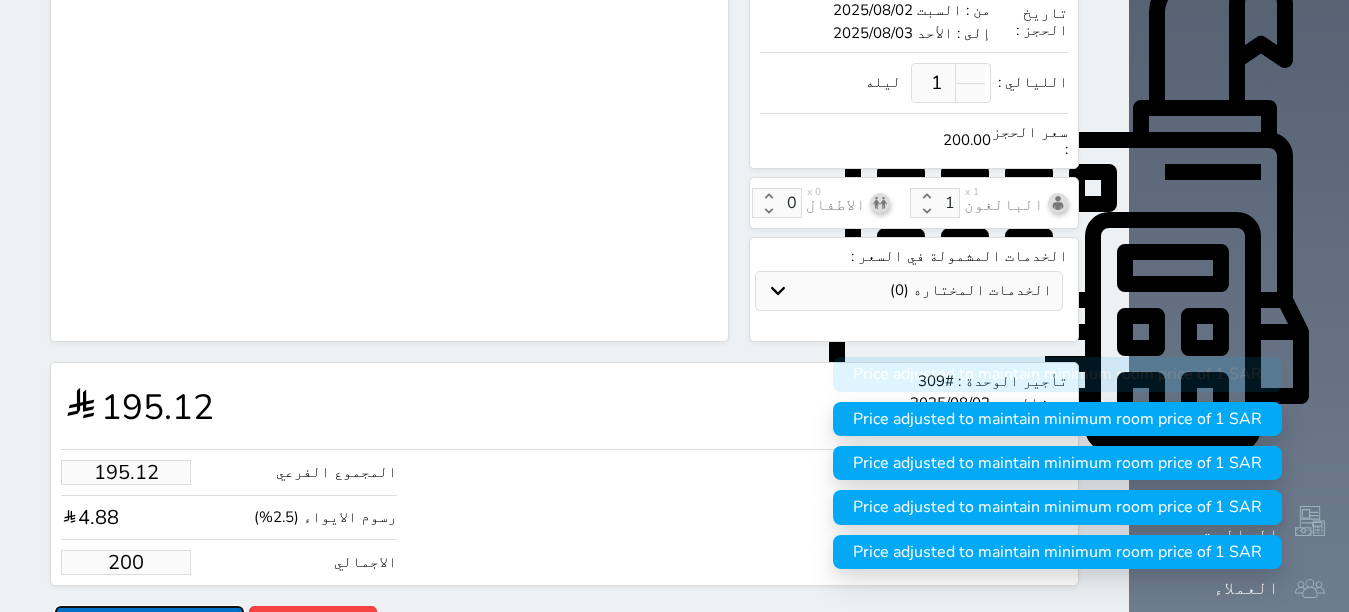 type on "200.00" 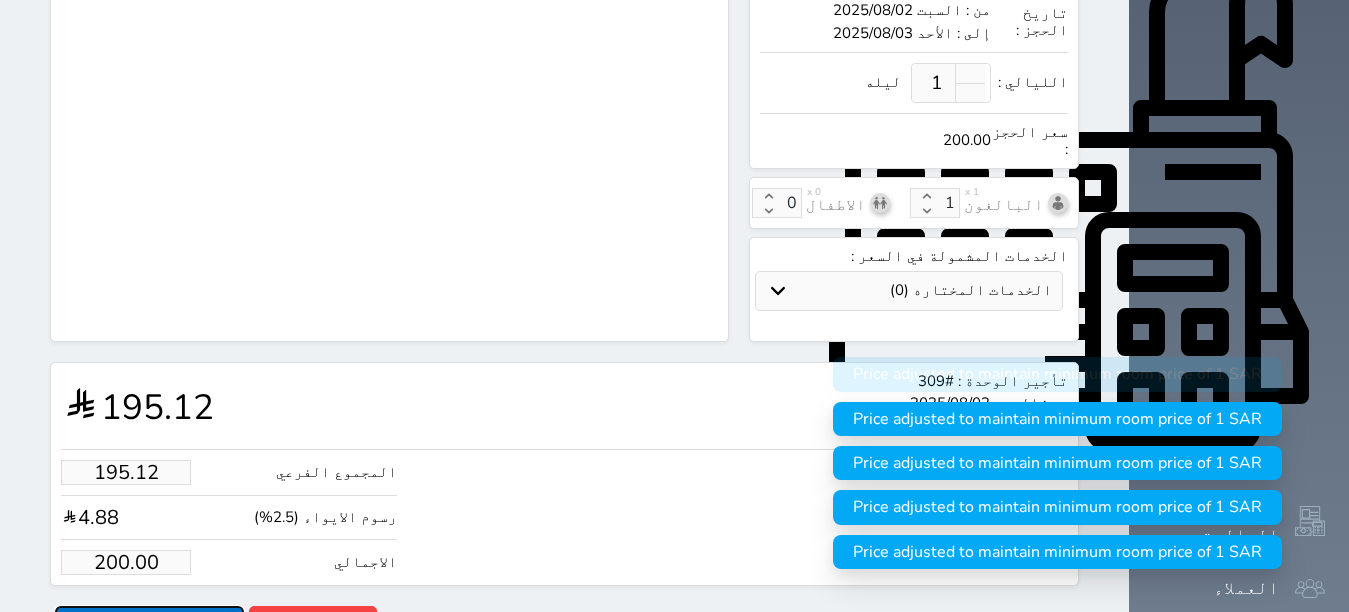 click on "حجز" at bounding box center (149, 623) 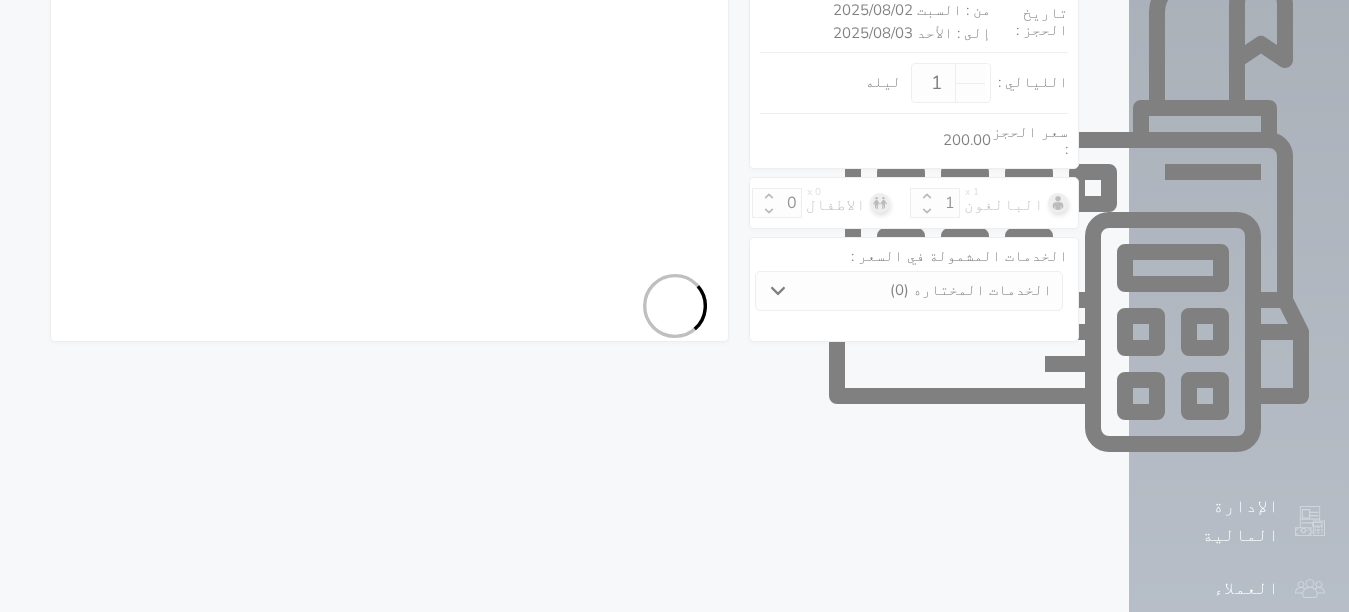 select on "1" 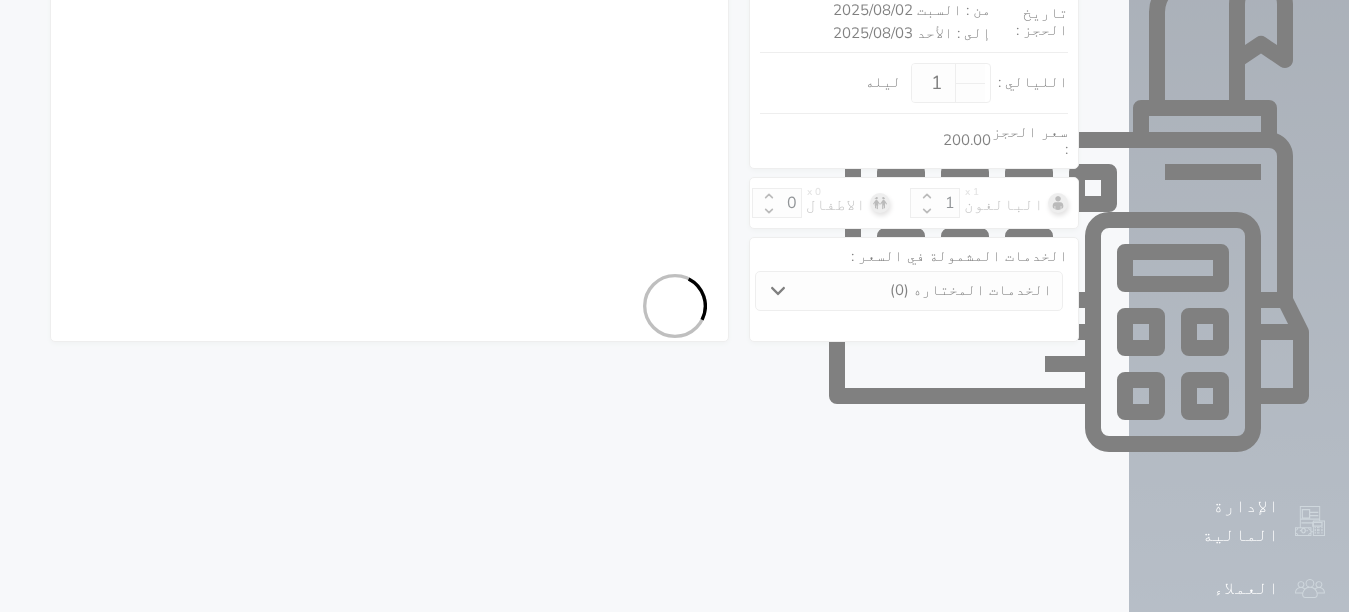 select on "113" 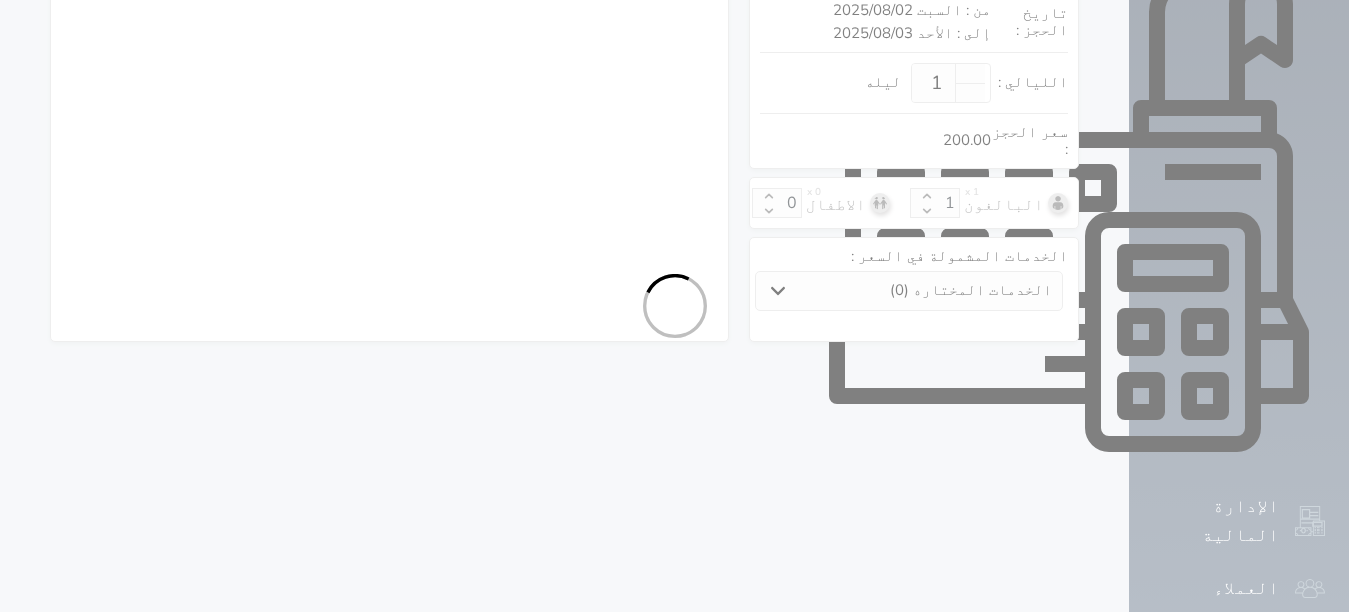 select on "1" 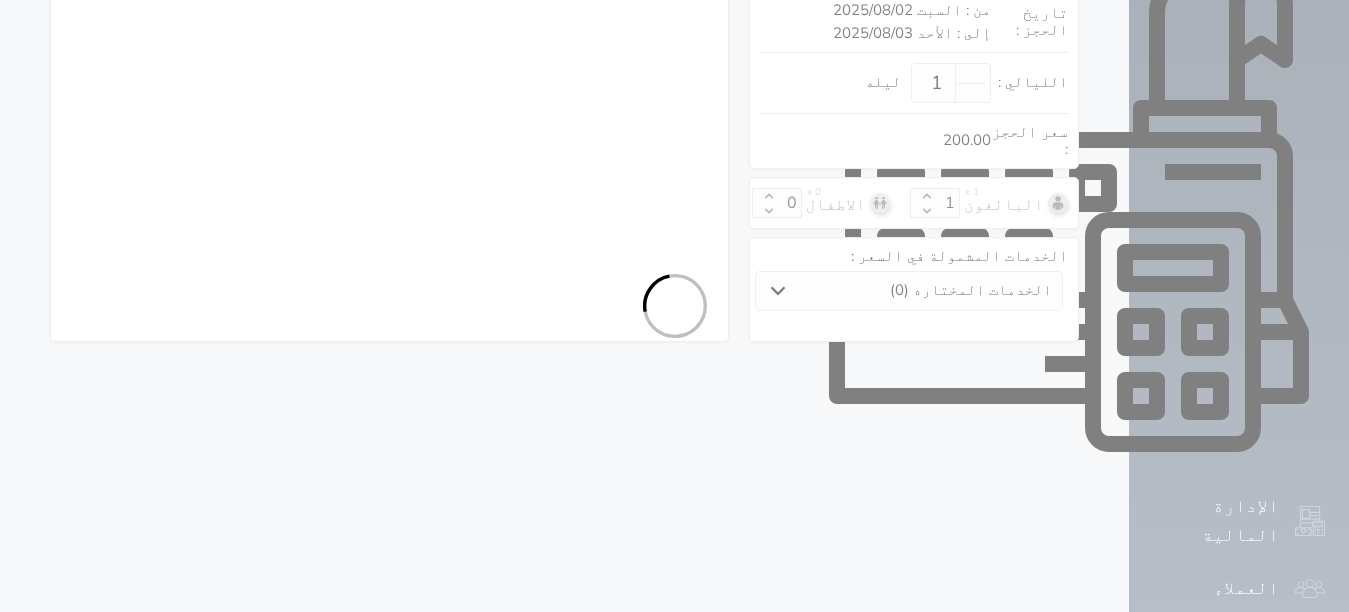 select on "7" 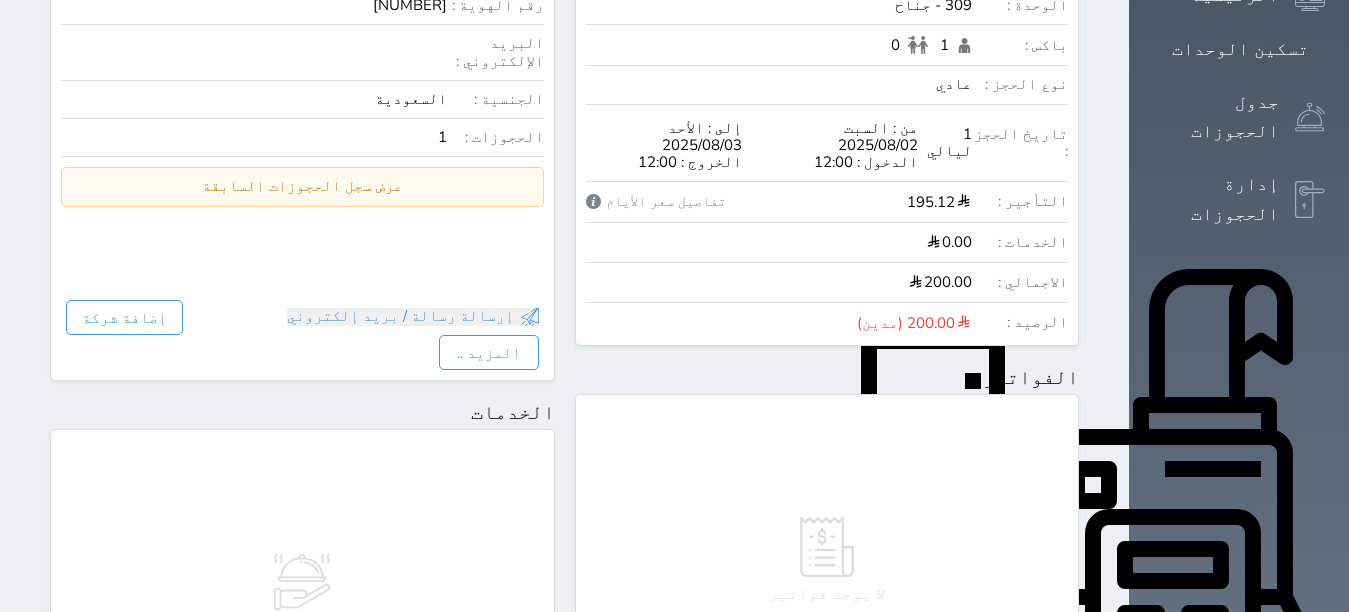 scroll, scrollTop: 800, scrollLeft: 0, axis: vertical 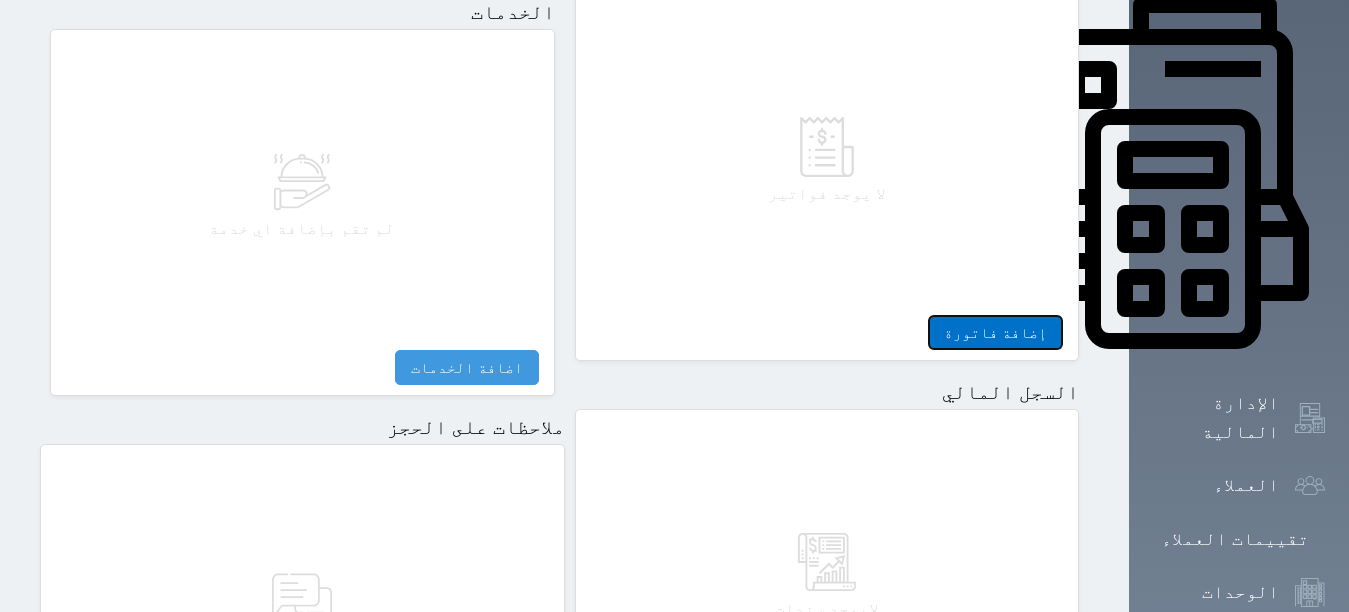 click on "إضافة فاتورة" at bounding box center [995, 332] 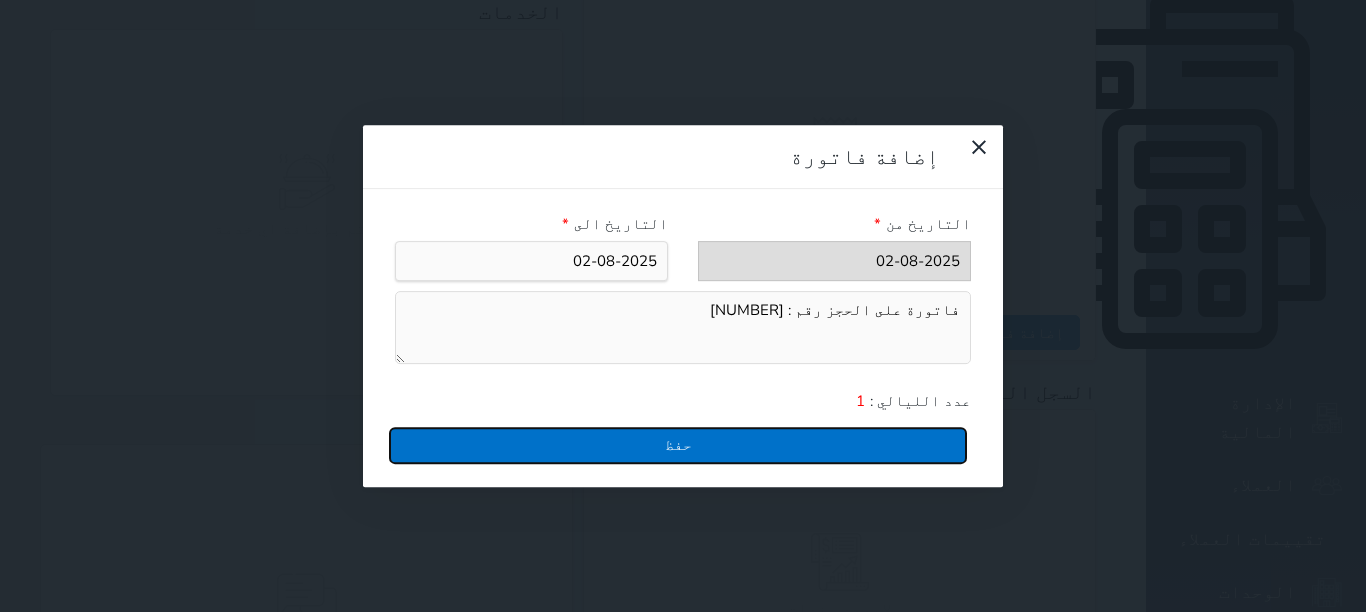 click on "حفظ" at bounding box center (678, 445) 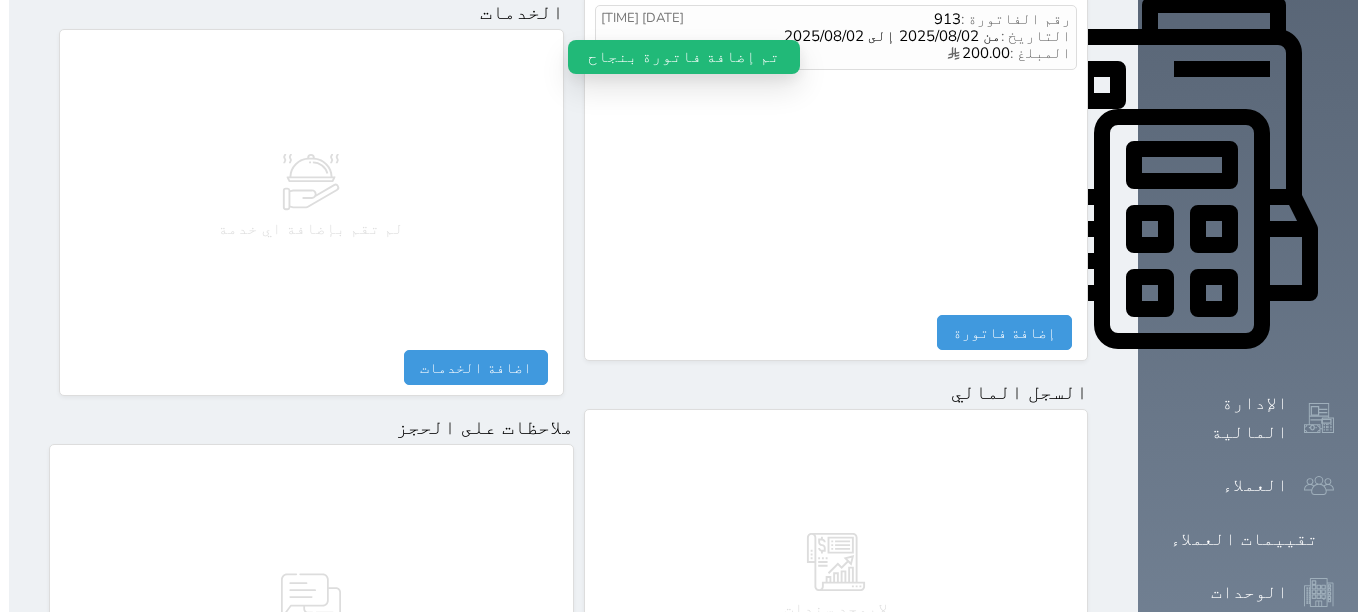 scroll, scrollTop: 500, scrollLeft: 0, axis: vertical 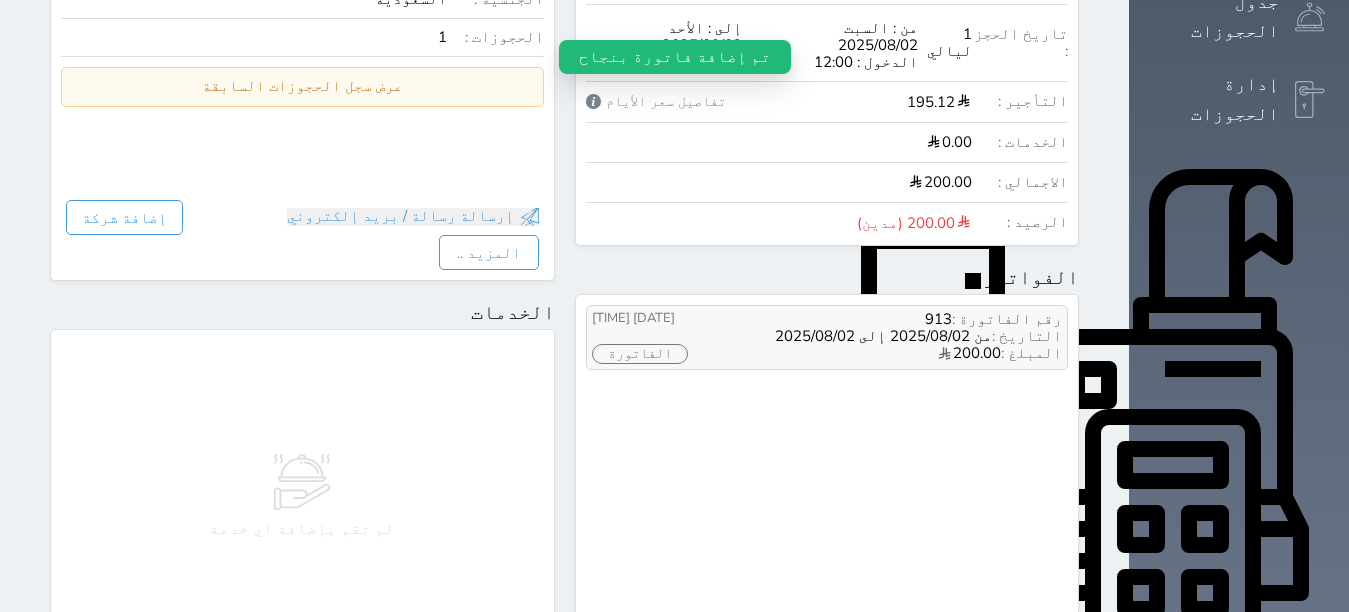 click on "الفاتورة" at bounding box center [640, 354] 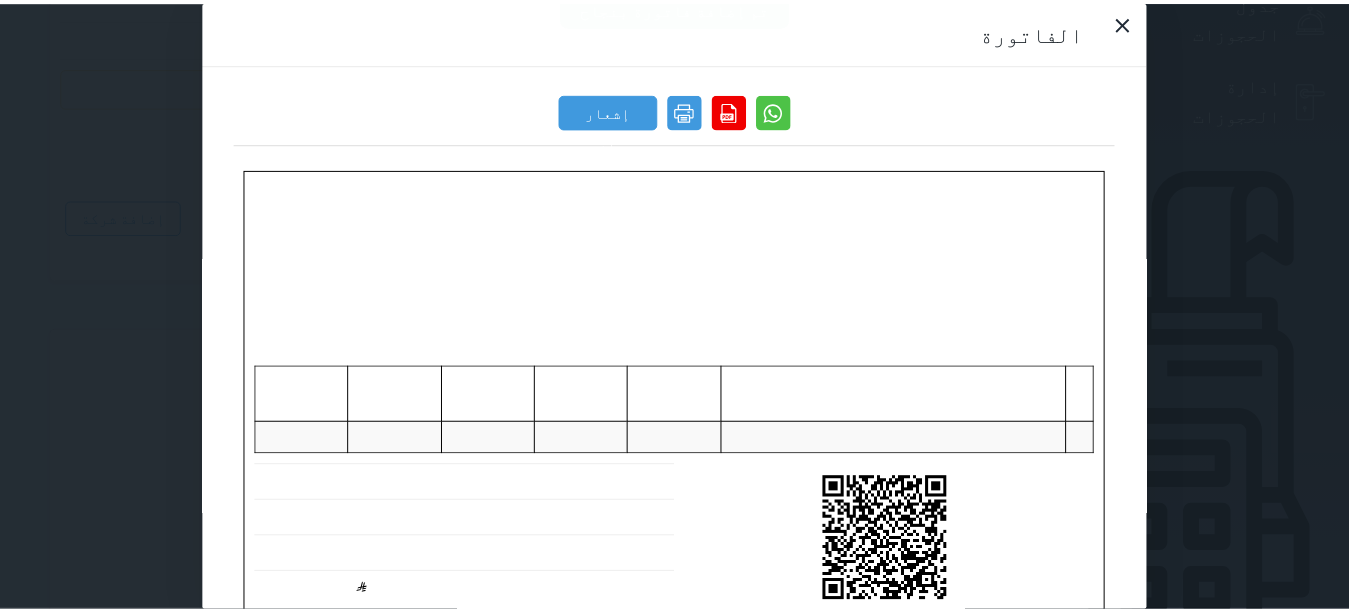 scroll, scrollTop: 0, scrollLeft: 0, axis: both 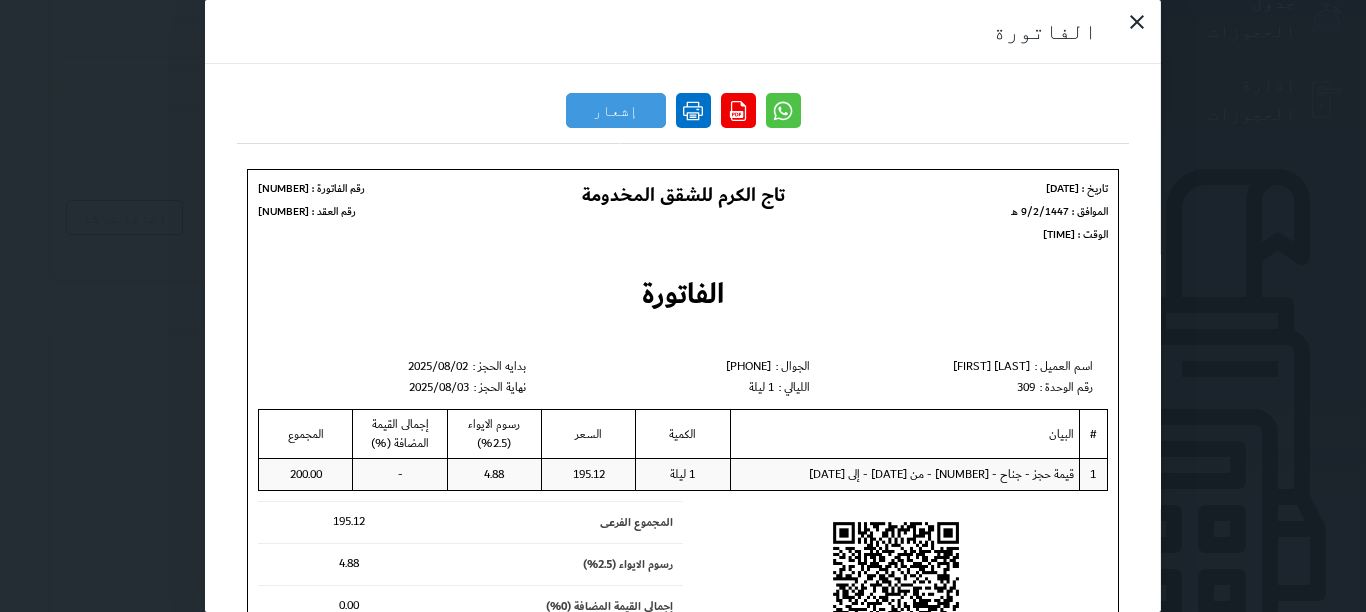 click at bounding box center (693, 110) 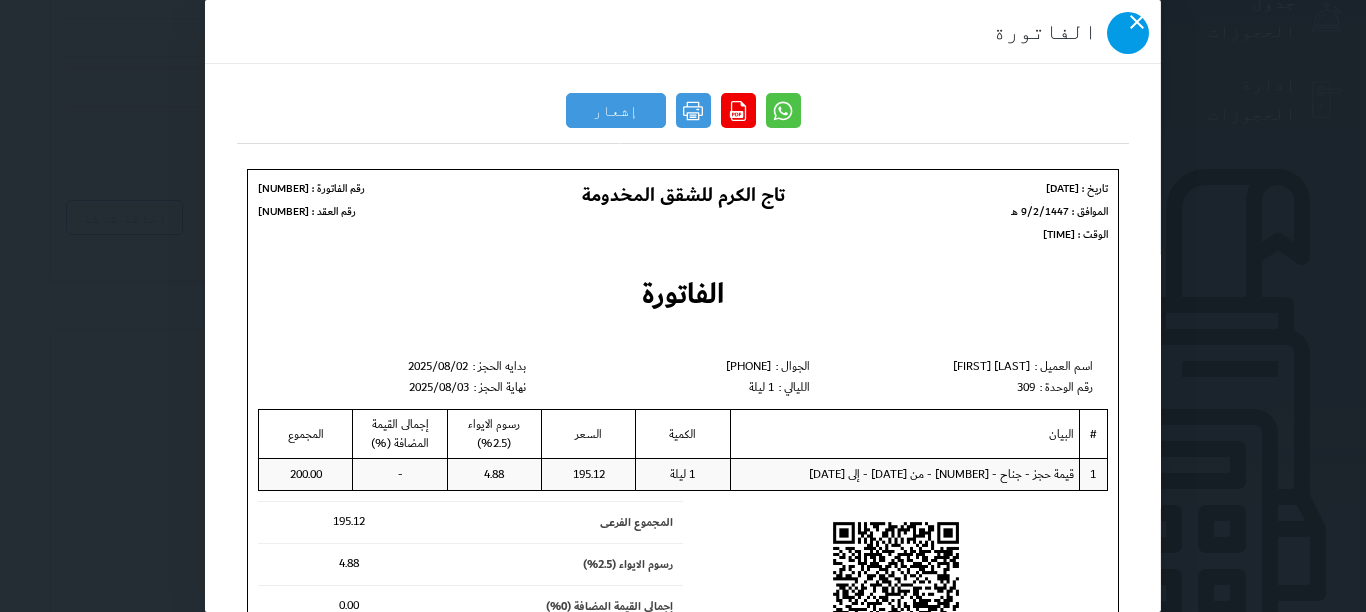 click 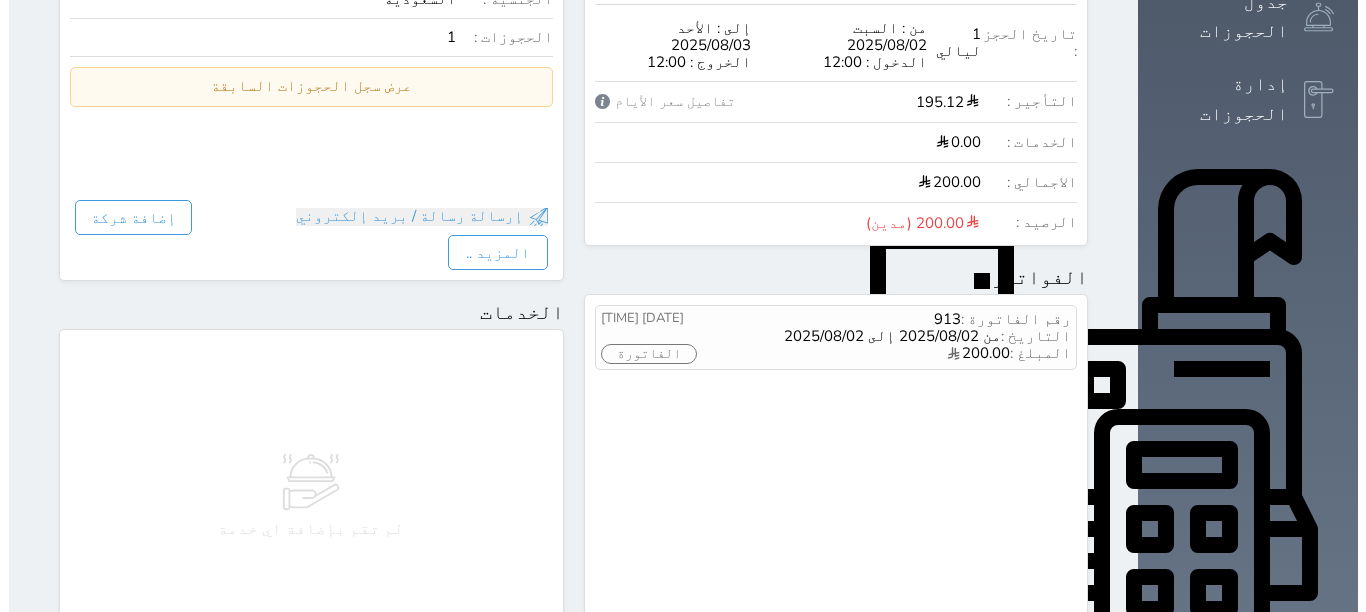 scroll, scrollTop: 0, scrollLeft: 0, axis: both 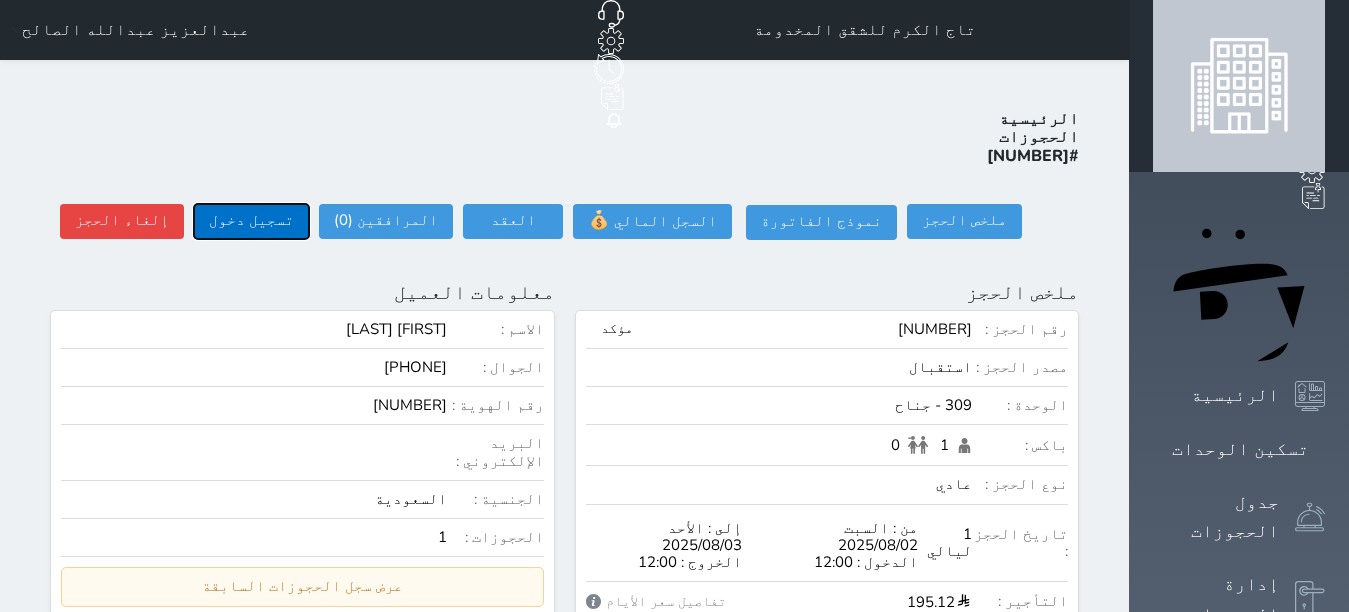 click on "تسجيل دخول" at bounding box center [251, 221] 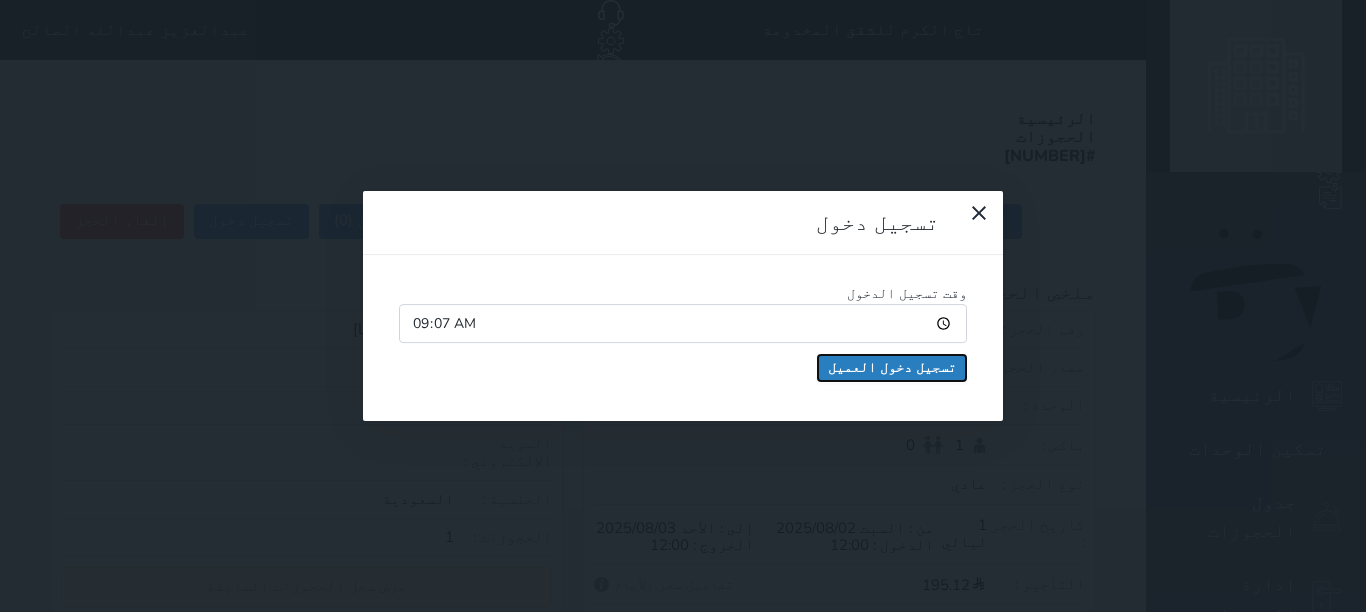 click on "تسجيل دخول العميل" at bounding box center (892, 368) 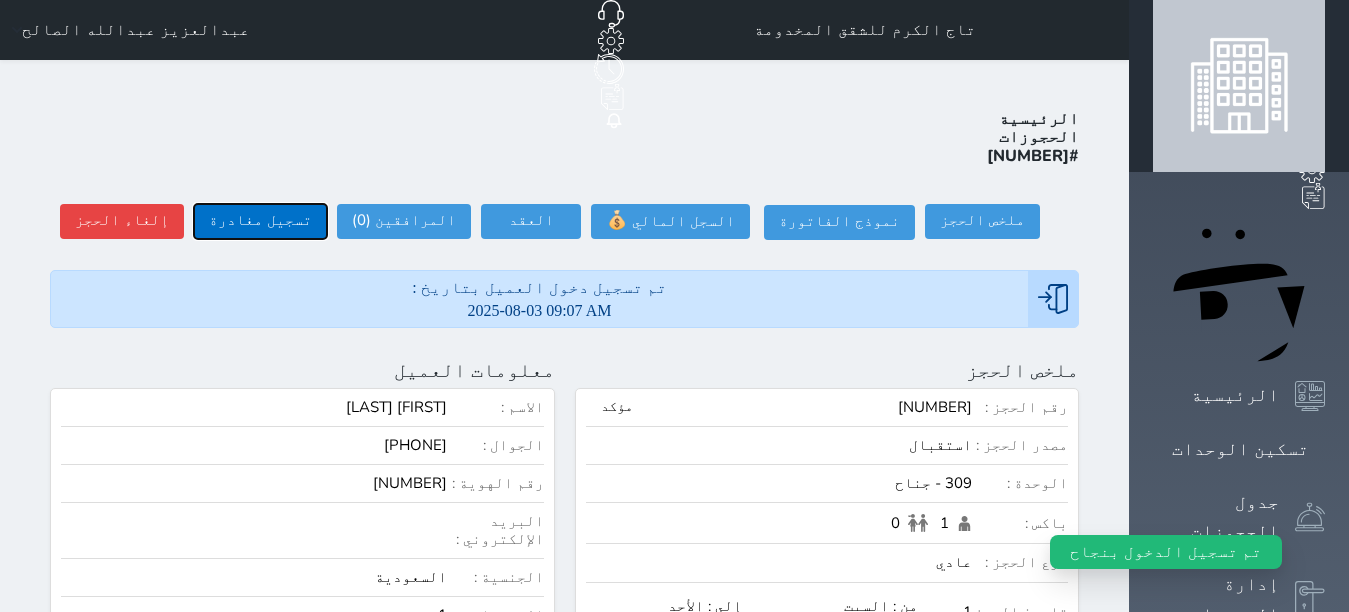 click on "تسجيل مغادرة" at bounding box center [260, 221] 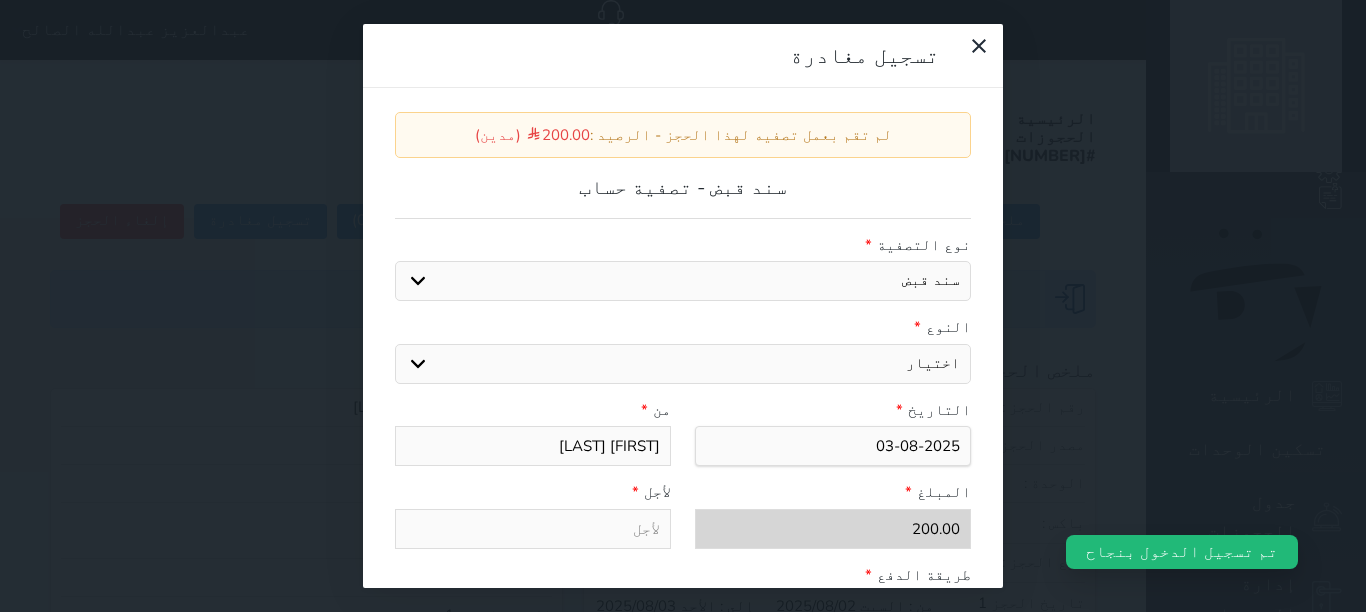 click on "اختيار   مقبوضات عامة
قيمة إيجار
فواتير
عربون
لا ينطبق
آخر
مغسلة
واي فاي - الإنترنت
مواقف السيارات
طعام
الأغذية والمشروبات
مشروبات
المشروبات الباردة
المشروبات الساخنة
الإفطار
غداء
عشاء
مخبز و كعك
حمام سباحة
الصالة الرياضية
سبا و خدمات الجمال
اختيار وإسقاط (خدمات النقل)
ميني بار
كابل - تلفزيون
سرير إضافي
تصفيف الشعر
التسوق" at bounding box center [683, 364] 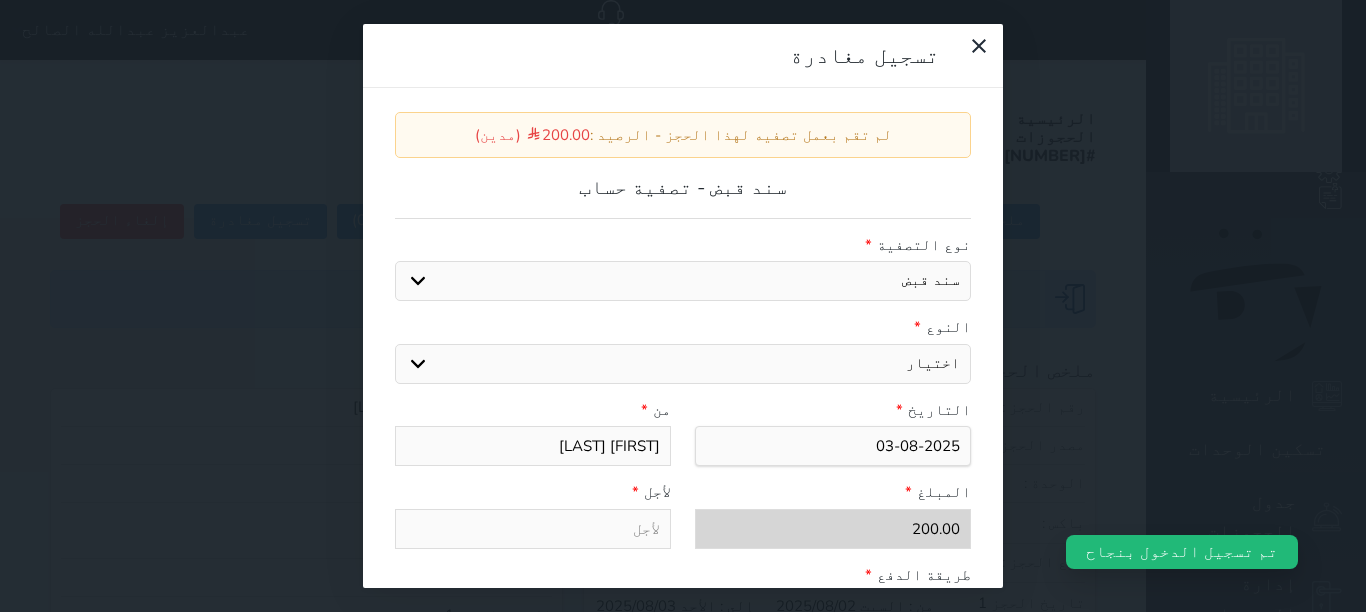 select on "14930" 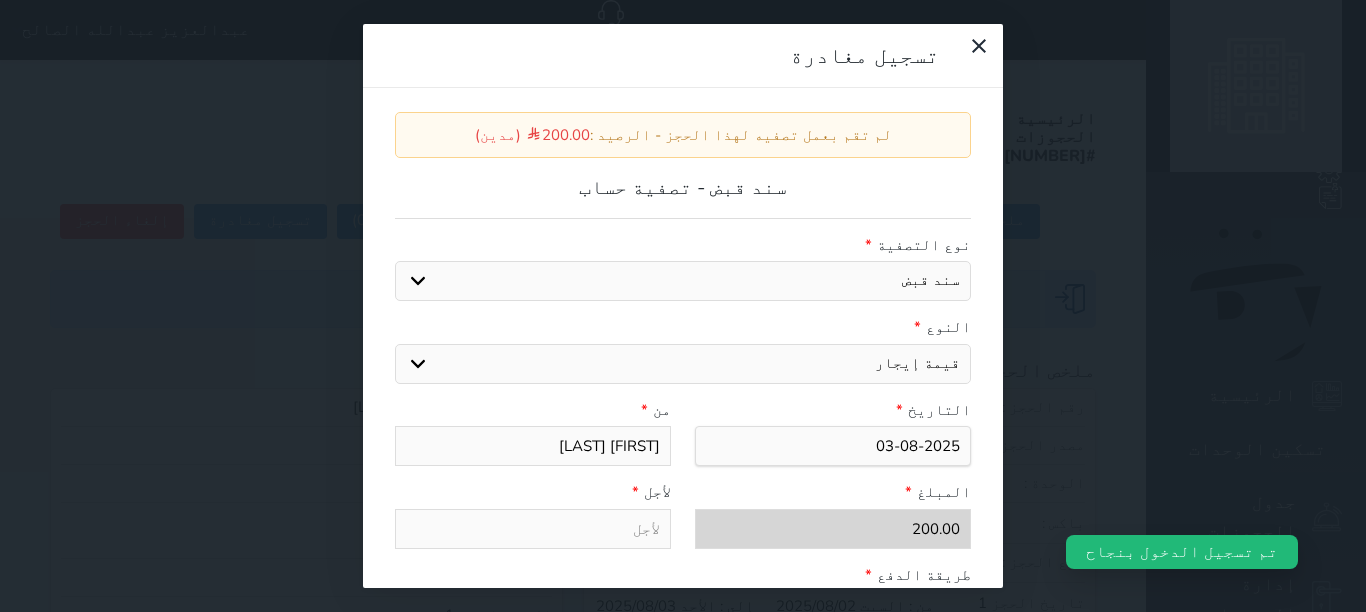 click on "اختيار   مقبوضات عامة
قيمة إيجار
فواتير
عربون
لا ينطبق
آخر
مغسلة
واي فاي - الإنترنت
مواقف السيارات
طعام
الأغذية والمشروبات
مشروبات
المشروبات الباردة
المشروبات الساخنة
الإفطار
غداء
عشاء
مخبز و كعك
حمام سباحة
الصالة الرياضية
سبا و خدمات الجمال
اختيار وإسقاط (خدمات النقل)
ميني بار
كابل - تلفزيون
سرير إضافي
تصفيف الشعر
التسوق" at bounding box center (683, 364) 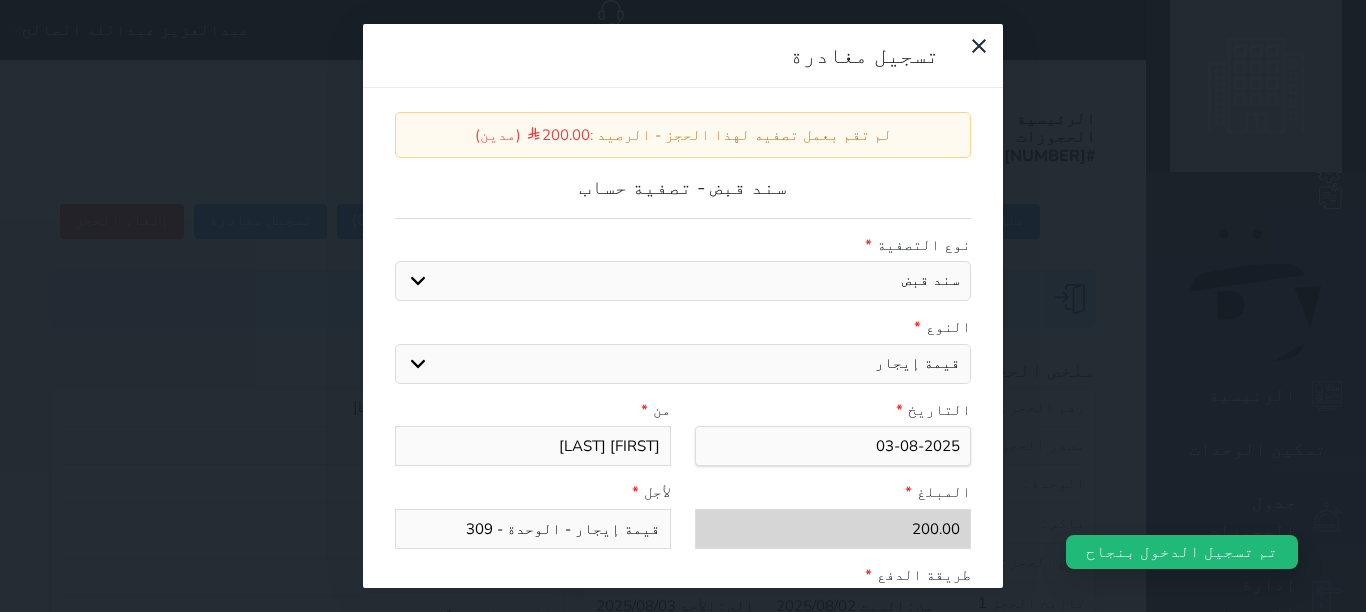 click on "قيمة إيجار - الوحدة - 309" at bounding box center [533, 529] 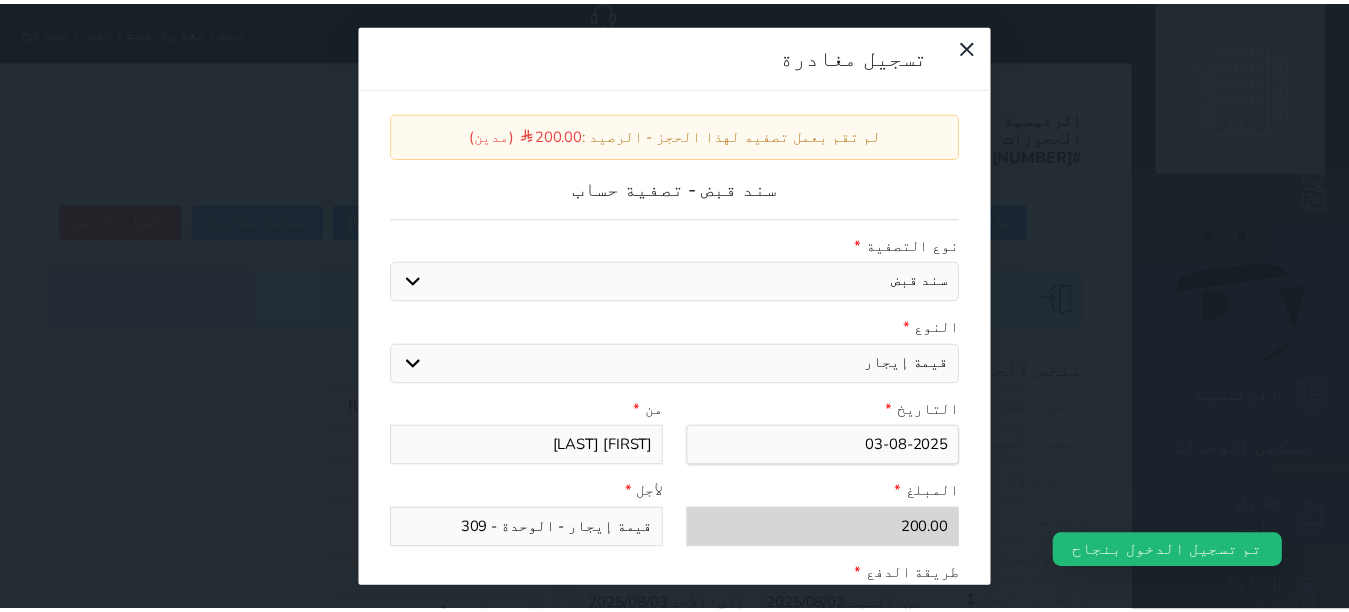 scroll, scrollTop: 309, scrollLeft: 0, axis: vertical 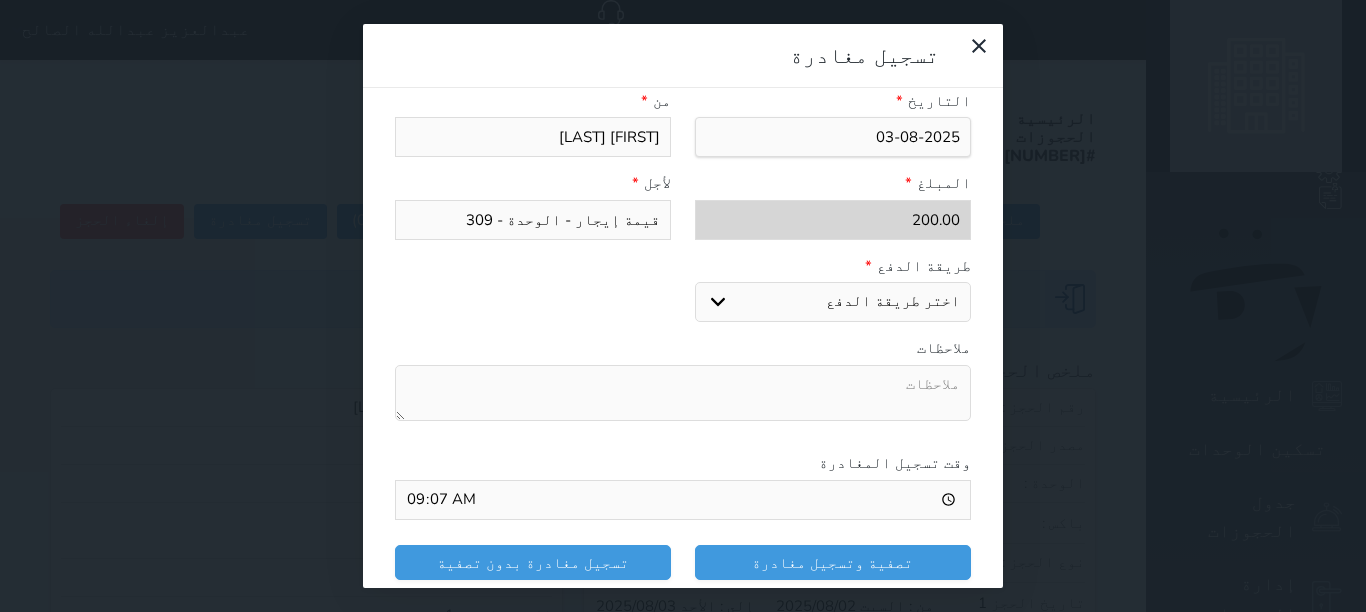 click on "اختر طريقة الدفع   دفع نقدى   تحويل بنكى   مدى   بطاقة ائتمان" at bounding box center (833, 302) 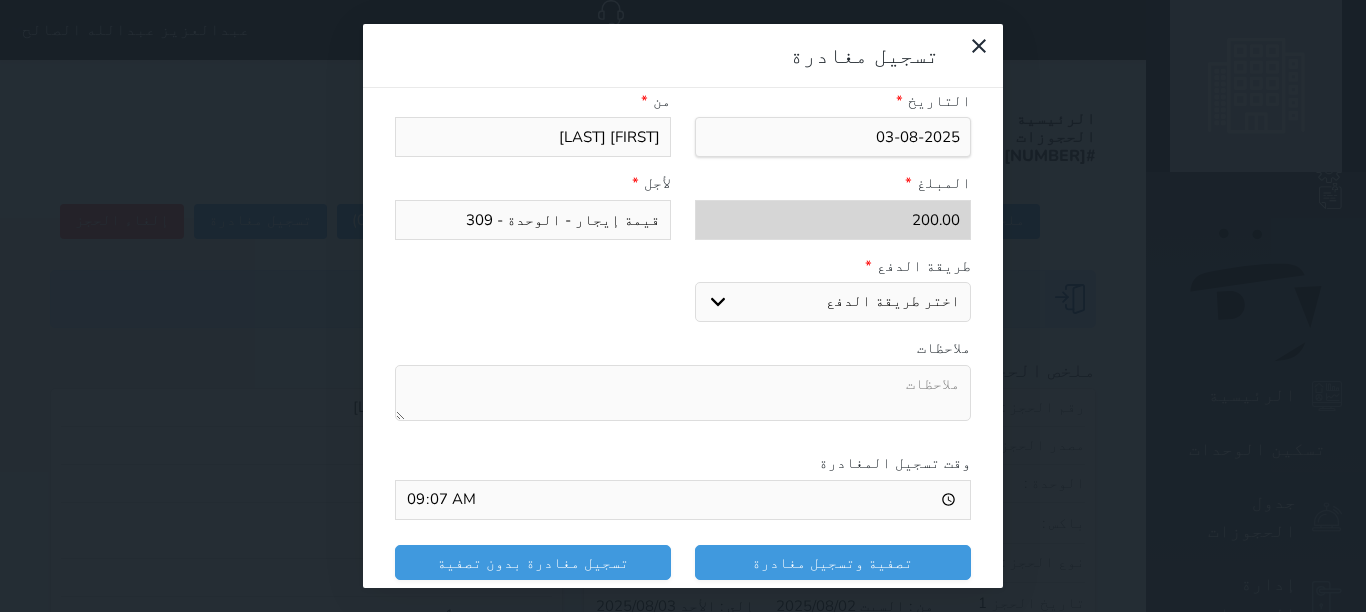 select on "mada" 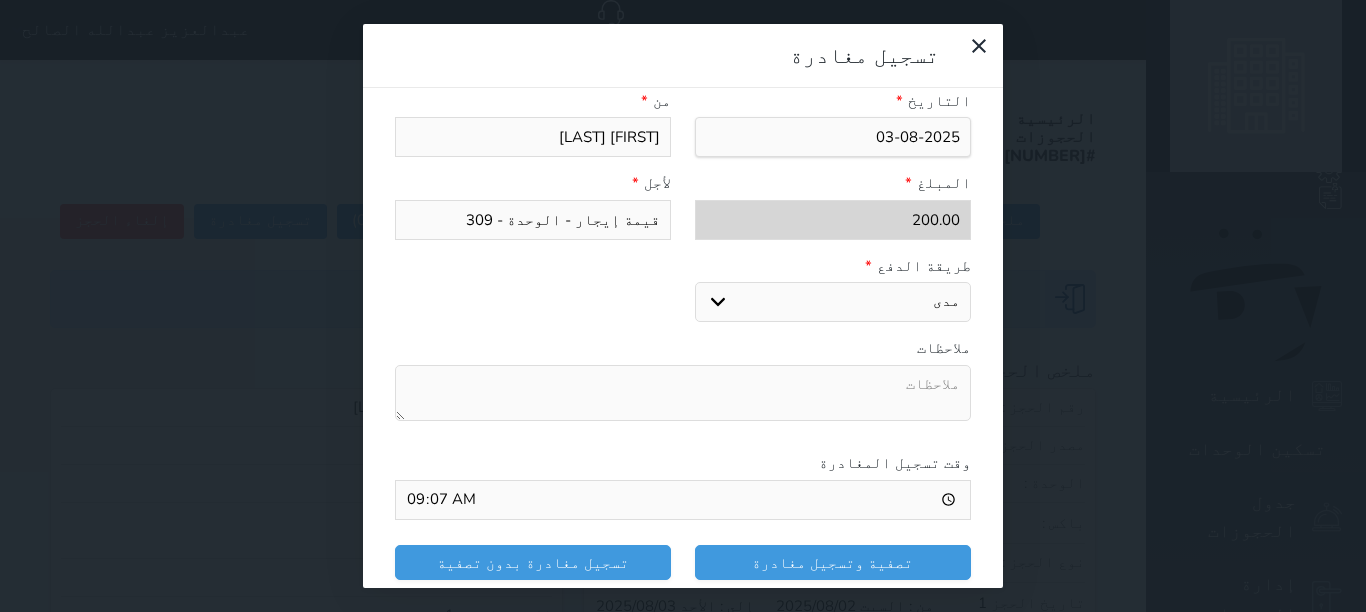 click on "اختر طريقة الدفع   دفع نقدى   تحويل بنكى   مدى   بطاقة ائتمان" at bounding box center (833, 302) 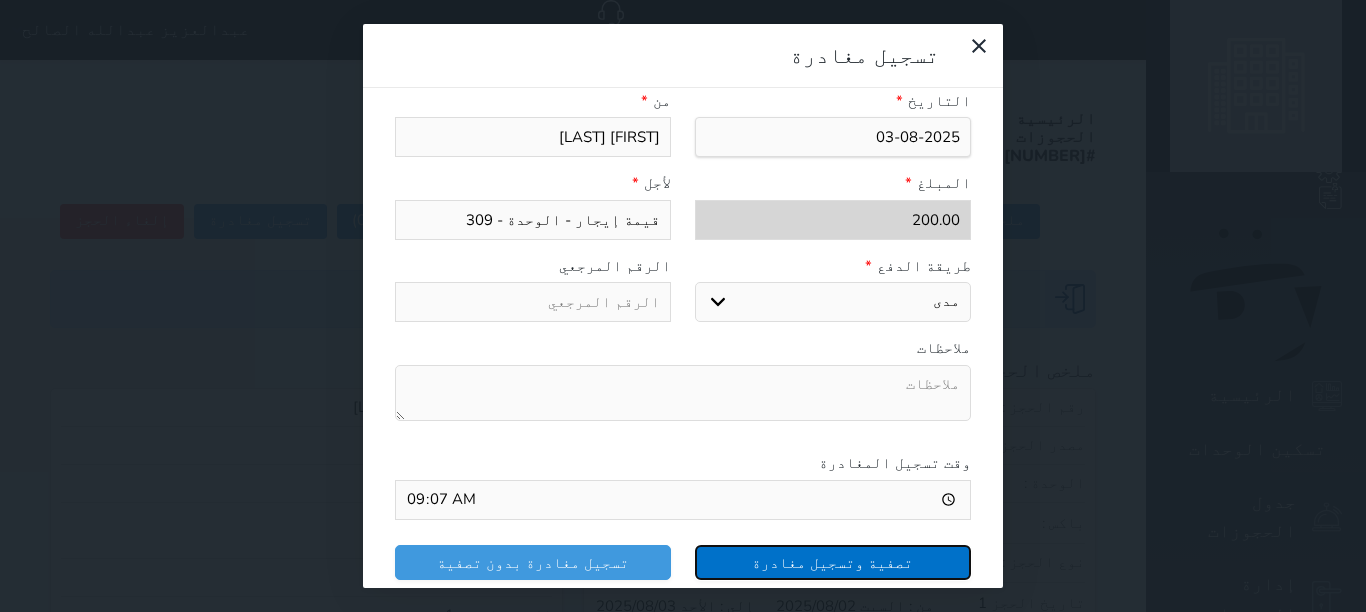 click on "تصفية وتسجيل مغادرة" at bounding box center [833, 562] 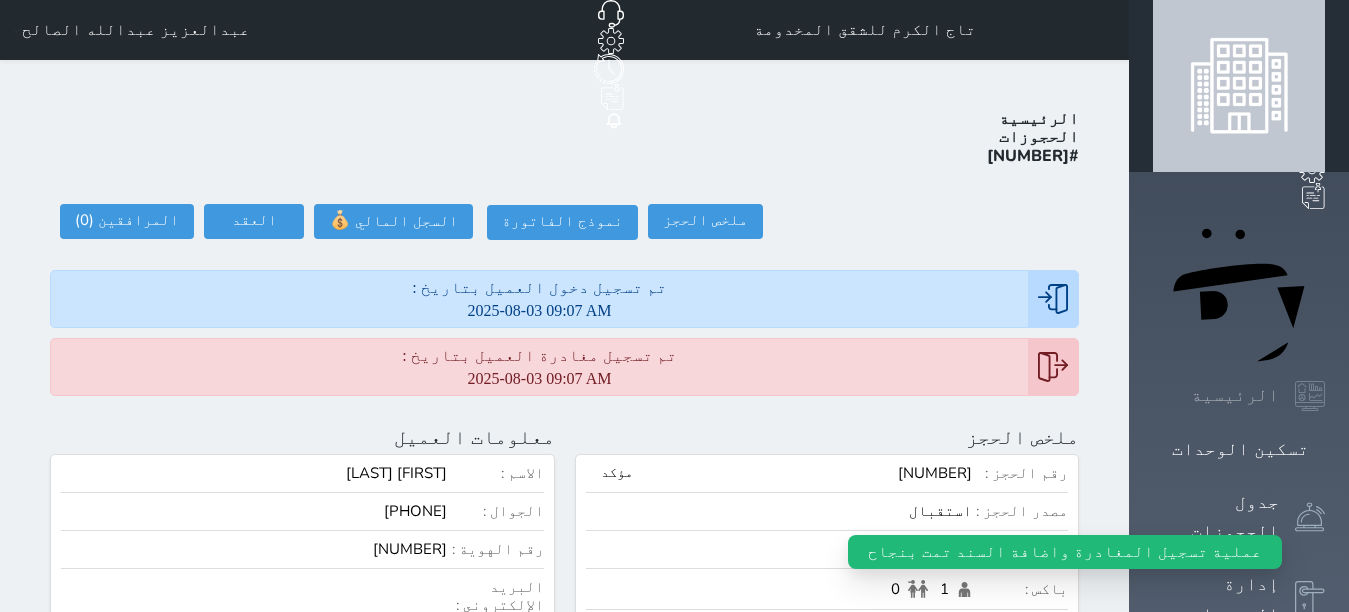 click on "الرئيسية" at bounding box center (1235, 395) 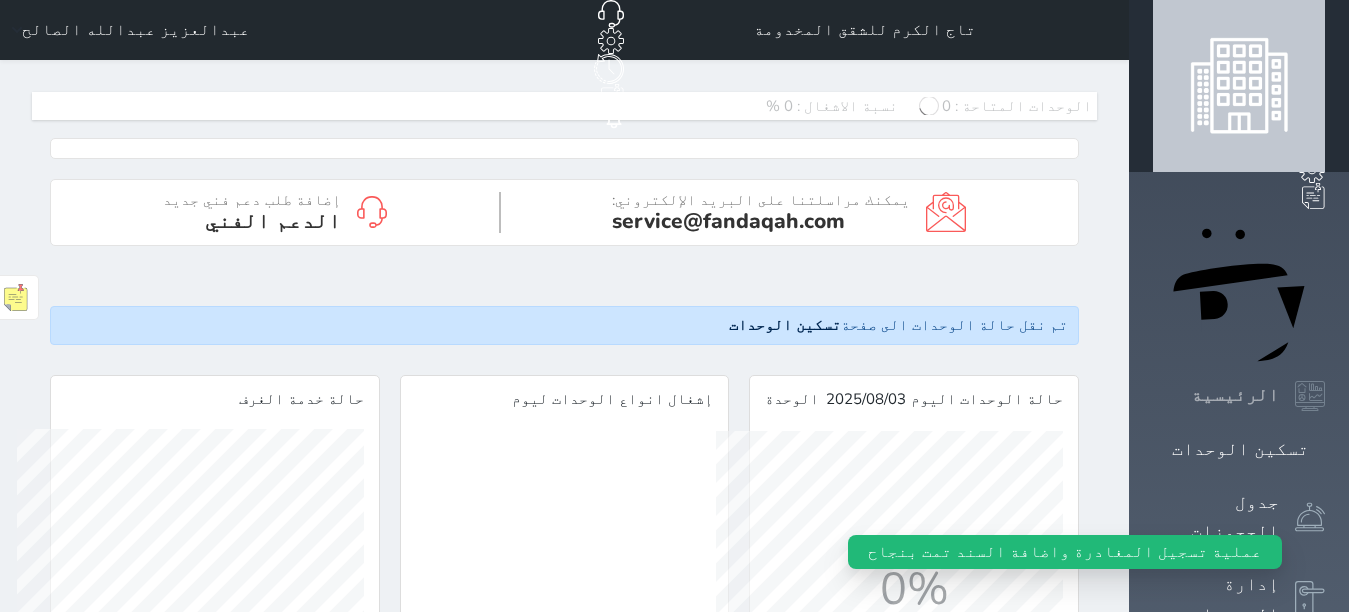 scroll, scrollTop: 999653, scrollLeft: 999653, axis: both 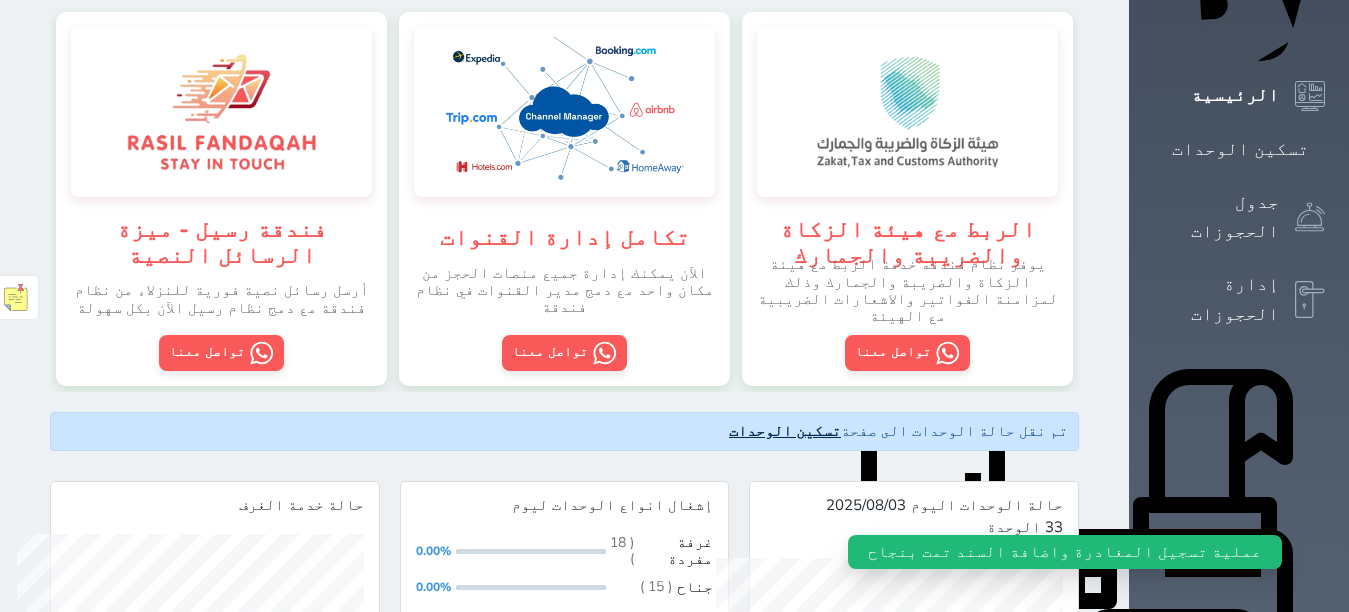 click on "تسكين الوحدات" at bounding box center (785, 431) 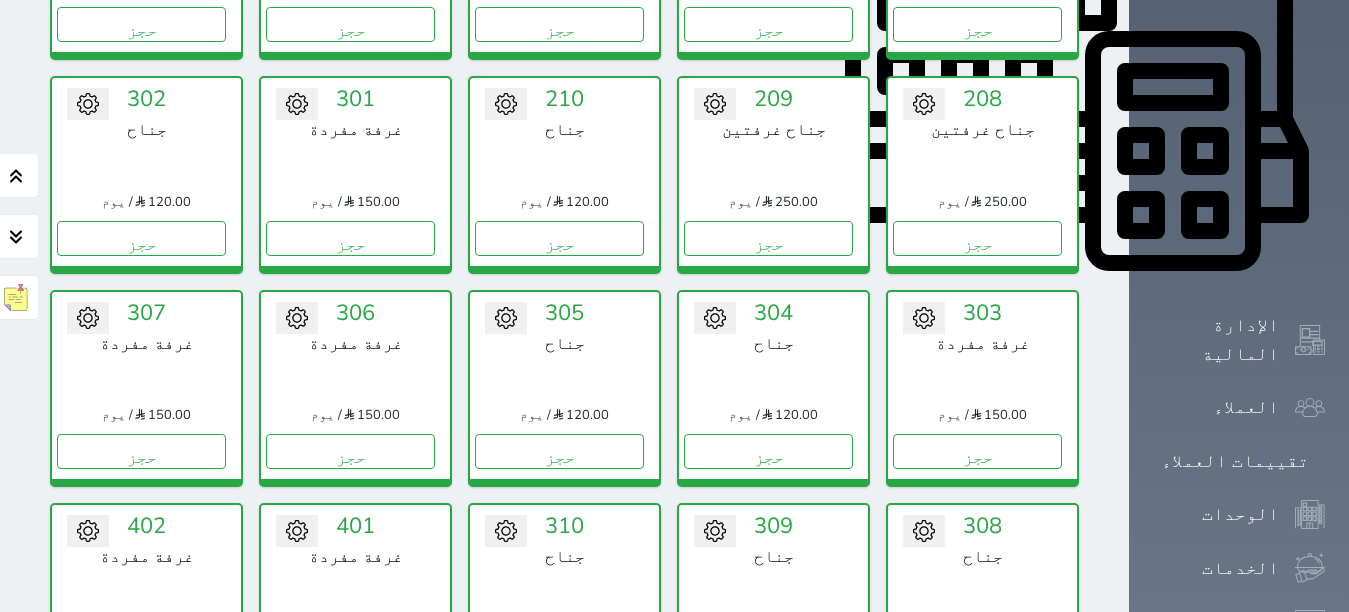 scroll, scrollTop: 1178, scrollLeft: 0, axis: vertical 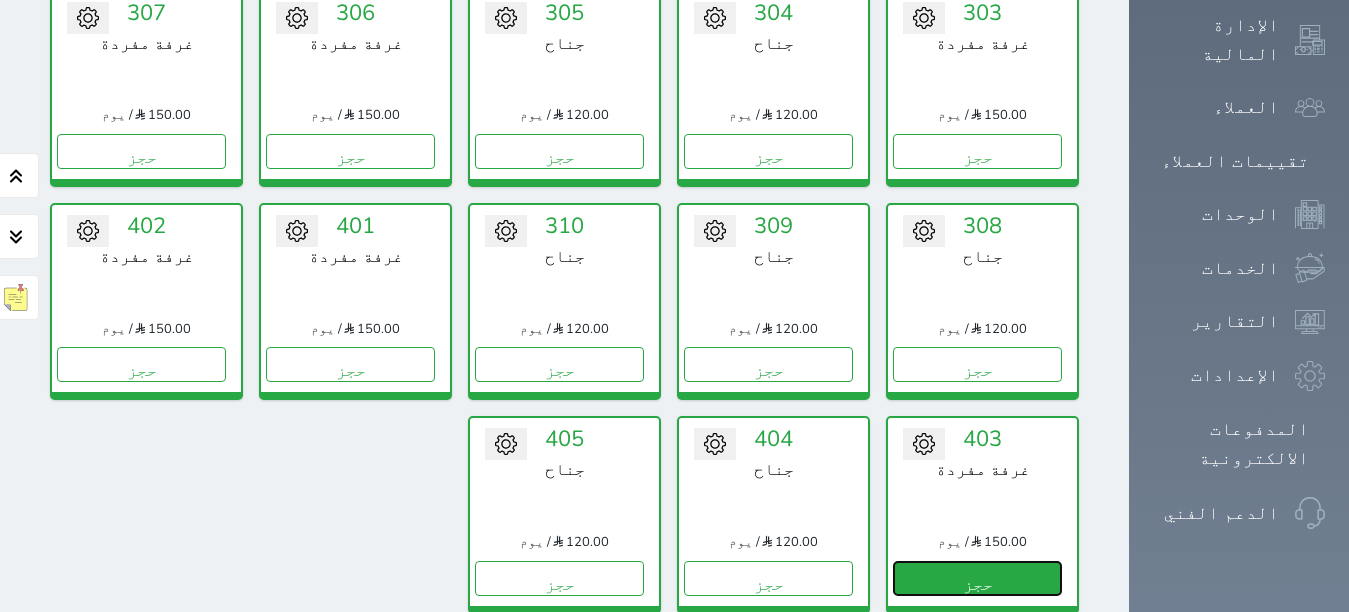 click on "حجز" at bounding box center (977, 578) 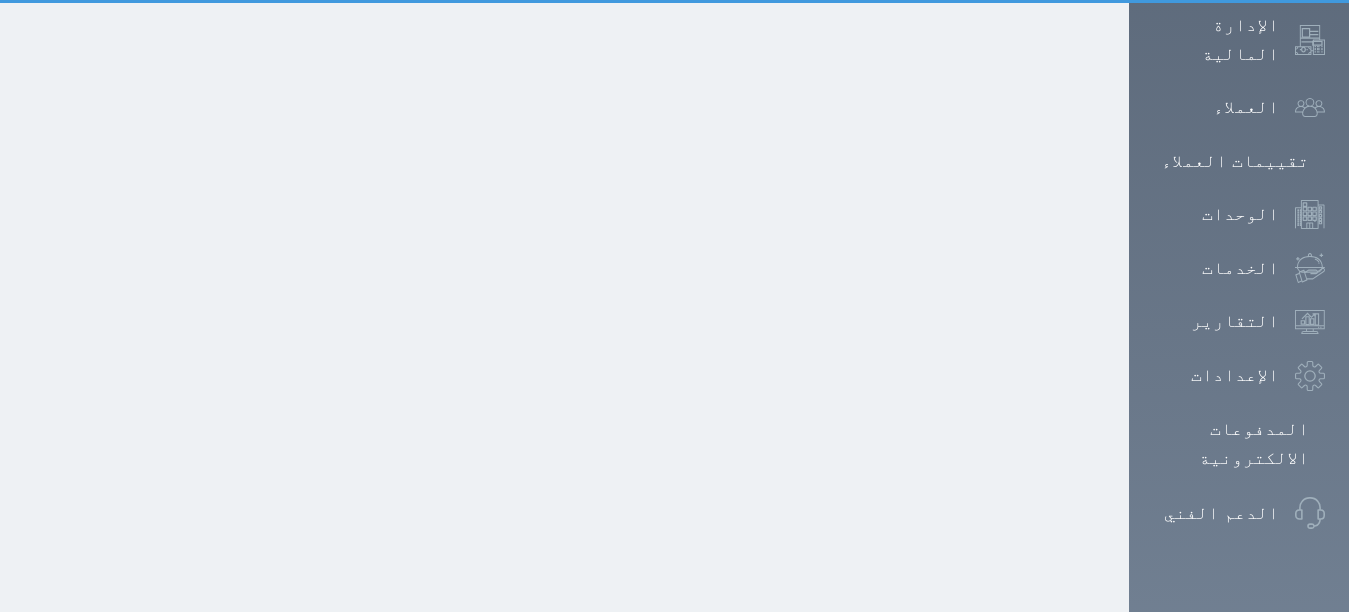 scroll, scrollTop: 576, scrollLeft: 0, axis: vertical 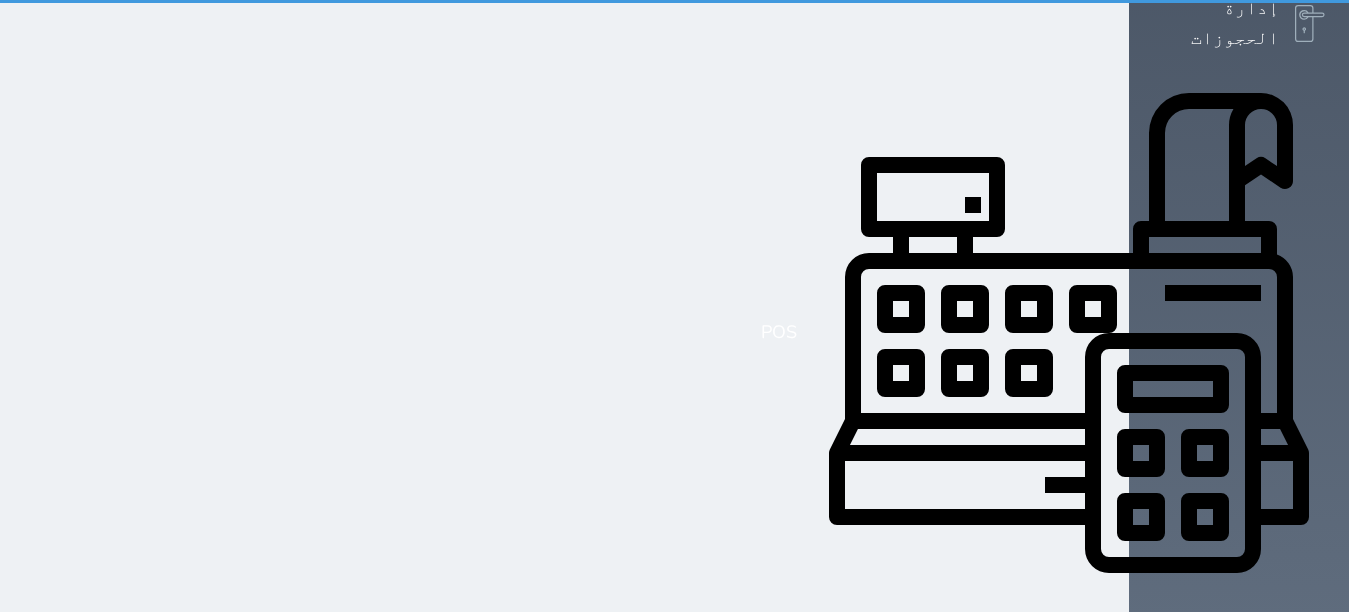 select on "1" 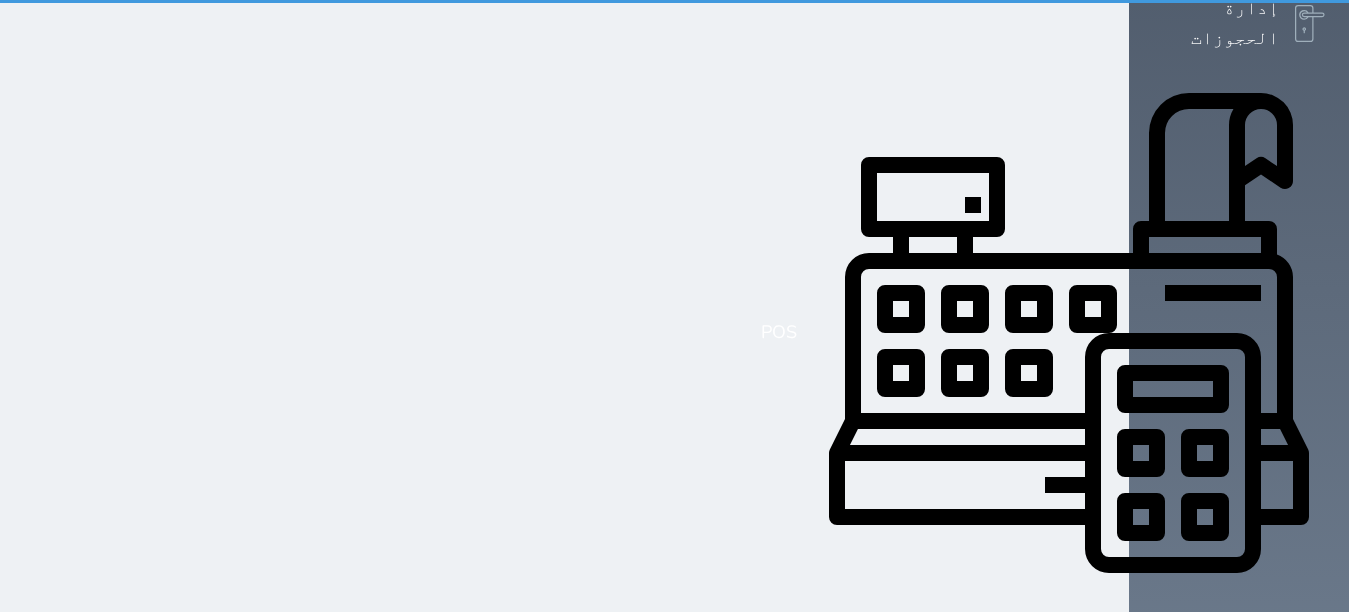 scroll, scrollTop: 0, scrollLeft: 0, axis: both 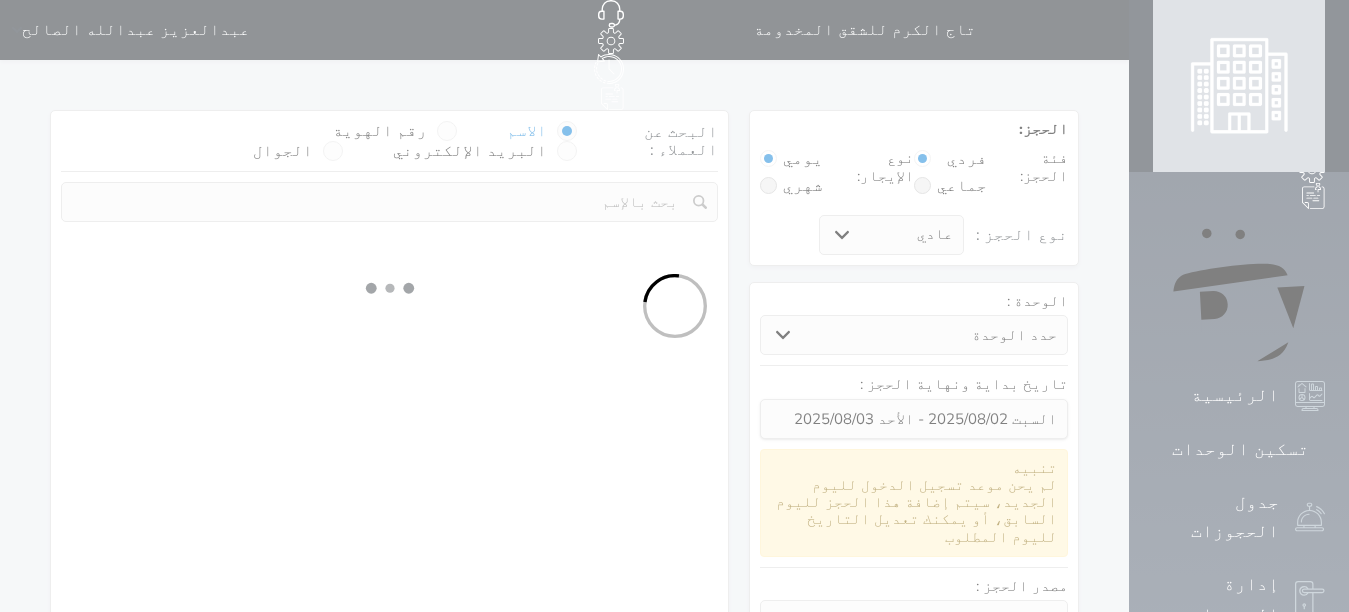 select 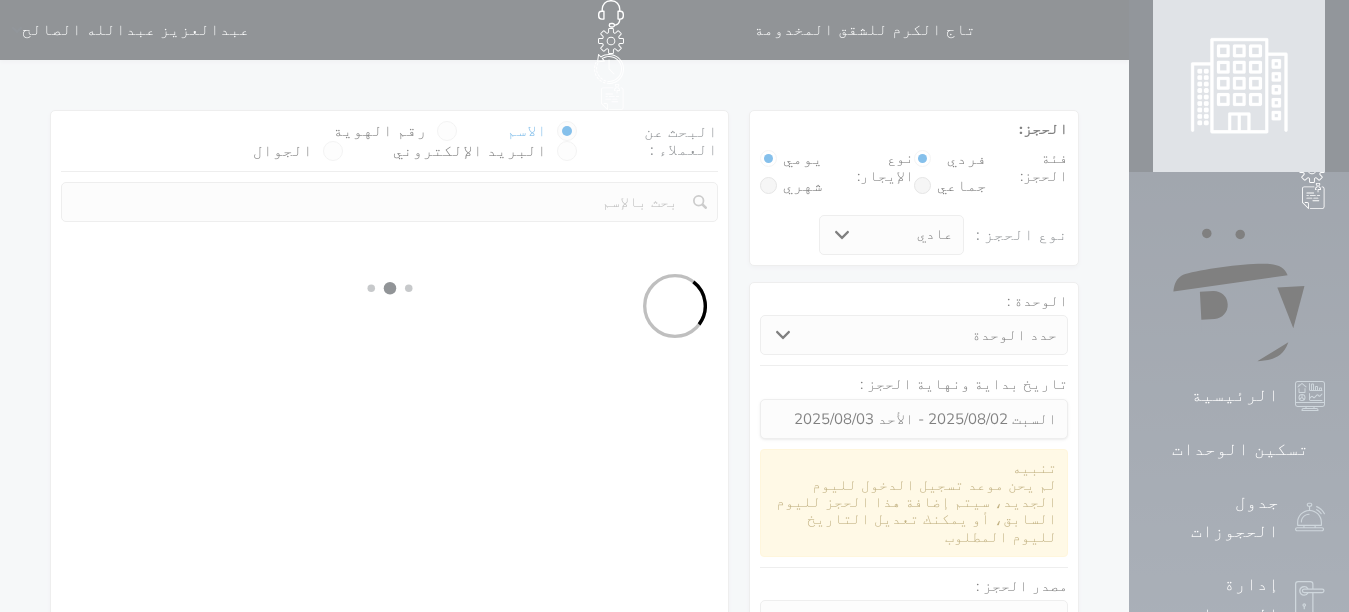 select on "113" 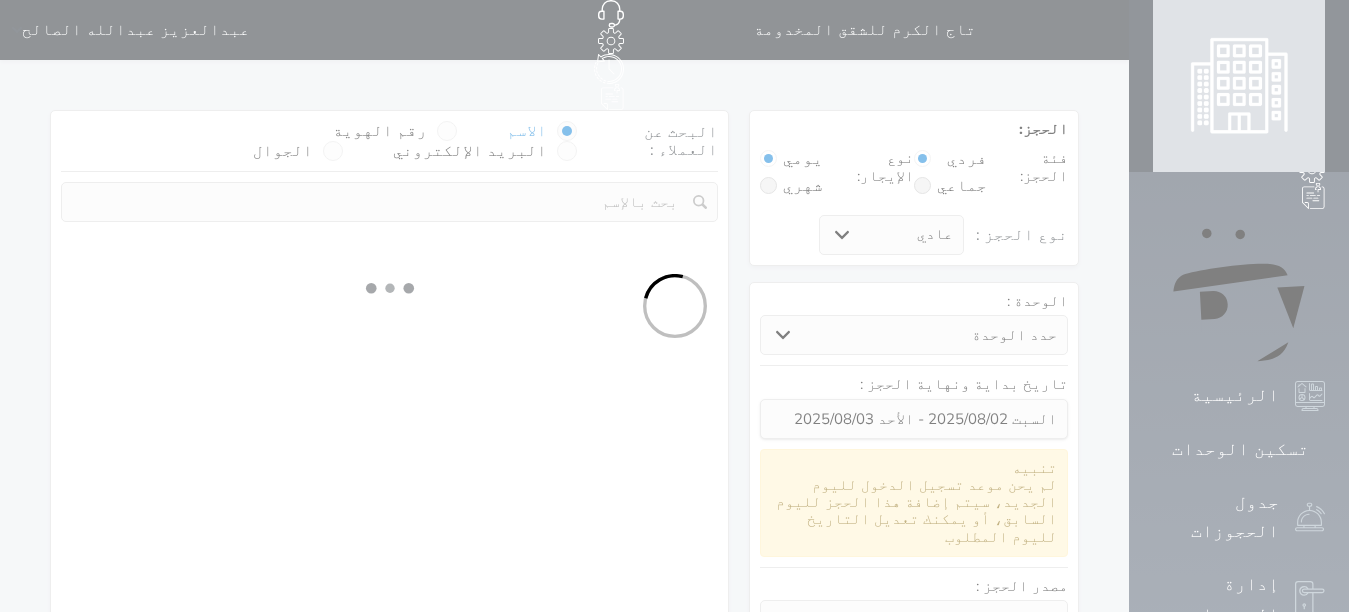select on "1" 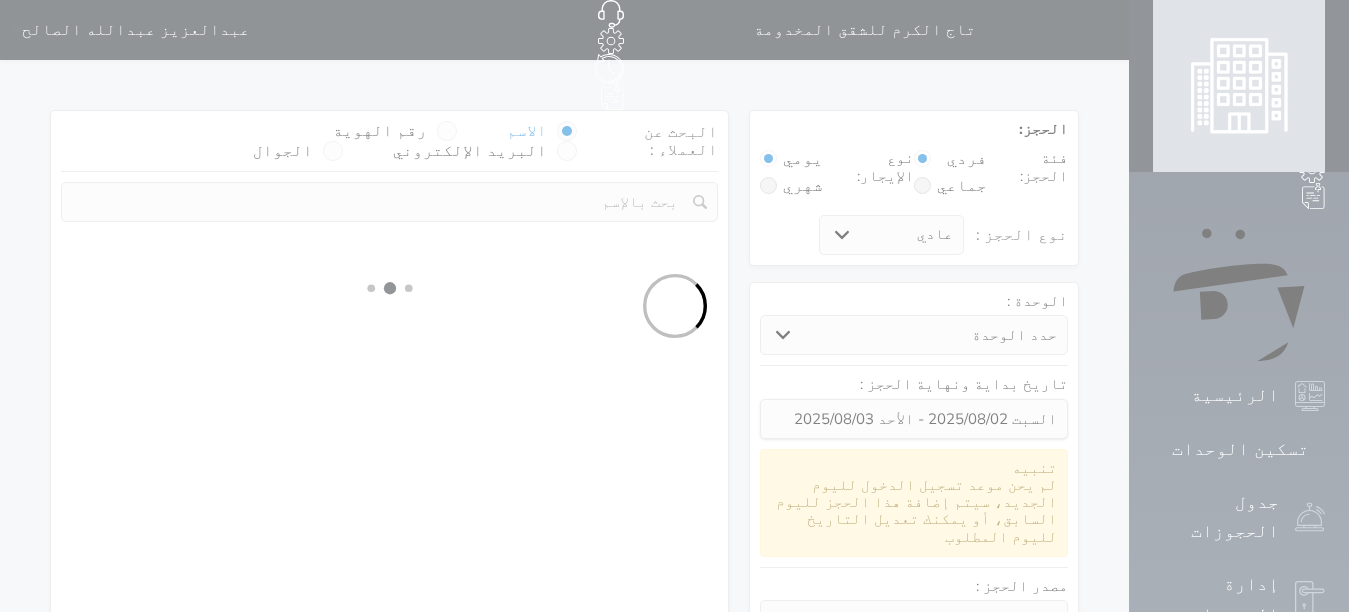 select 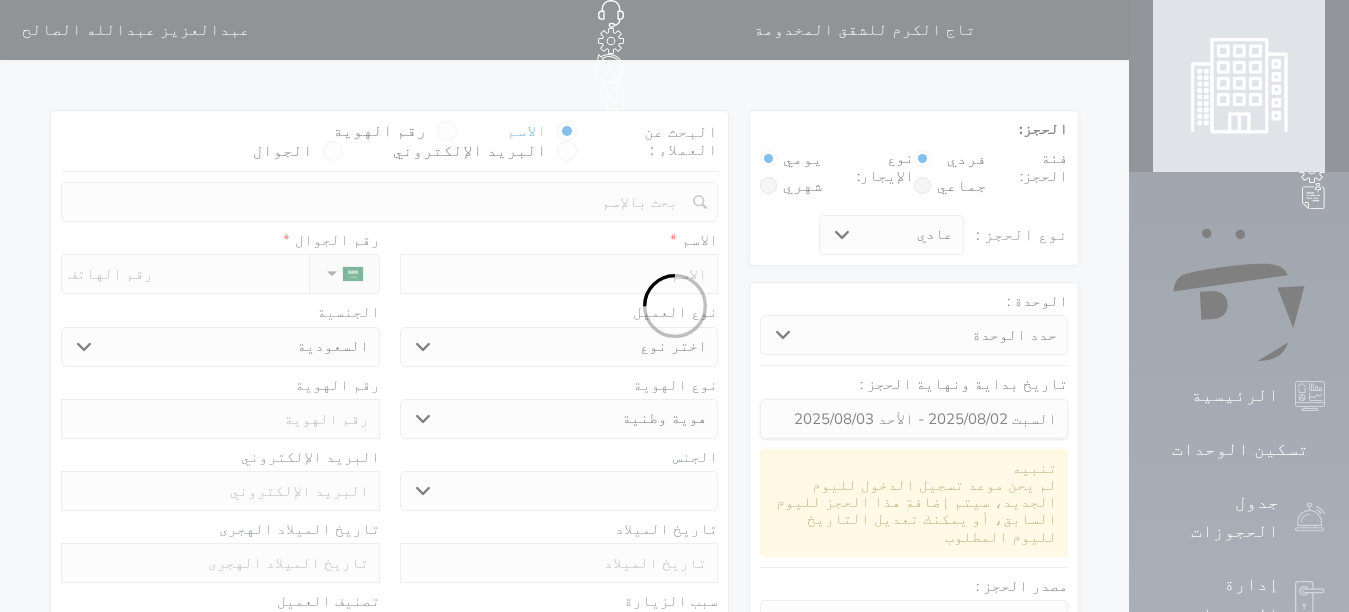select 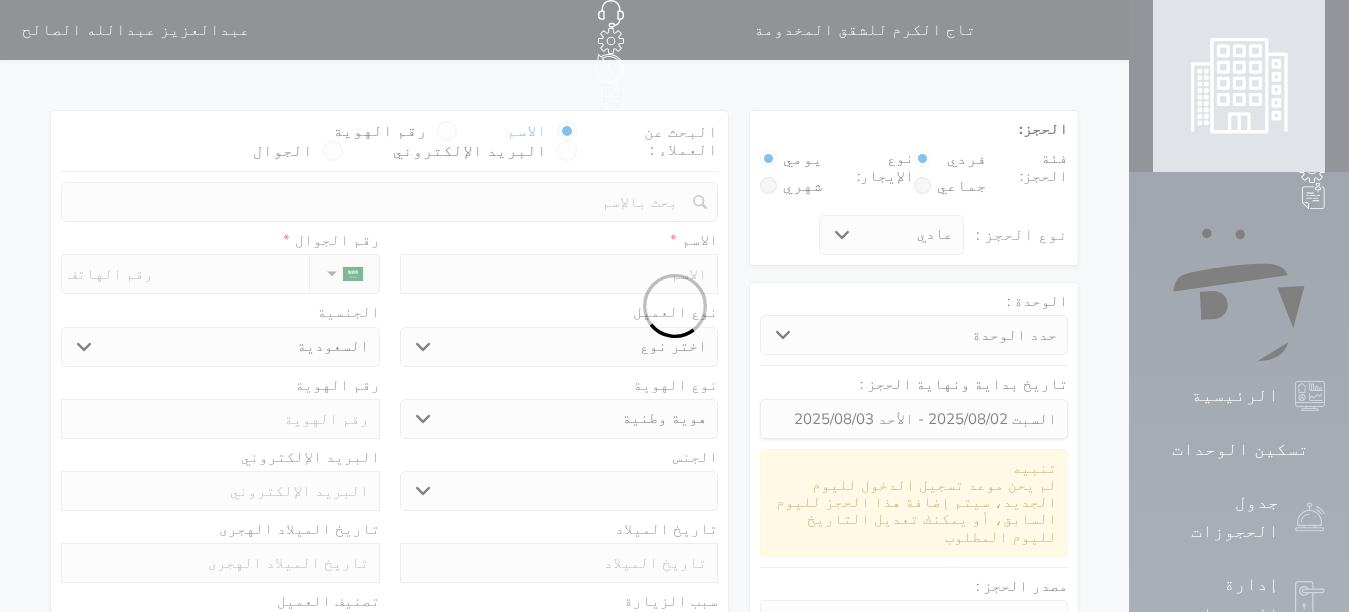 select 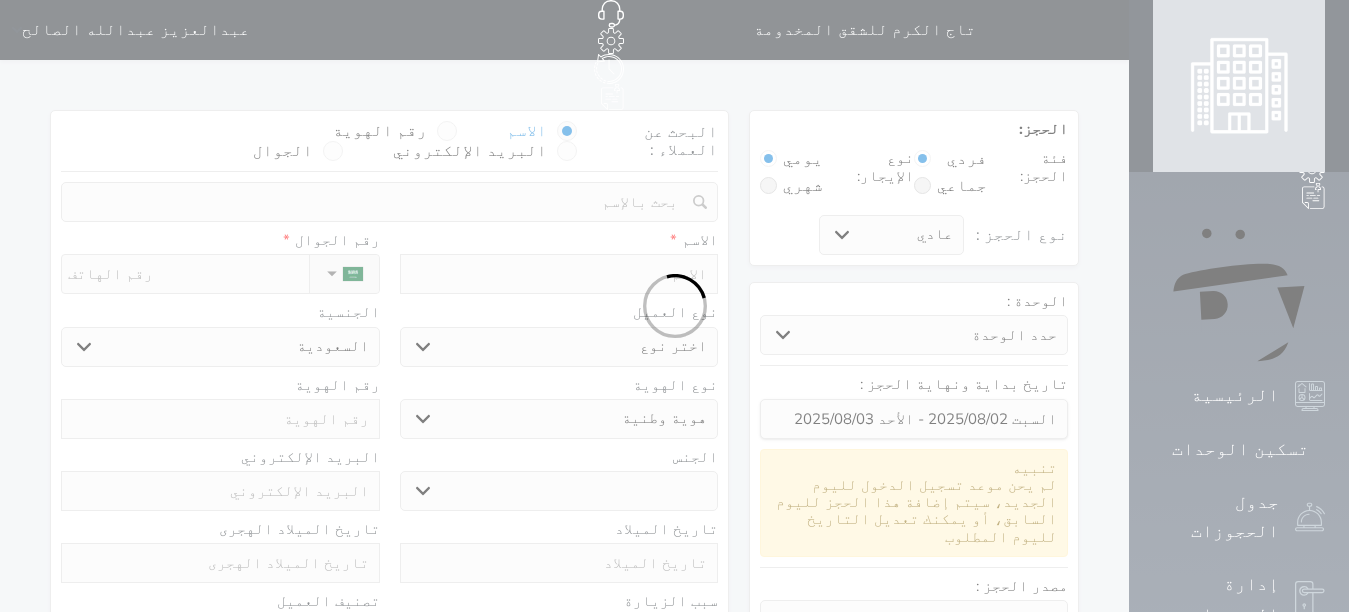 select 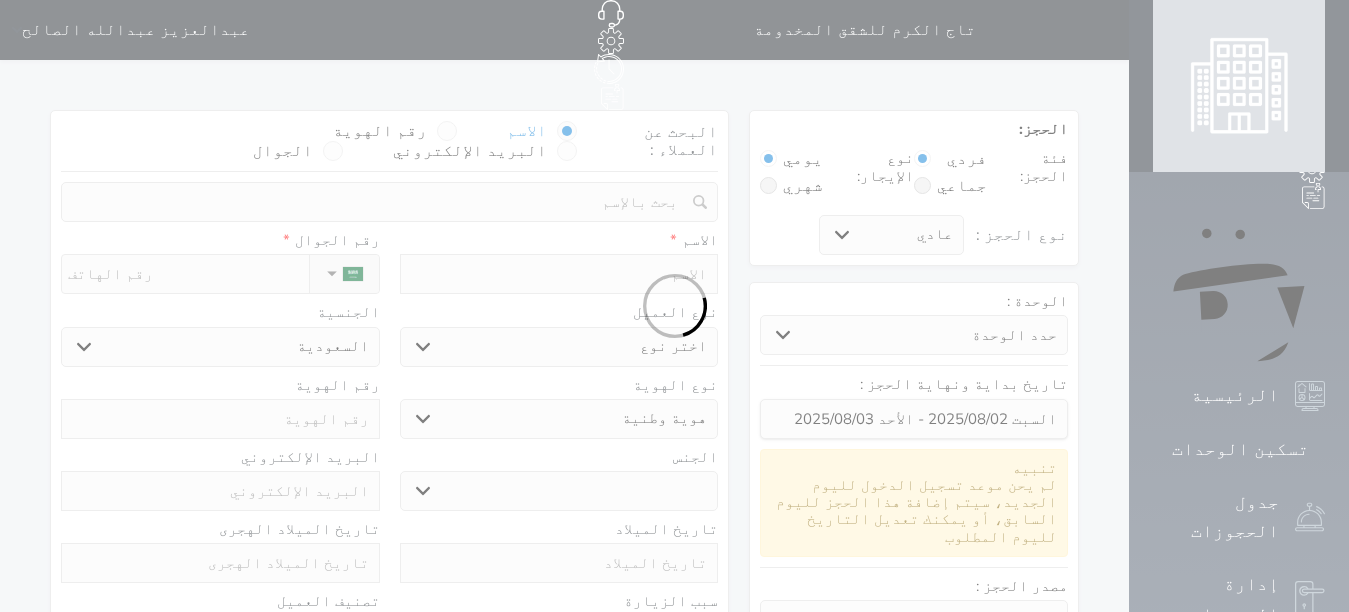 select 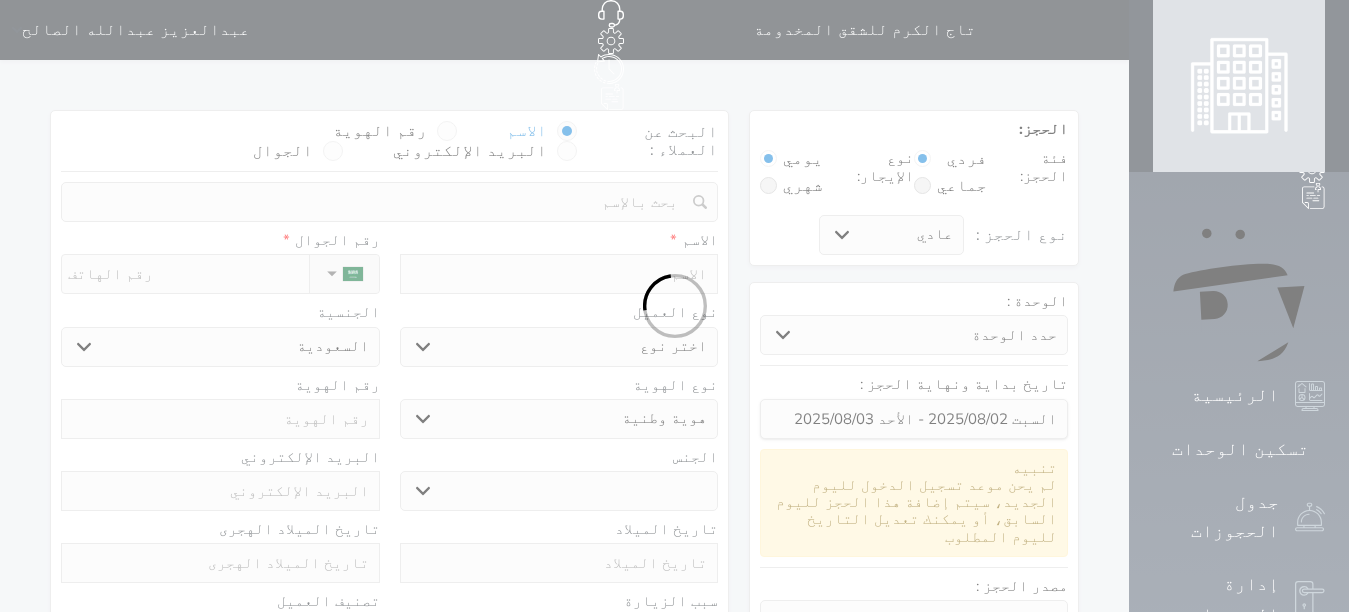select on "1" 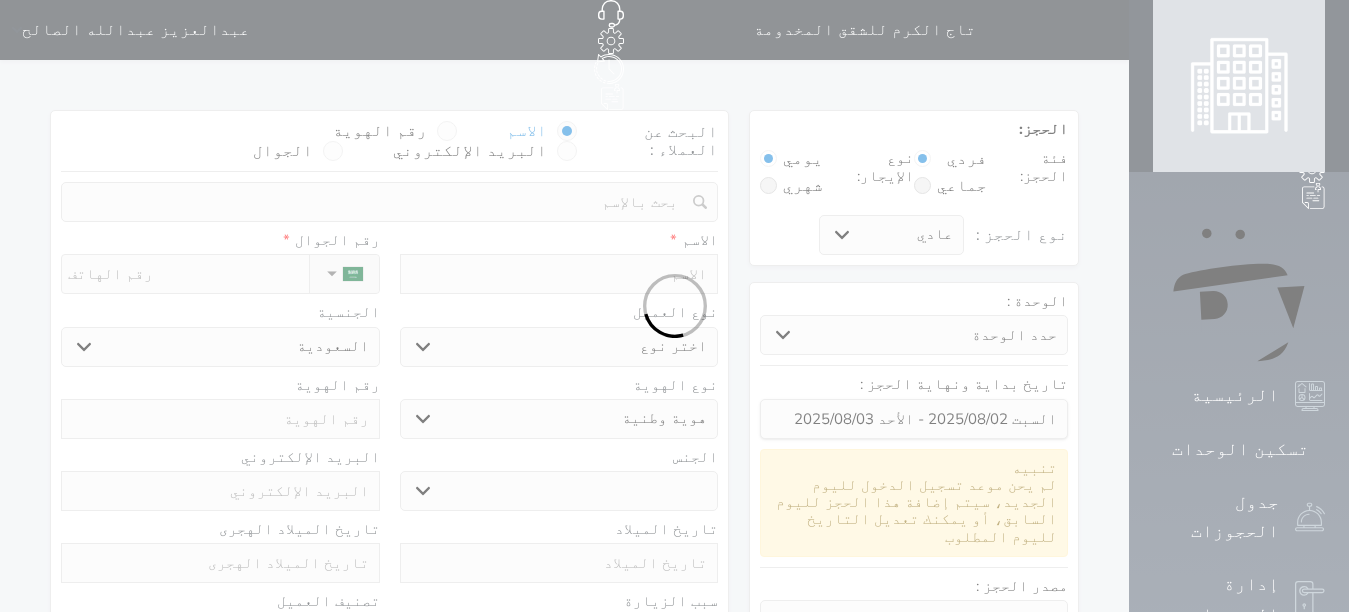 select on "7" 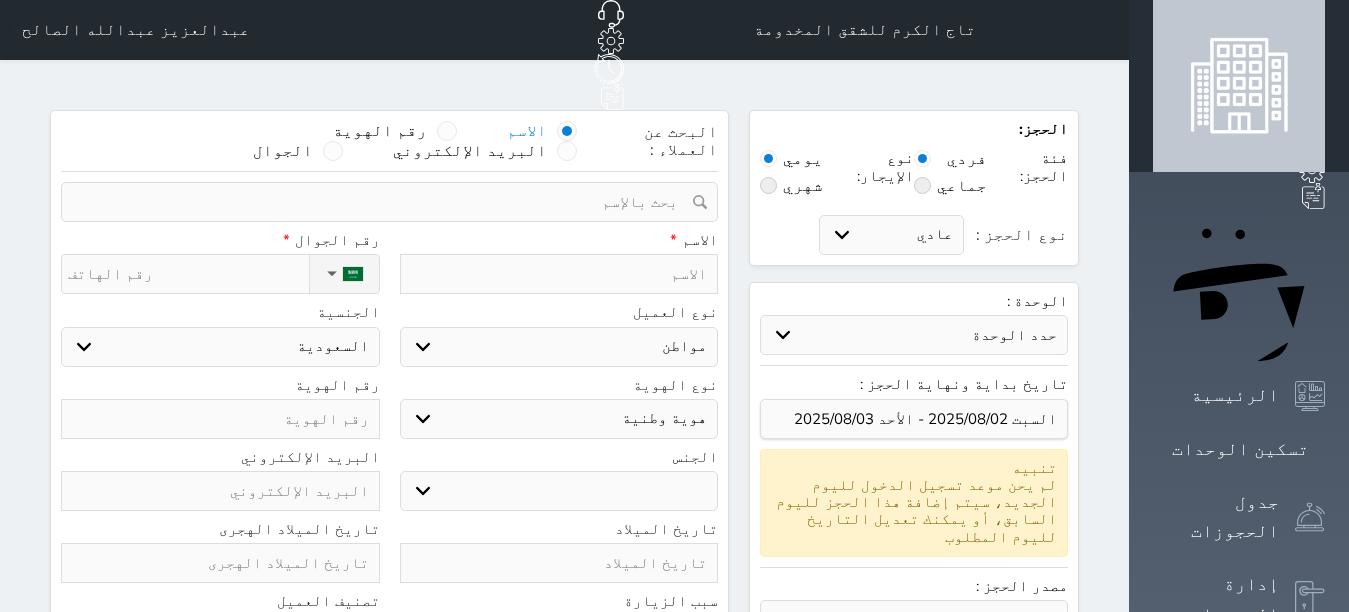 click at bounding box center (559, 274) 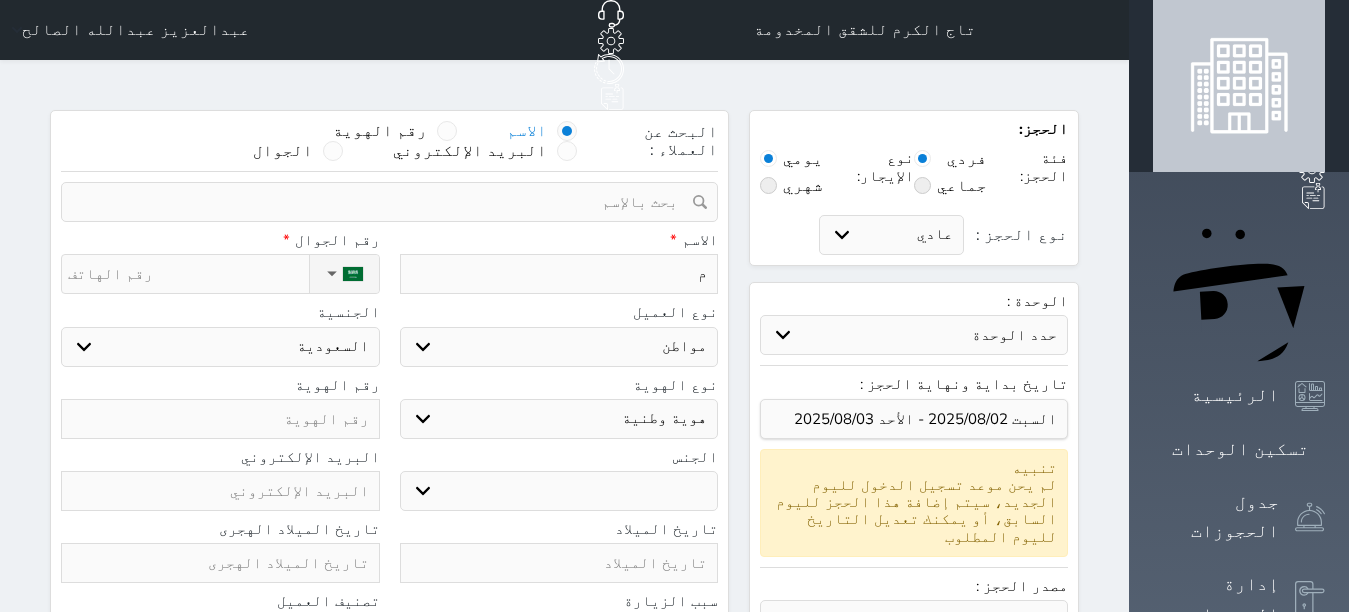 type on "مح" 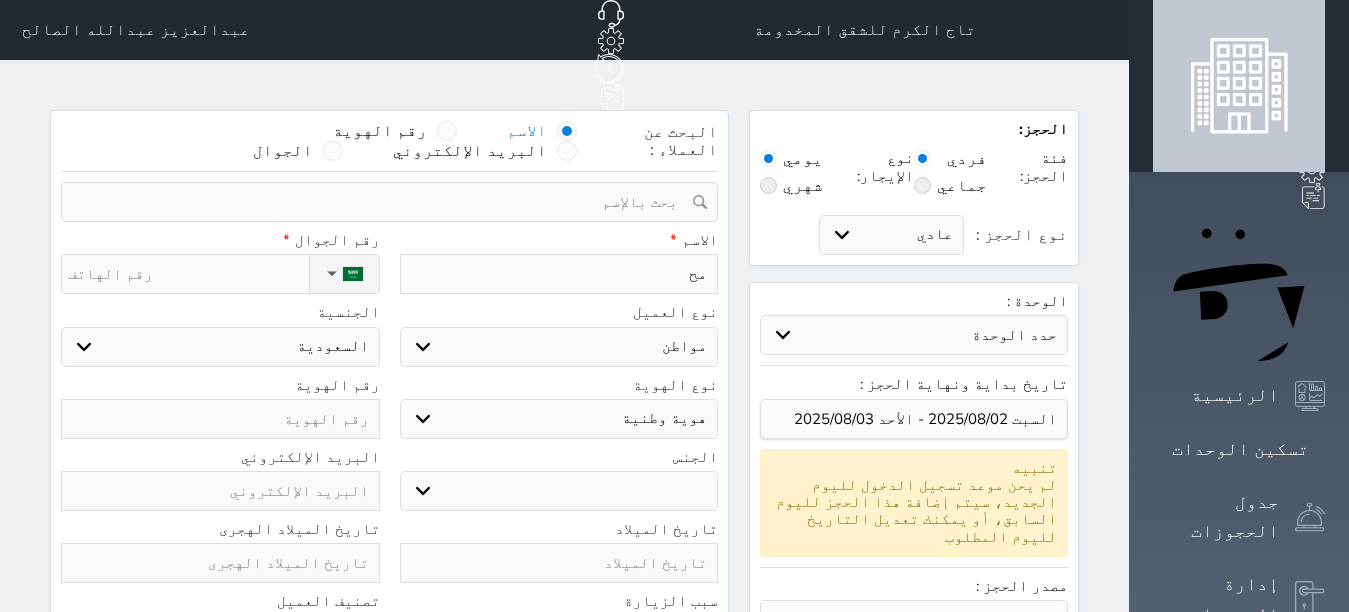 type on "محم" 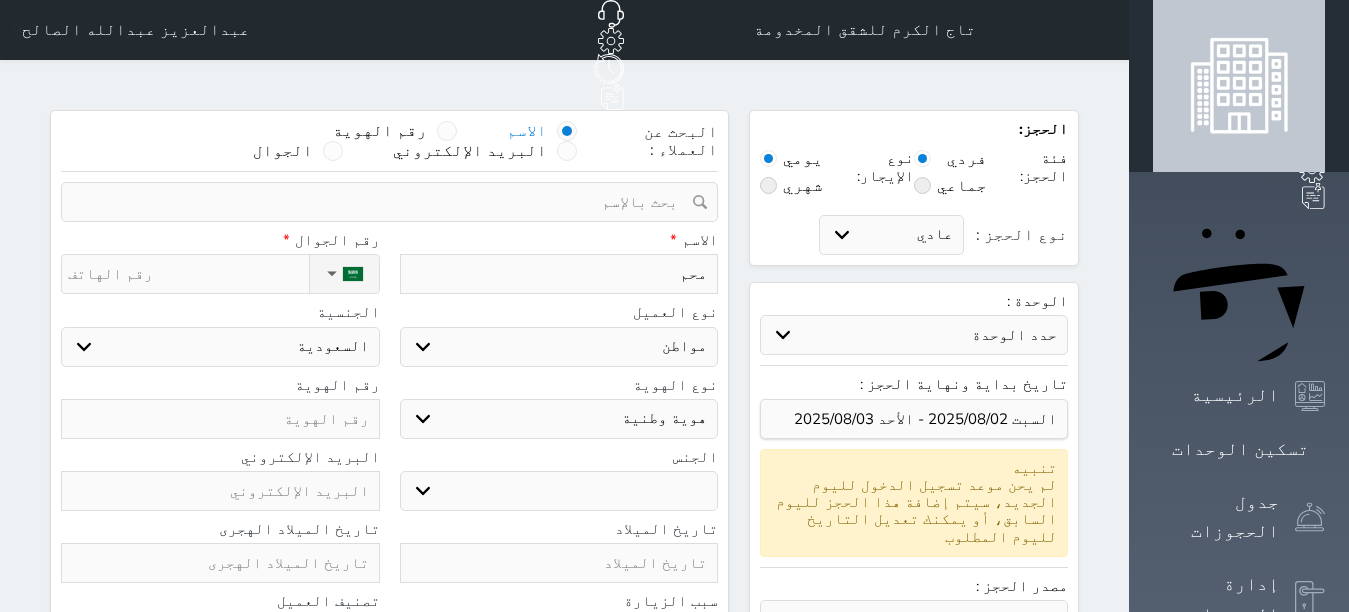 type on "محمد" 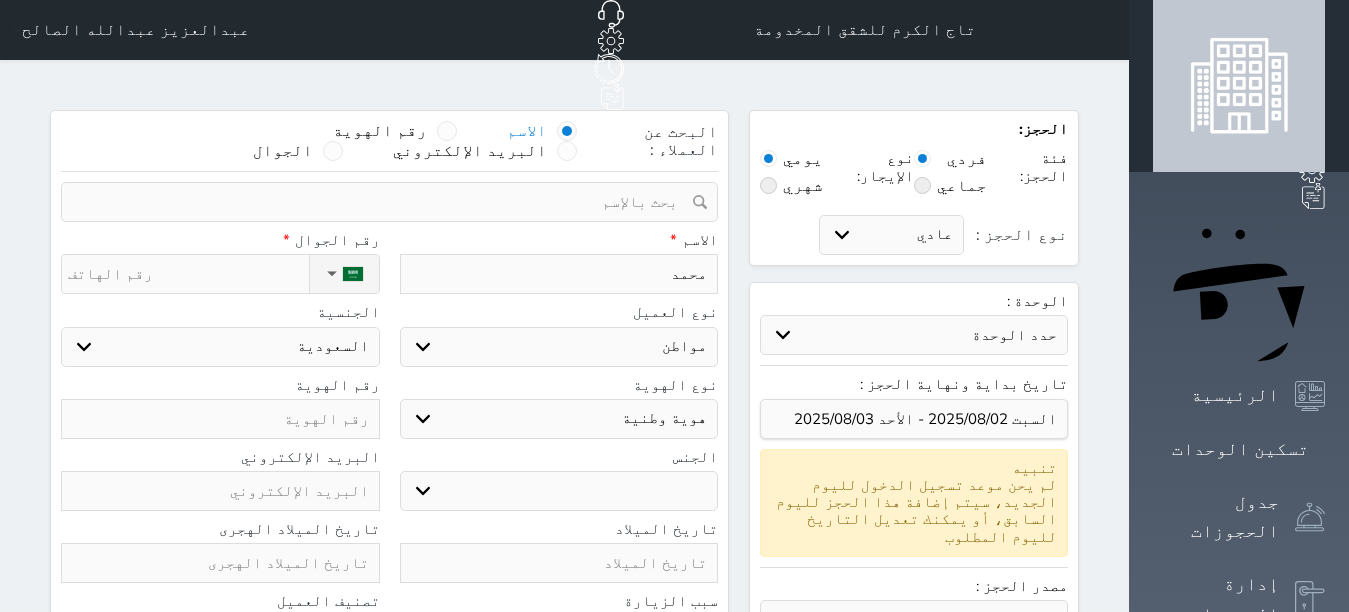 type on "محمد" 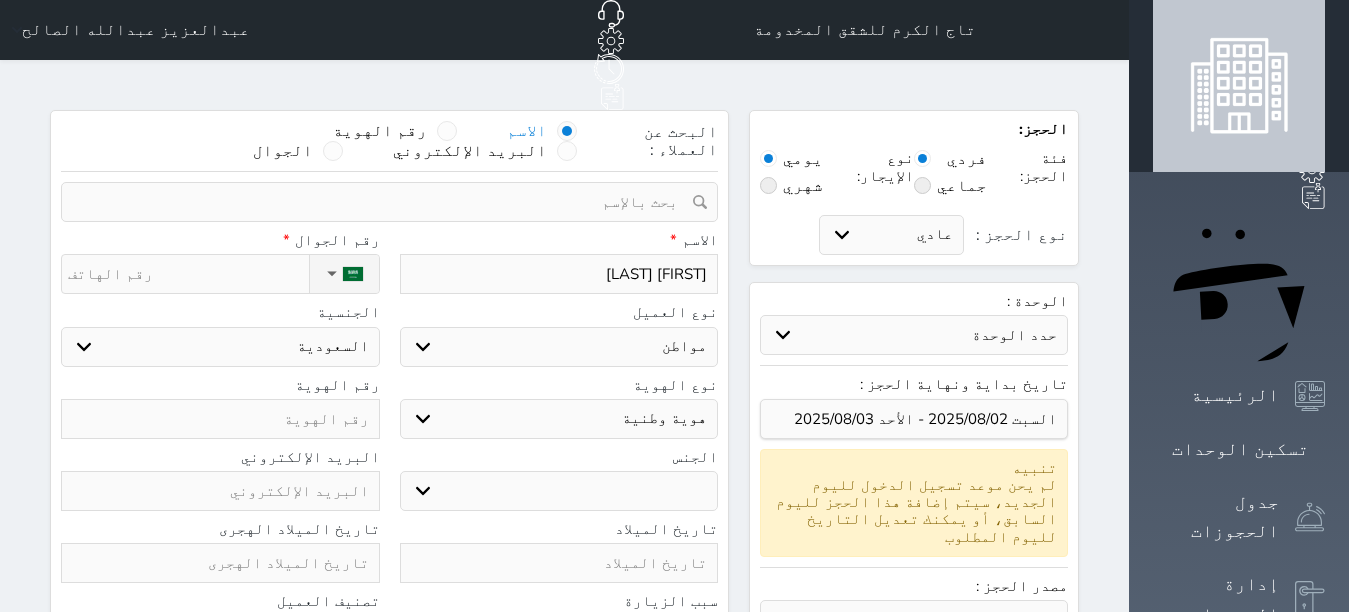 type on "محمد ال" 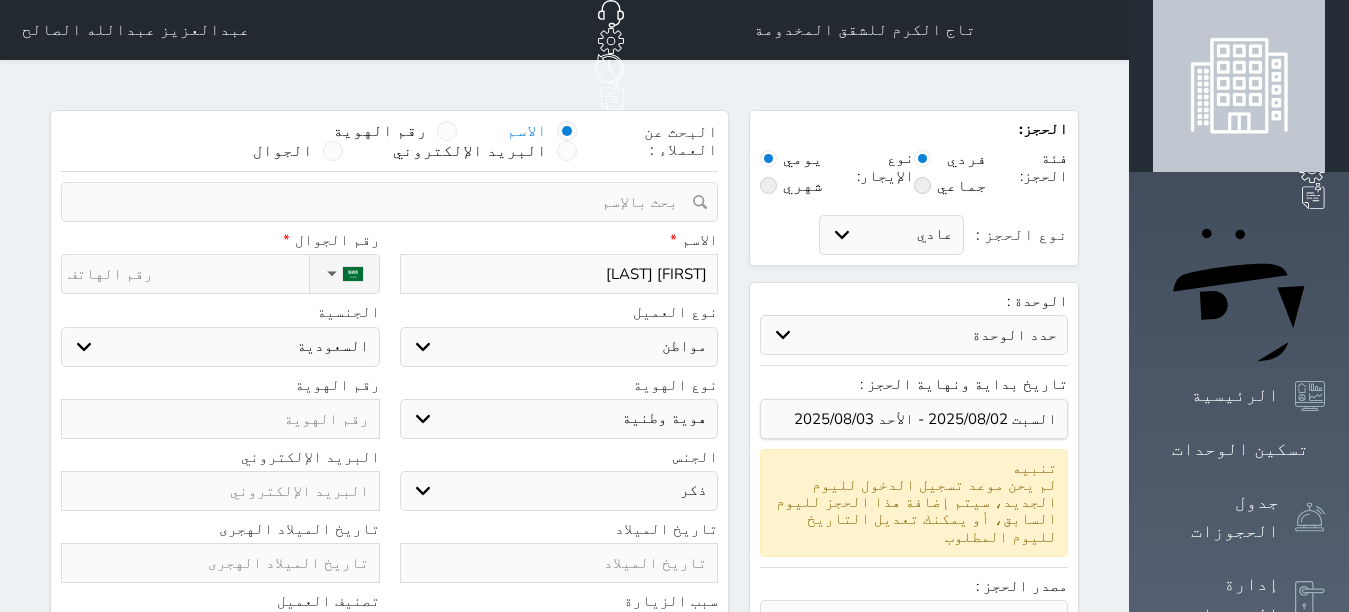 click on "ذكر   انثى" at bounding box center [559, 491] 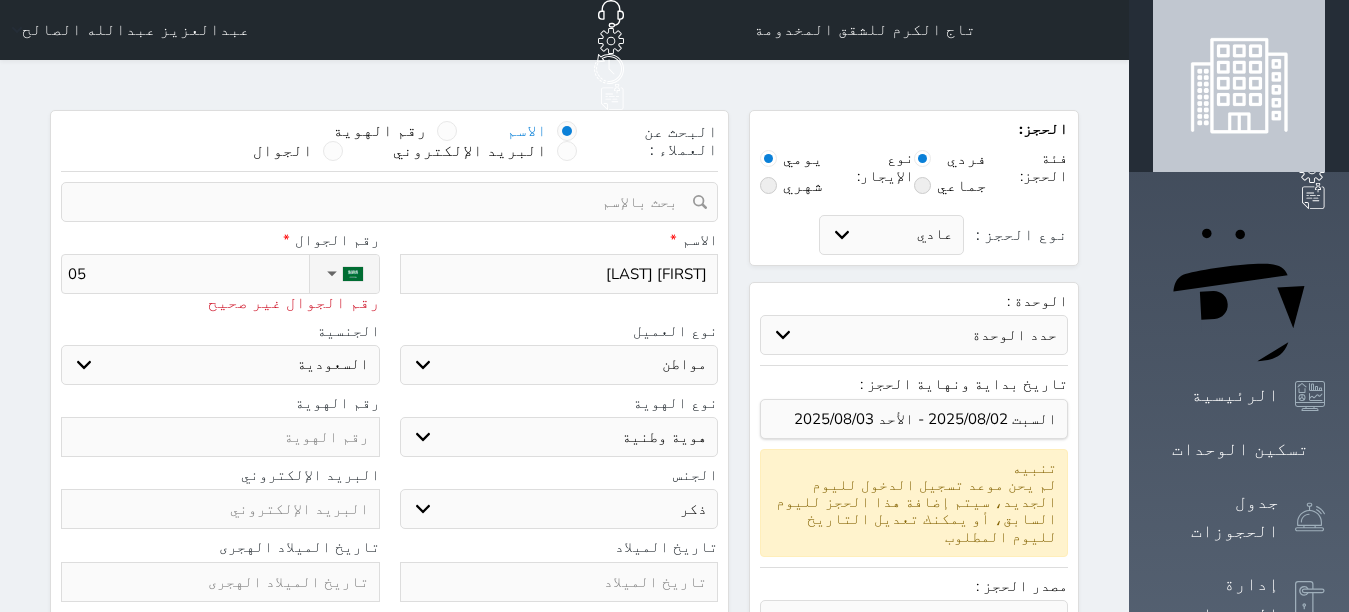 type on "0" 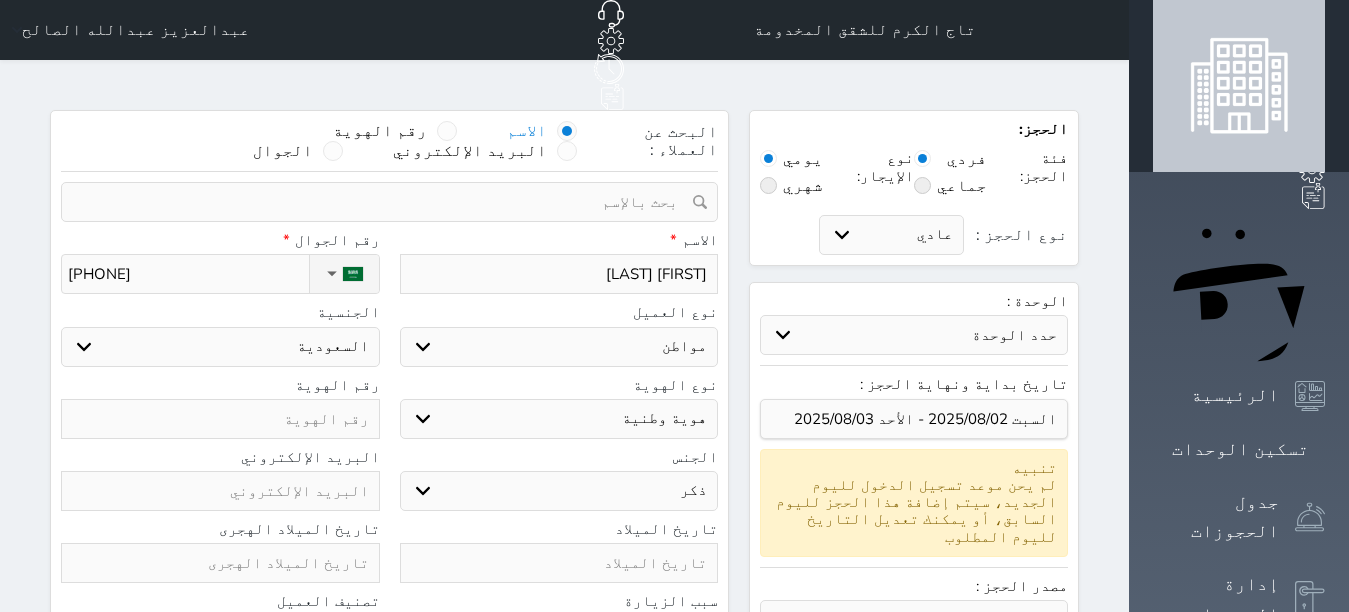 type on "+966 53 636 6595" 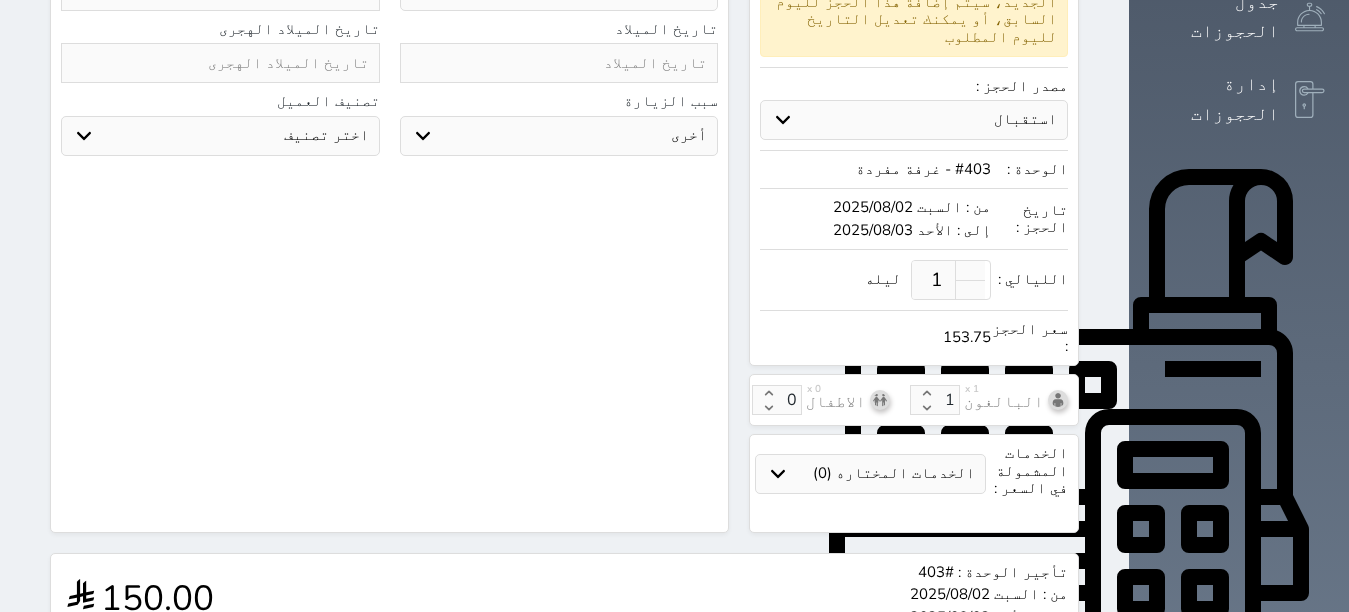 scroll, scrollTop: 697, scrollLeft: 0, axis: vertical 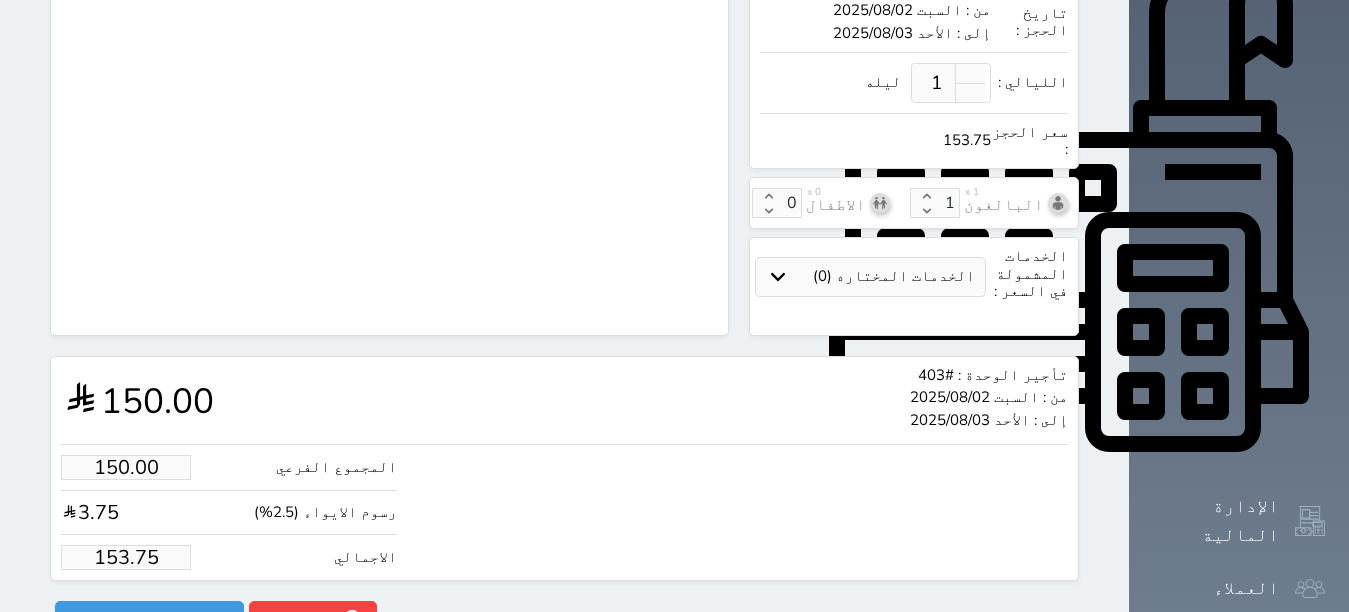 type on "1046664411" 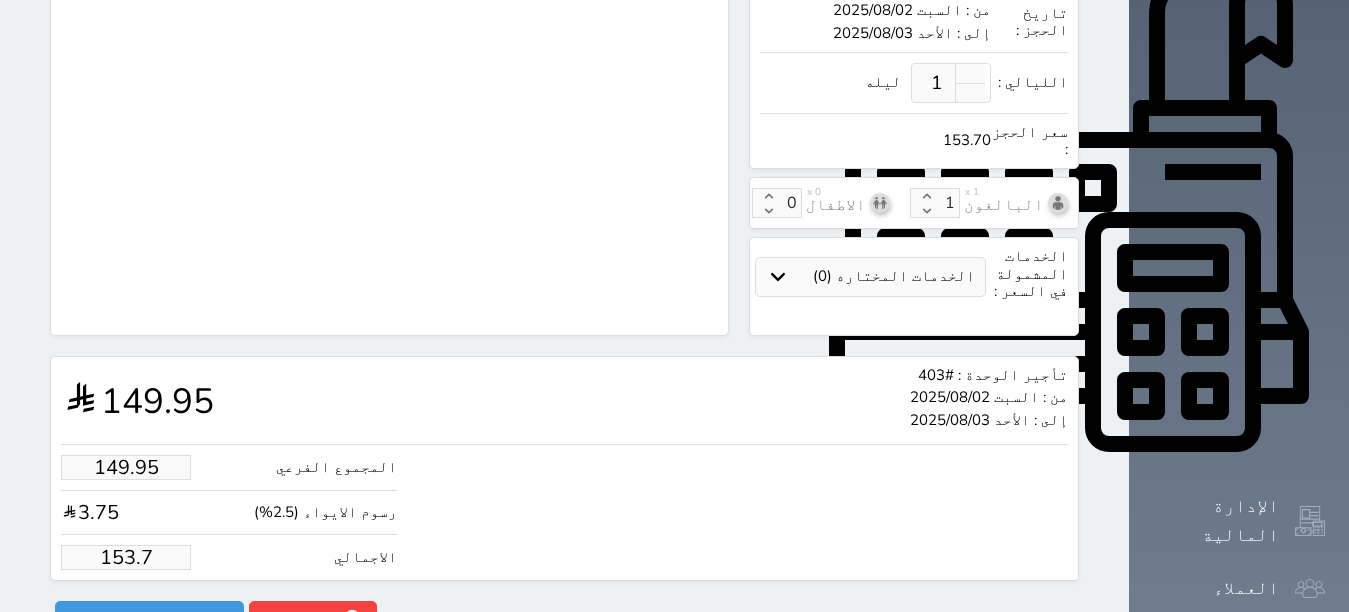 type on "149.27" 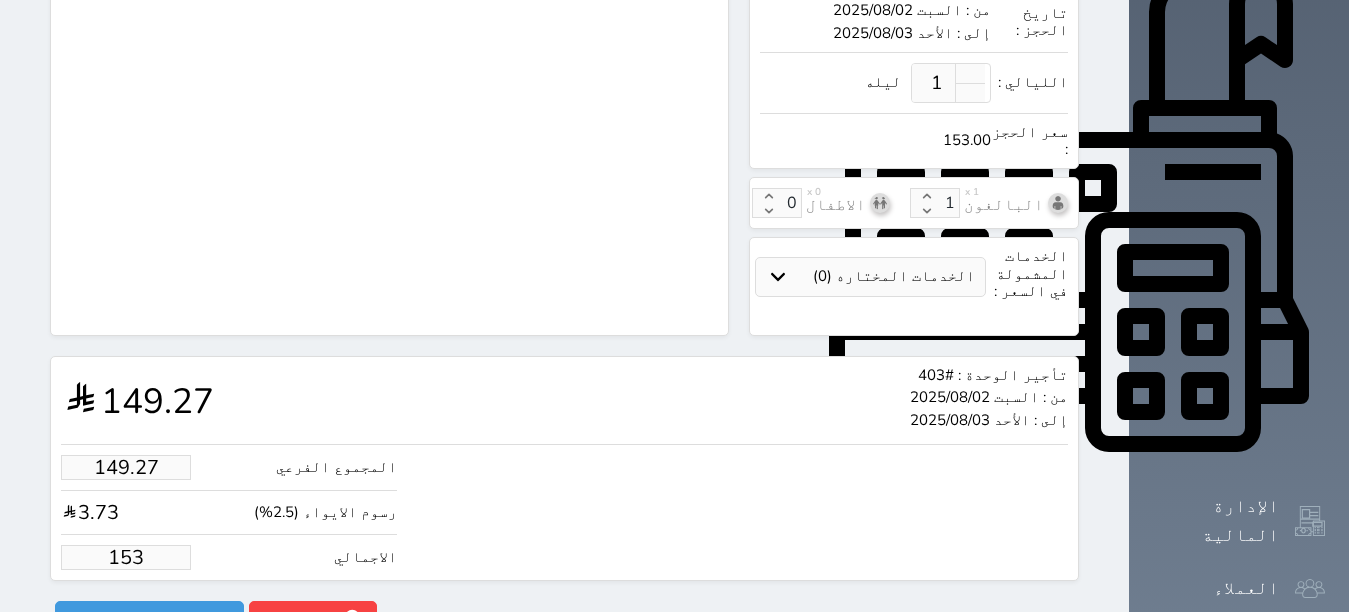 type on "14.63" 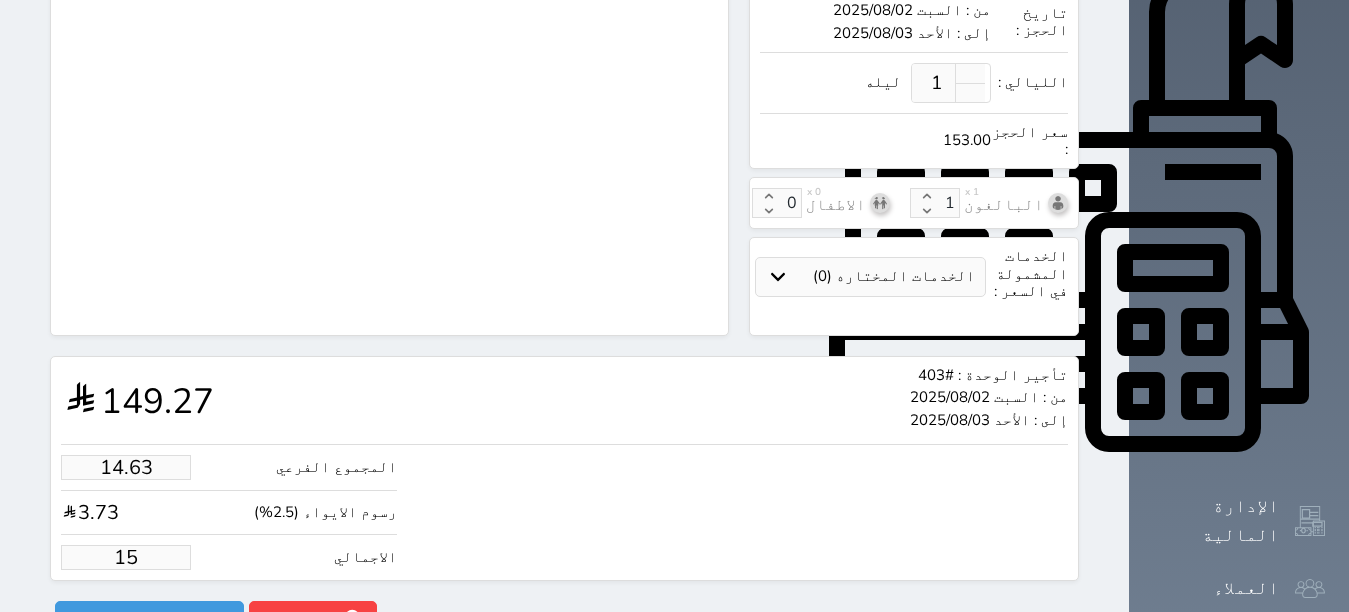 type on "1.00" 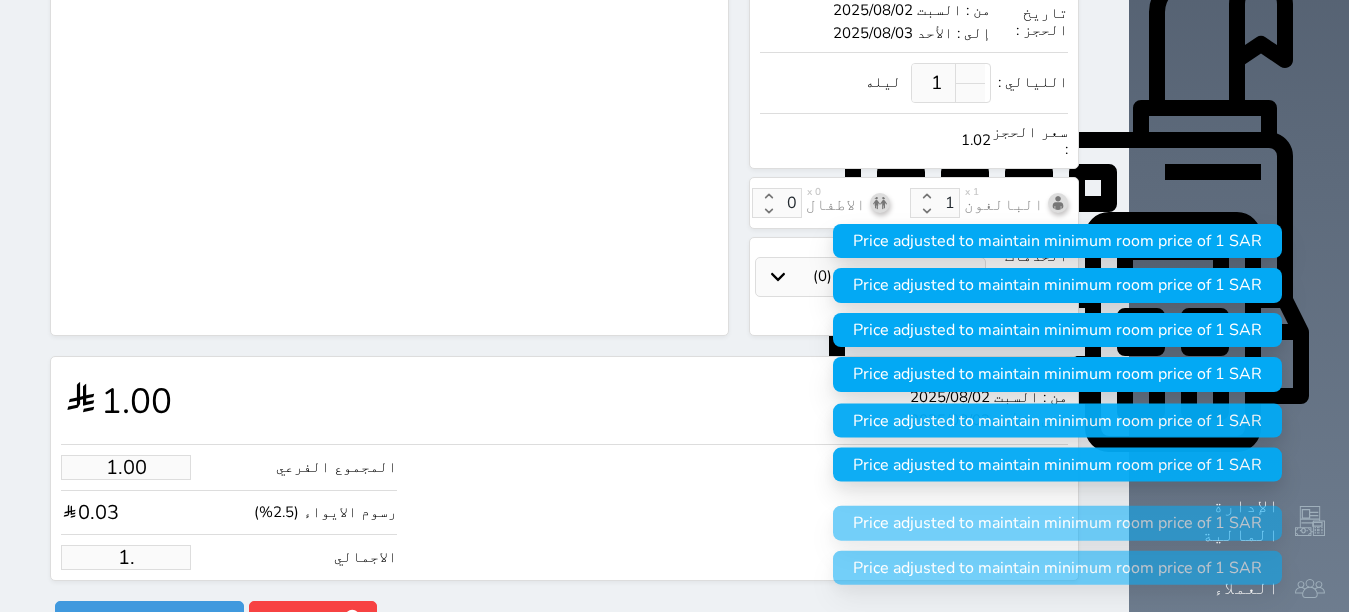 type on "1" 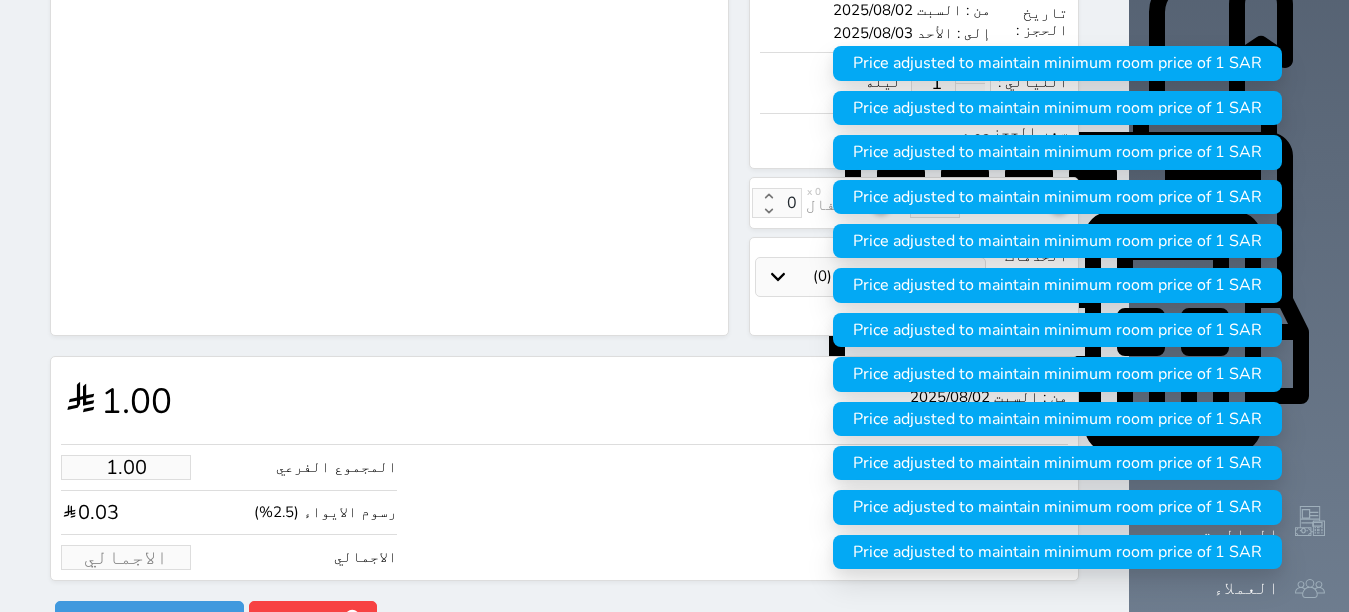 type on "1" 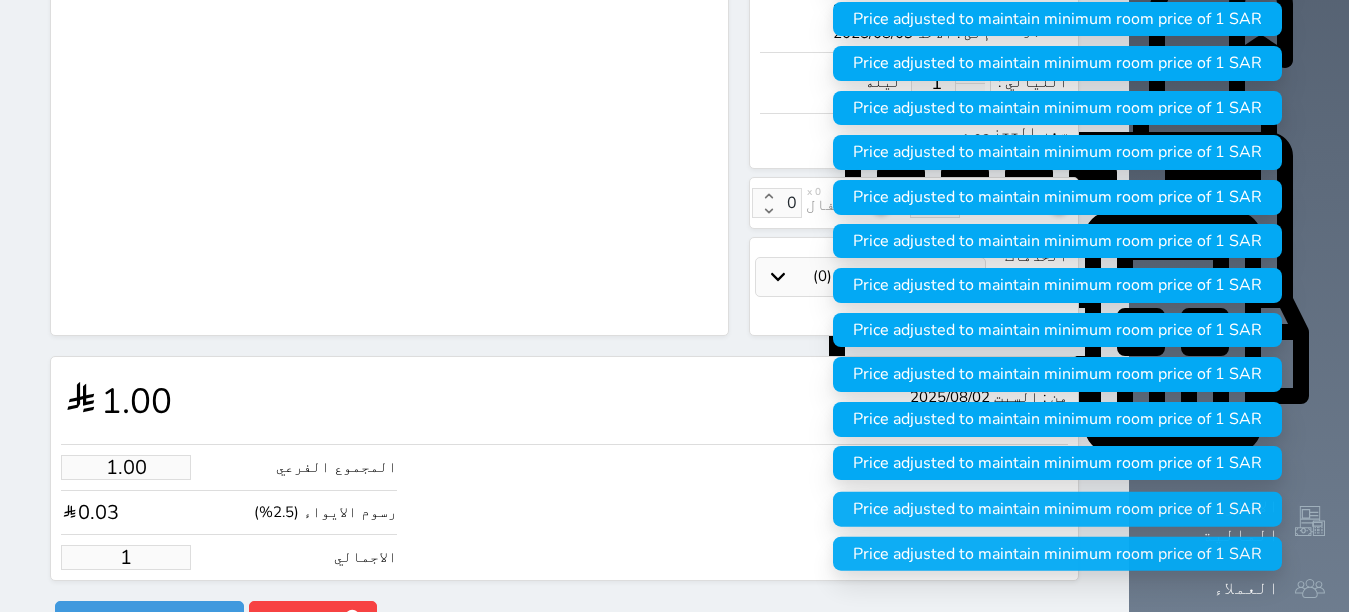 type on "9.76" 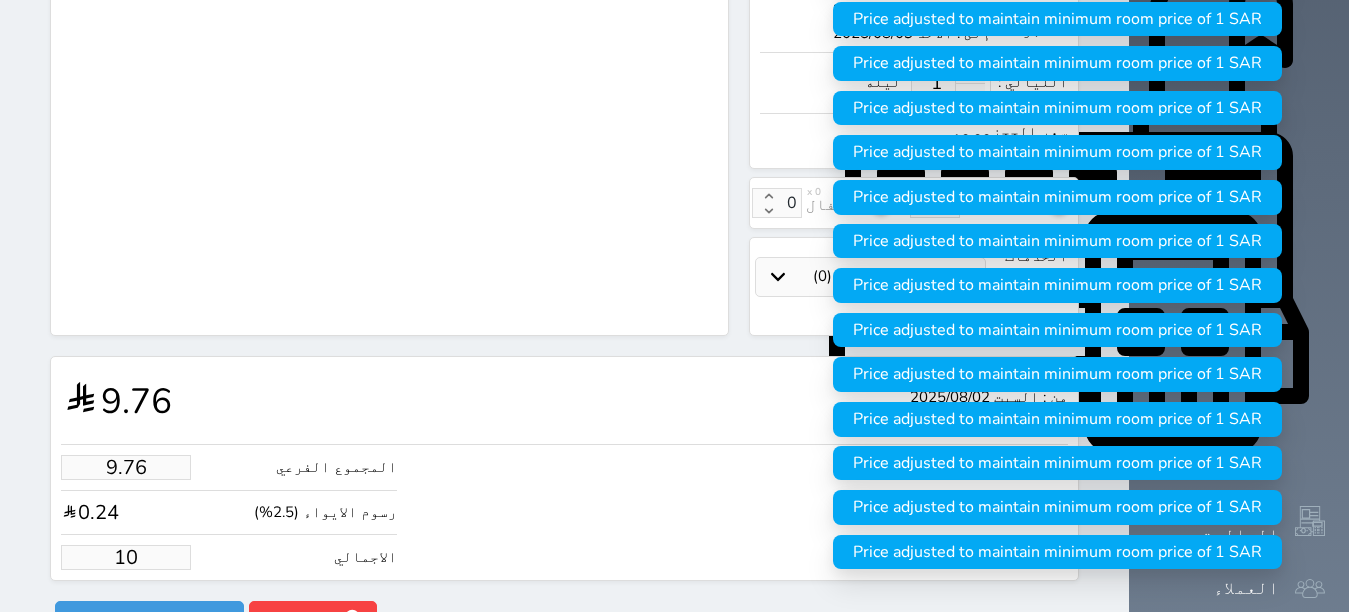type on "97.56" 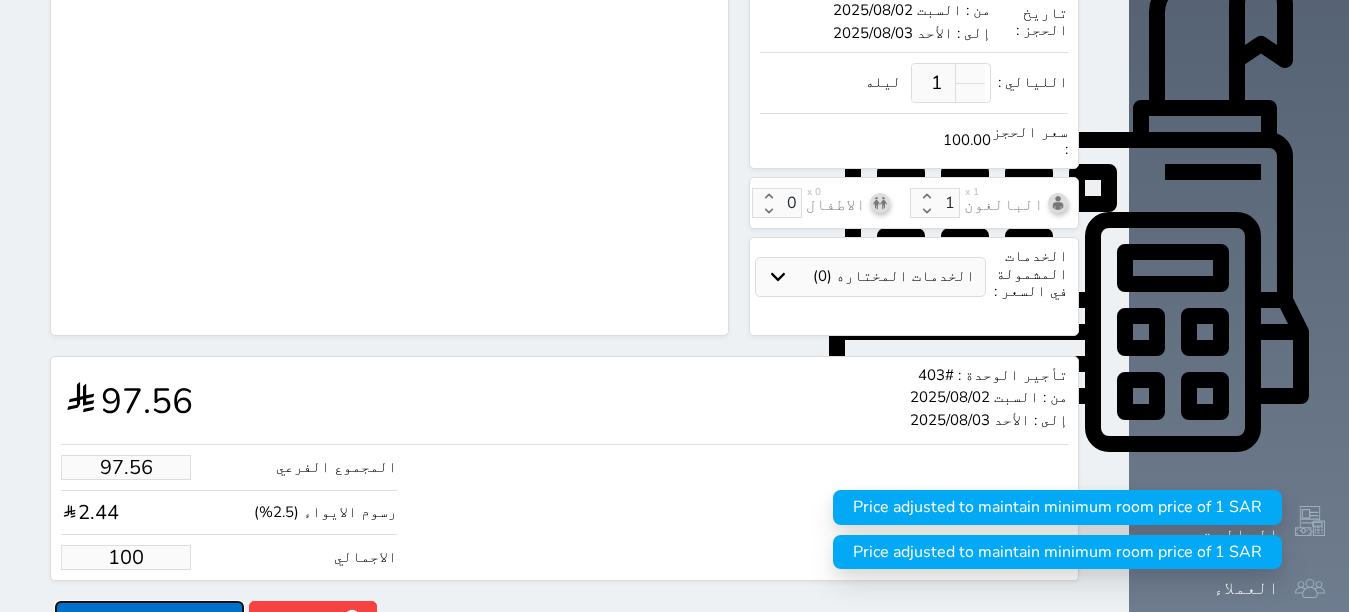 type on "100.00" 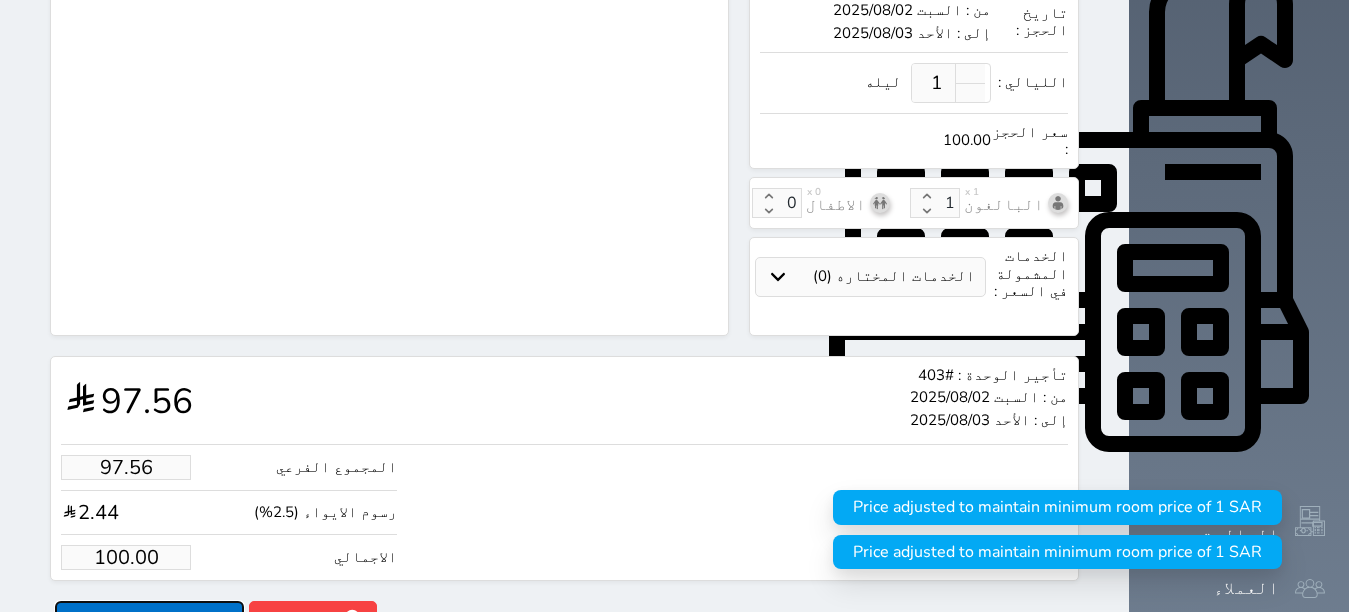 click on "حجز" at bounding box center [149, 618] 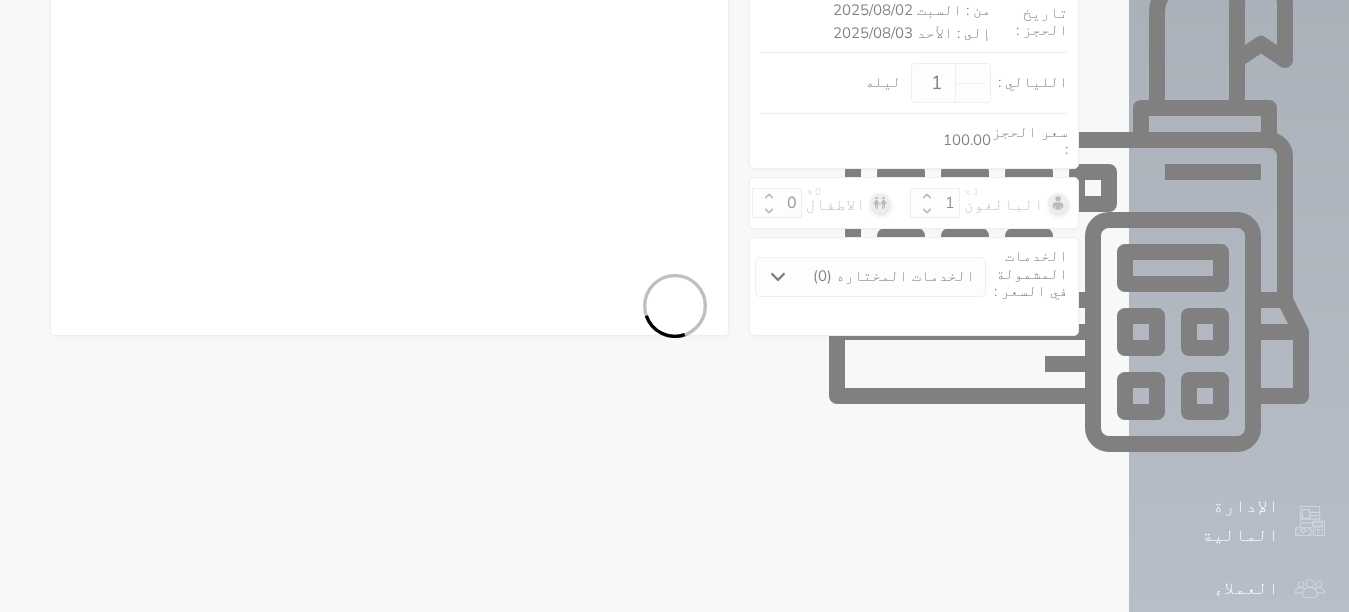 select on "1" 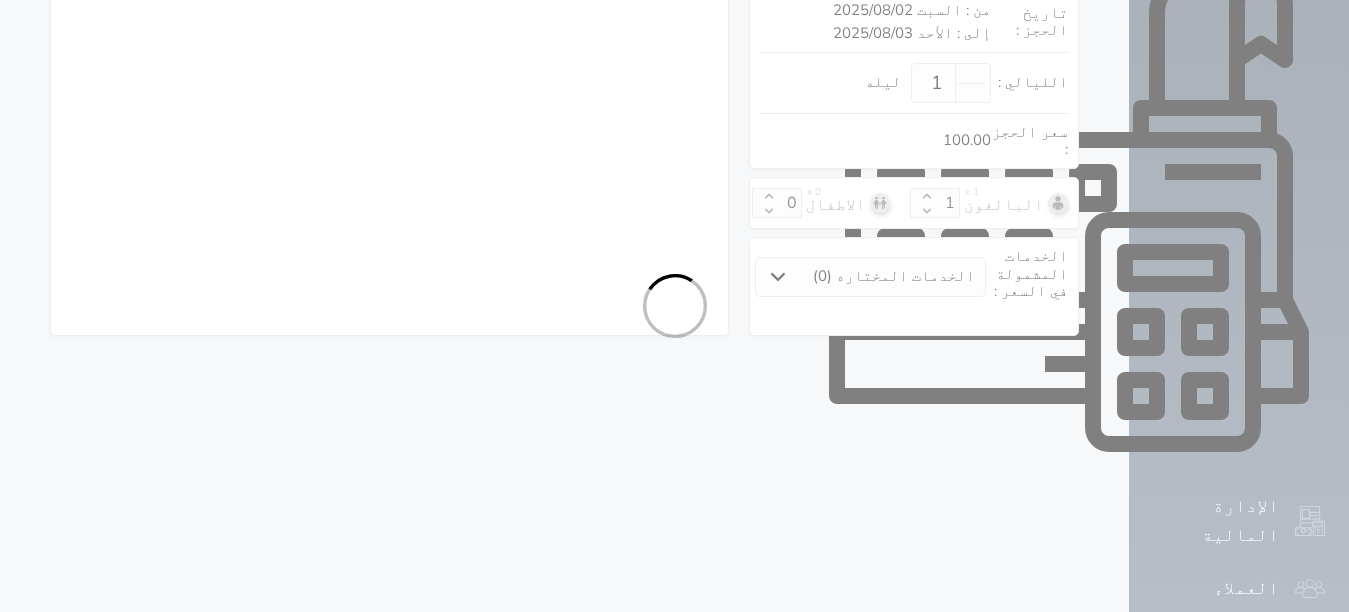 select on "113" 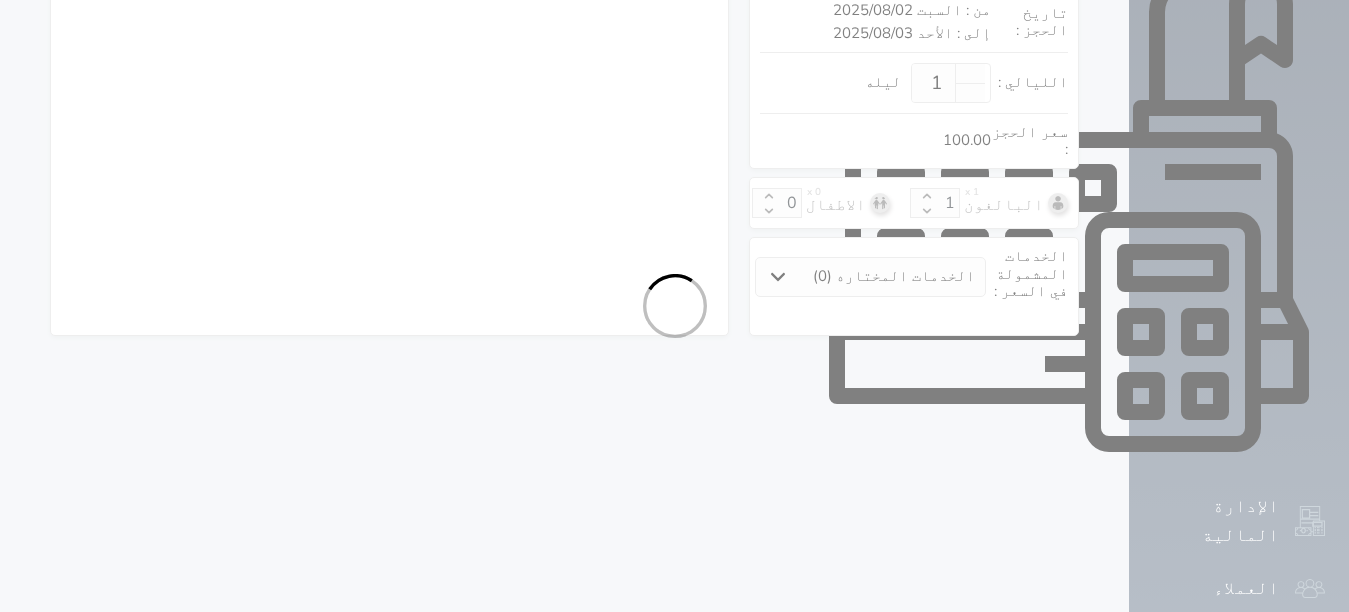 select on "1" 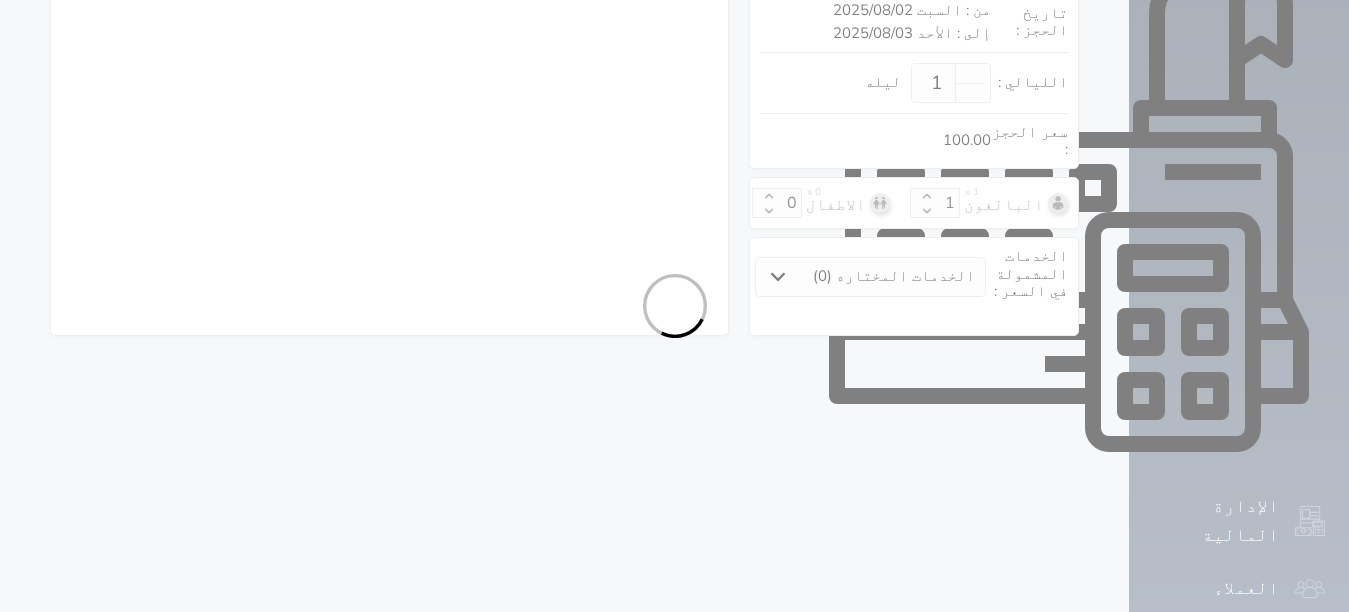 select on "7" 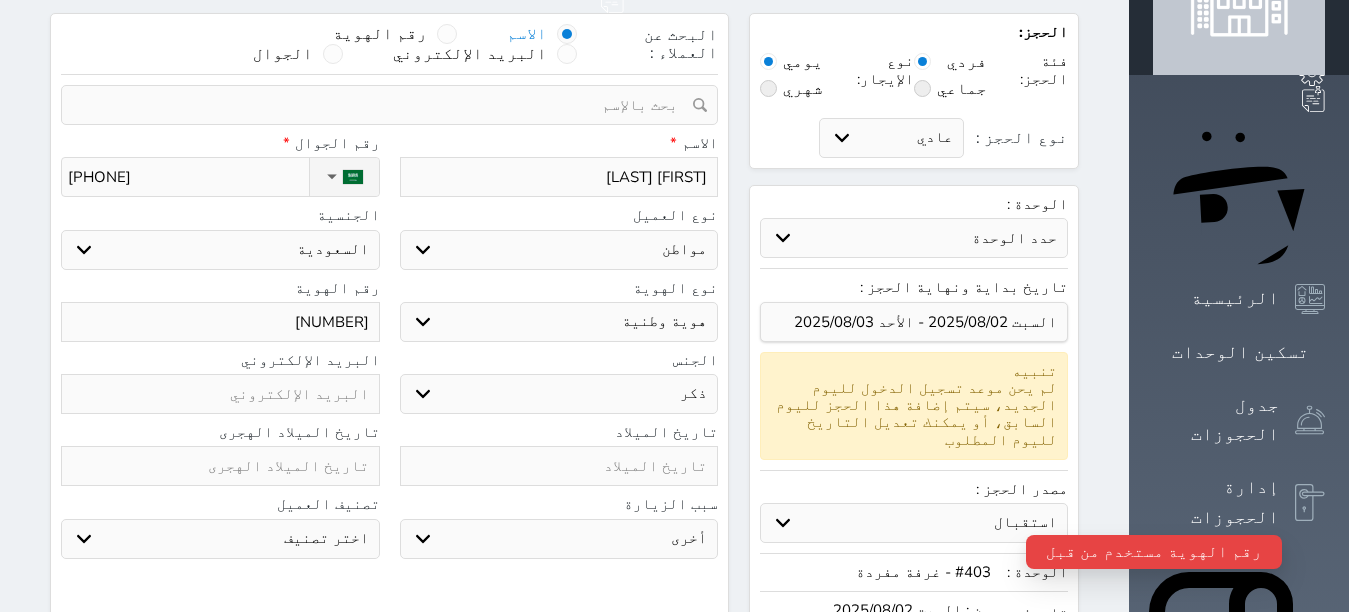 scroll, scrollTop: 0, scrollLeft: 0, axis: both 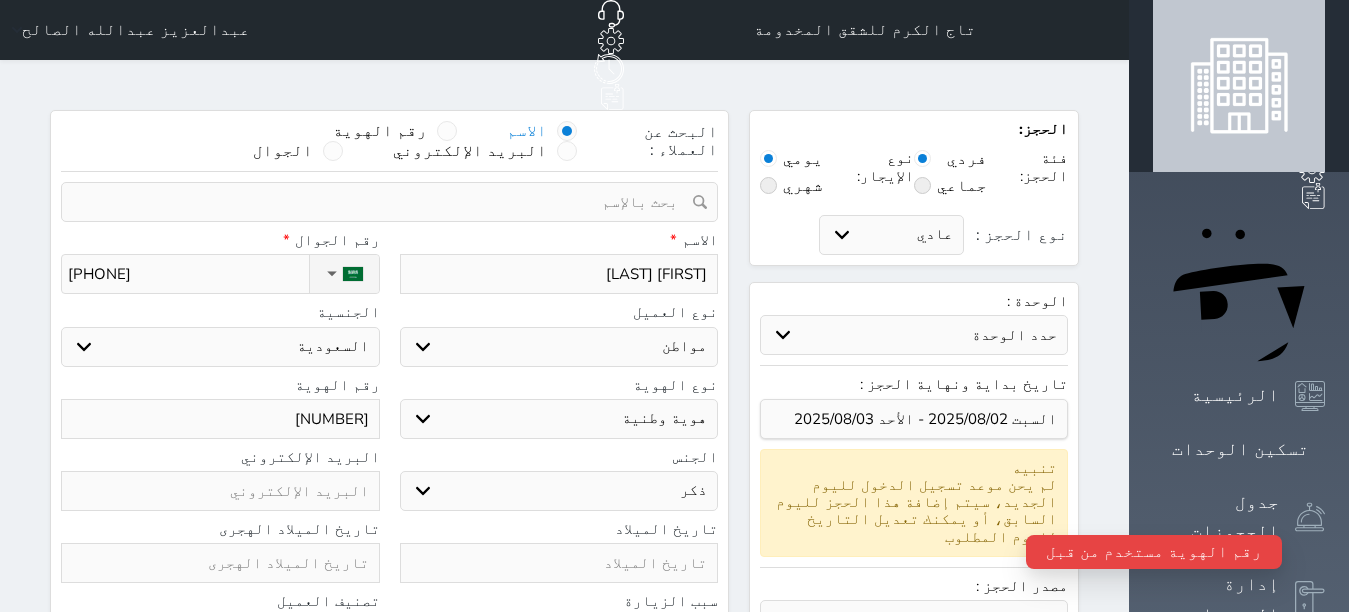 click on "1046664411" at bounding box center [220, 419] 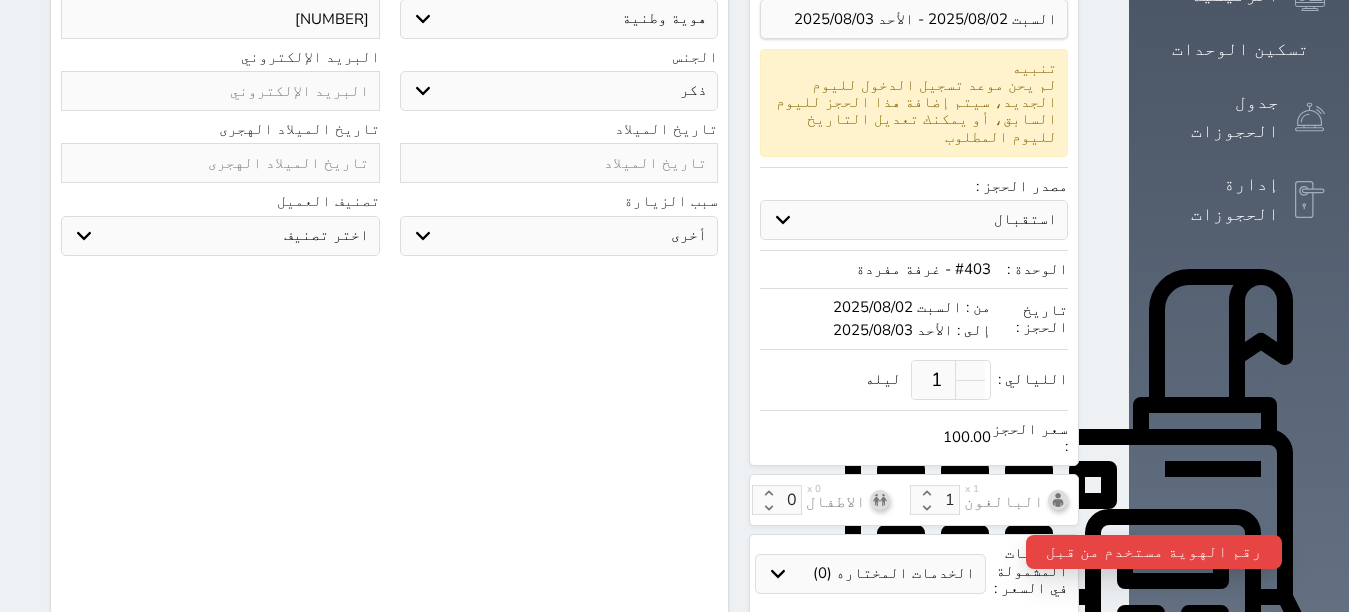scroll, scrollTop: 697, scrollLeft: 0, axis: vertical 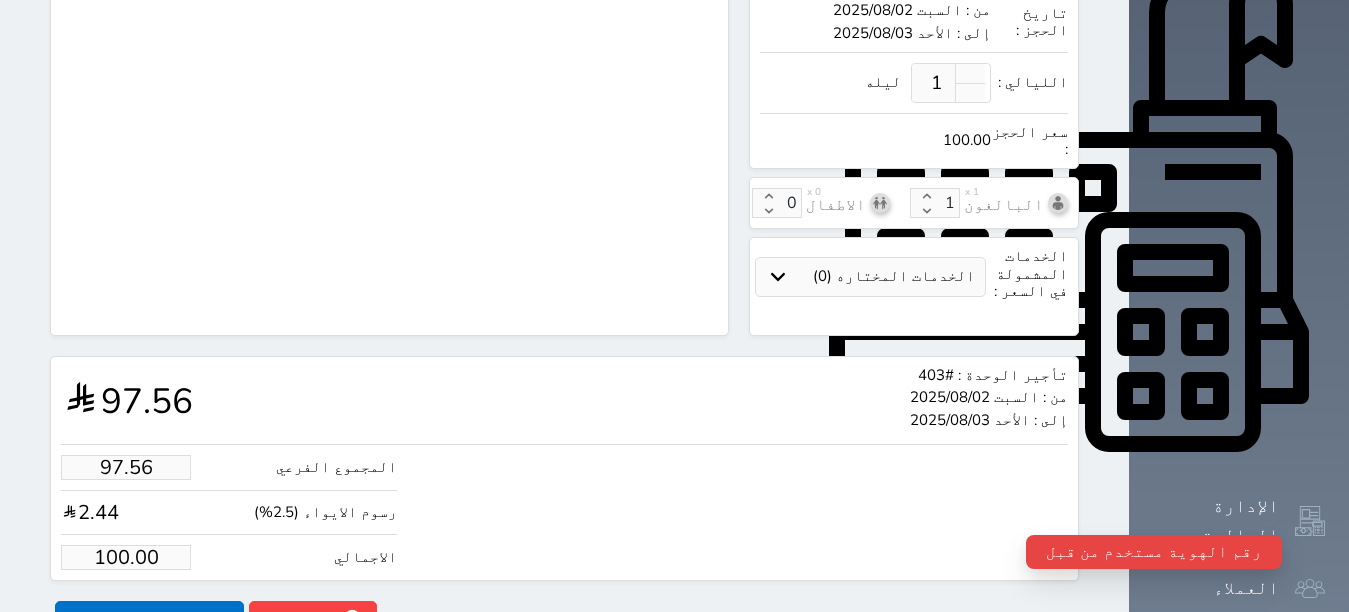 type on "1046664415" 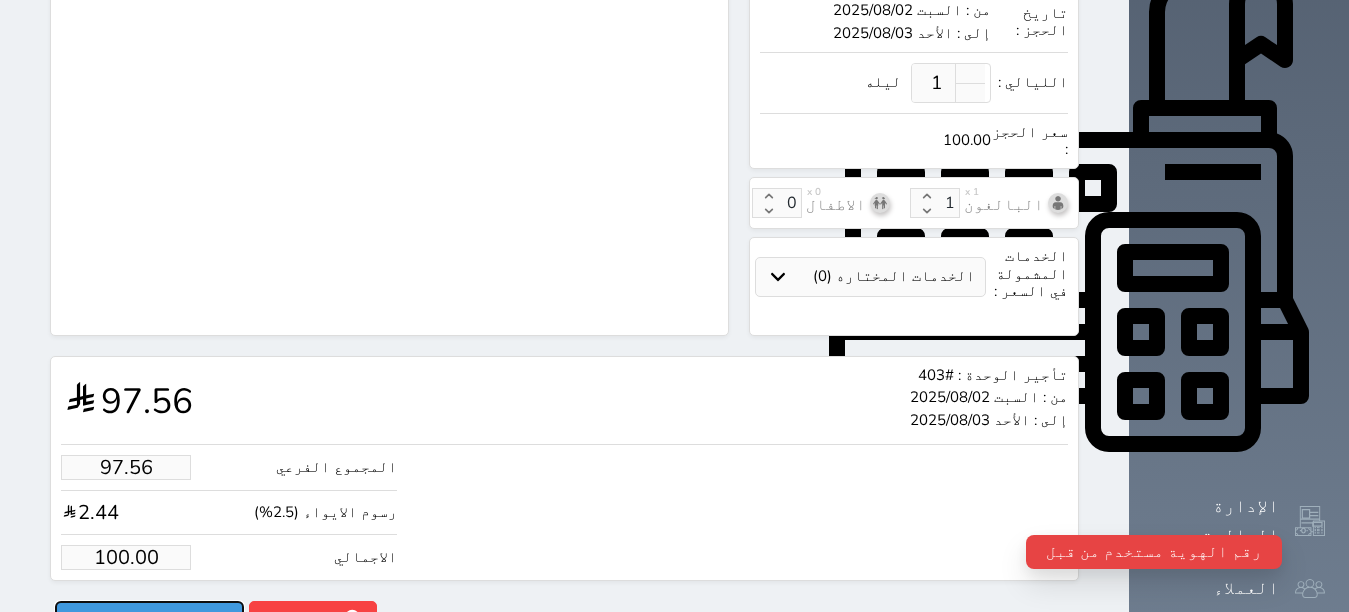 click on "حجز" at bounding box center [149, 618] 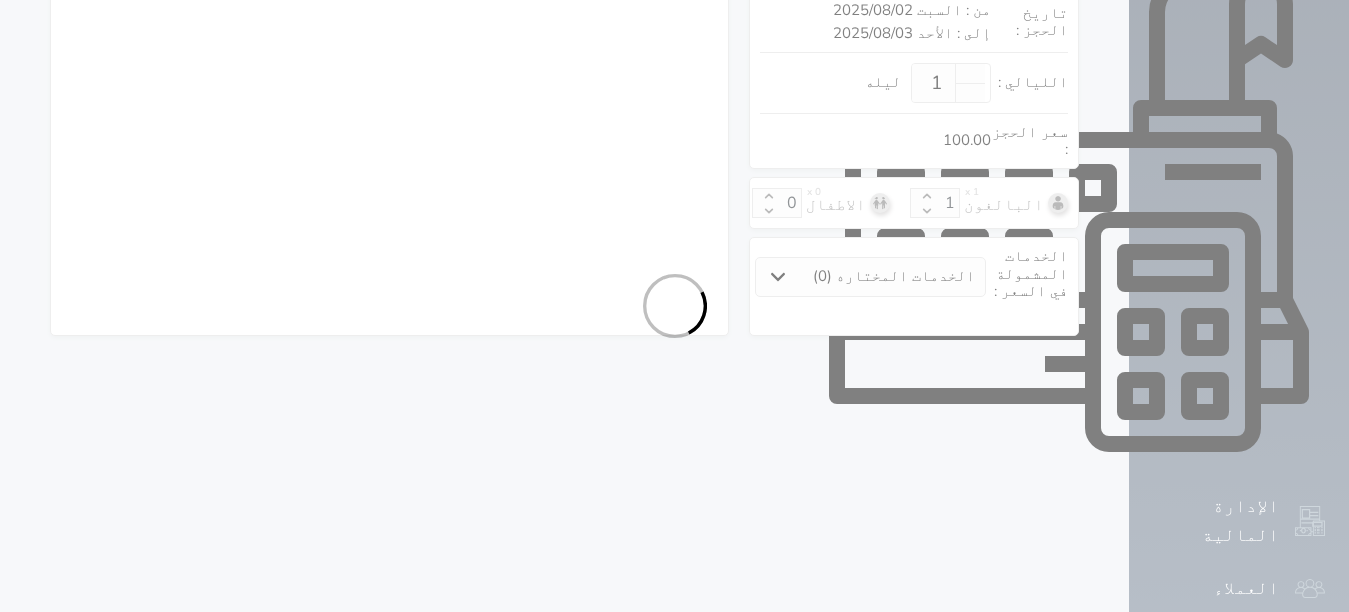 select on "1" 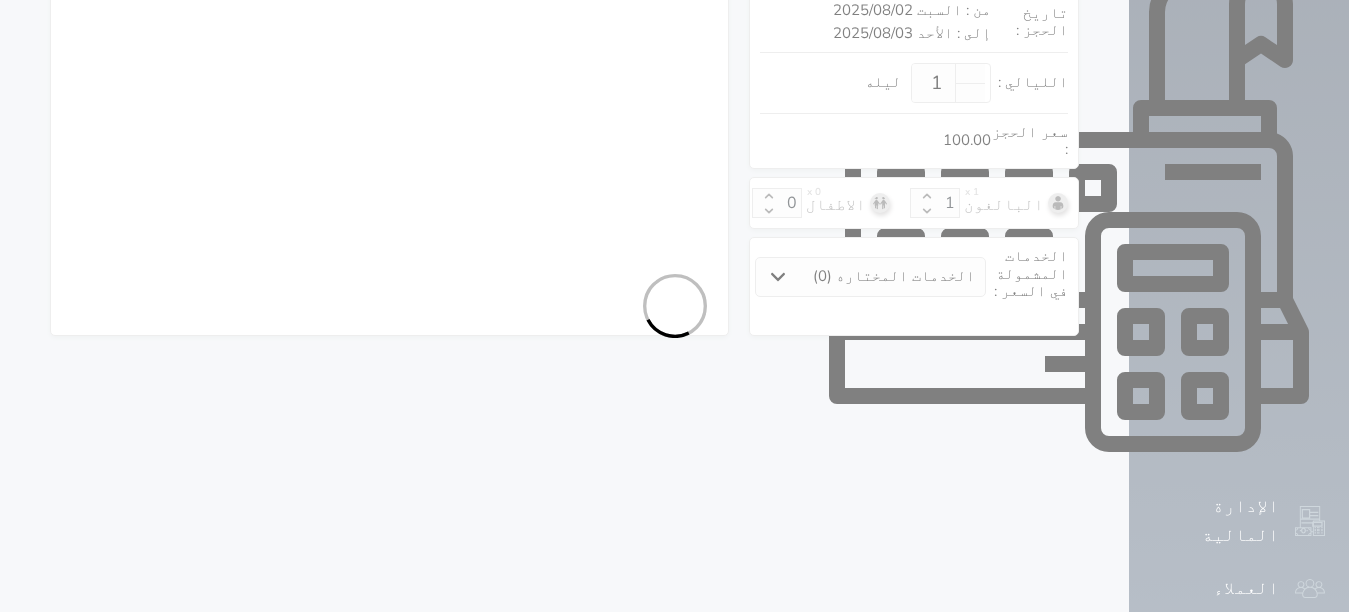 select on "113" 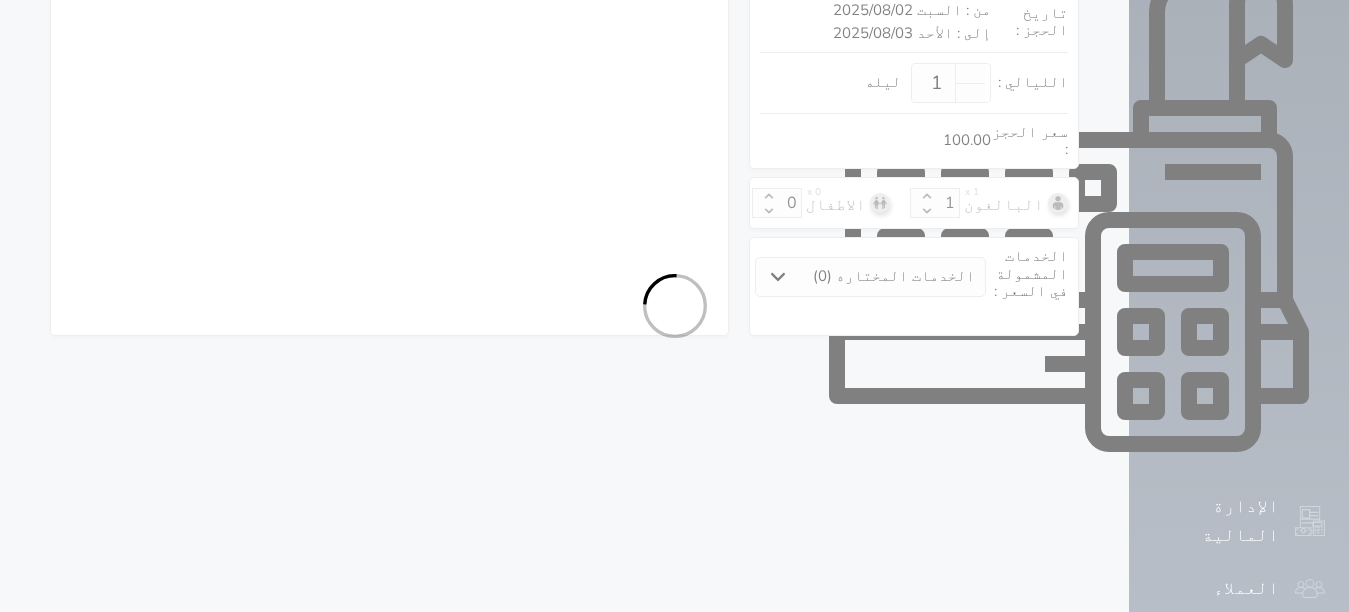 select on "1" 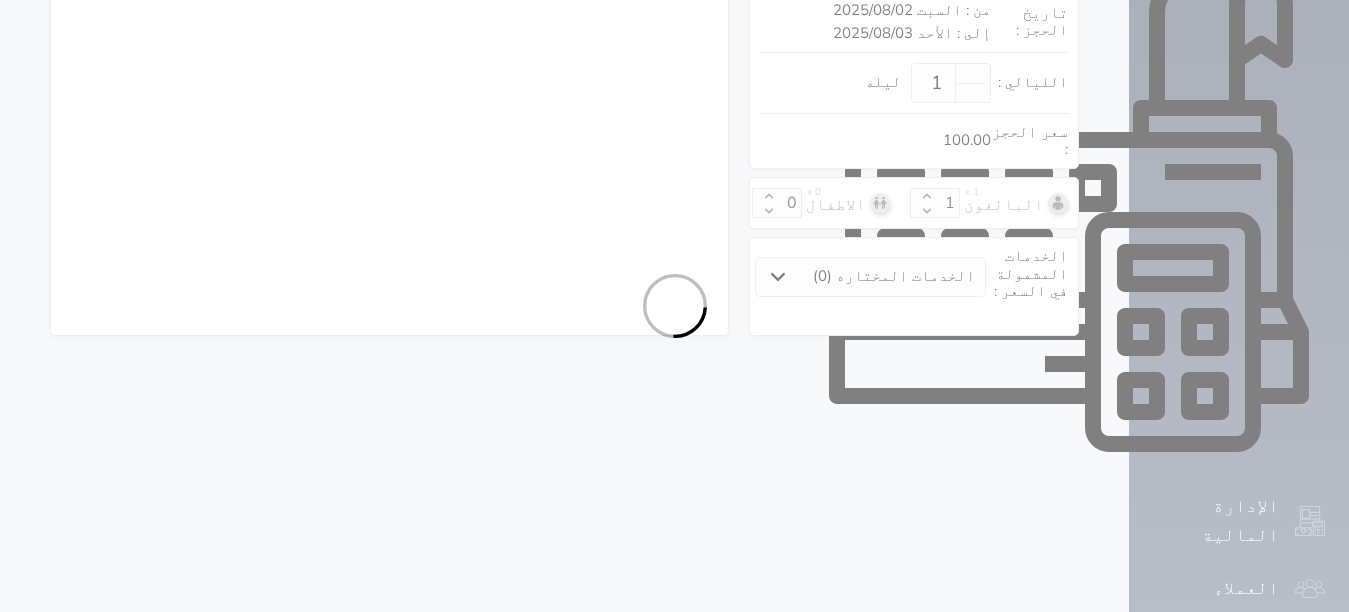 select on "7" 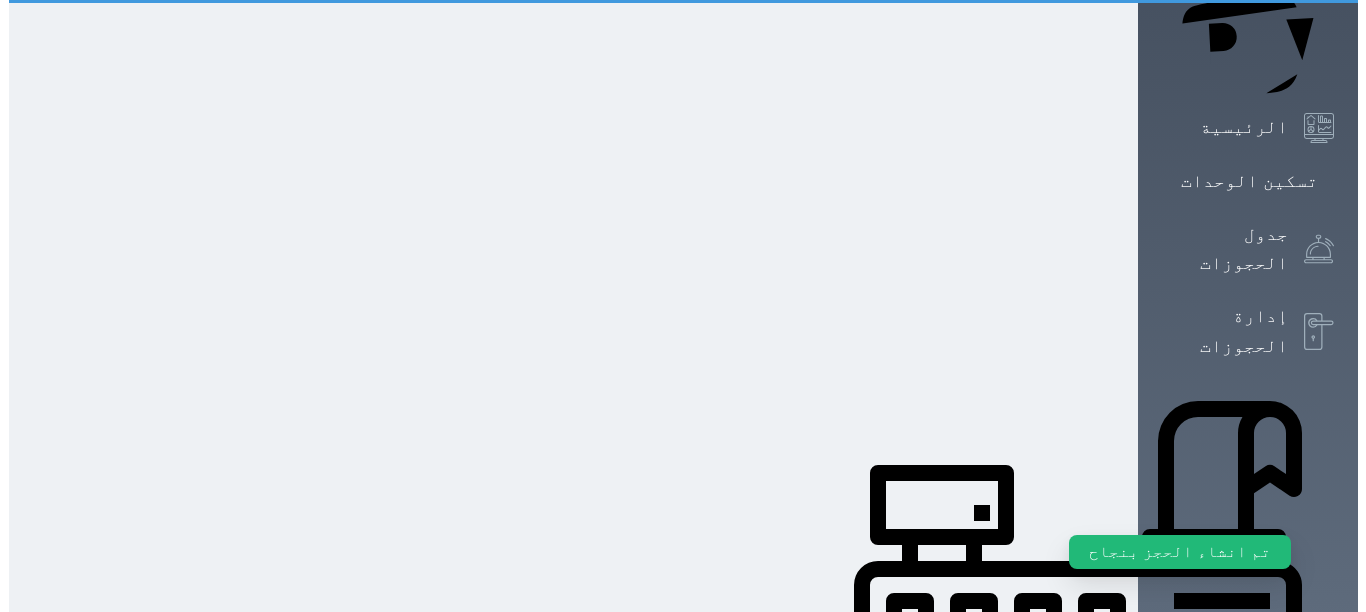 scroll, scrollTop: 0, scrollLeft: 0, axis: both 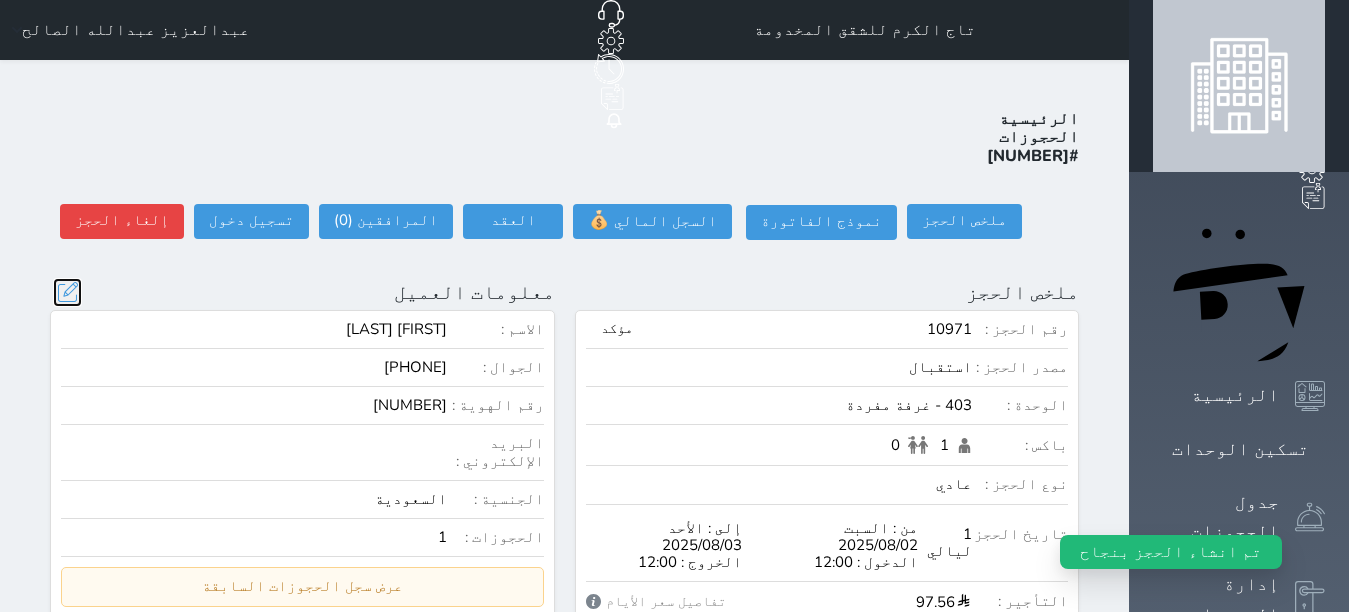 click at bounding box center [67, 292] 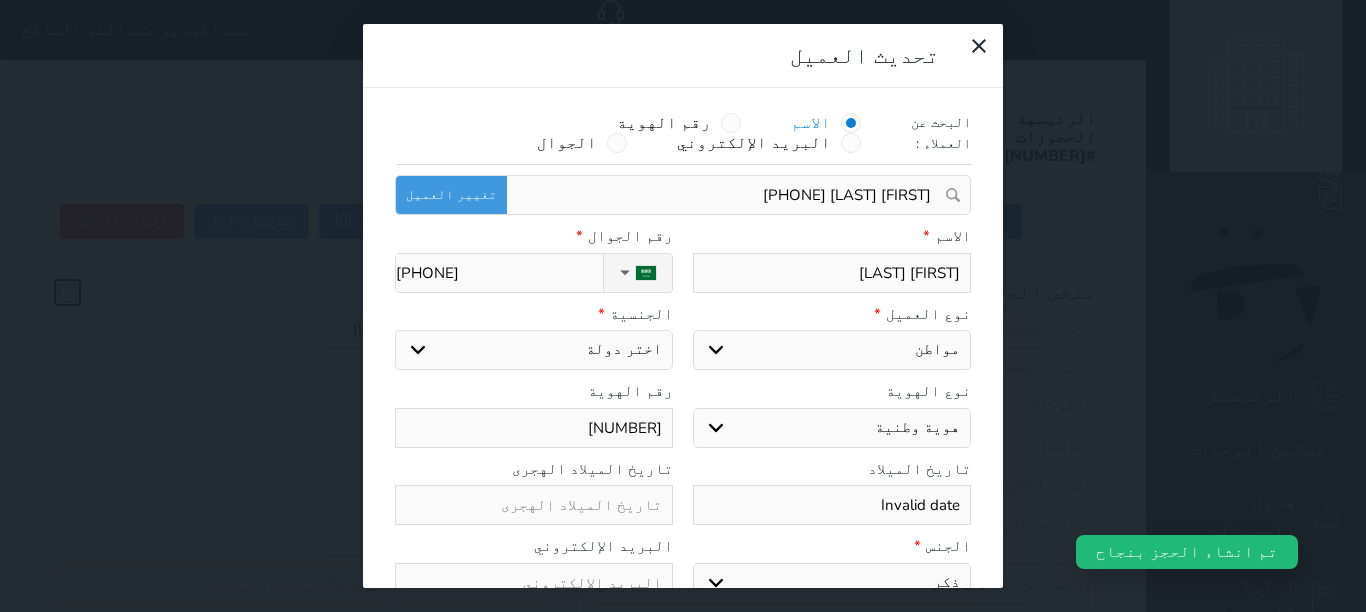 select on "113" 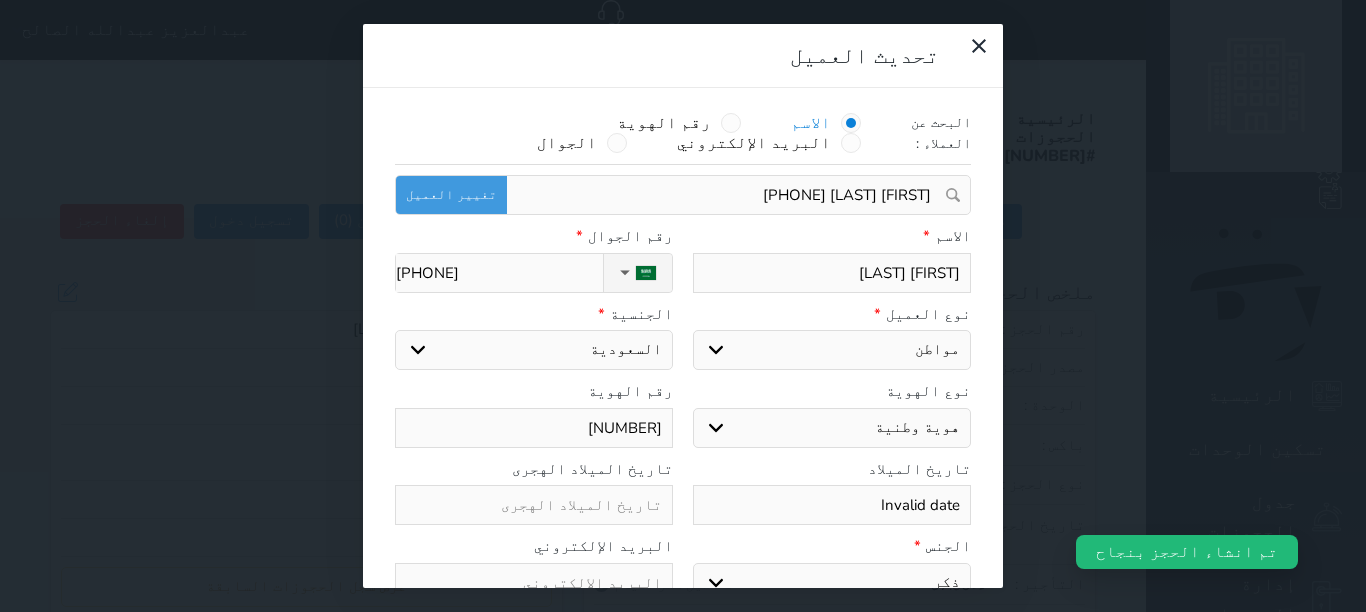 click on "1046664415" at bounding box center (534, 428) 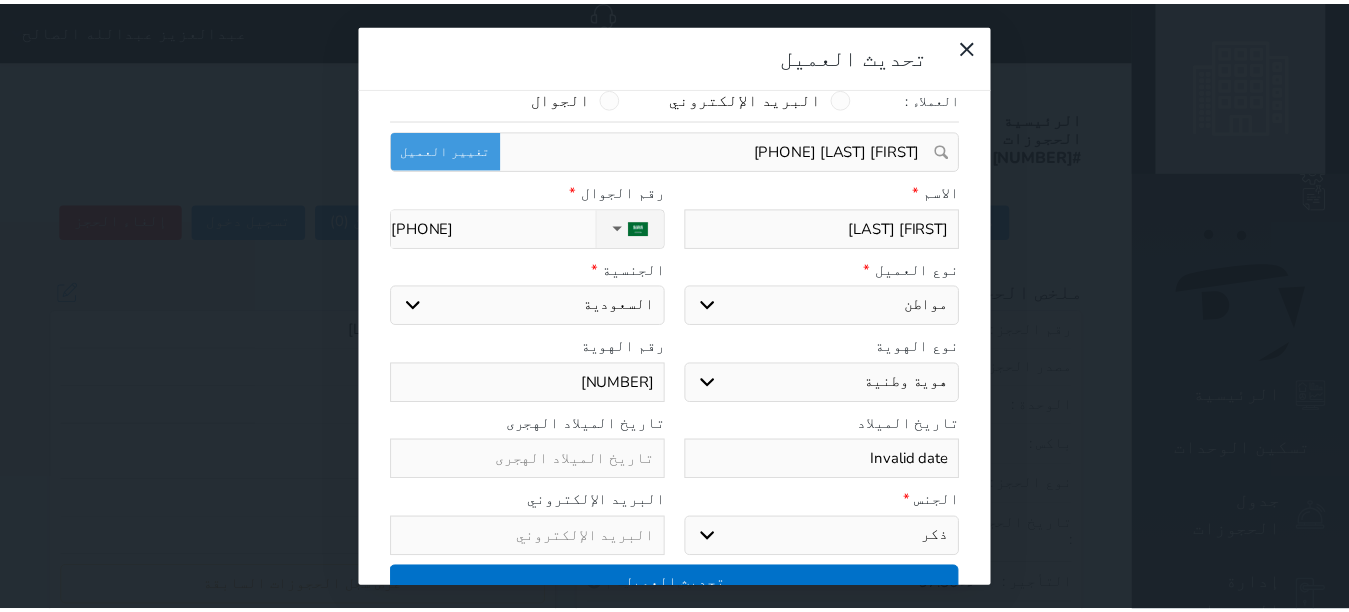 scroll, scrollTop: 45, scrollLeft: 0, axis: vertical 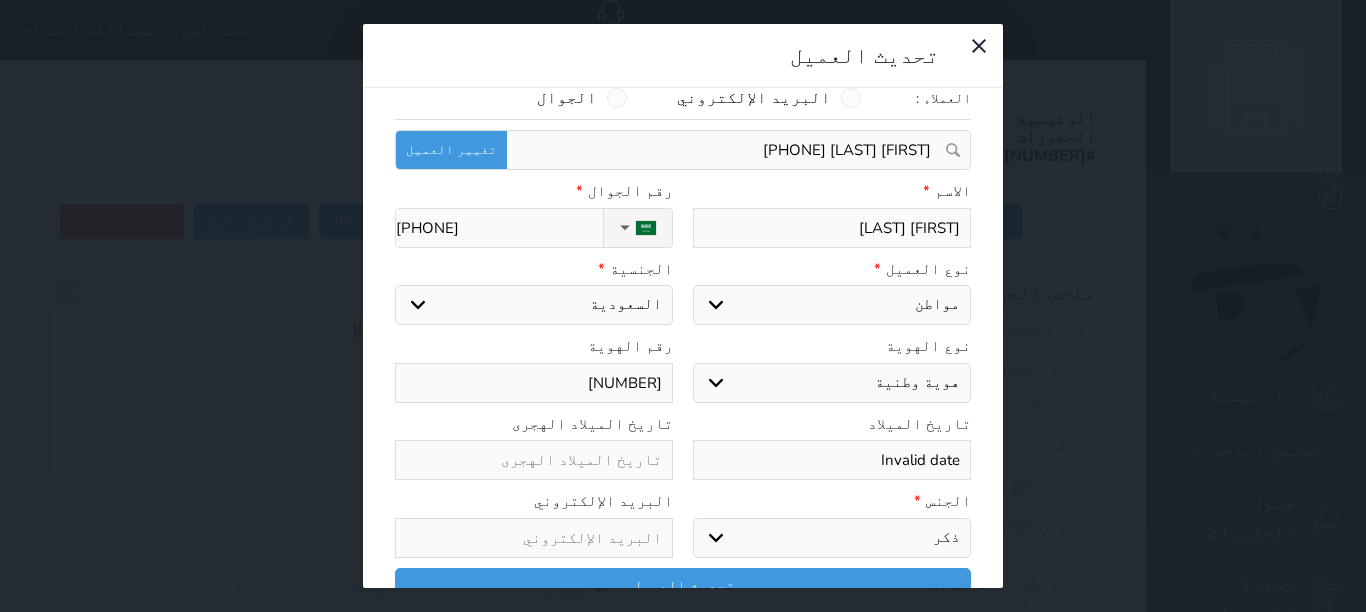 type on "1046664411" 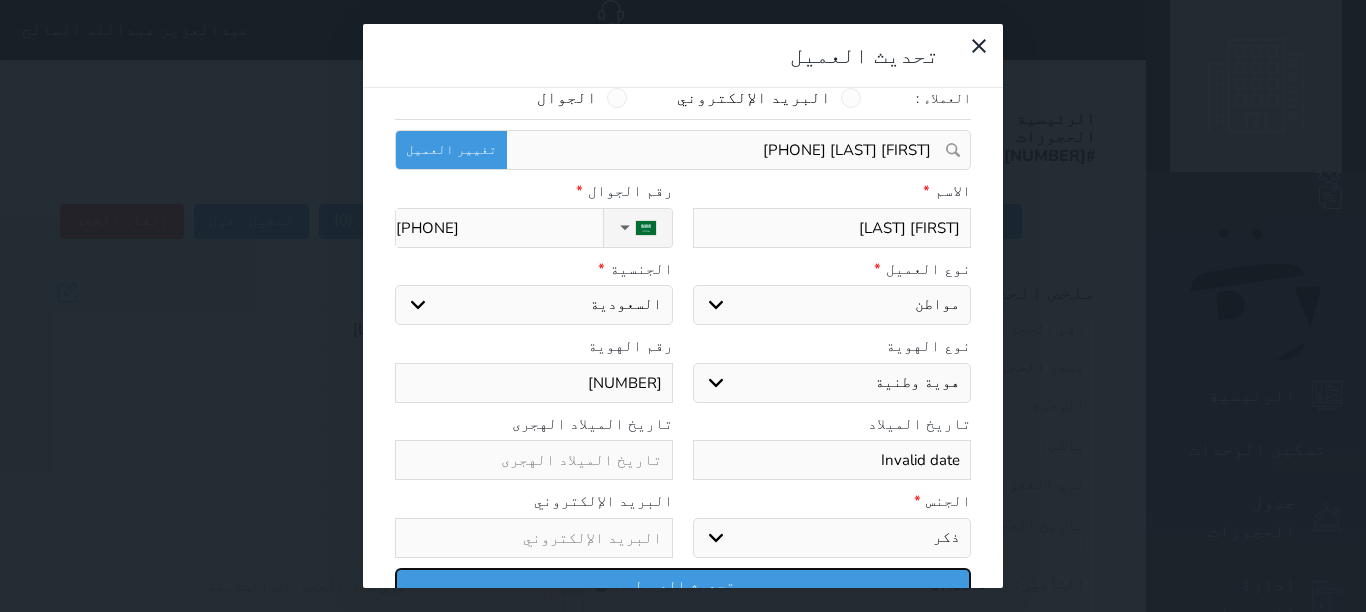 click on "تحديث العميل" at bounding box center (683, 585) 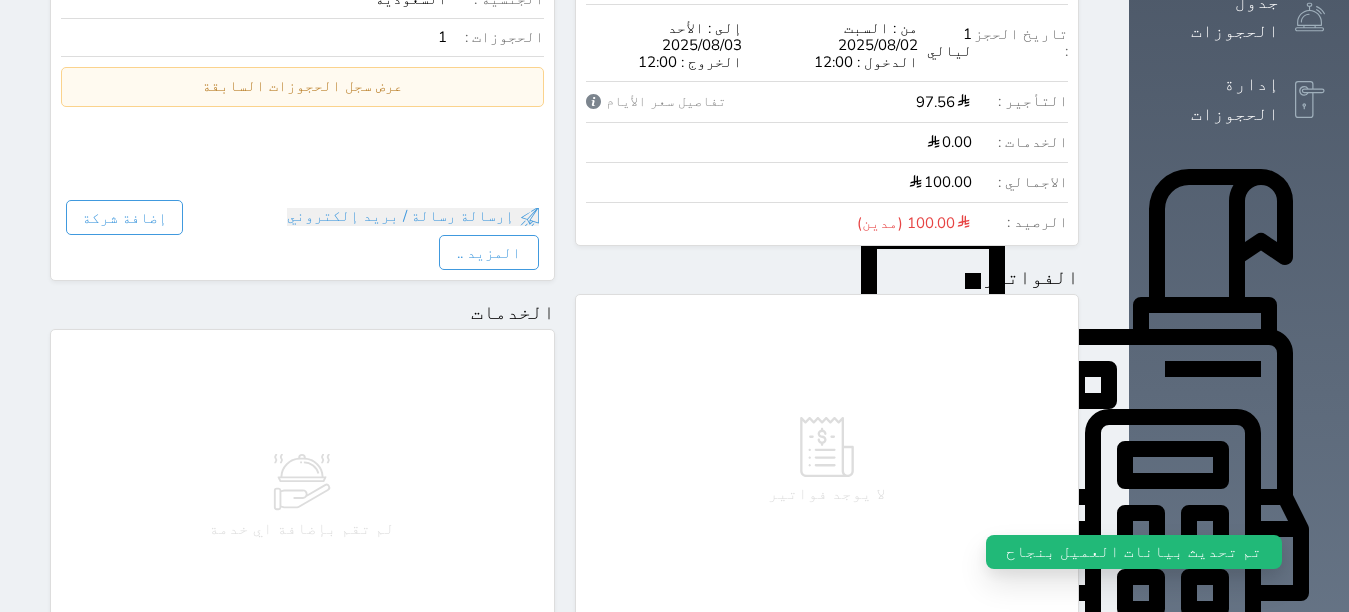 scroll, scrollTop: 800, scrollLeft: 0, axis: vertical 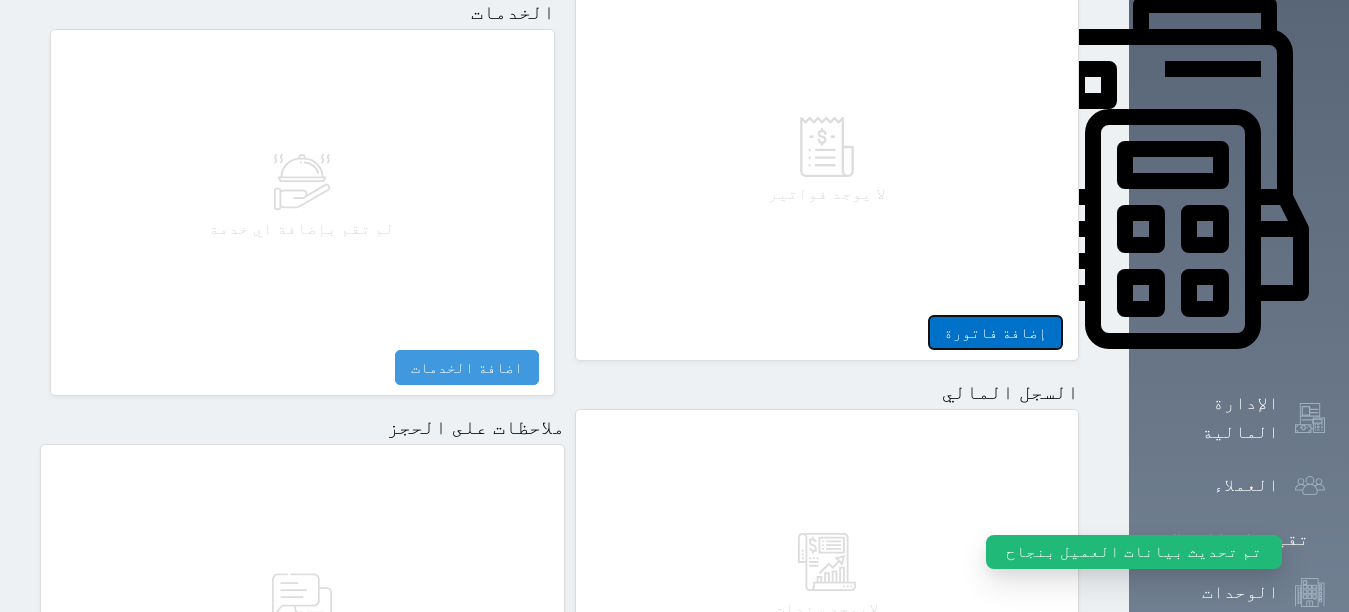 click on "إضافة فاتورة" at bounding box center [995, 332] 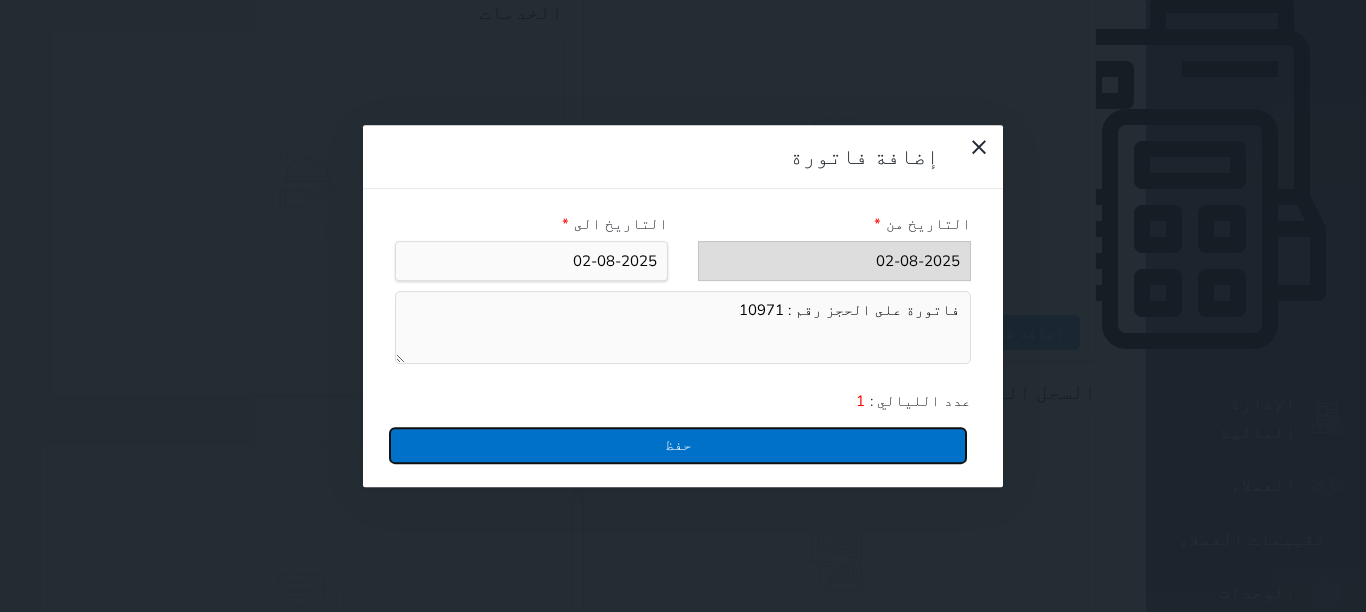 click on "حفظ" at bounding box center (678, 445) 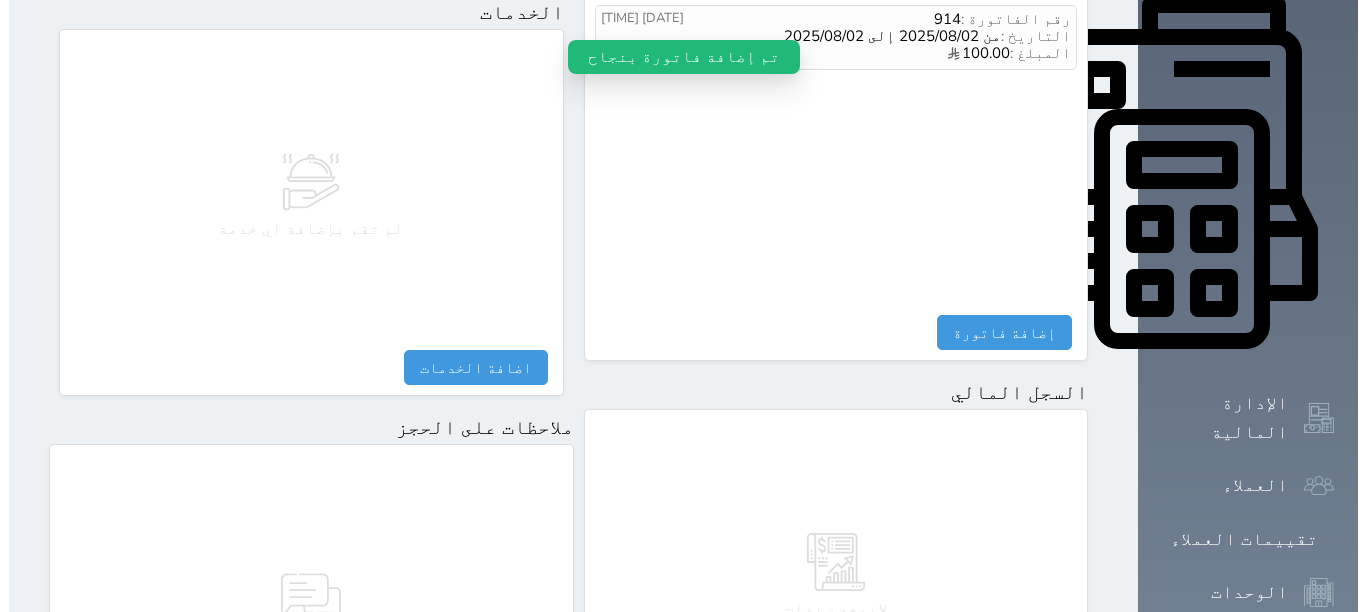 scroll, scrollTop: 400, scrollLeft: 0, axis: vertical 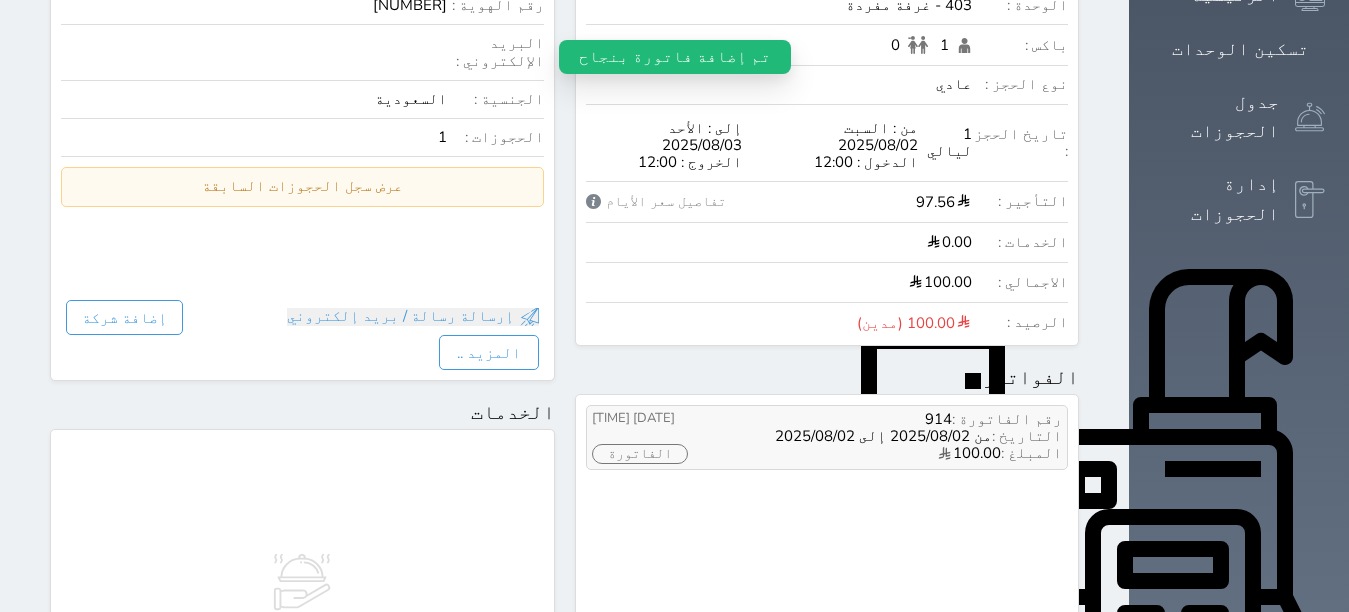 click on "الفاتورة" at bounding box center [640, 454] 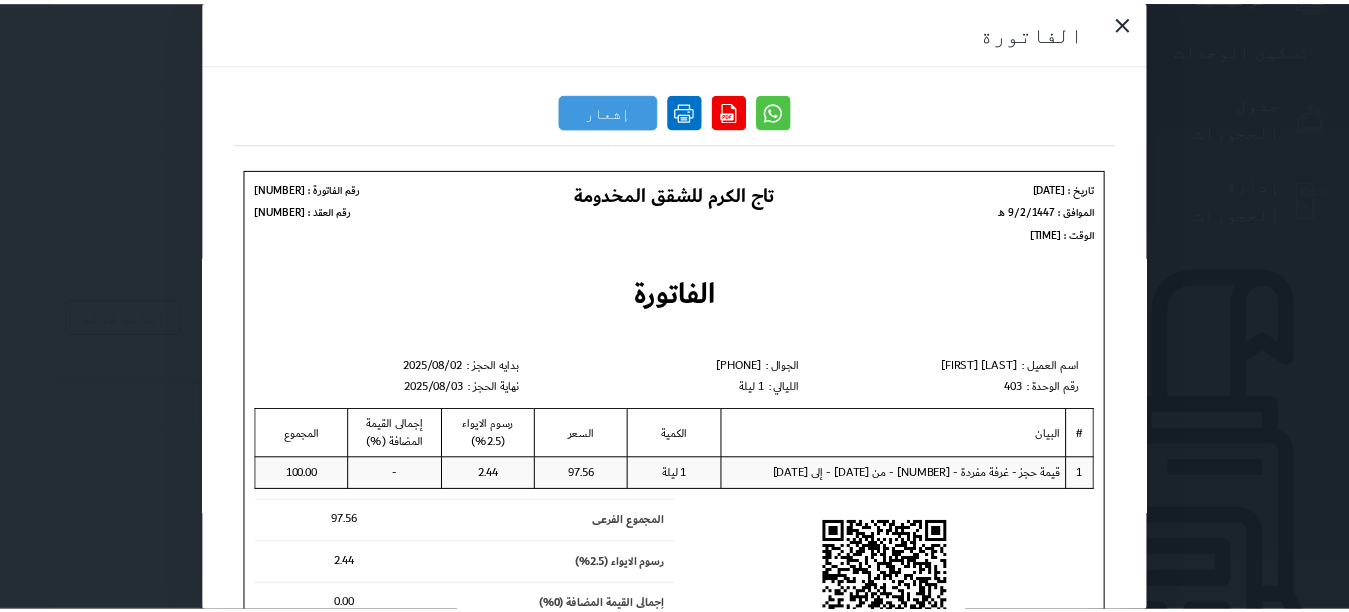 scroll, scrollTop: 0, scrollLeft: 0, axis: both 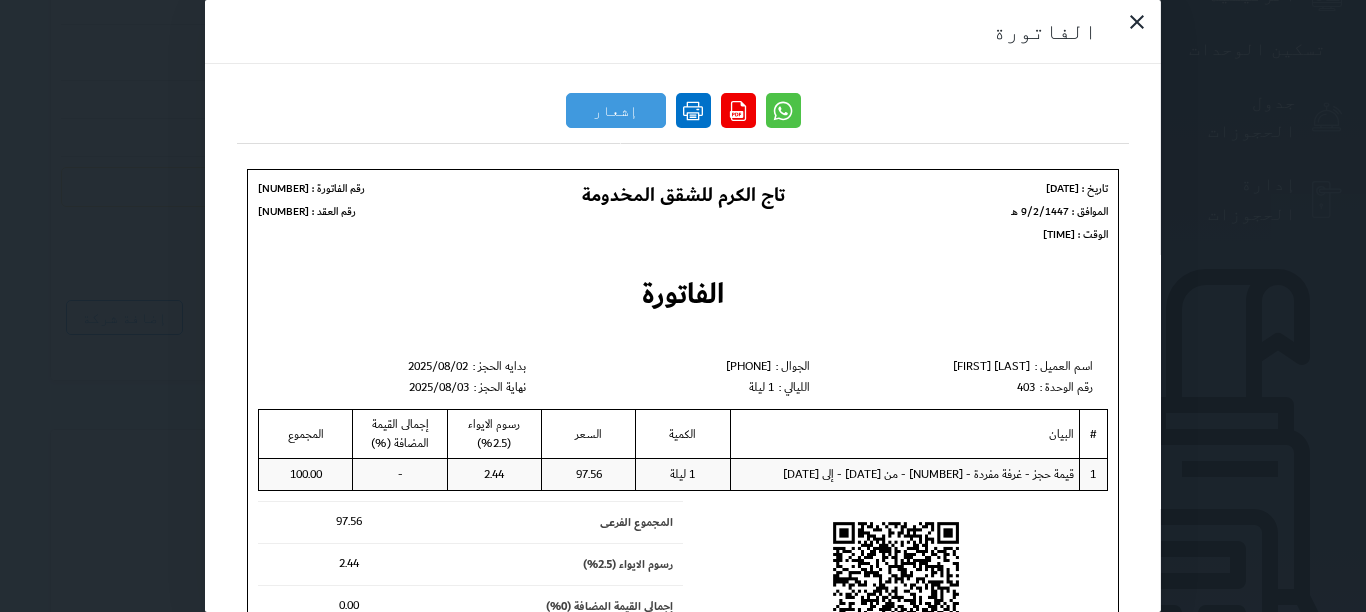 click at bounding box center [693, 110] 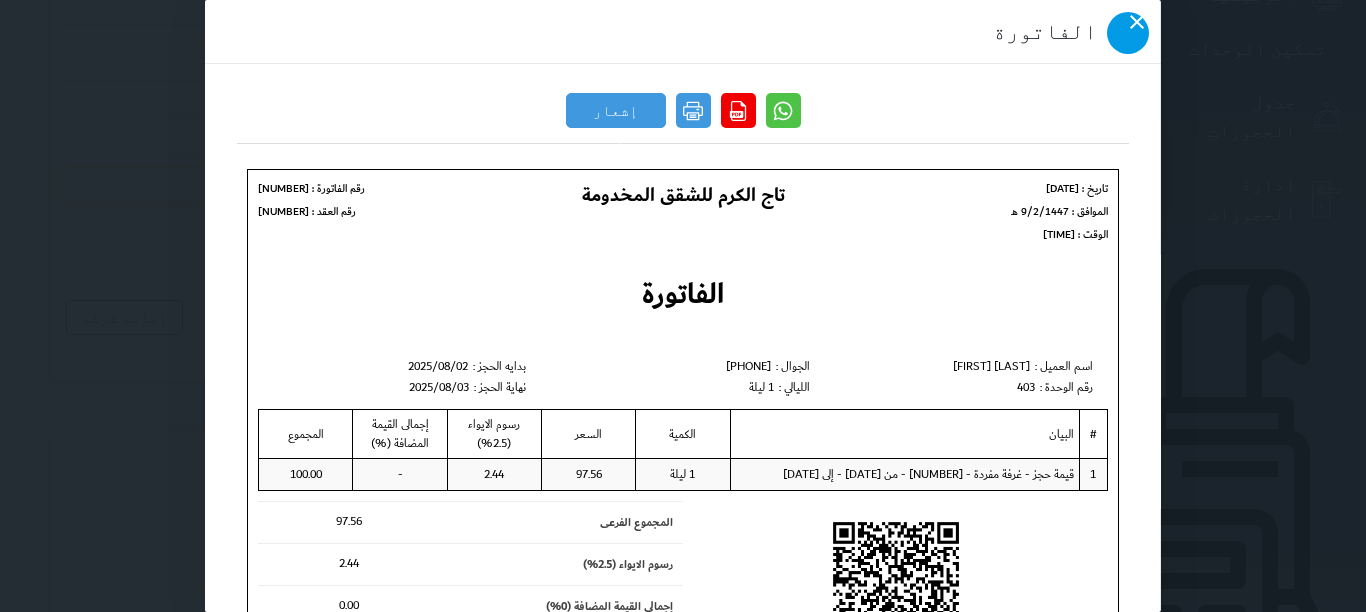 click 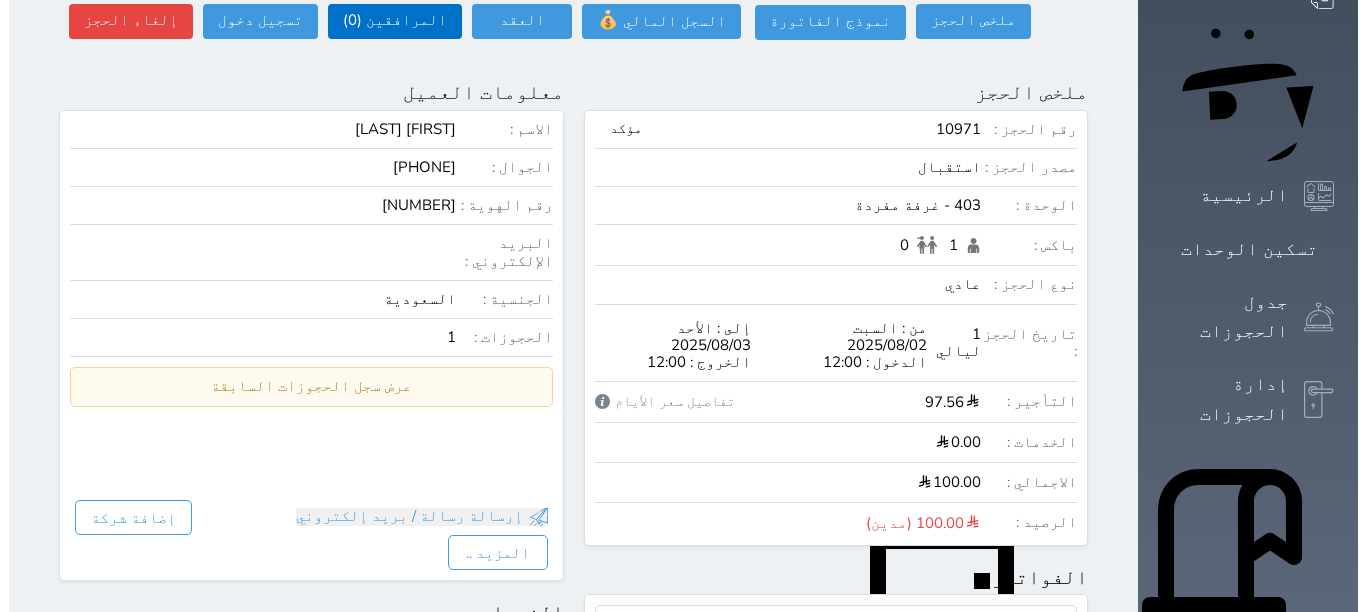 scroll, scrollTop: 0, scrollLeft: 0, axis: both 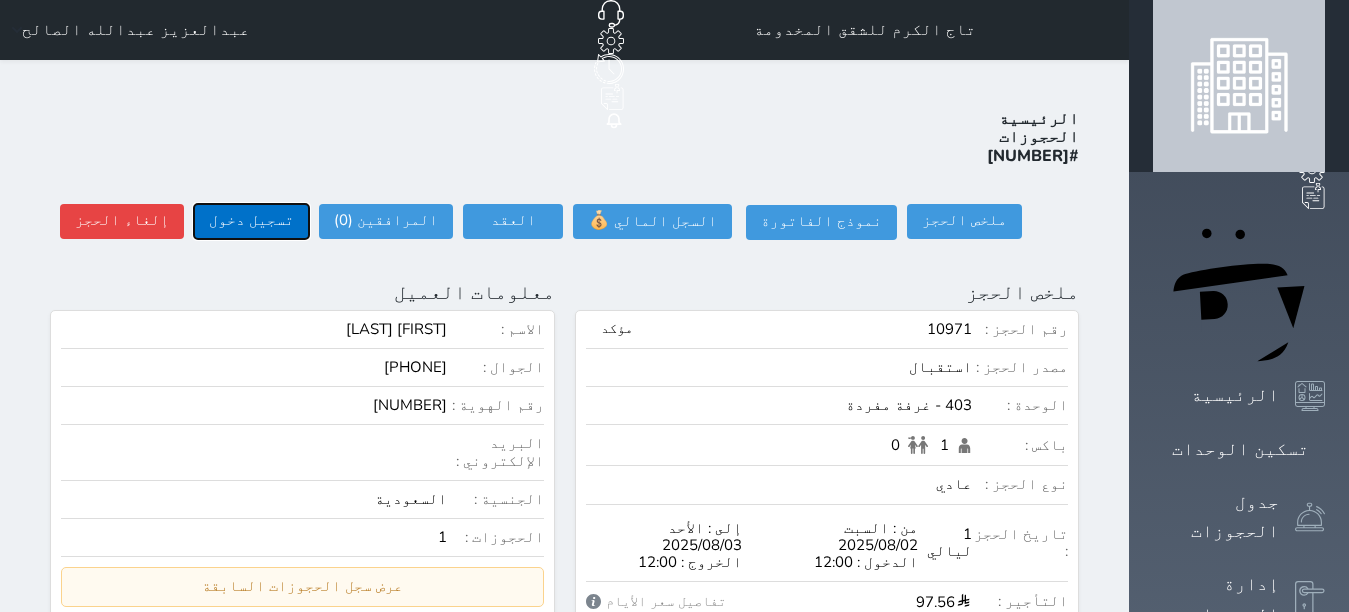 click on "تسجيل دخول" at bounding box center (251, 221) 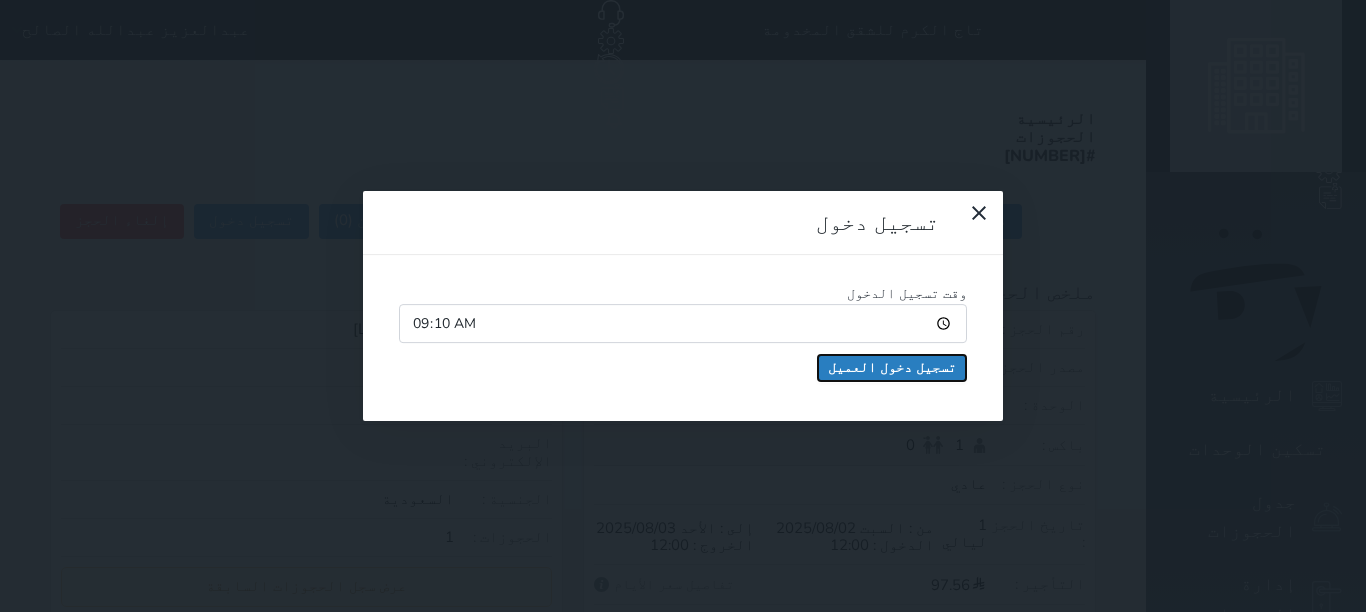 click on "تسجيل دخول العميل" at bounding box center [892, 368] 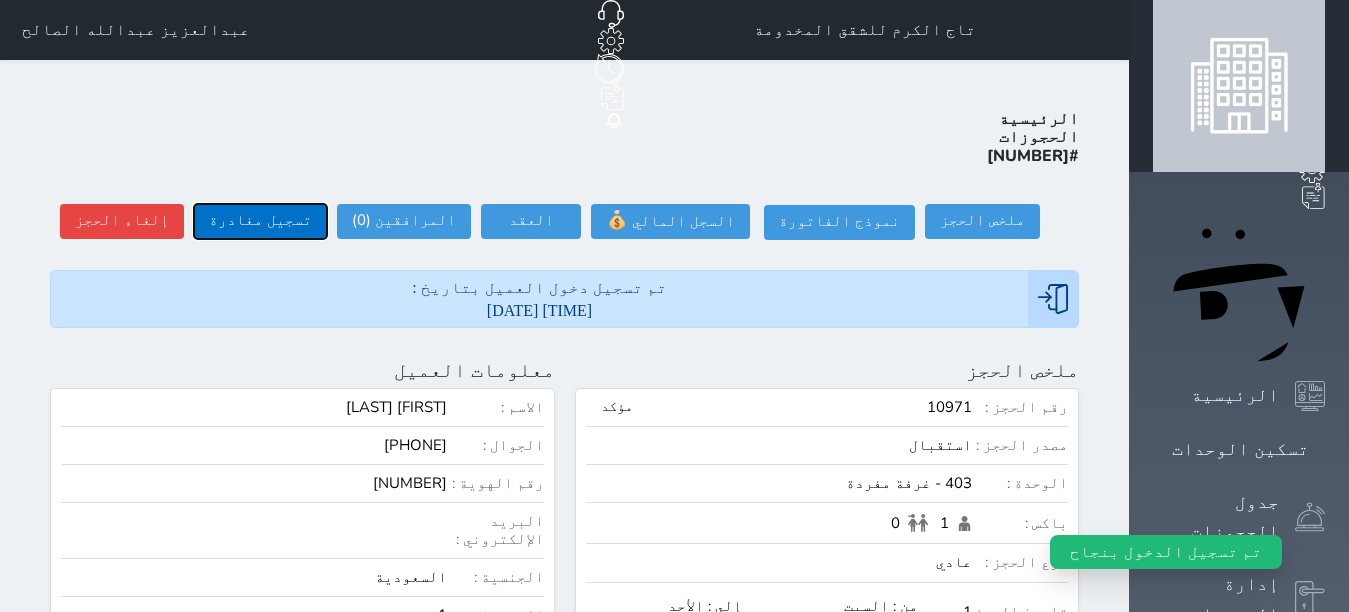 click on "تسجيل مغادرة" at bounding box center [260, 221] 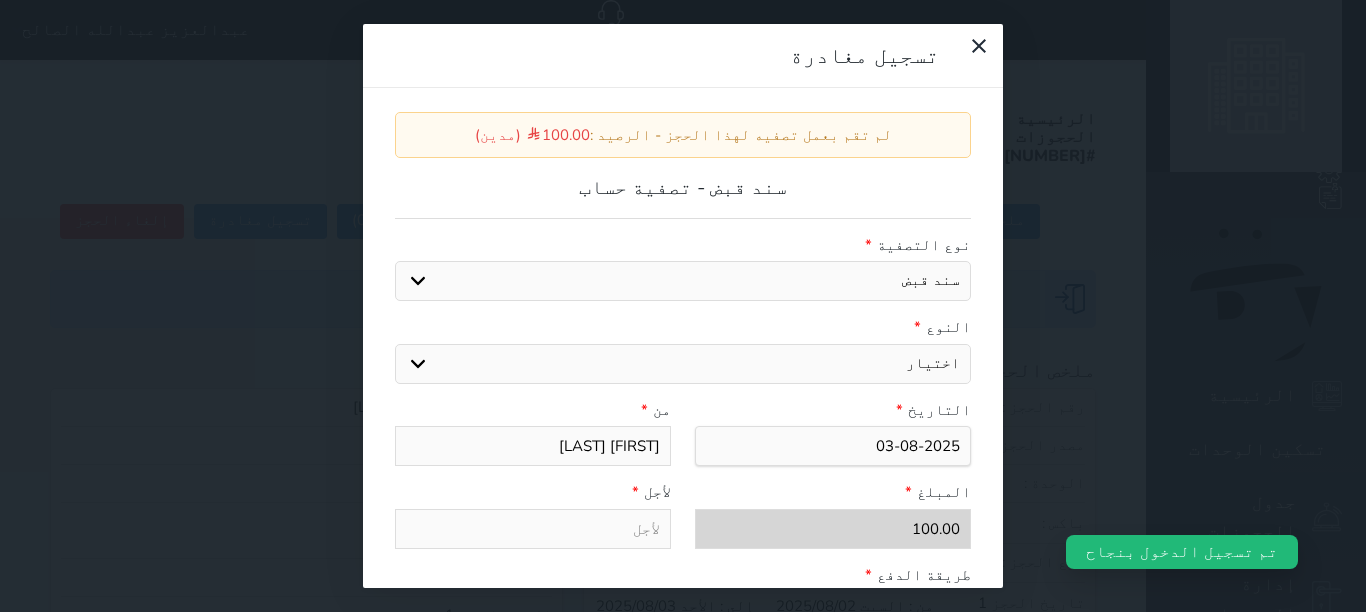click on "اختيار   مقبوضات عامة
قيمة إيجار
فواتير
عربون
لا ينطبق
آخر
مغسلة
واي فاي - الإنترنت
مواقف السيارات
طعام
الأغذية والمشروبات
مشروبات
المشروبات الباردة
المشروبات الساخنة
الإفطار
غداء
عشاء
مخبز و كعك
حمام سباحة
الصالة الرياضية
سبا و خدمات الجمال
اختيار وإسقاط (خدمات النقل)
ميني بار
كابل - تلفزيون
سرير إضافي
تصفيف الشعر
التسوق" at bounding box center (683, 364) 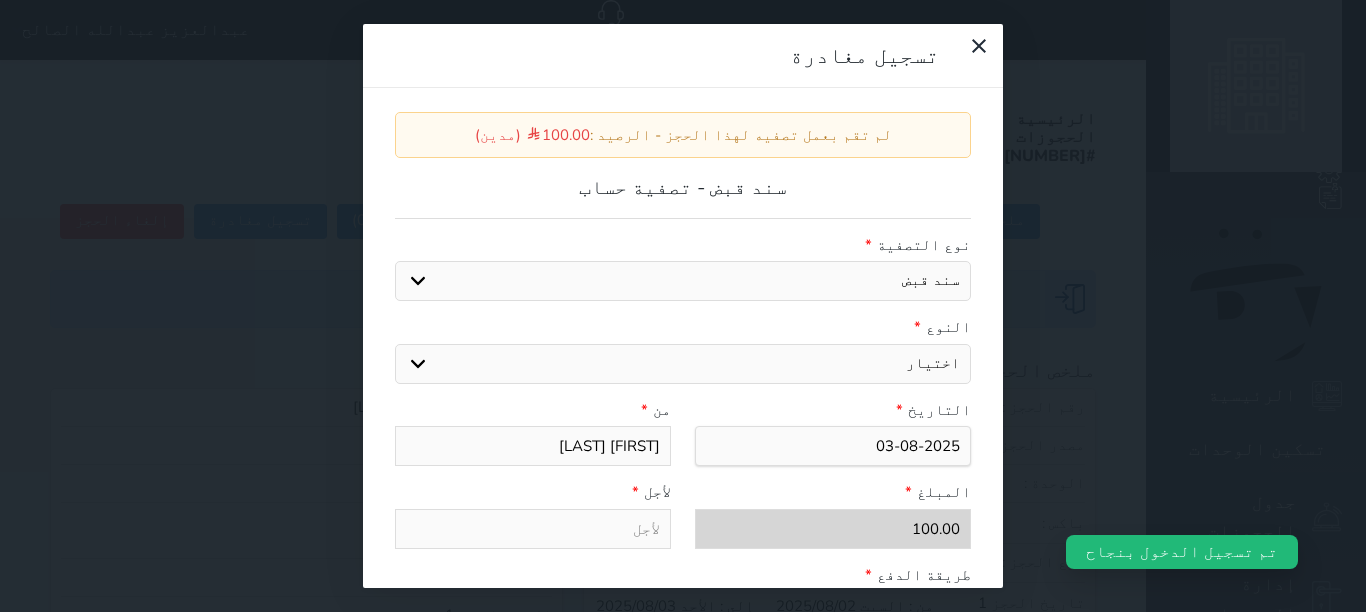 select on "14930" 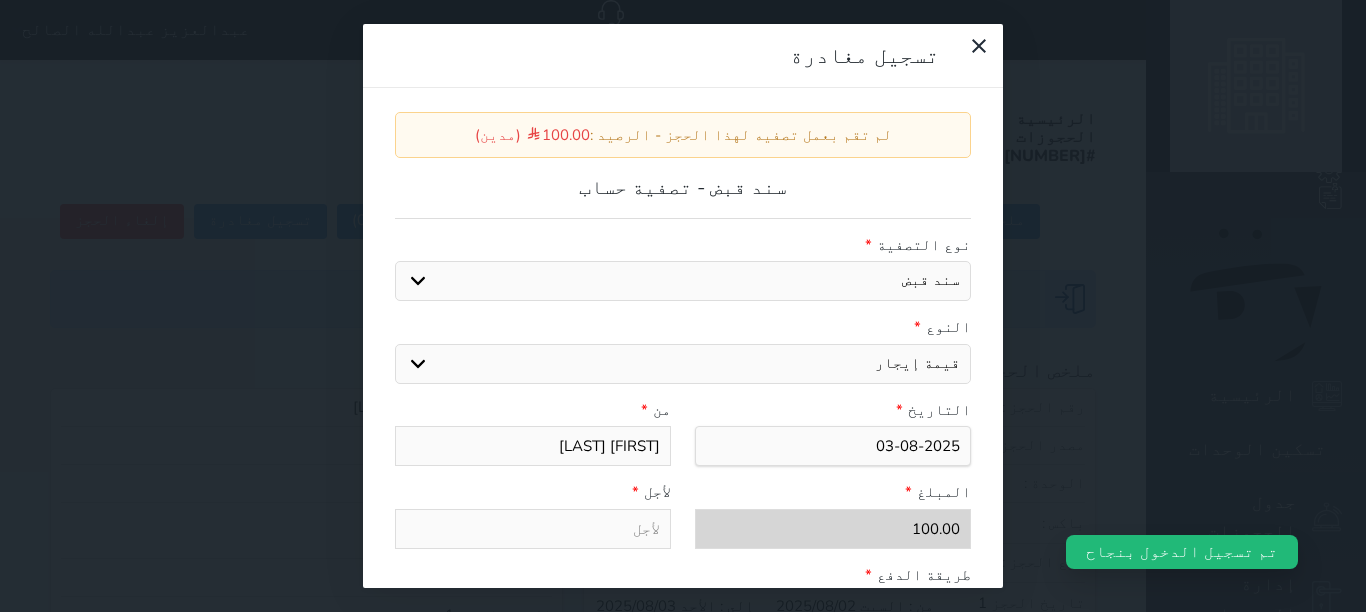 click on "اختيار   مقبوضات عامة
قيمة إيجار
فواتير
عربون
لا ينطبق
آخر
مغسلة
واي فاي - الإنترنت
مواقف السيارات
طعام
الأغذية والمشروبات
مشروبات
المشروبات الباردة
المشروبات الساخنة
الإفطار
غداء
عشاء
مخبز و كعك
حمام سباحة
الصالة الرياضية
سبا و خدمات الجمال
اختيار وإسقاط (خدمات النقل)
ميني بار
كابل - تلفزيون
سرير إضافي
تصفيف الشعر
التسوق" at bounding box center (683, 364) 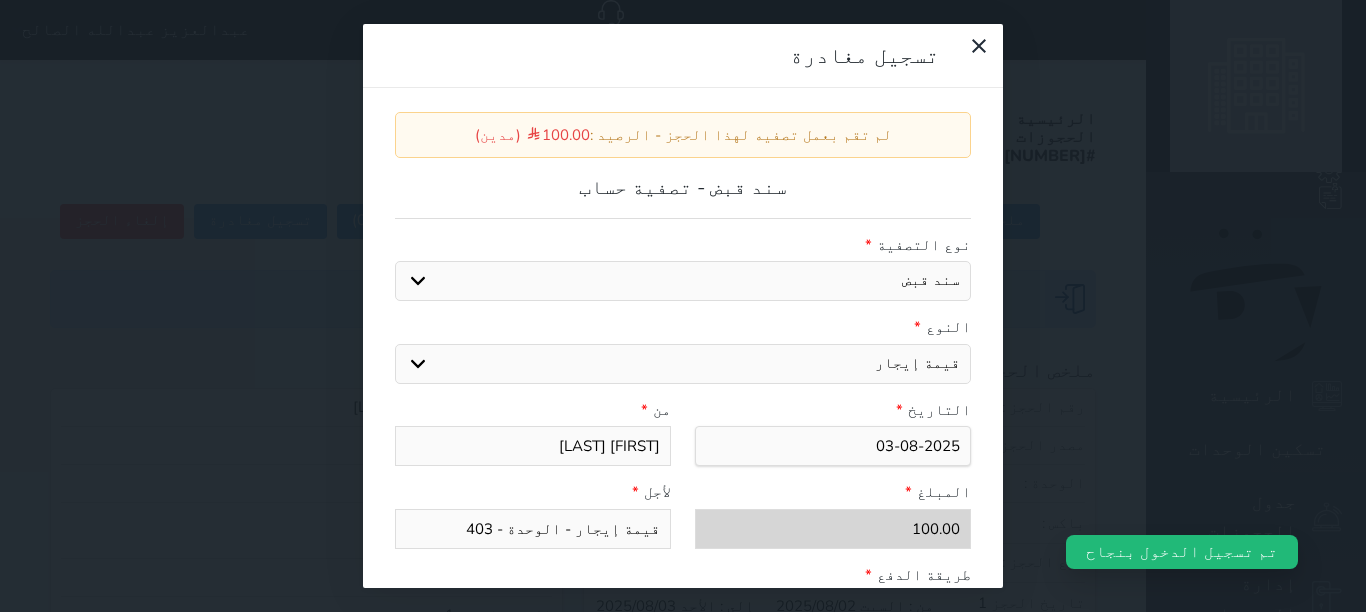 scroll, scrollTop: 309, scrollLeft: 0, axis: vertical 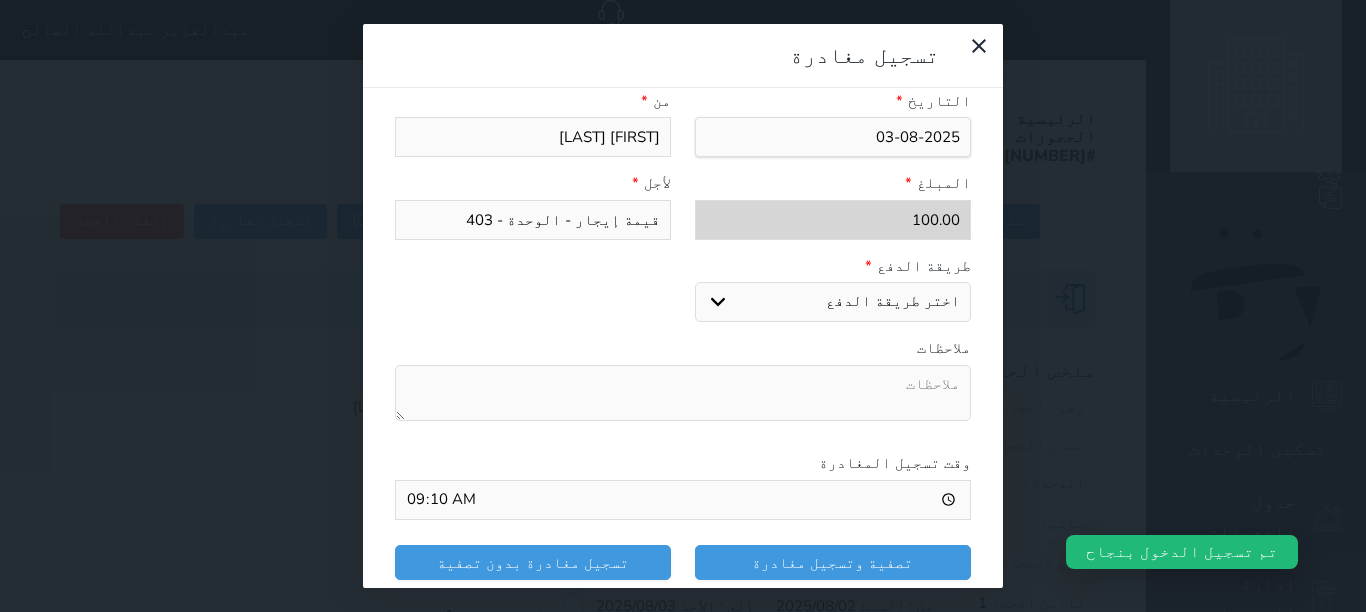 click on "قيمة إيجار - الوحدة - 403" at bounding box center (533, 220) 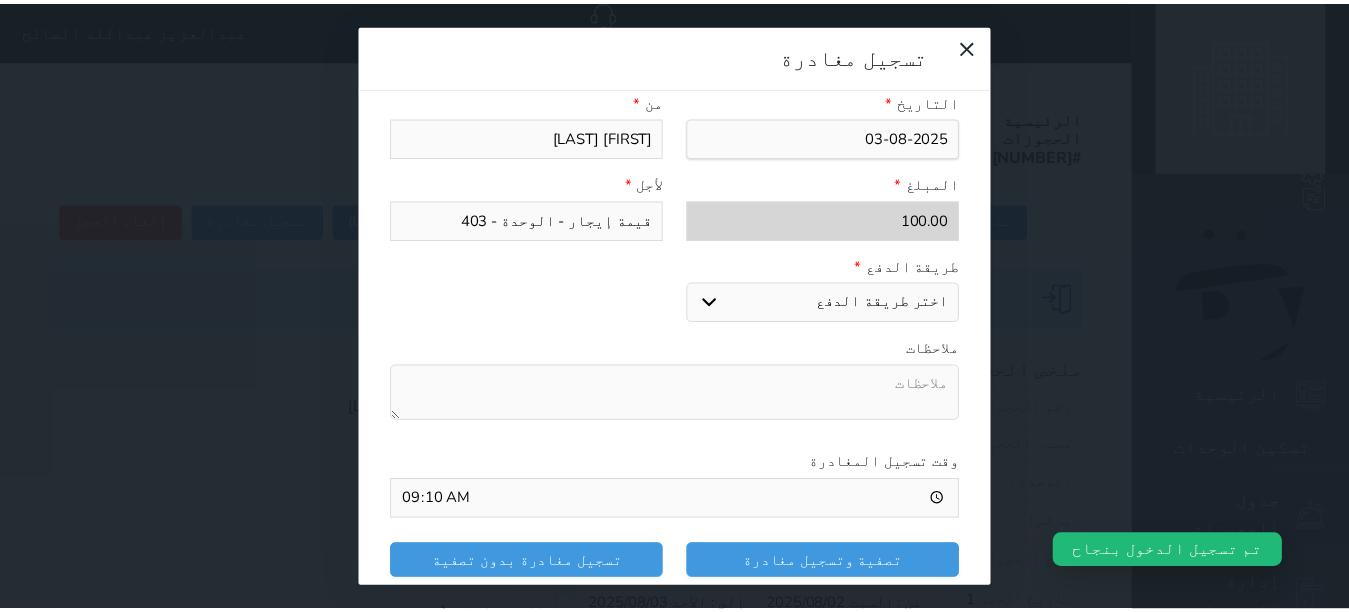 scroll, scrollTop: 309, scrollLeft: 0, axis: vertical 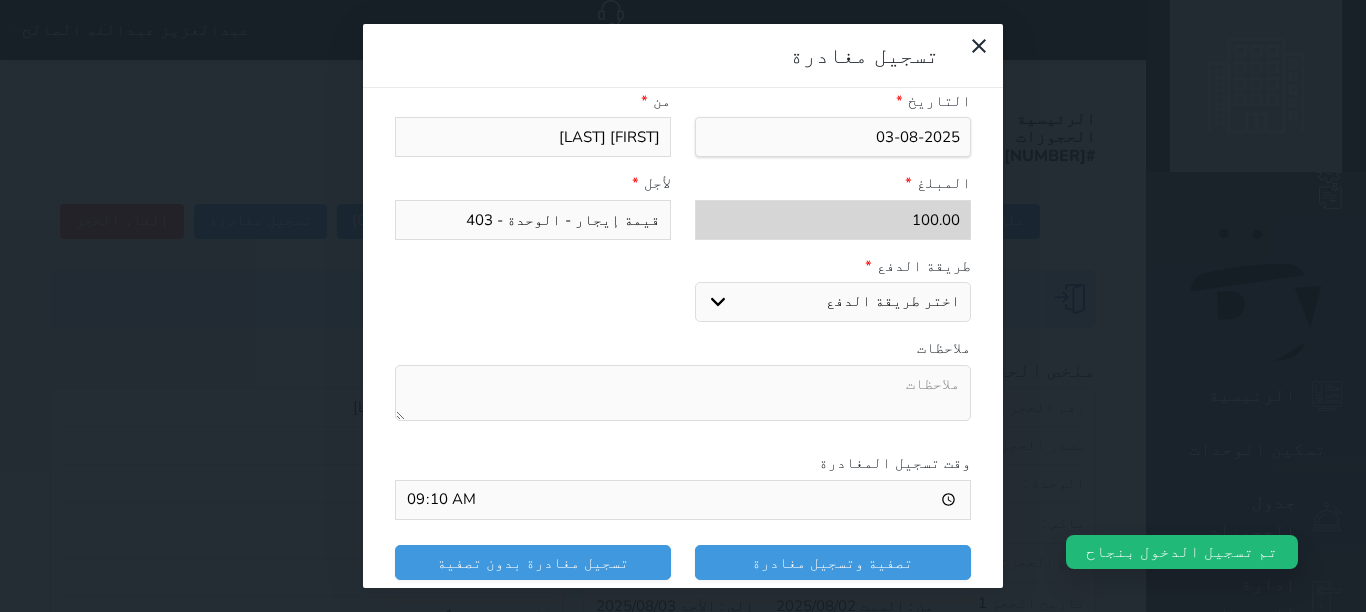 click on "اختر طريقة الدفع   دفع نقدى   تحويل بنكى   مدى   بطاقة ائتمان" at bounding box center (833, 302) 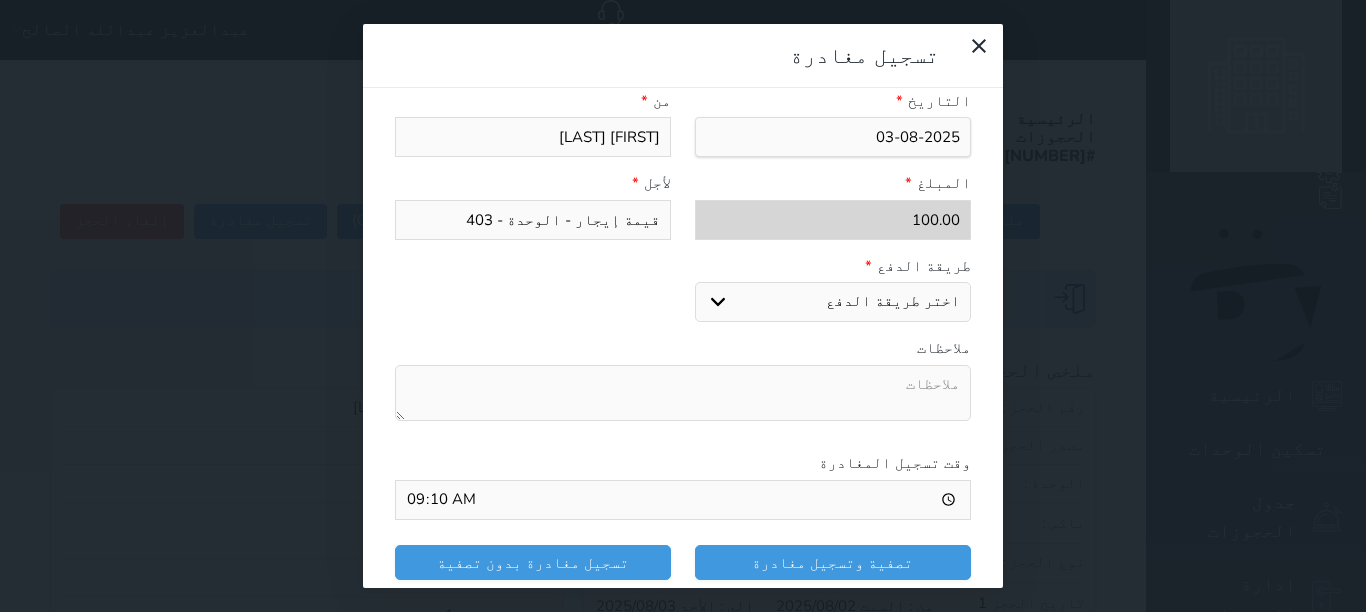 select on "mada" 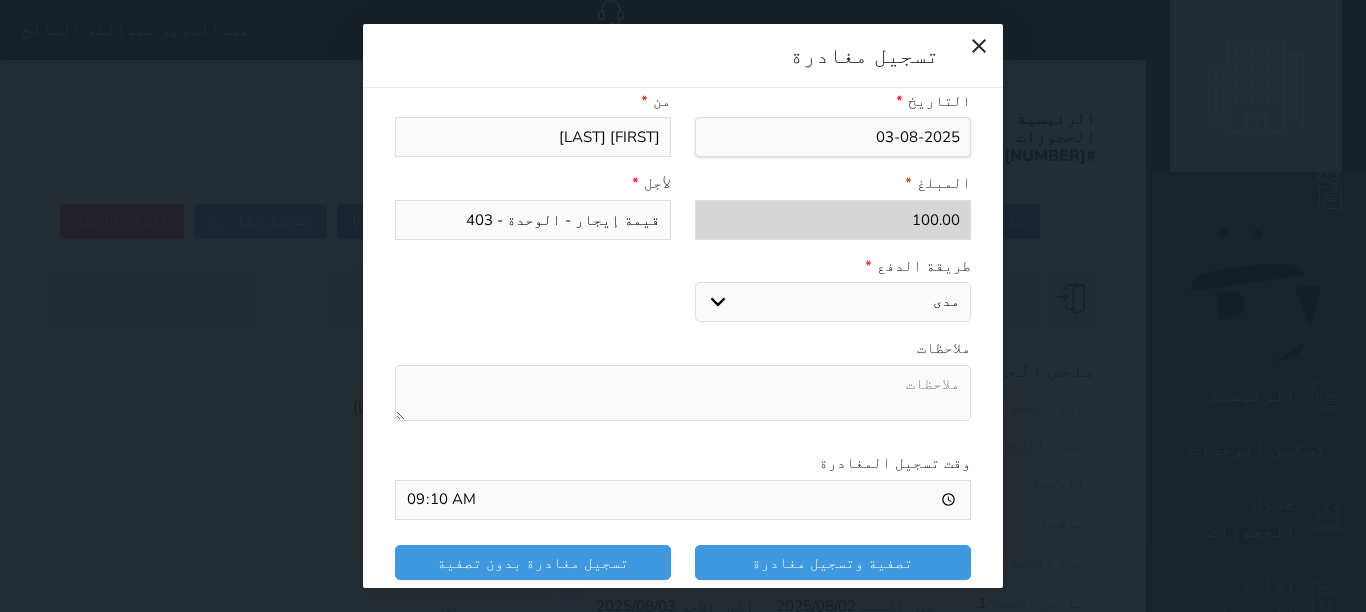 click on "اختر طريقة الدفع   دفع نقدى   تحويل بنكى   مدى   بطاقة ائتمان" at bounding box center [833, 302] 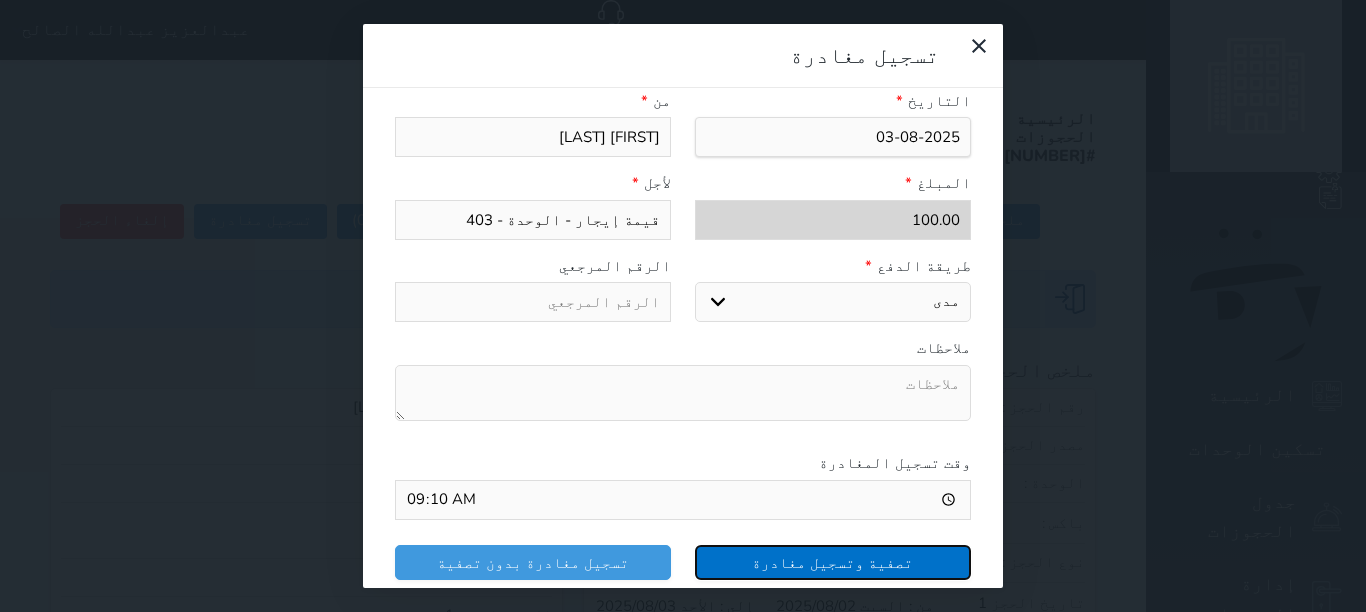 click on "تصفية وتسجيل مغادرة" at bounding box center (833, 562) 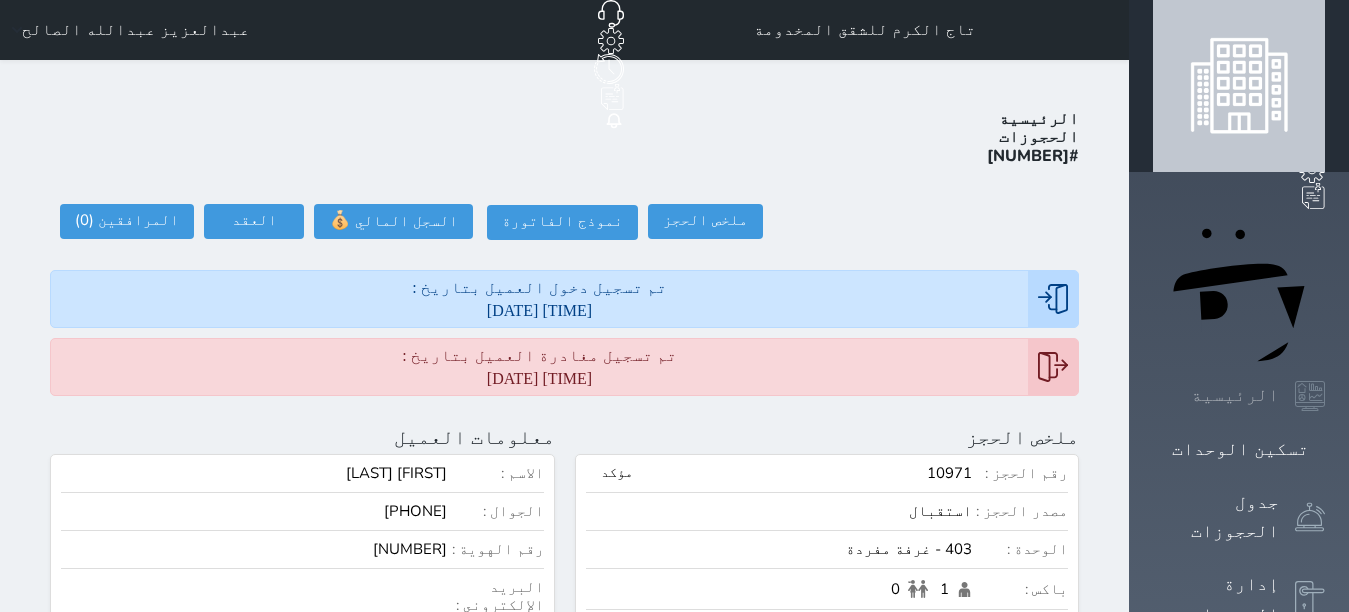 click on "الرئيسية" at bounding box center (1235, 395) 